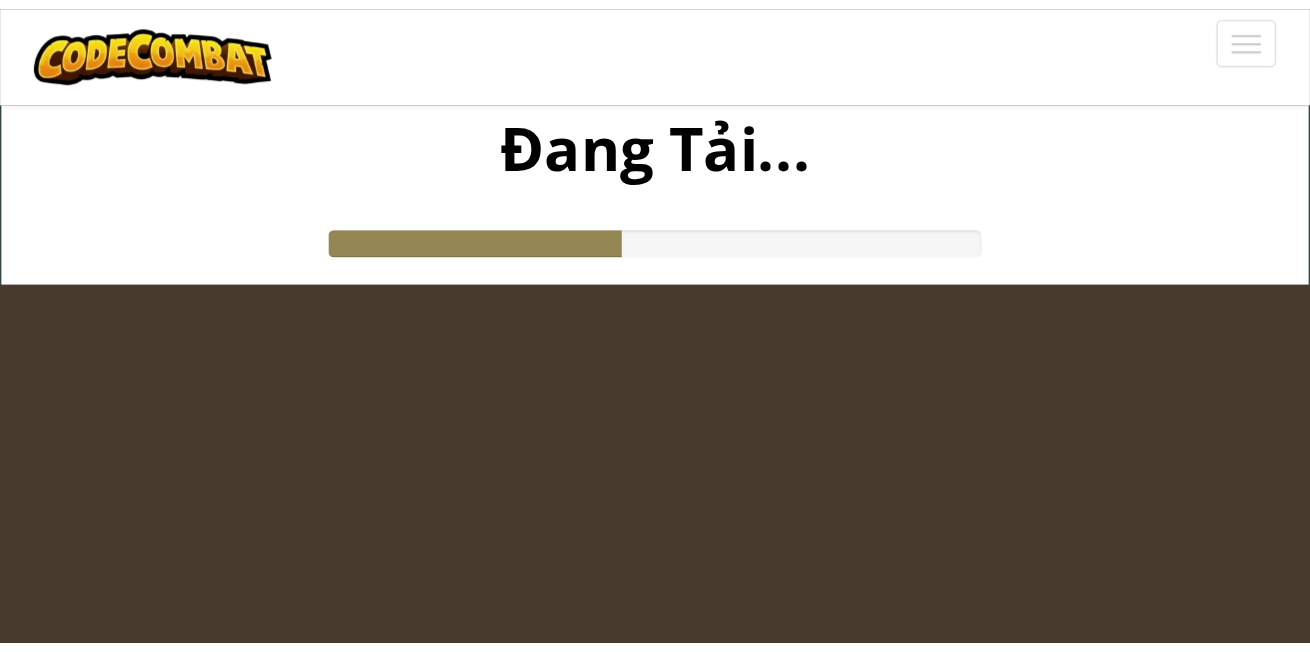 scroll, scrollTop: 0, scrollLeft: 0, axis: both 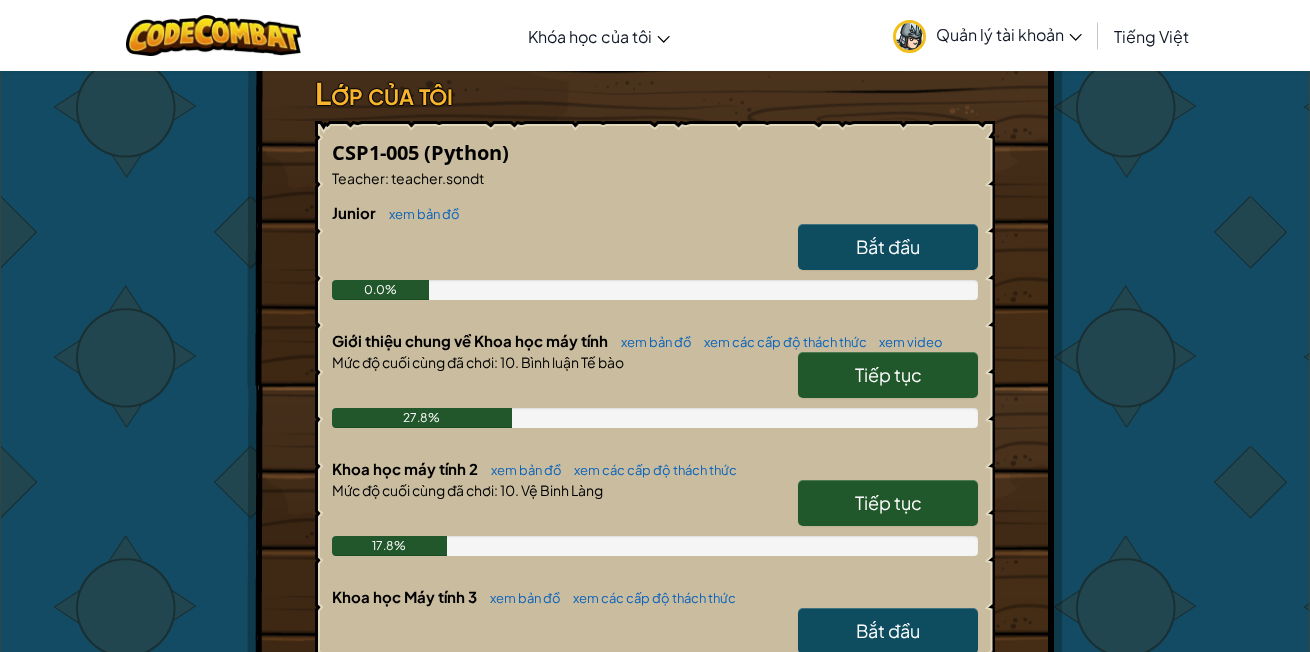 click on "Tiếp tục" at bounding box center [888, 502] 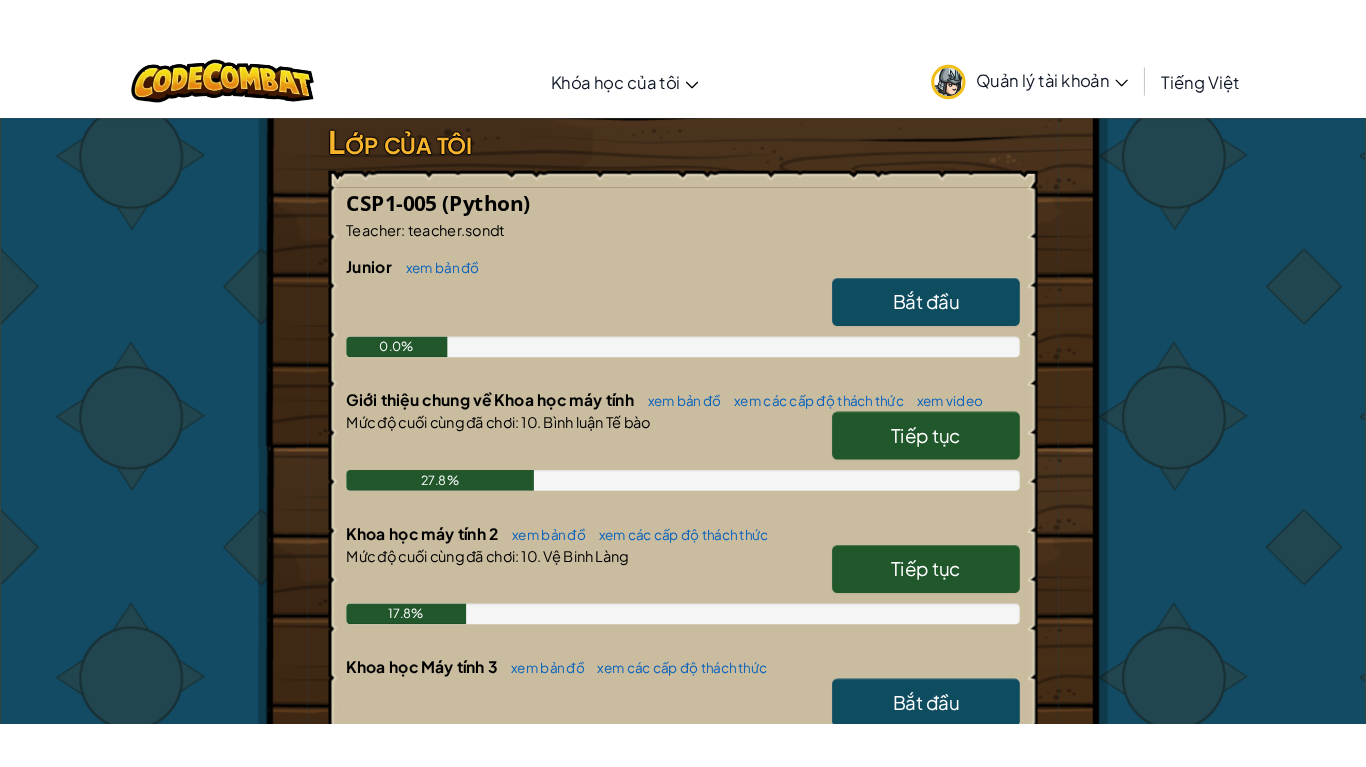 scroll, scrollTop: 0, scrollLeft: 0, axis: both 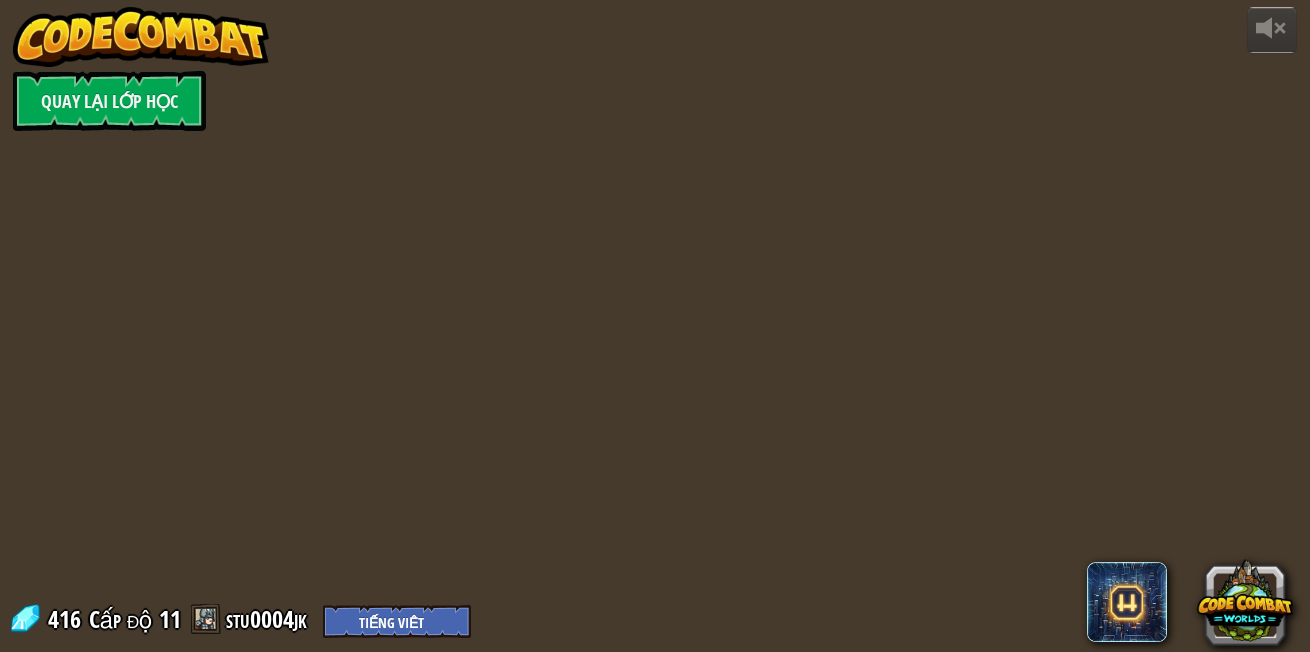 select on "vi" 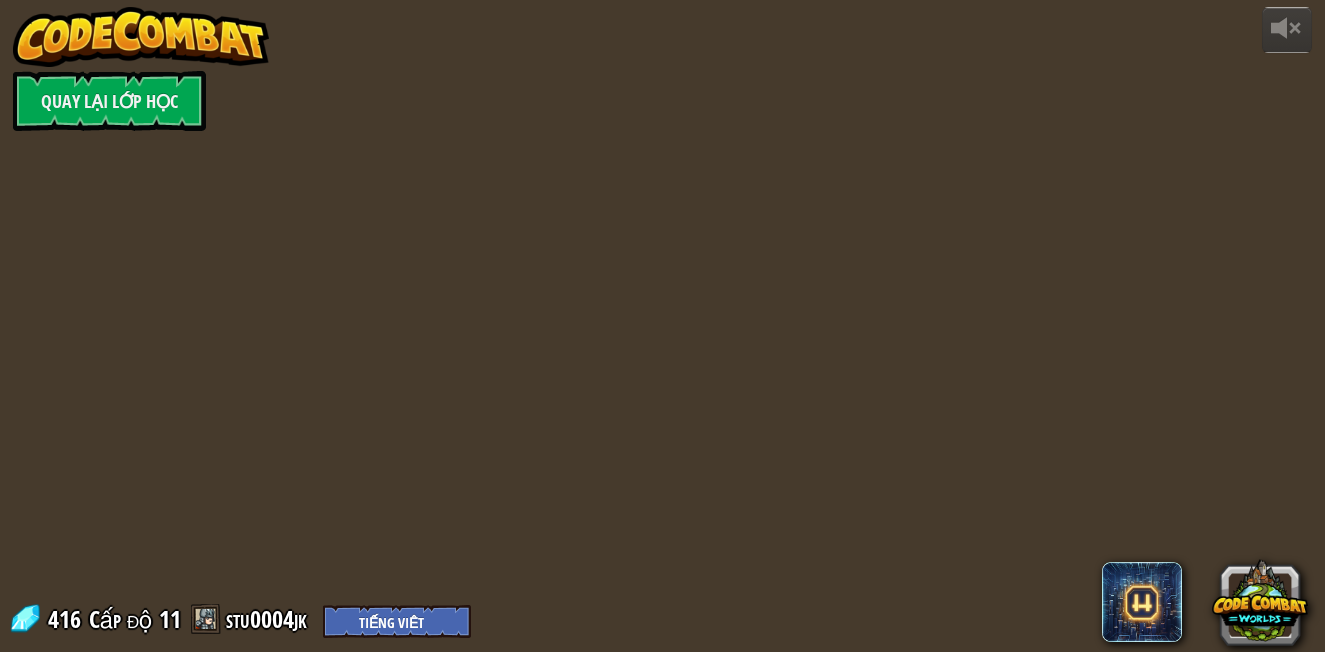 select on "vi" 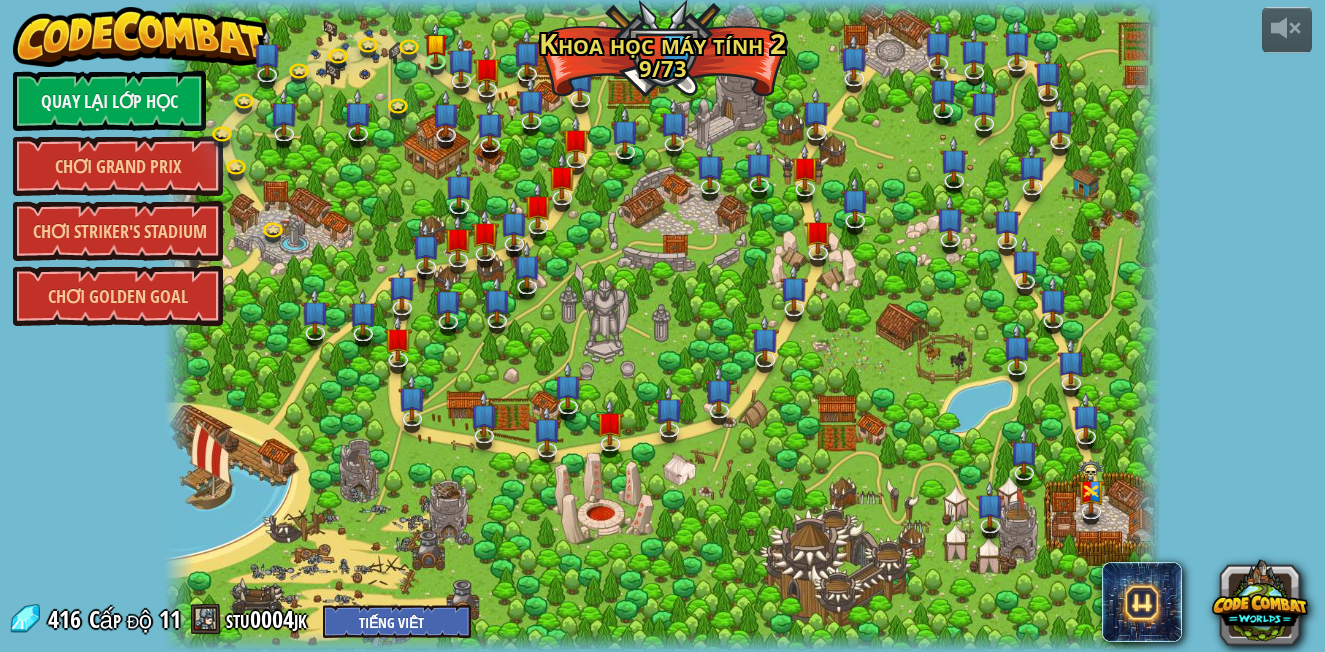 select on "vi" 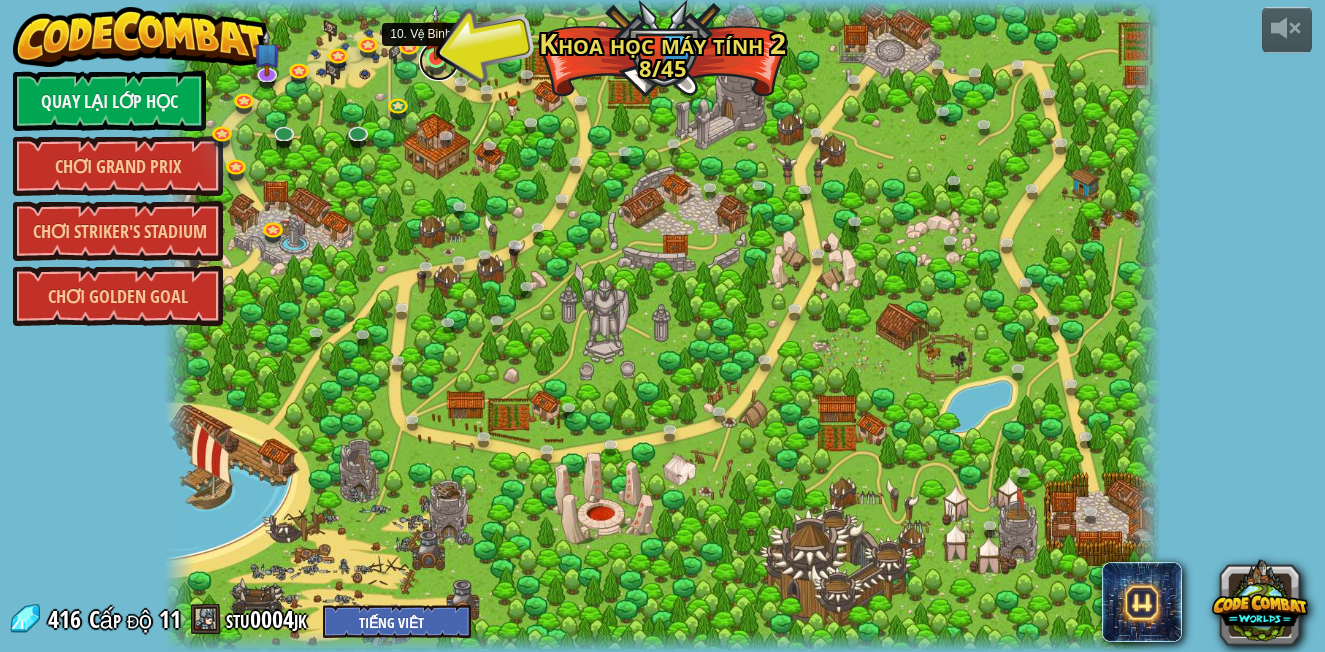 click at bounding box center (439, 61) 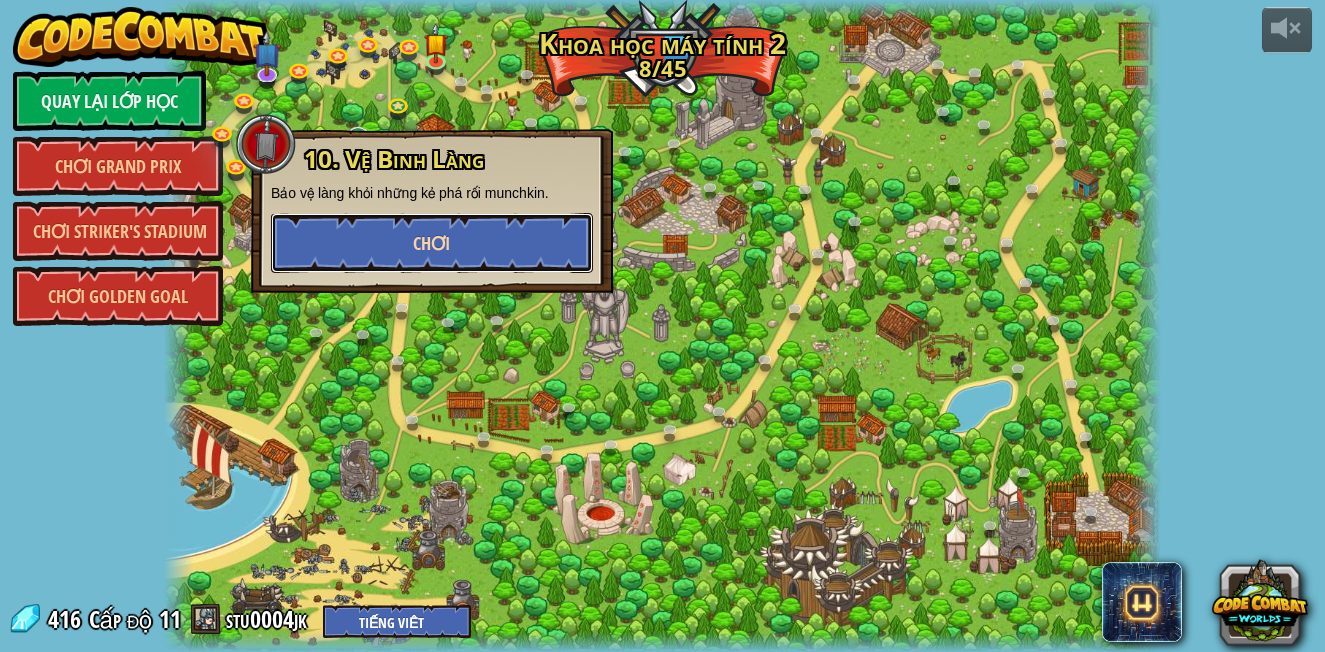click on "Chơi" at bounding box center [431, 243] 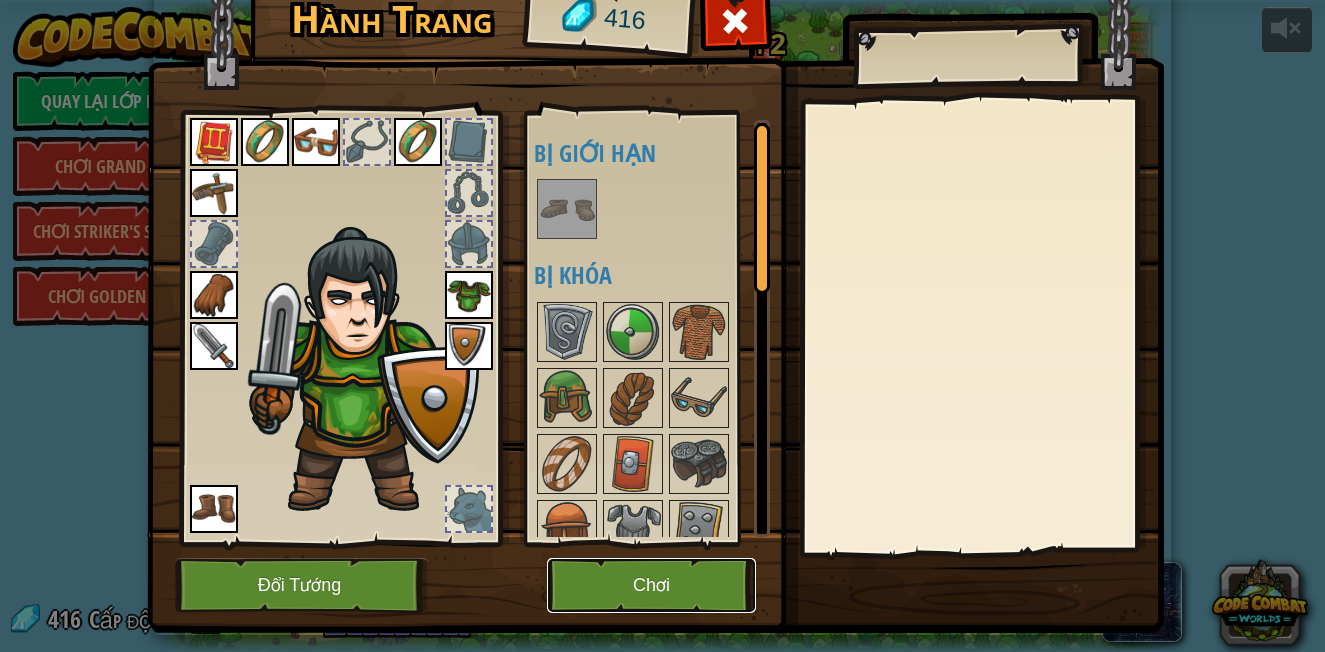 click on "Chơi" at bounding box center [651, 585] 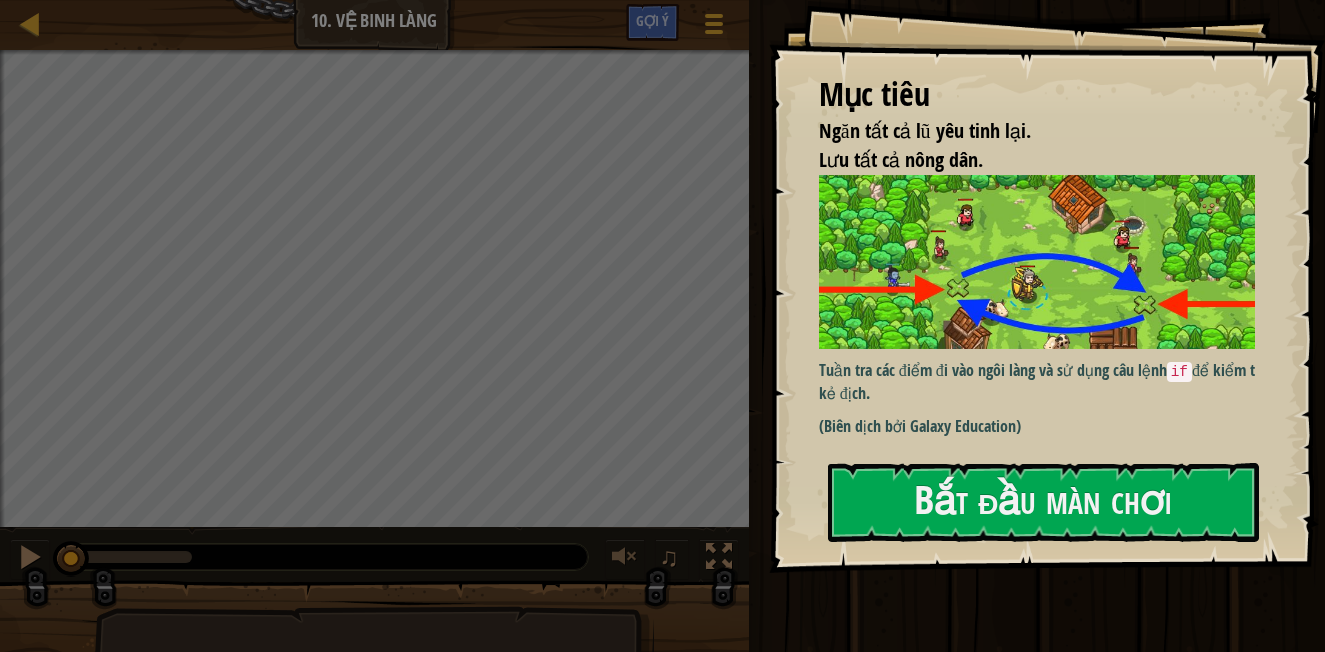 scroll, scrollTop: 0, scrollLeft: 0, axis: both 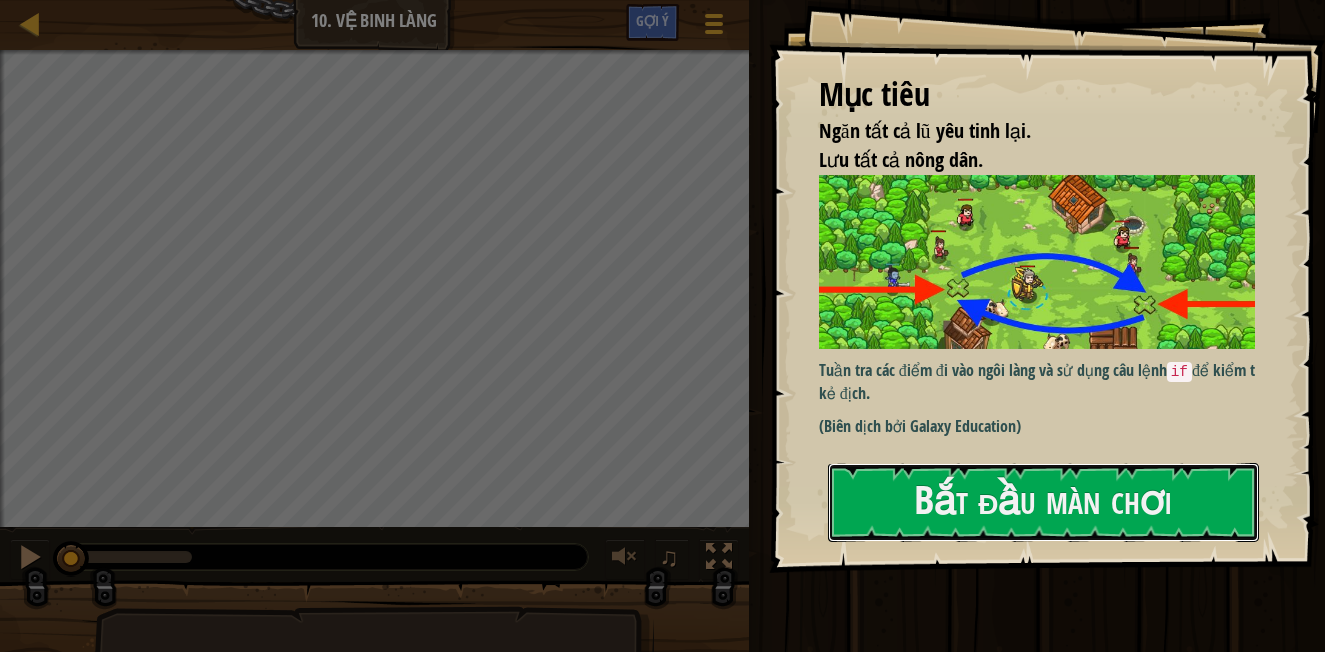 click on "Bắt đầu màn chơi" at bounding box center (1043, 502) 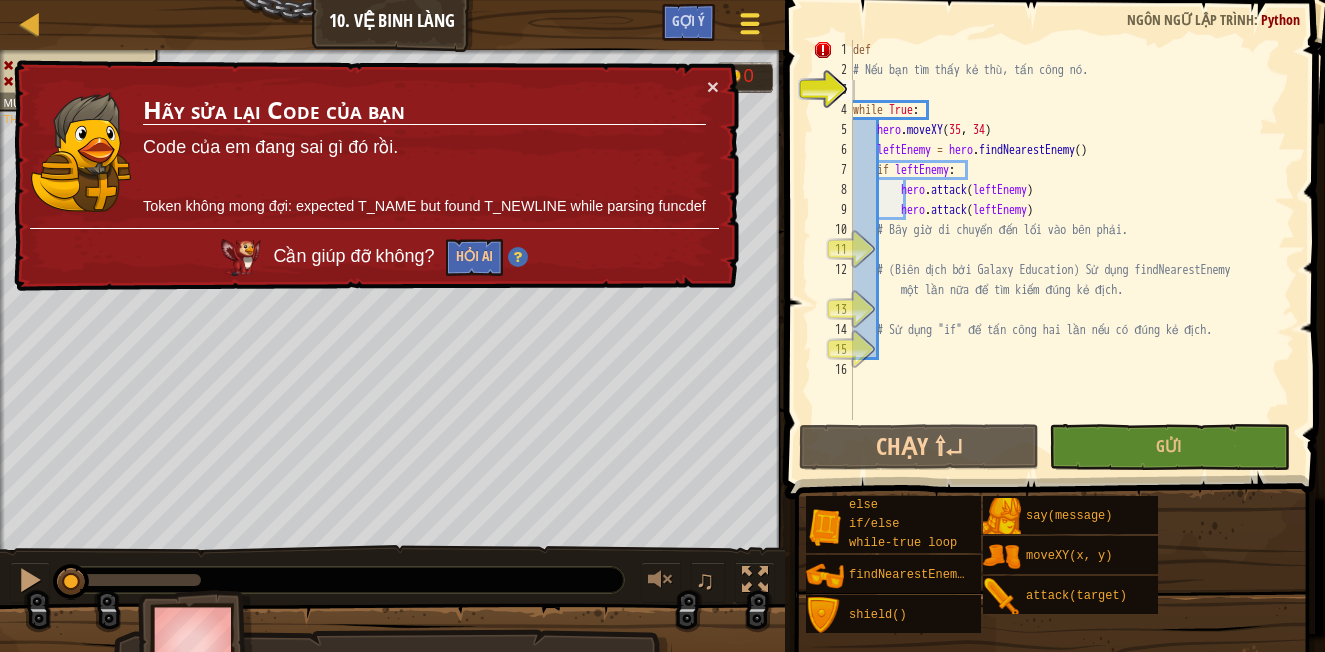 click on "Tuỳ chọn" at bounding box center (749, 27) 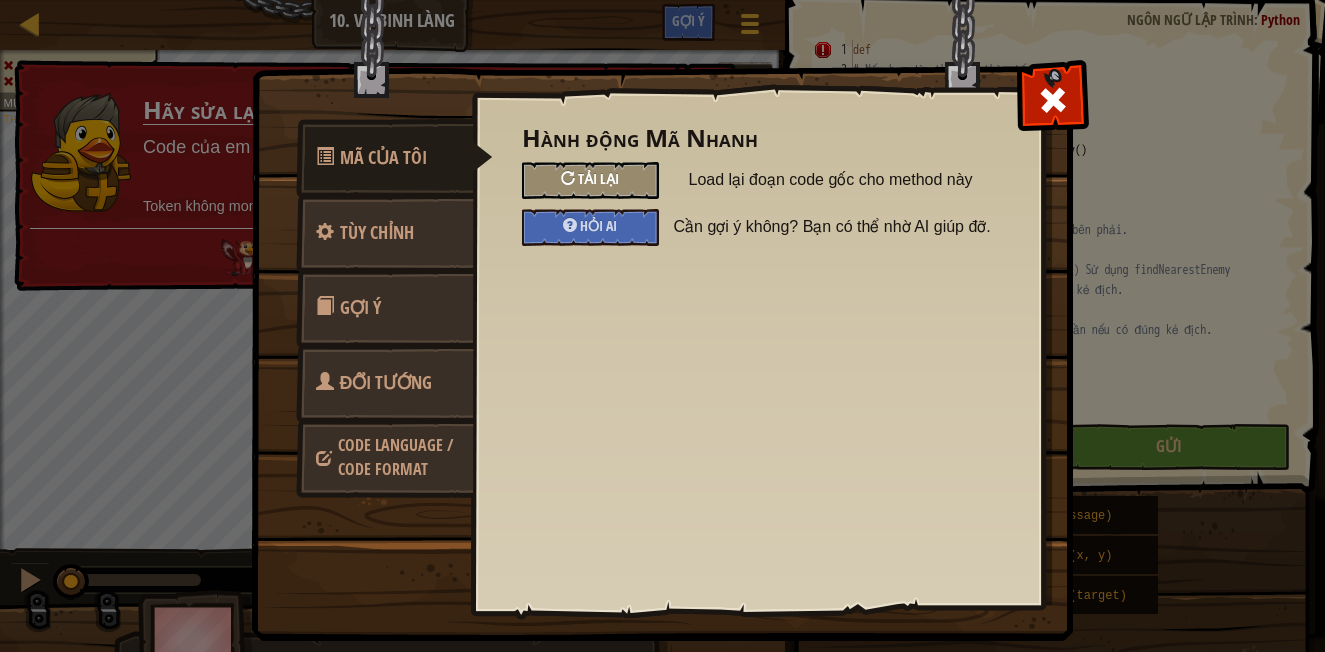 click on "Tải lại" at bounding box center [598, 178] 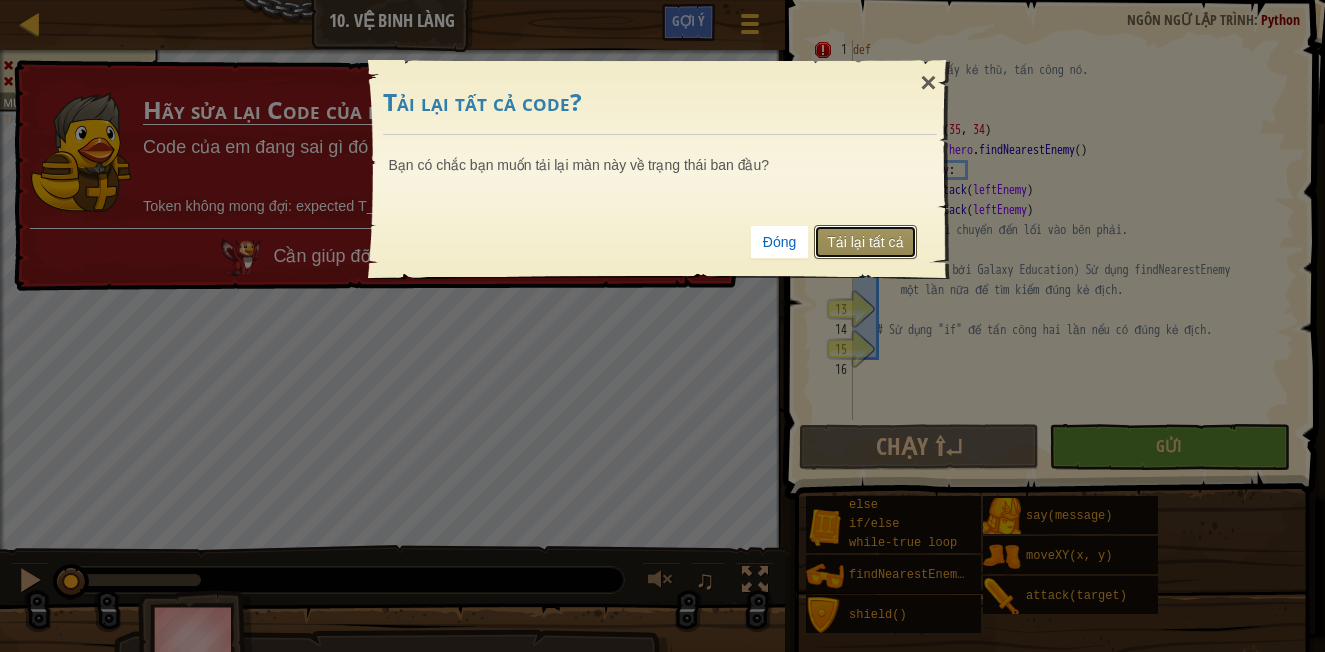 click on "Tải lại tất cả" at bounding box center (865, 242) 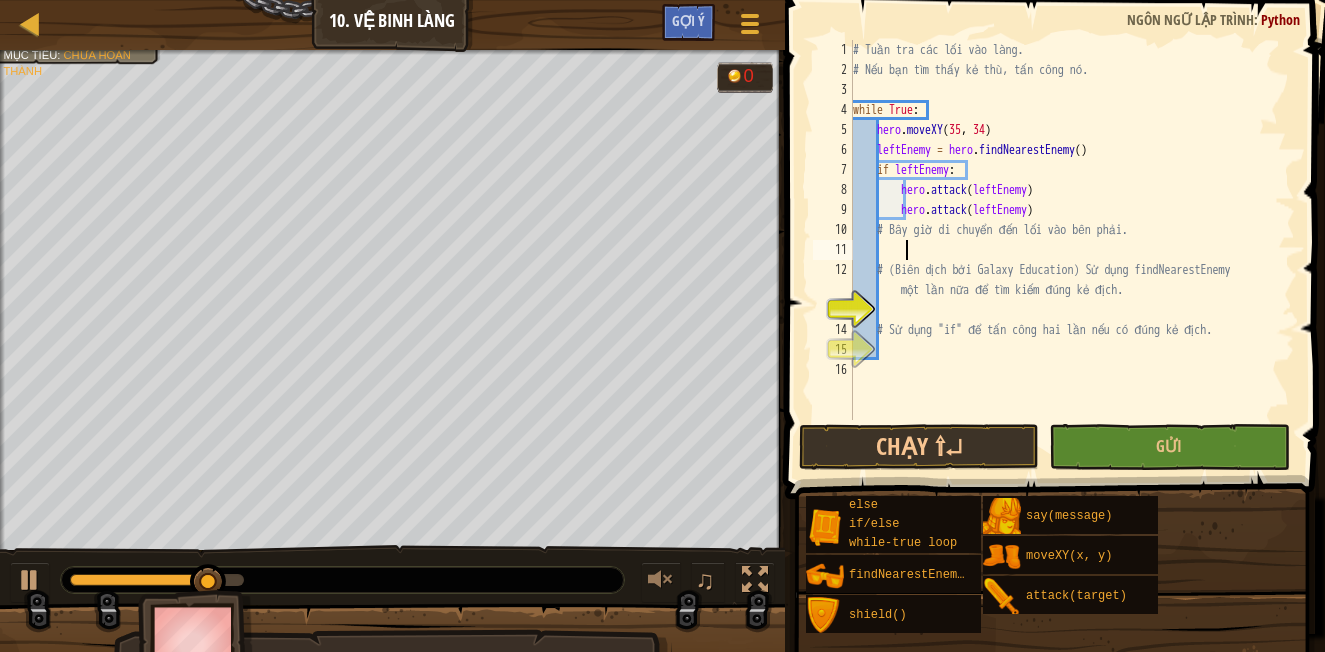 scroll, scrollTop: 9, scrollLeft: 3, axis: both 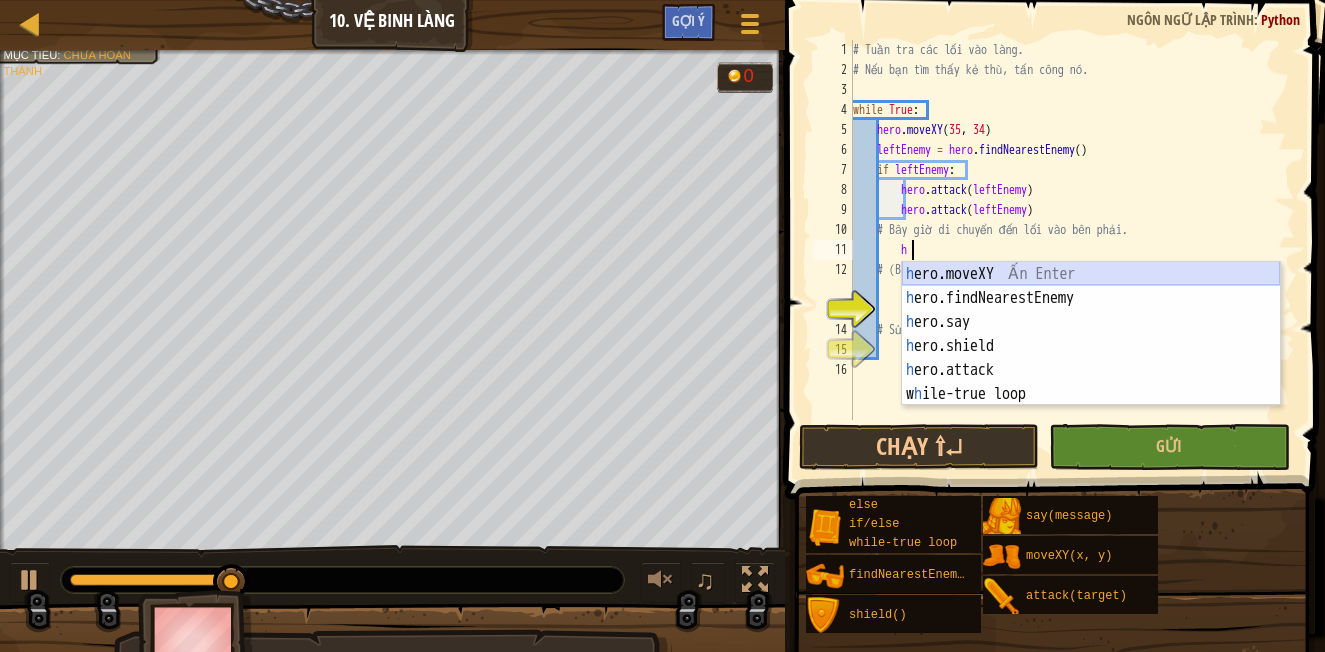 click on "h ero.moveXY Ấn Enter h ero.findNearestEnemy Ấn Enter h ero.say Ấn Enter h ero.shield Ấn Enter h ero.attack Ấn Enter w h ile-true loop Ấn Enter" at bounding box center (1091, 358) 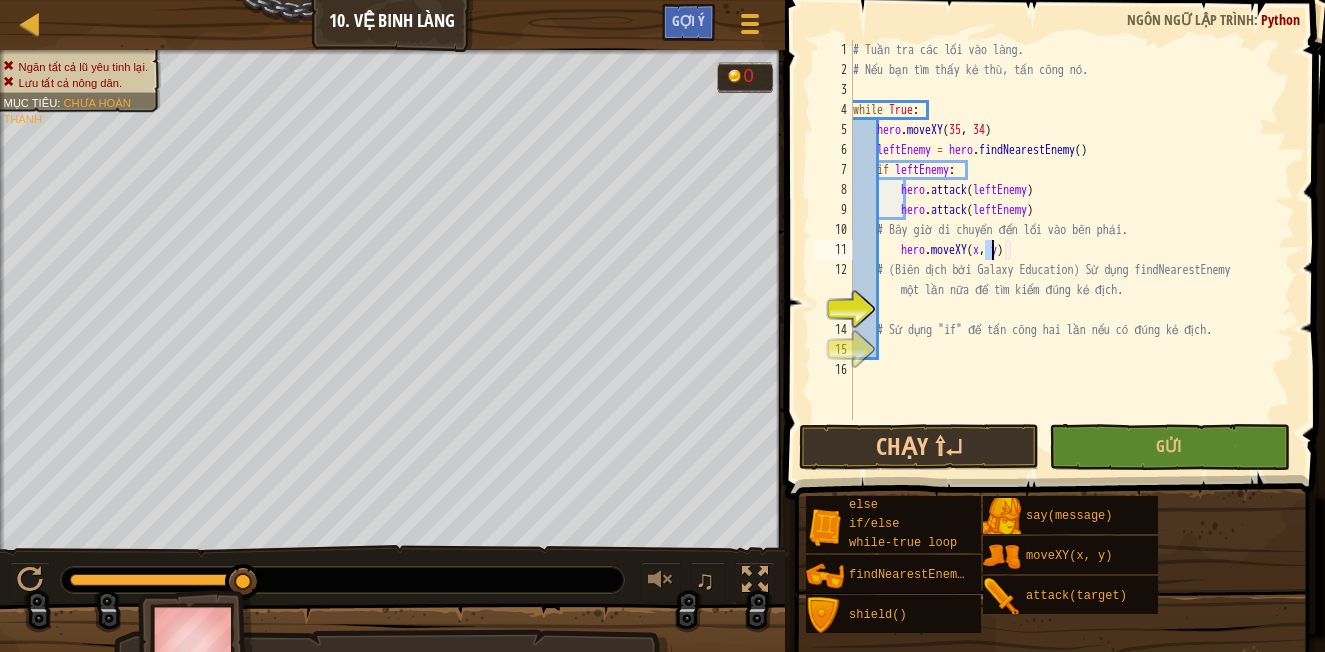 click on "hero . moveXY ( 35 ,   34 )      leftEnemy   =   hero . findNearestEnemy ( )      if   leftEnemy :          hero . attack ( leftEnemy )          hero . attack ( leftEnemy )      #Bây giờ di chuyển đến lối vào bên phải.          hero . moveXY ( x ,   y )      # (Biên dịch bởi Galaxy Education) Sử dụng findNearestEnemy           một lần nữa để tìm kiếm đúng kẻ địch.           # Sử dụng "if" để tấn công hai lần nếu có đúng kẻ địch." at bounding box center [1072, 250] 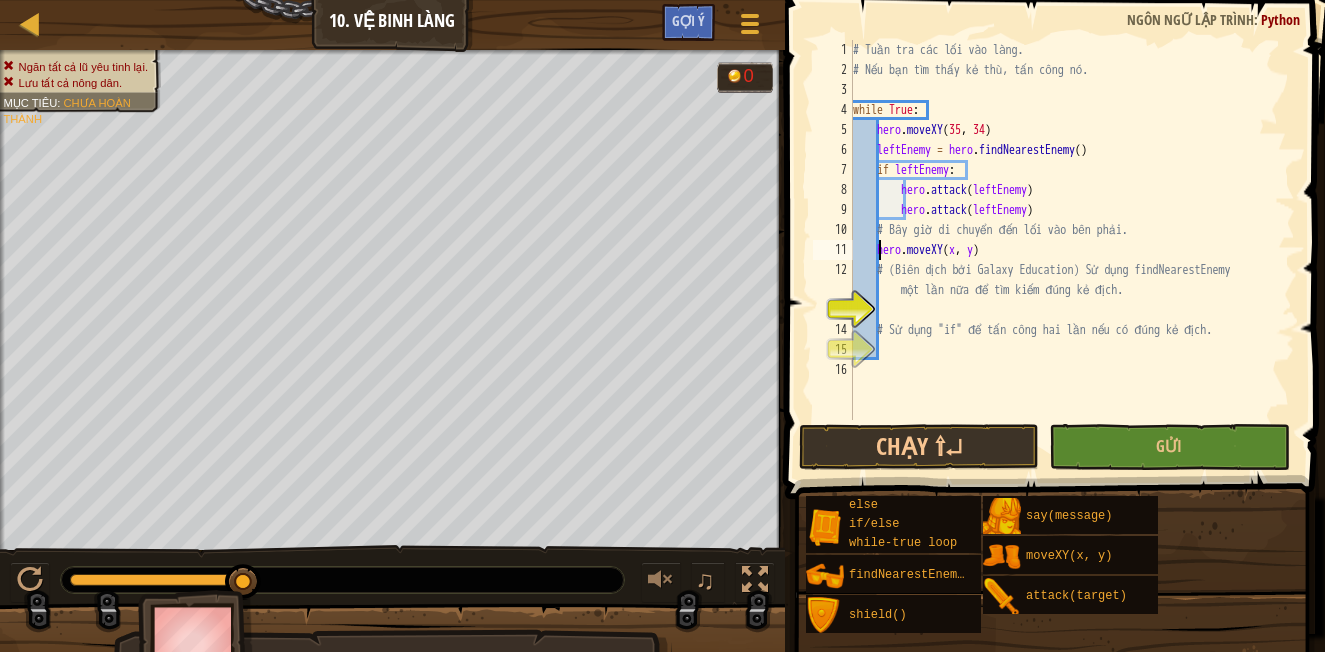 click on "# Tuần tra các lối vào làng. # Nếu bạn tìm thấy kẻ thù, tấn công nó. while   True :      hero . moveXY ( [NUMBER] ,   [NUMBER] )      leftEnemy   =   hero . findNearestEnemy ( )      if   leftEnemy :          hero . attack ( leftEnemy )          hero . attack ( leftEnemy )      #Bây giờ di chuyển đến lối vào bên phải.      hero . moveXY ( x ,   y )      # (Biên dịch bởi Galaxy Education) Sử dụng findNearestEnemy           một lần nữa để tìm kiếm đúng kẻ địch.           # Sử dụng "if" để tấn công hai lần nếu có đúng kẻ địch." at bounding box center (1072, 250) 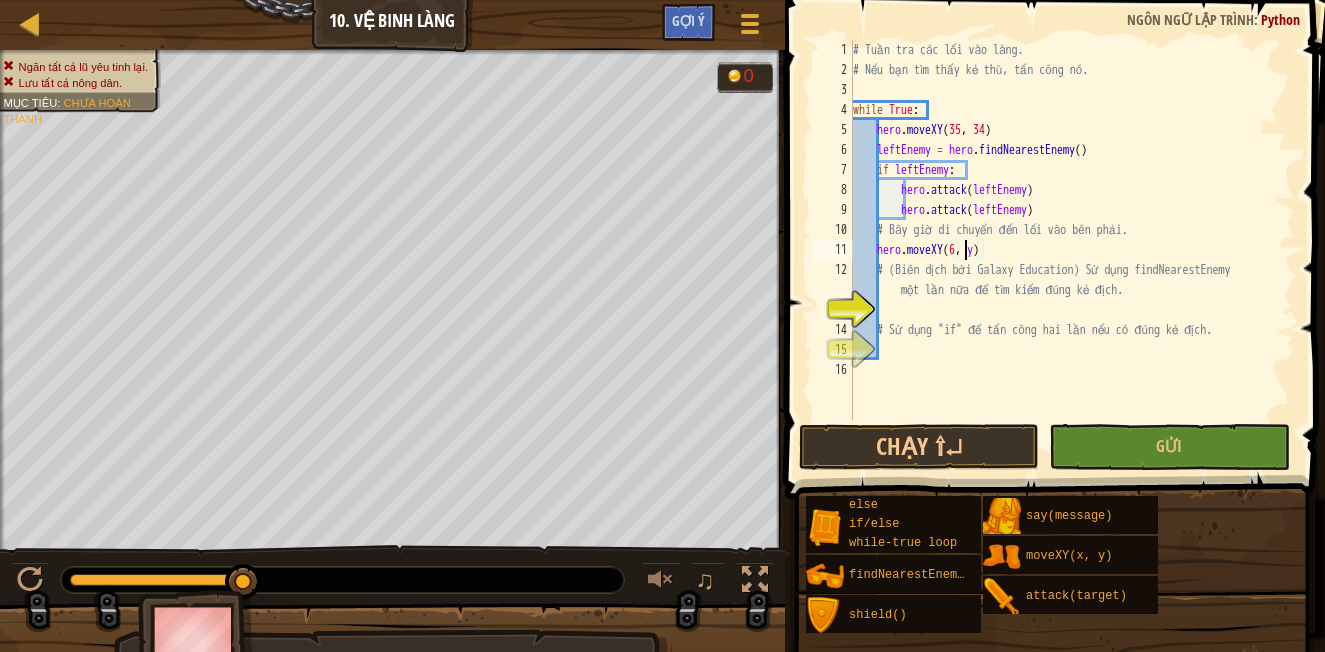scroll, scrollTop: 9, scrollLeft: 9, axis: both 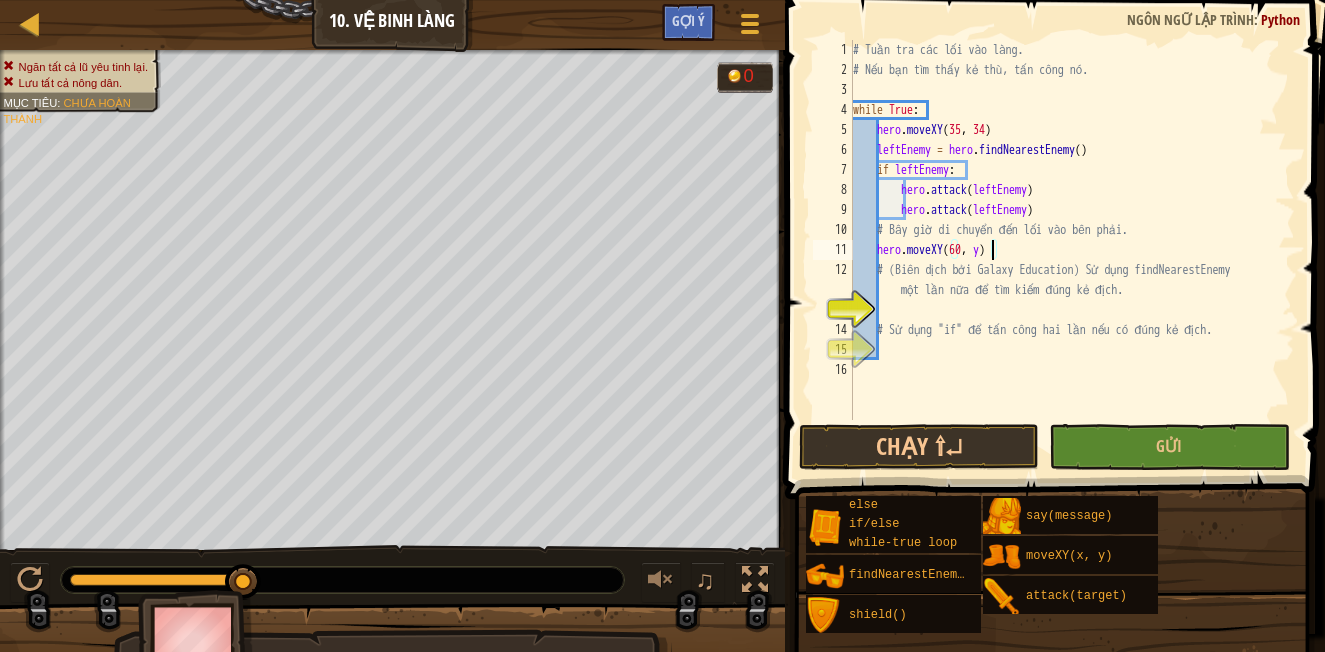 click on "# Tuần tra các lối vào làng. # Nếu bạn tìm thấy kẻ thù, tấn công nó. while   True :      hero . moveXY ( [NUMBER] ,   [NUMBER] )      leftEnemy   =   hero . findNearestEnemy ( )      if   leftEnemy :          hero . attack ( leftEnemy )          hero . attack ( leftEnemy )      #Bây giờ di chuyển đến lối vào bên phải.      hero . moveXY ( [NUMBER] ,   y )      # (Biên dịch bởi Galaxy Education) Sử dụng findNearestEnemy           một lần nữa để tìm kiếm đúng kẻ địch.           # Sử dụng "if" để tấn công hai lần nếu có đúng kẻ địch." at bounding box center [1072, 250] 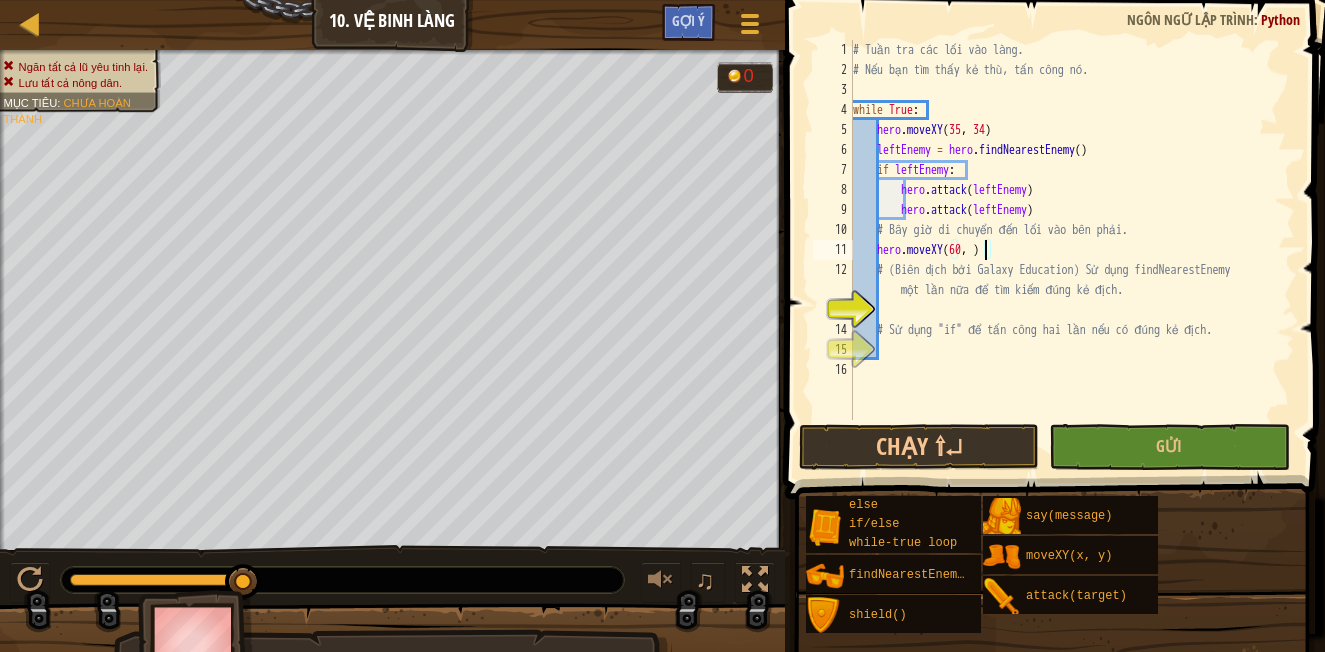 scroll, scrollTop: 9, scrollLeft: 11, axis: both 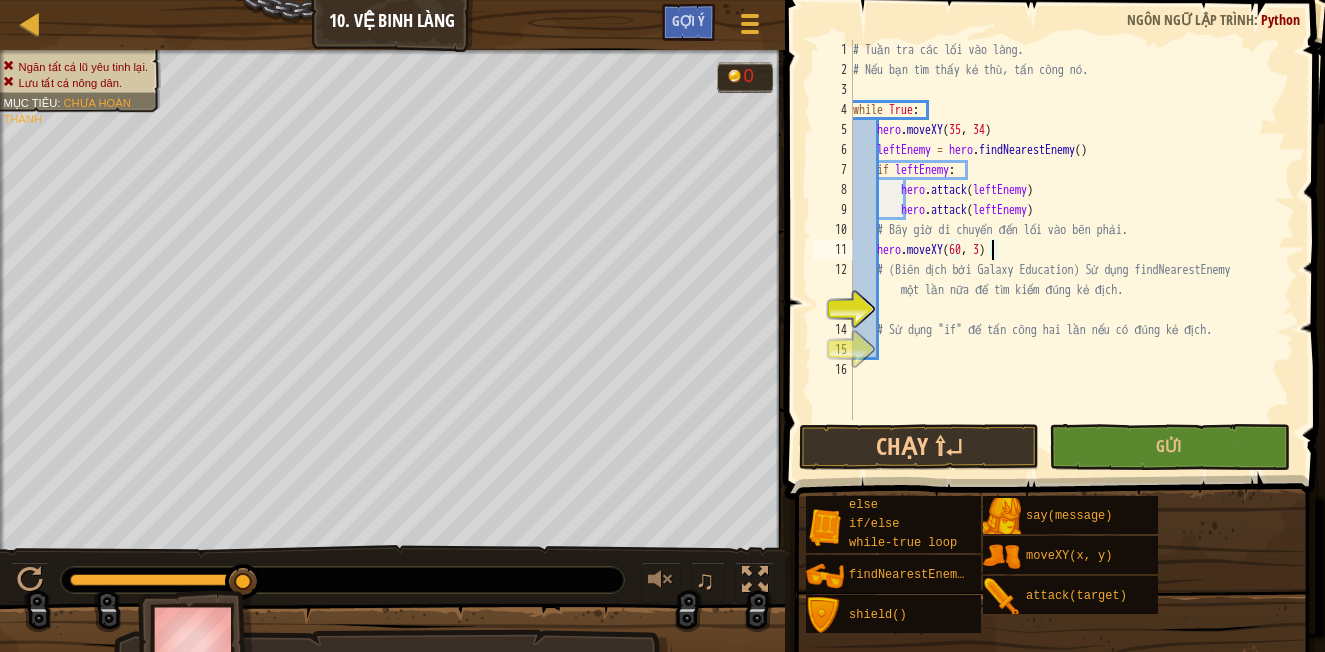 type on "hero.moveXY([NUMBER], [NUMBER])" 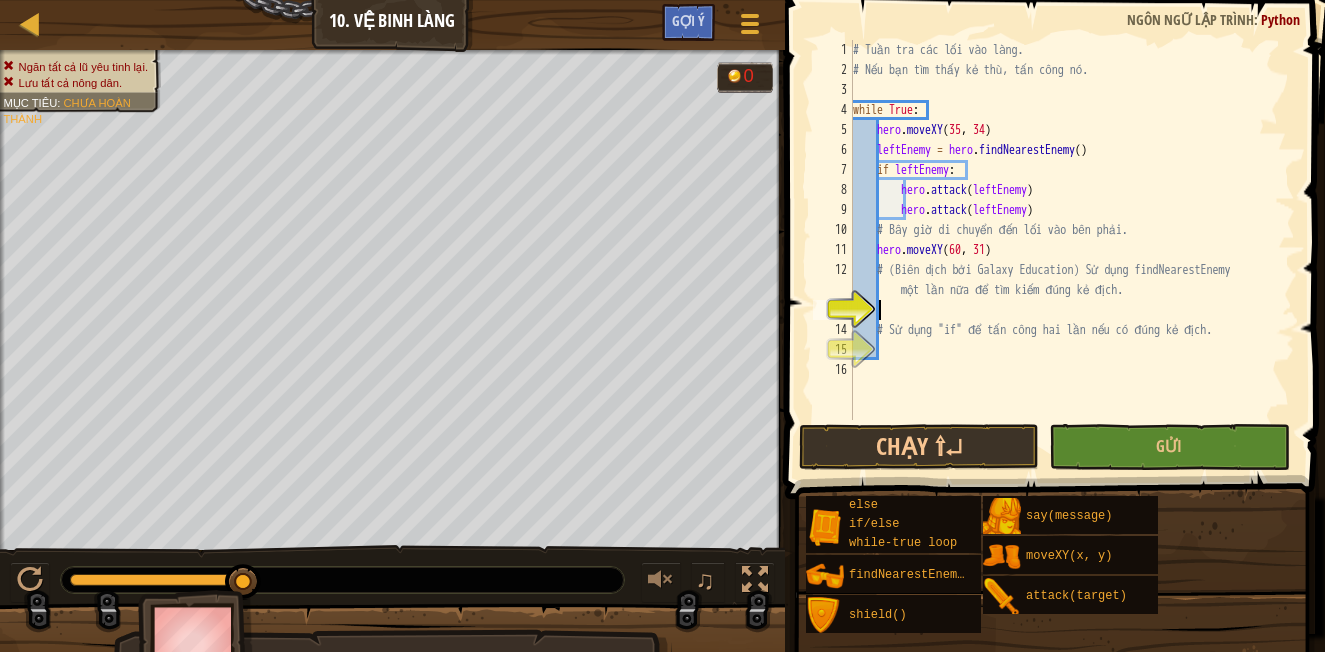 click on "hero.moveXY([NUMBER], [NUMBER])
leftEnemy = hero.findNearestEnemy()
if leftEnemy:
hero.attack(leftEnemy)
hero.attack(leftEnemy)
# Bây giờ di chuyển đến lối vào bên phải.
hero.moveXY([NUMBER], [NUMBER])
# (Biên dịch bởi Galaxy Education) Sử dụng findNearestEnemy một lần nữa để tìm kiếm đúng kẻ địch.
# Sử dụng "if" để tấn công hai lần nếu có đúng kẻ địch." at bounding box center (1072, 250) 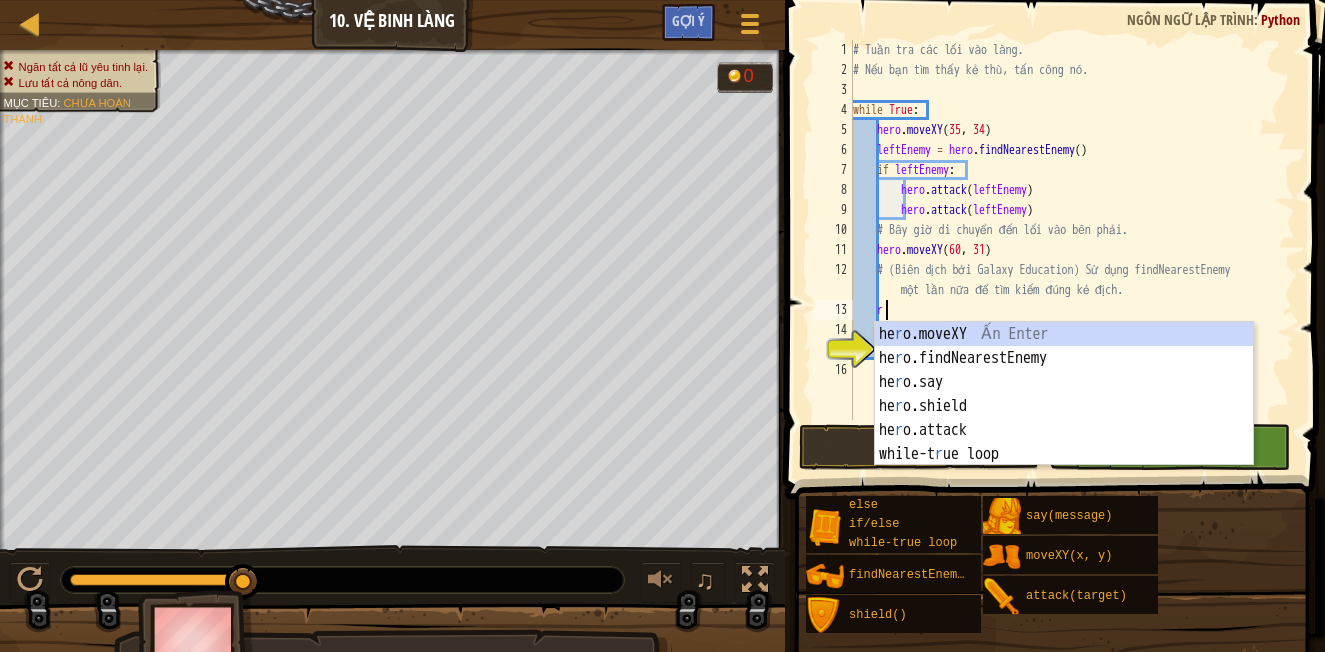 scroll, scrollTop: 9, scrollLeft: 2, axis: both 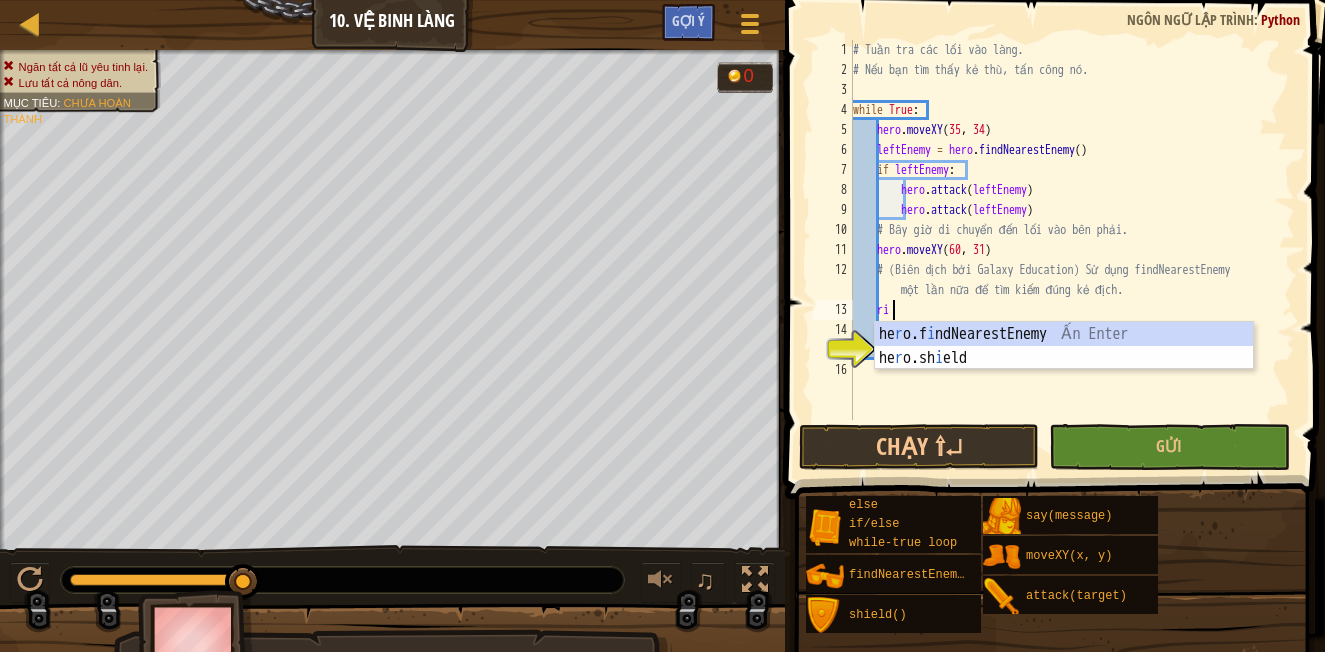 type on "r" 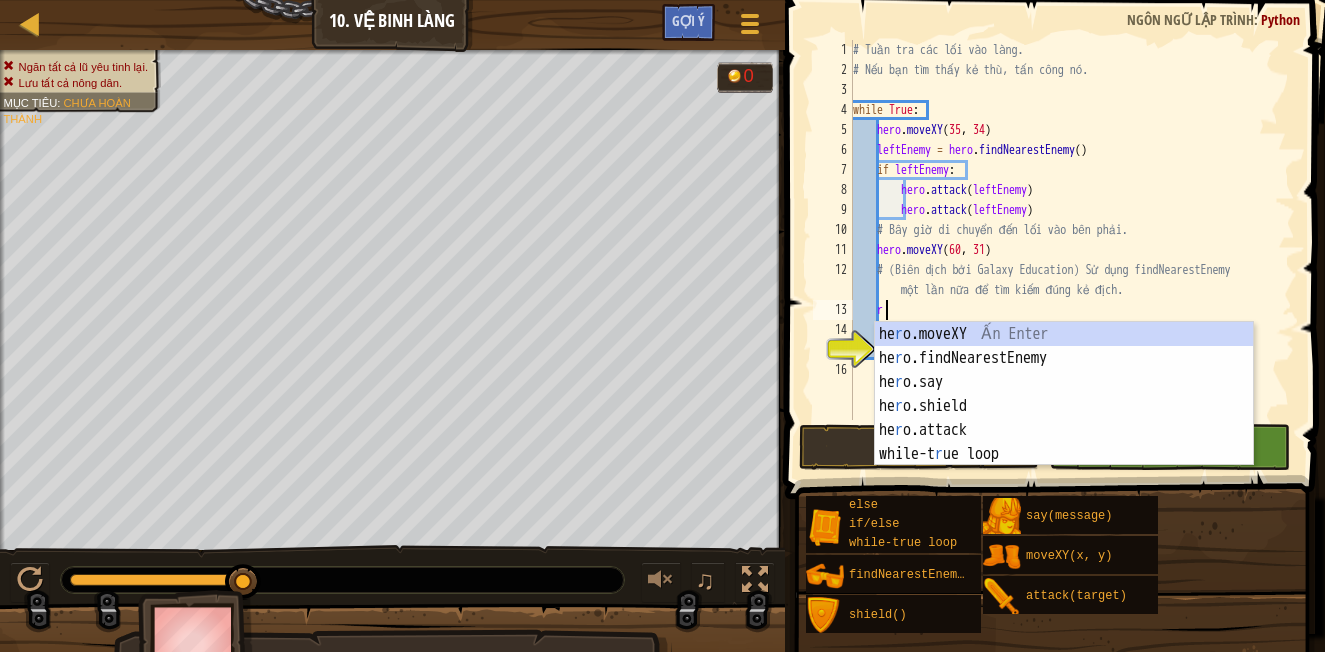scroll, scrollTop: 9, scrollLeft: 1, axis: both 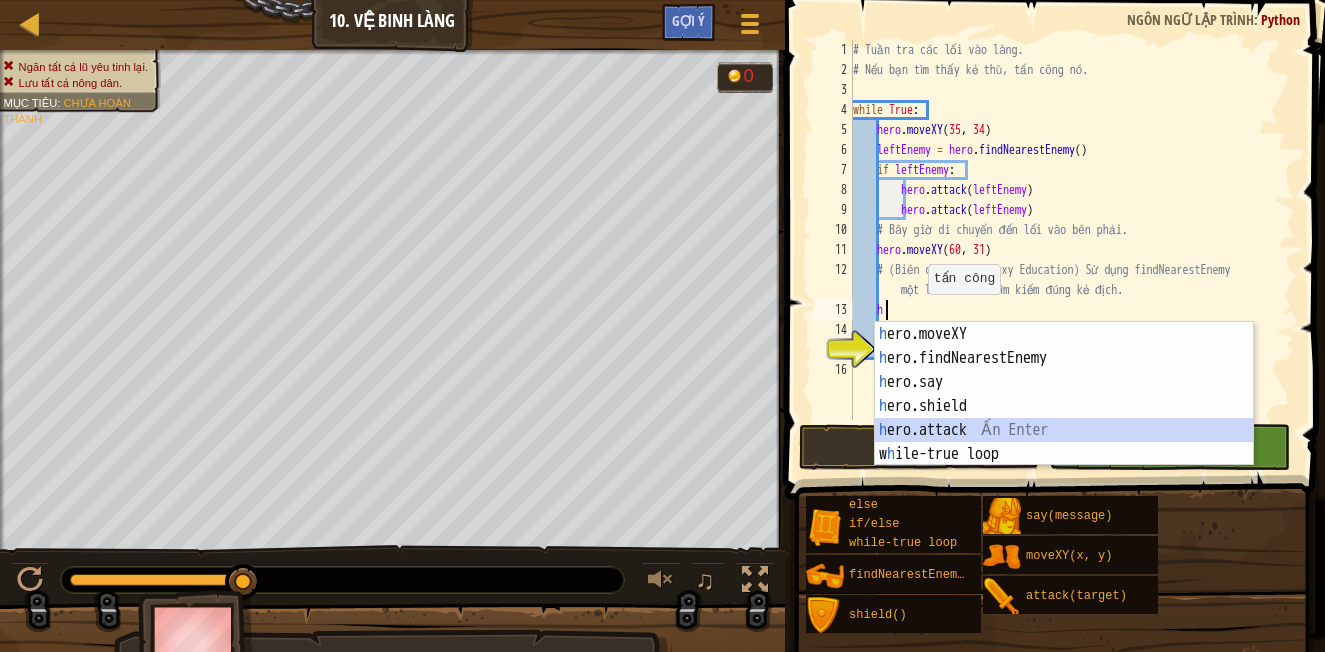 click on "h ero.moveXY Ấn Enter h ero.findNearestEnemy Ấn Enter h ero.say Ấn Enter h ero.shield Ấn Enter h ero.attack Ấn Enter w h ile-true loop Ấn Enter" at bounding box center (1064, 418) 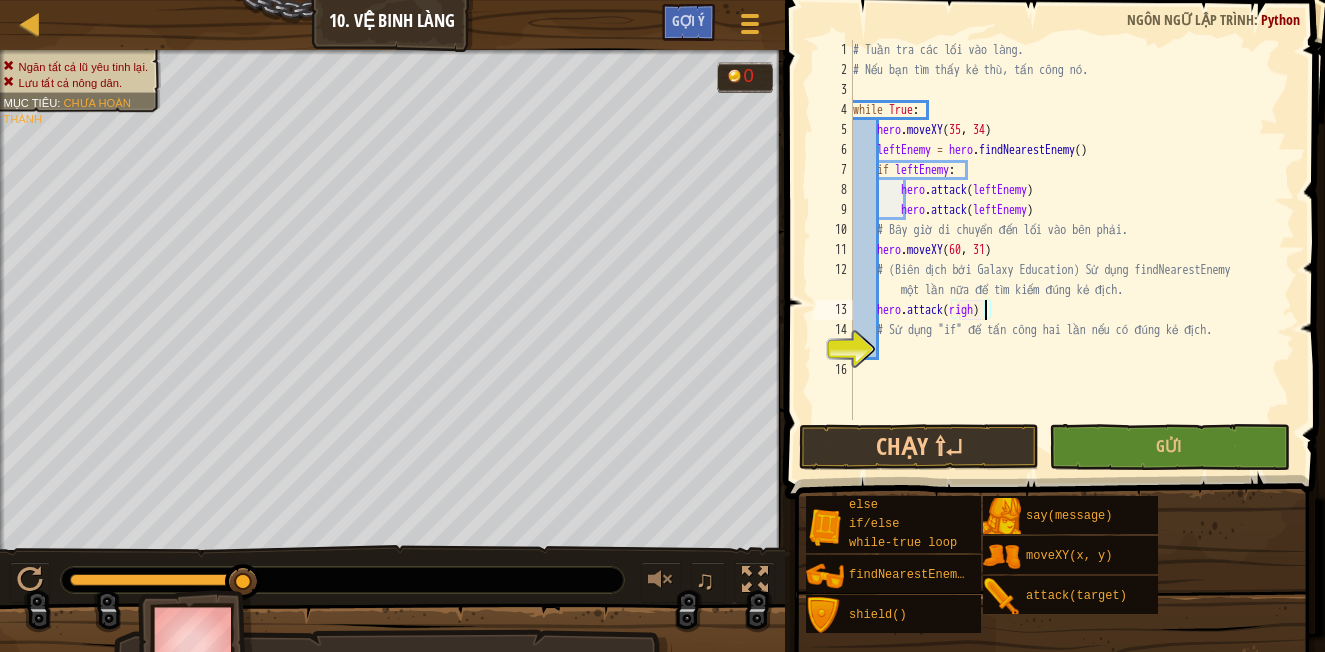 scroll, scrollTop: 9, scrollLeft: 11, axis: both 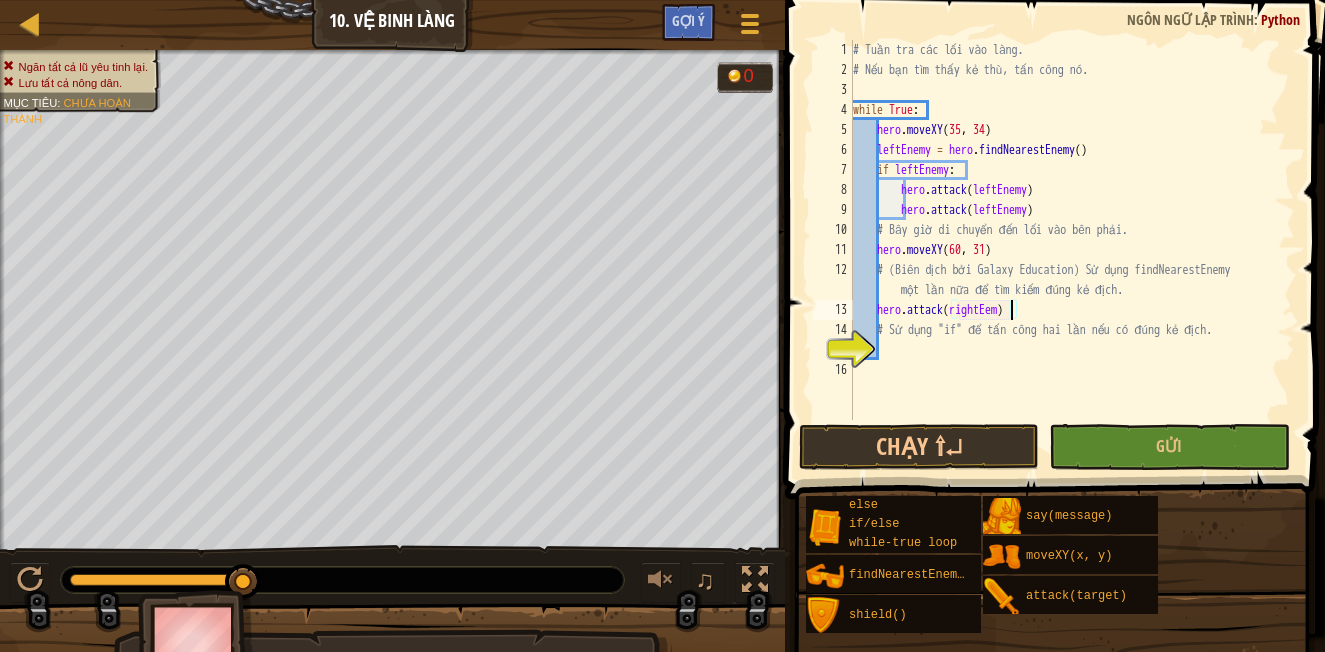 type on "hero.attack(rightEemy)" 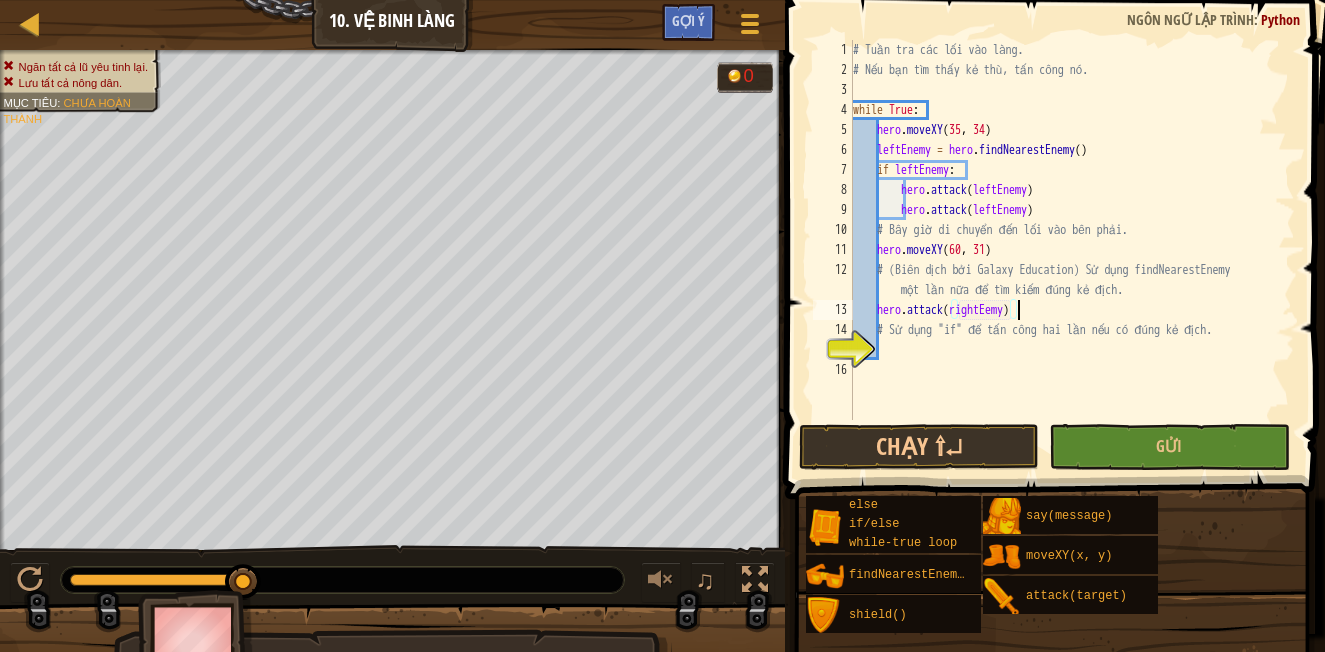 scroll, scrollTop: 9, scrollLeft: 13, axis: both 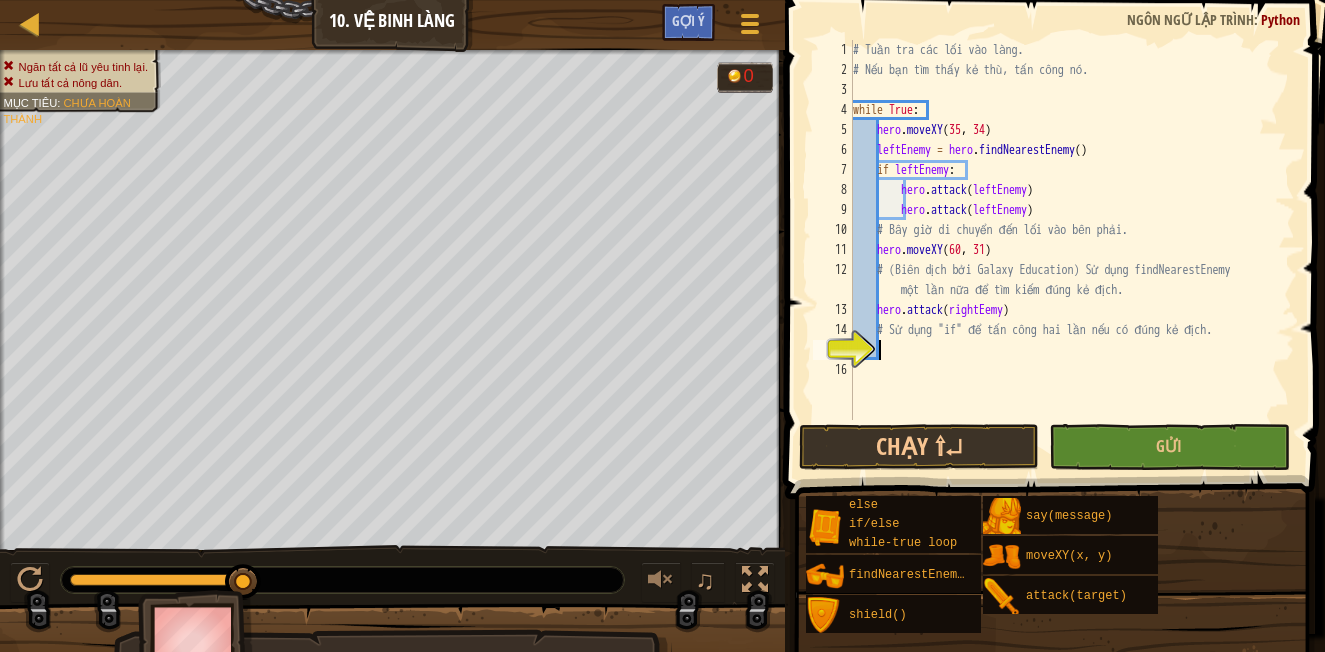 click on "hero . moveXY ( 35 ,   34 )      leftEnemy   =   hero . findNearestEnemy ( )      if   leftEnemy :          hero . attack ( leftEnemy )          hero . attack ( leftEnemy )      #Bây giờ di chuyển đến lối vào bên phải.      hero . moveXY ( 60 ,   31 )      # (Biên dịch bởi Galaxy Education) Sử dụng findNearestEnemy           một lần nữa để tìm kiếm đúng kẻ địch.      hero . attack ( rightEemy )      # Sử dụng "if" để tấn công hai lần nếu có đúng kẻ địch." at bounding box center (1072, 250) 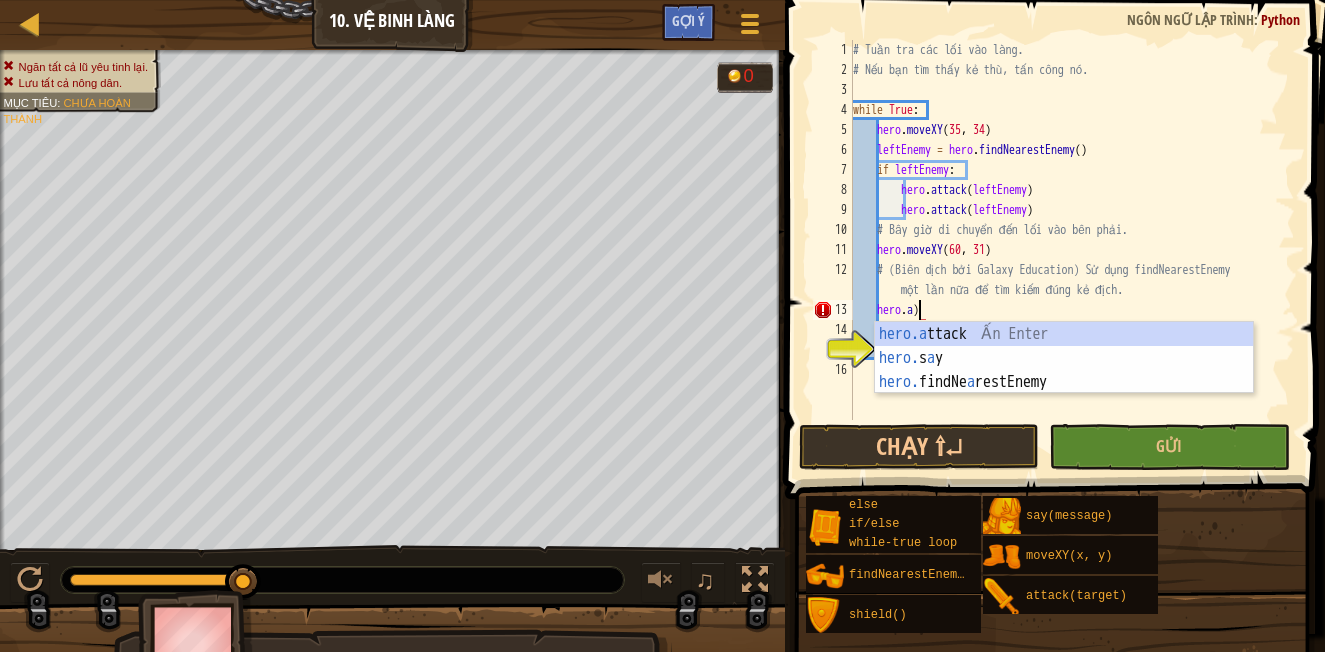 click on "hero . moveXY ( 35 ,   34 )      leftEnemy   =   hero . findNearestEnemy ( )      if   leftEnemy :          hero . attack ( leftEnemy )          hero . attack ( leftEnemy )      #Bây giờ di chuyển đến lối vào bên phải.      hero . moveXY ( 60 ,   31 )      # (Biên dịch bởi Galaxy Education) Sử dụng findNearestEnemy           một lần nữa để tìm kiếm đúng kẻ địch.      hero . a )      # Sử dụng "if" để tấn công hai lần nếu có đúng kẻ địch." at bounding box center (1072, 250) 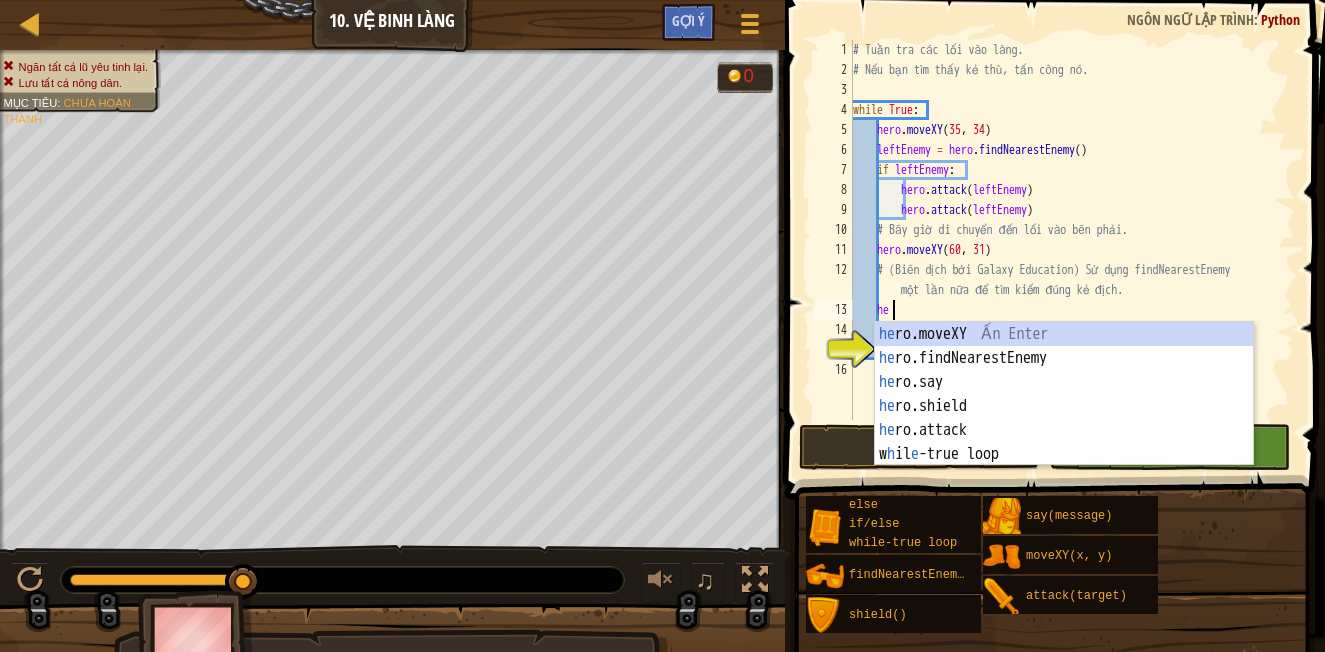 type on "h" 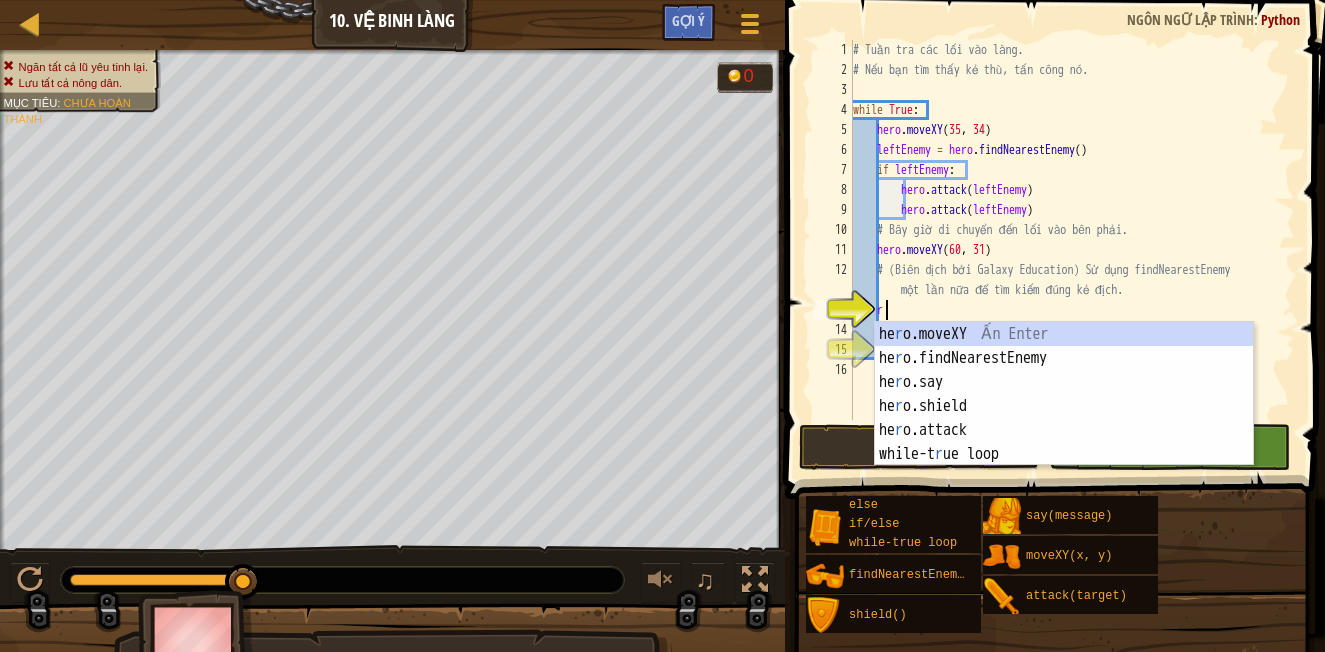 scroll, scrollTop: 9, scrollLeft: 2, axis: both 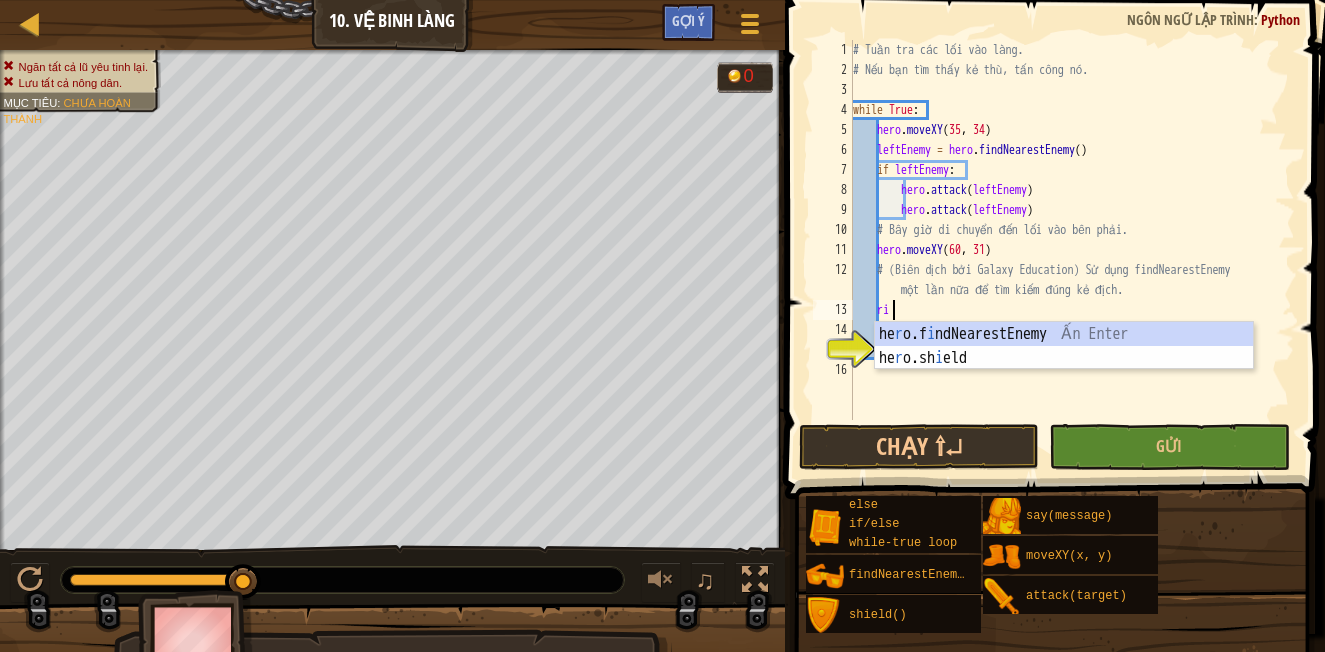 type on "r" 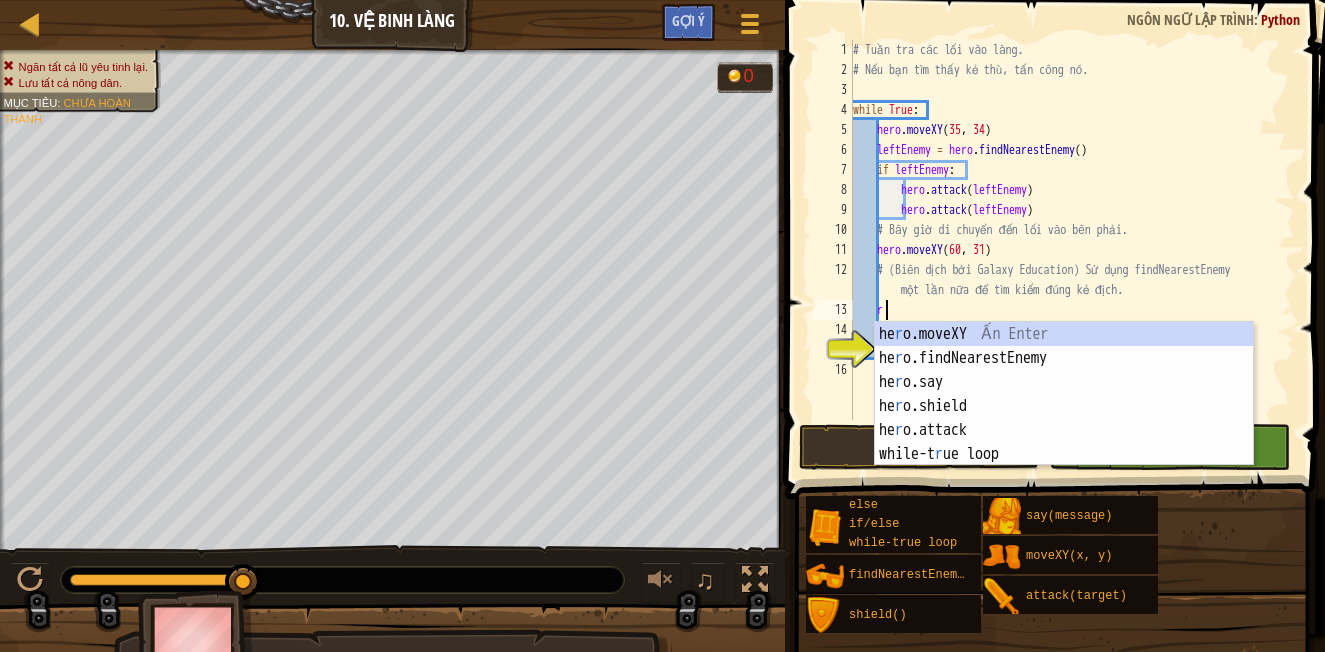 scroll, scrollTop: 9, scrollLeft: 1, axis: both 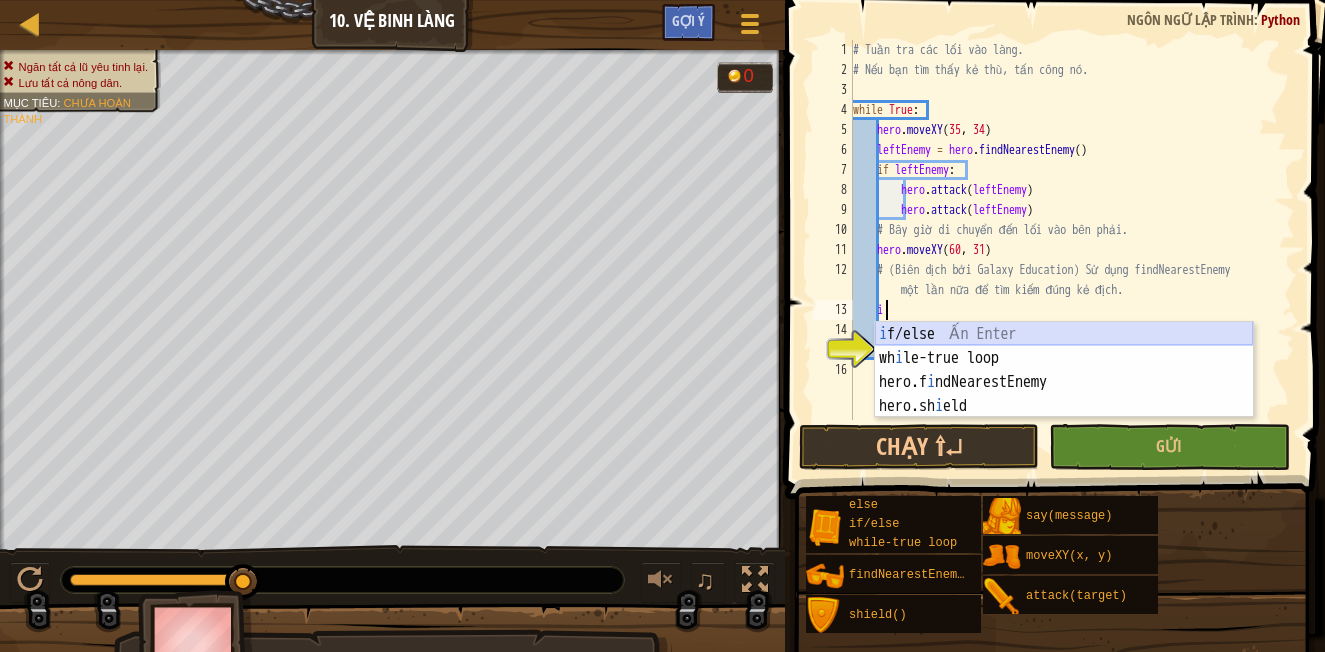 click on "i f/else Ấn Enter wh i le-true loop Ấn Enter hero.f i ndNearestEnemy Ấn Enter hero.sh i eld Ấn Enter" at bounding box center [1064, 394] 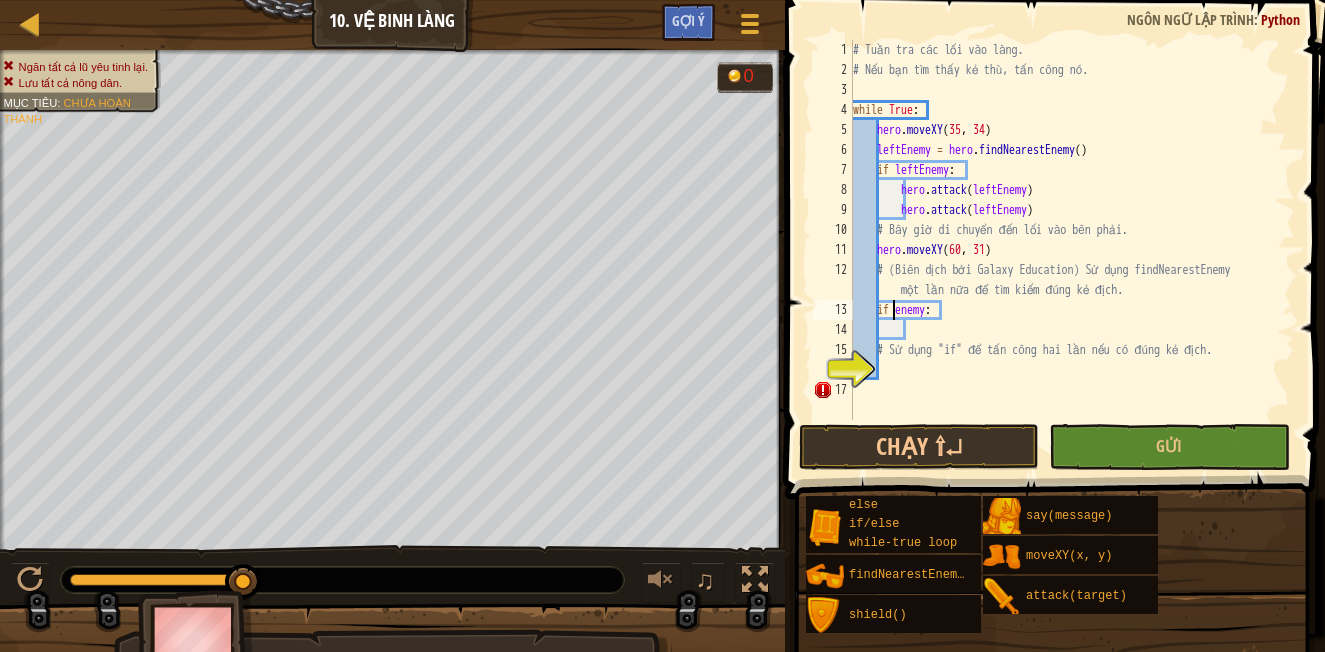 click on "hero . moveXY ( 35 ,   34 )      leftEnemy   =   hero . findNearestEnemy ( )      if   leftEnemy :          hero . attack ( leftEnemy )          hero . attack ( leftEnemy )      #Bây giờ di chuyển đến lối vào bên phải.      hero . moveXY ( 60 ,   31 )      # (Biên dịch bởi Galaxy Education) Sử dụng findNearestEnemy           một lần nữa để tìm kiếm đúng kẻ địch.      if   enemy :               # Sử dụng "if" để tấn công hai lần nếu có đúng kẻ địch." at bounding box center (1072, 250) 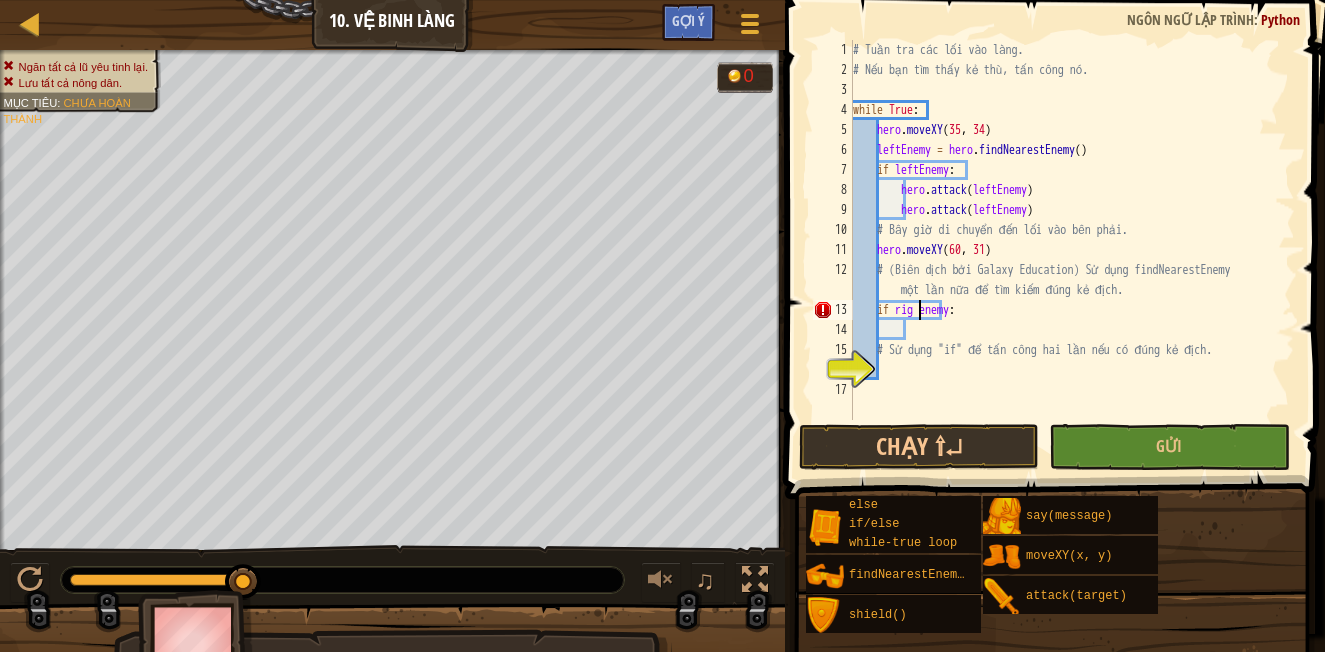 scroll, scrollTop: 9, scrollLeft: 6, axis: both 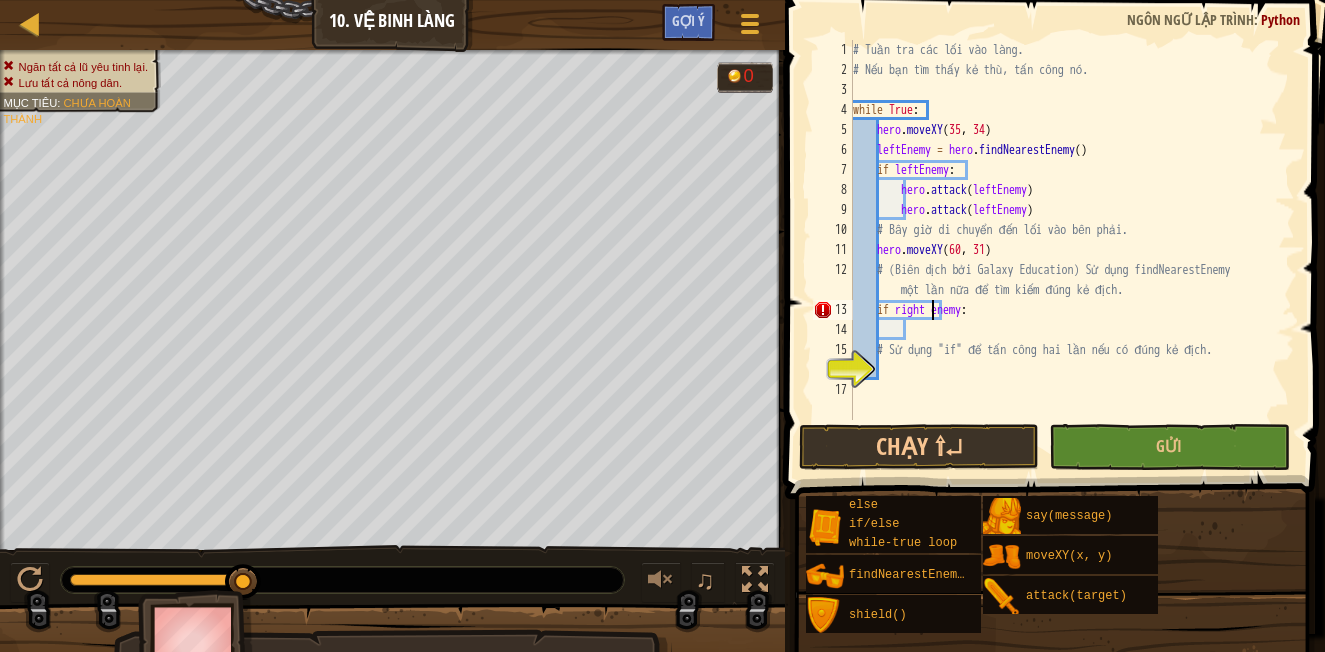 click on "# Tuần tra các lối vào làng. # Nếu bạn tìm thấy kẻ thù, tấn công nó. while   True :      hero . moveXY ( [NUMBER] ,   [NUMBER] )      leftEnemy   =   hero . findNearestEnemy ( )      if   leftEnemy :          hero . attack ( leftEnemy )          hero . attack ( leftEnemy )      #Bây giờ di chuyển đến lối vào bên phải.      hero . moveXY ( [NUMBER] ,   [NUMBER] )      # (Biên dịch bởi Galaxy Education) Sử dụng findNearestEnemy           một lần nữa để tìm kiếm đúng kẻ địch.      if   right   enemy :               # Sử dụng "if" để tấn công hai lần nếu có đúng kẻ địch." at bounding box center (1072, 250) 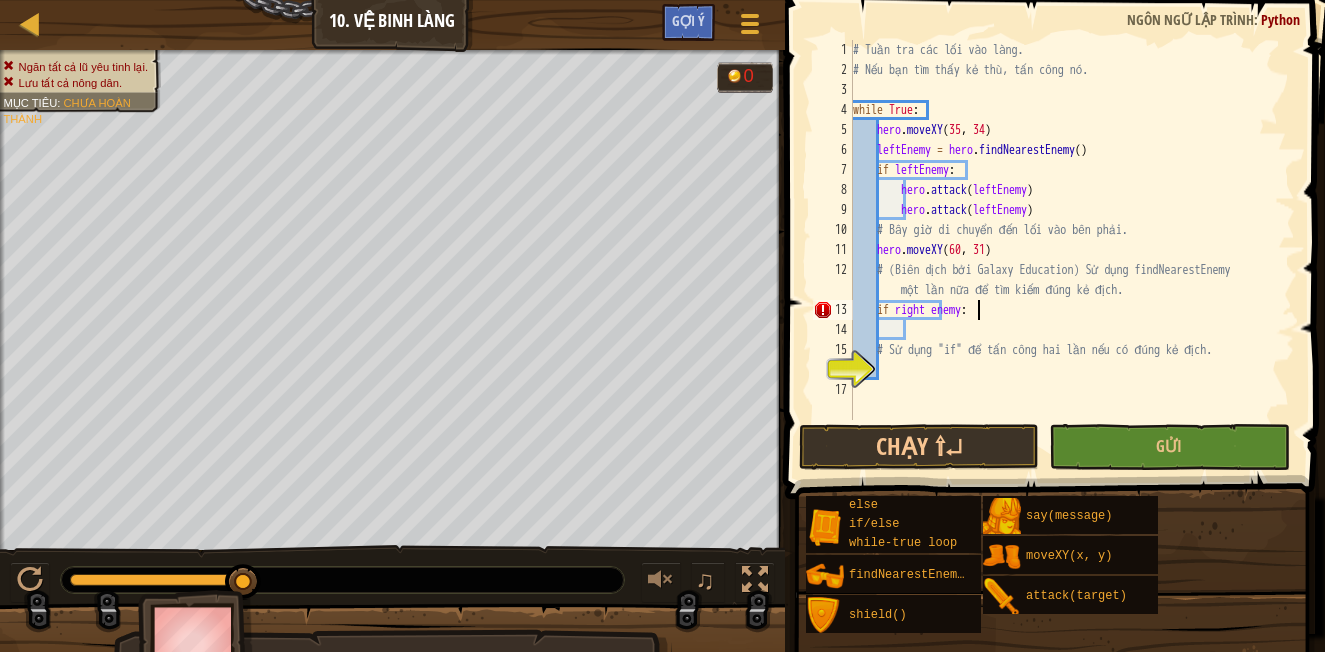 click on "# Tuần tra các lối vào làng. # Nếu bạn tìm thấy kẻ thù, tấn công nó. while   True :      hero . moveXY ( [NUMBER] ,   [NUMBER] )      leftEnemy   =   hero . findNearestEnemy ( )      if   leftEnemy :          hero . attack ( leftEnemy )          hero . attack ( leftEnemy )      #Bây giờ di chuyển đến lối vào bên phải.      hero . moveXY ( [NUMBER] ,   [NUMBER] )      # (Biên dịch bởi Galaxy Education) Sử dụng findNearestEnemy           một lần nữa để tìm kiếm đúng kẻ địch.      if   right   enemy :               # Sử dụng "if" để tấn công hai lần nếu có đúng kẻ địch." at bounding box center [1072, 250] 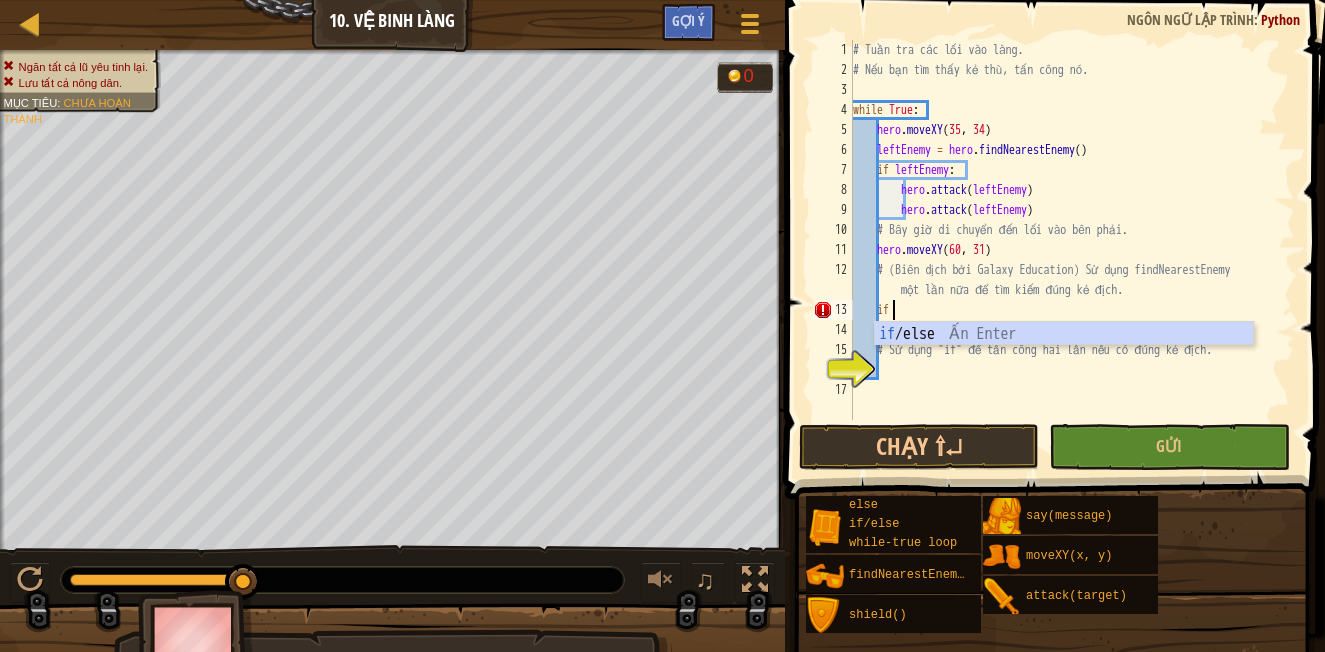 type on "i" 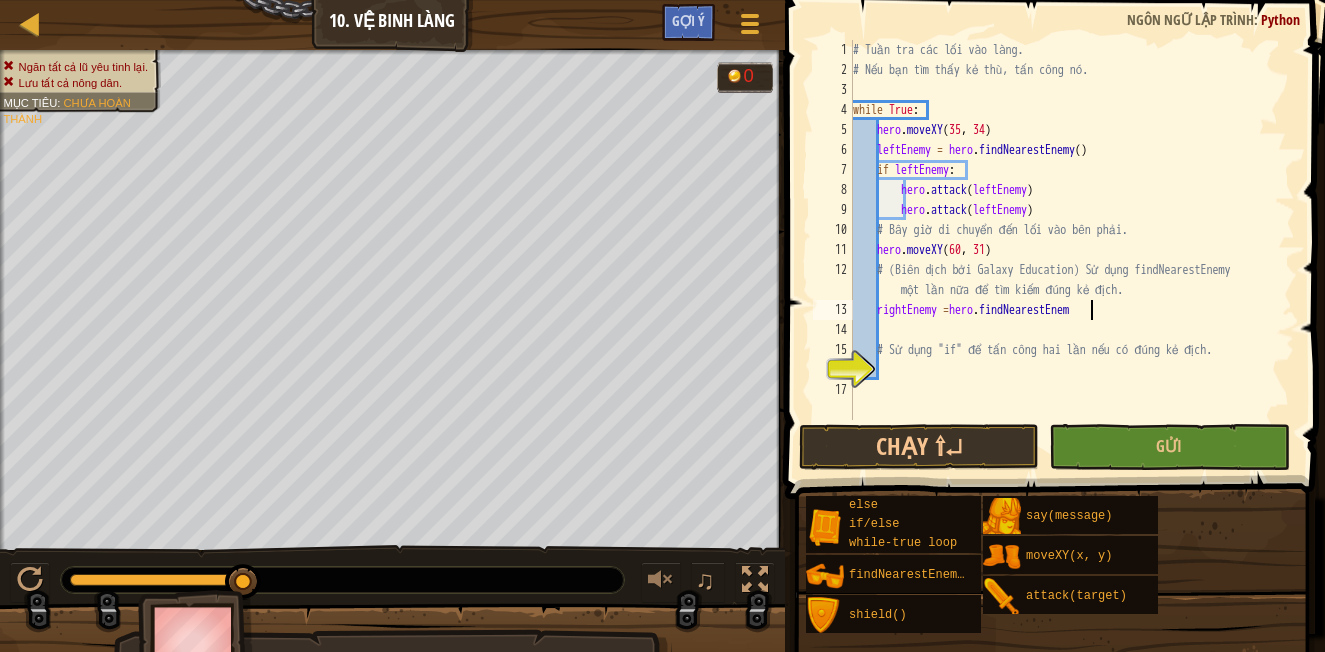 scroll, scrollTop: 9, scrollLeft: 19, axis: both 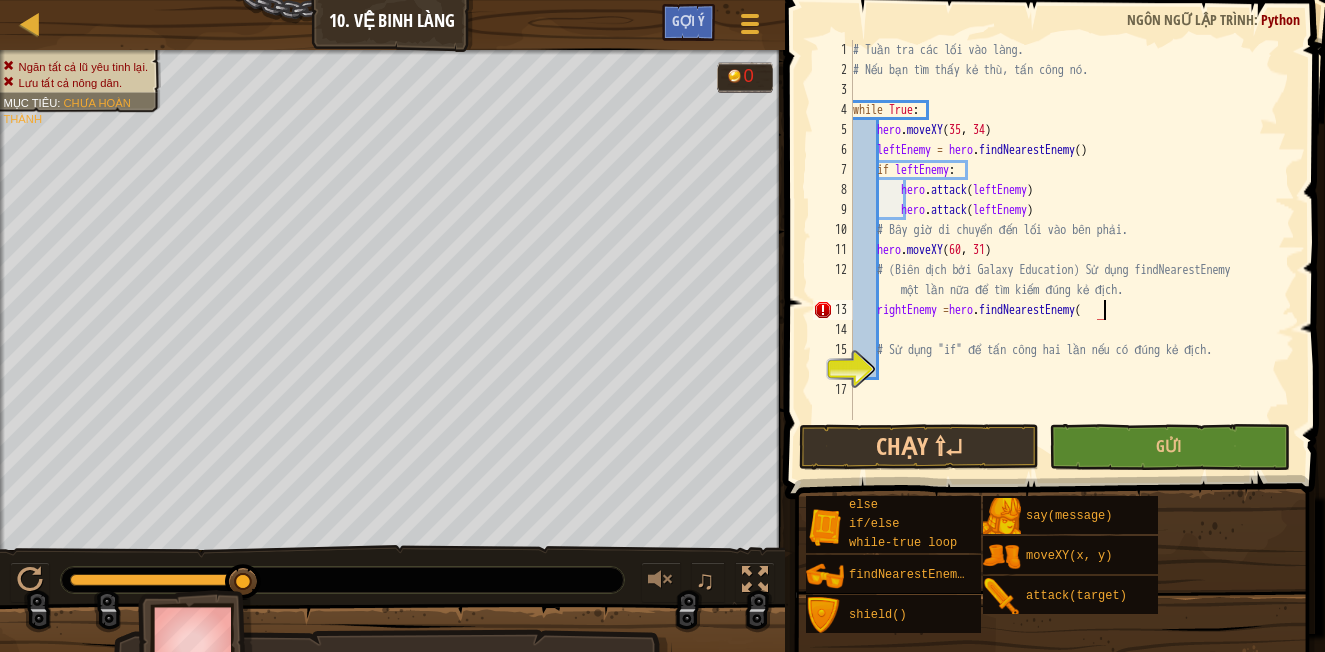 type on "rightEnemy = hero.findNearestEnemy()" 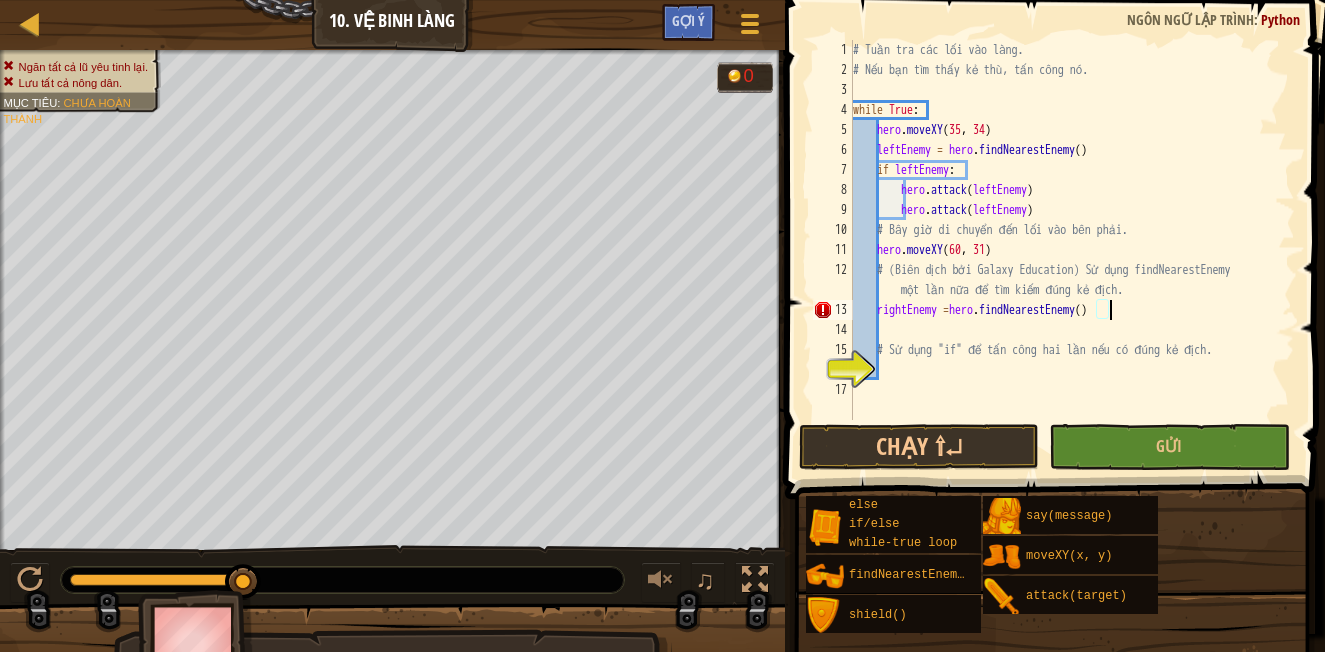 scroll, scrollTop: 9, scrollLeft: 20, axis: both 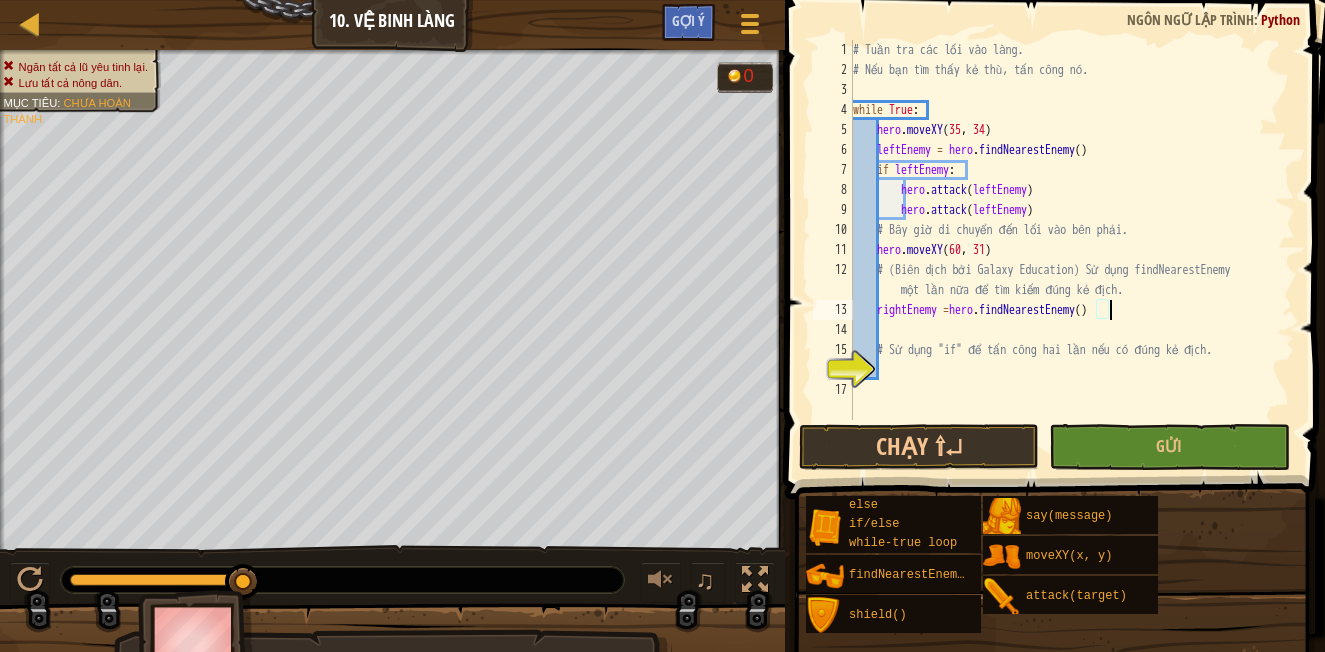 click on "# Tuần tra các lối vào làng. # Nếu bạn tìm thấy kẻ thù, tấn công nó. while   True :      hero . moveXY ( 35 ,   34 )      leftEnemy   =   hero . findNearestEnemy ( )      if   leftEnemy :          hero . attack ( leftEnemy )          hero . attack ( leftEnemy )      # Bây giờ di chuyển đến lối vào bên phải.      hero . moveXY ( 60 ,   31 )      # (Biên dịch bởi Galaxy Education) Sử dụng findNearestEnemy           một lần nữa để tìm kiếm đúng kẻ địch.      rightEnemy   = hero . findNearestEnemy ( )               # Sử dụng "if" để tấn công hai lần nếu có đúng kẻ địch." at bounding box center [1072, 250] 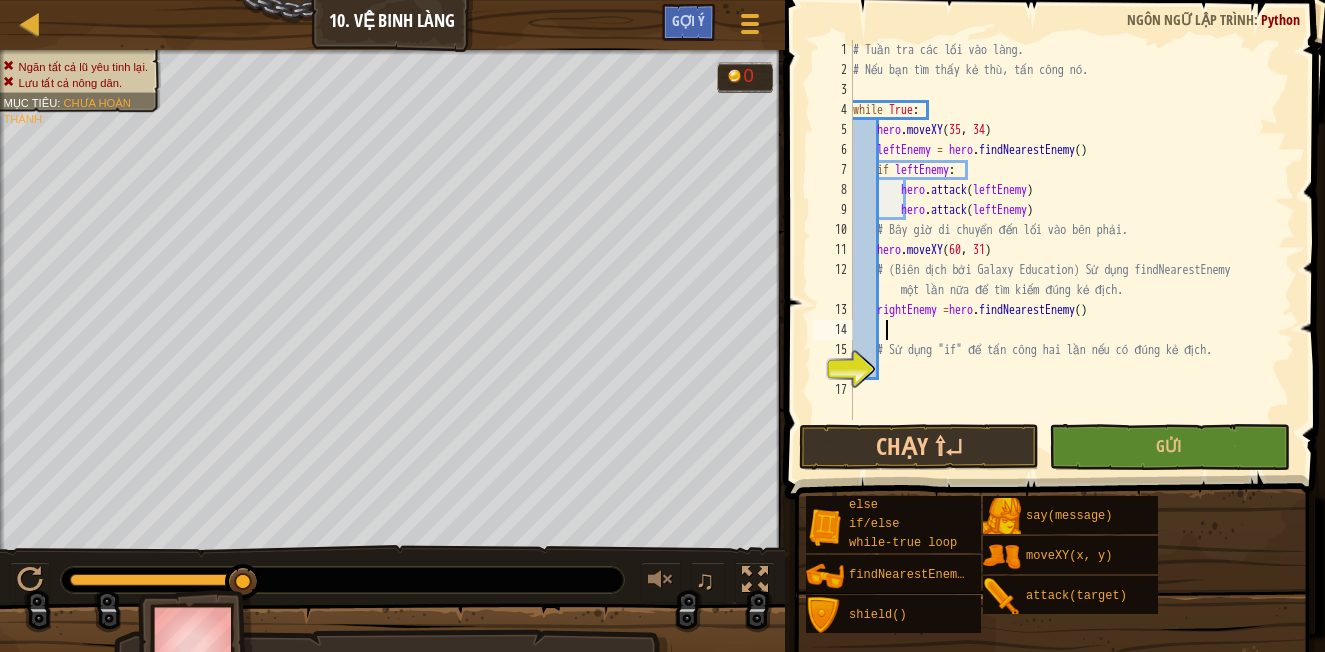 scroll, scrollTop: 9, scrollLeft: 3, axis: both 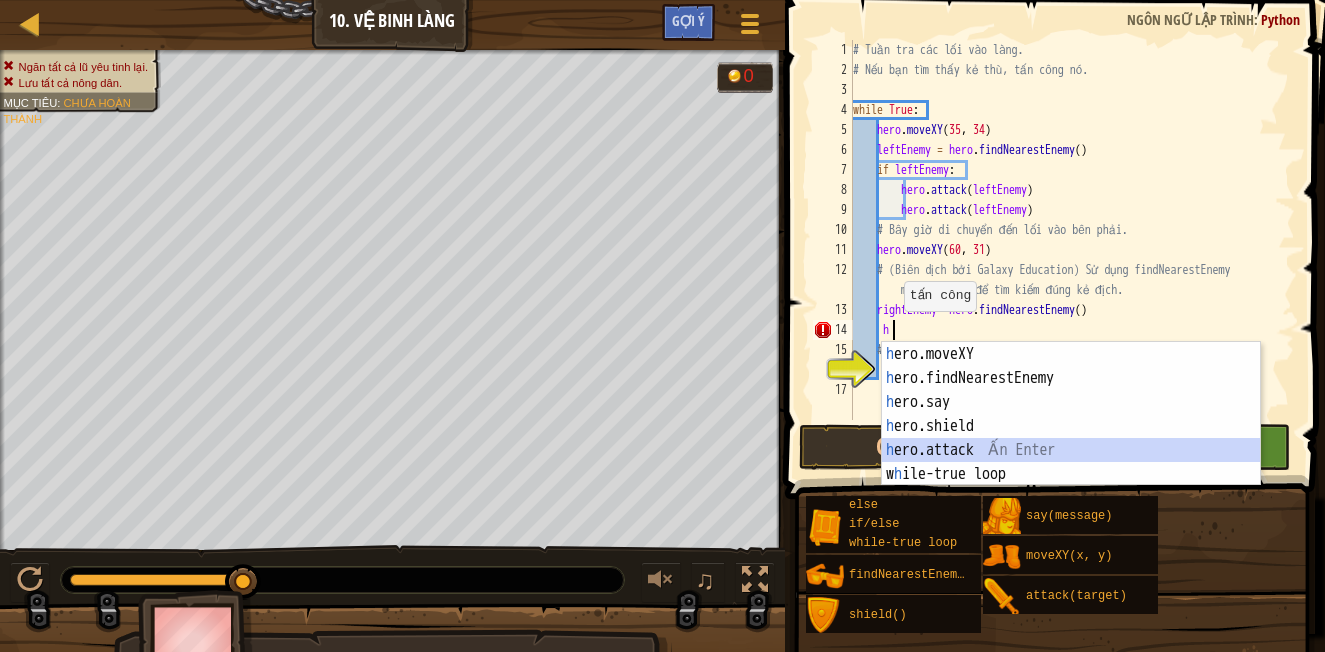 click on "h ero.moveXY Ấn Enter h ero.findNearestEnemy Ấn Enter h ero.say Ấn Enter h ero.shield Ấn Enter h ero.attack Ấn Enter w h ile-true loop Ấn Enter" at bounding box center [1071, 438] 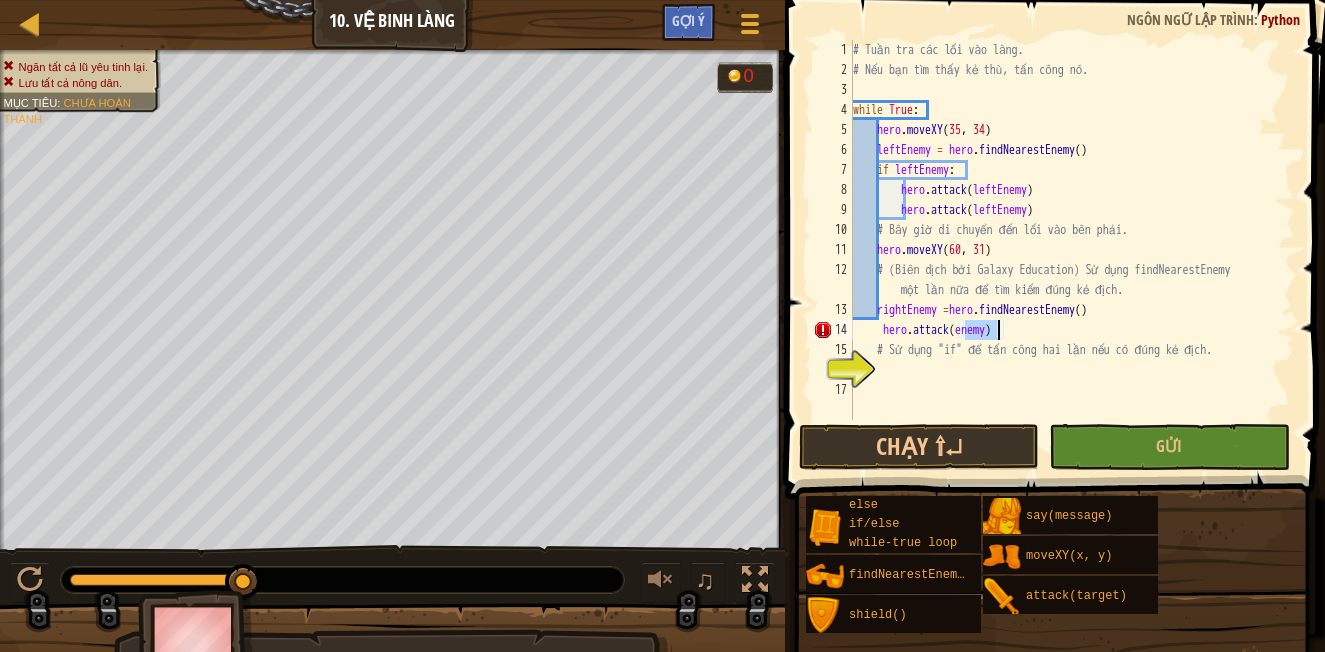 click on "hero.moveXY([NUMBER], [NUMBER])
leftEnemy = hero.findNearestEnemy()
if leftEnemy:
hero.attack(leftEnemy)
hero.attack(leftEnemy)
#Bây giờ di chuyển đến lối vào bên phải.
hero.moveXY([NUMBER], [NUMBER])
# (Biên dịch bởi Galaxy Education) Sử dụng findNearestEnemy một lần nữa để tìm kiếm đúng kẻ địch.
rightEnemy = hero.findNearestEnemy()
# Sử dụng "if" để tấn công hai lần nếu có đúng kẻ địch.
if rightEnemy:
hero.attack(rightEnemy)
hero.attack(rightenemy)" at bounding box center [1072, 250] 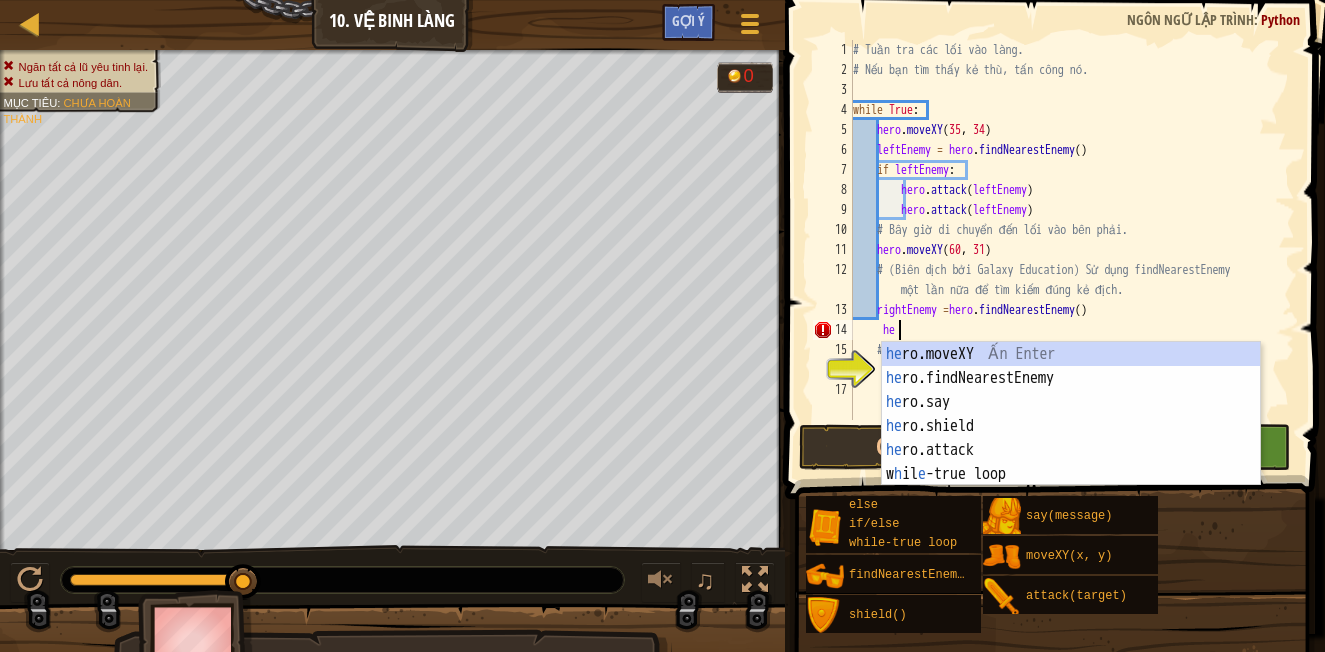 type on "h" 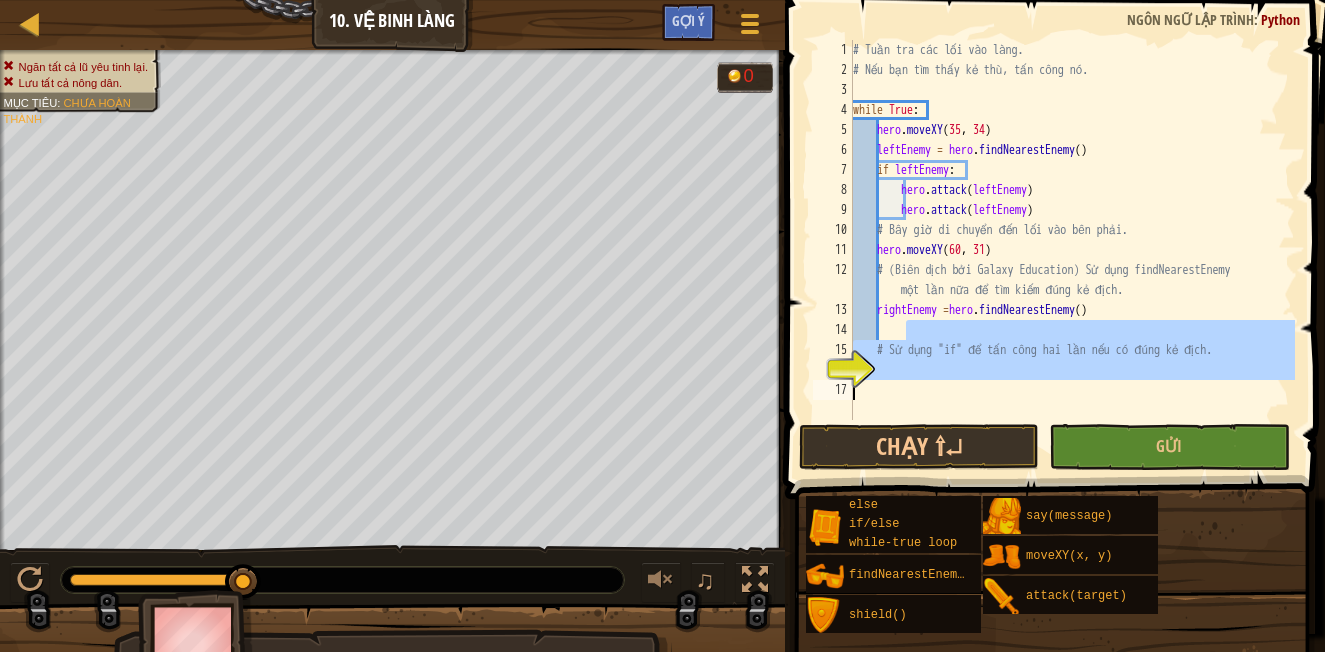 drag, startPoint x: 1007, startPoint y: 333, endPoint x: 887, endPoint y: 382, distance: 129.61867 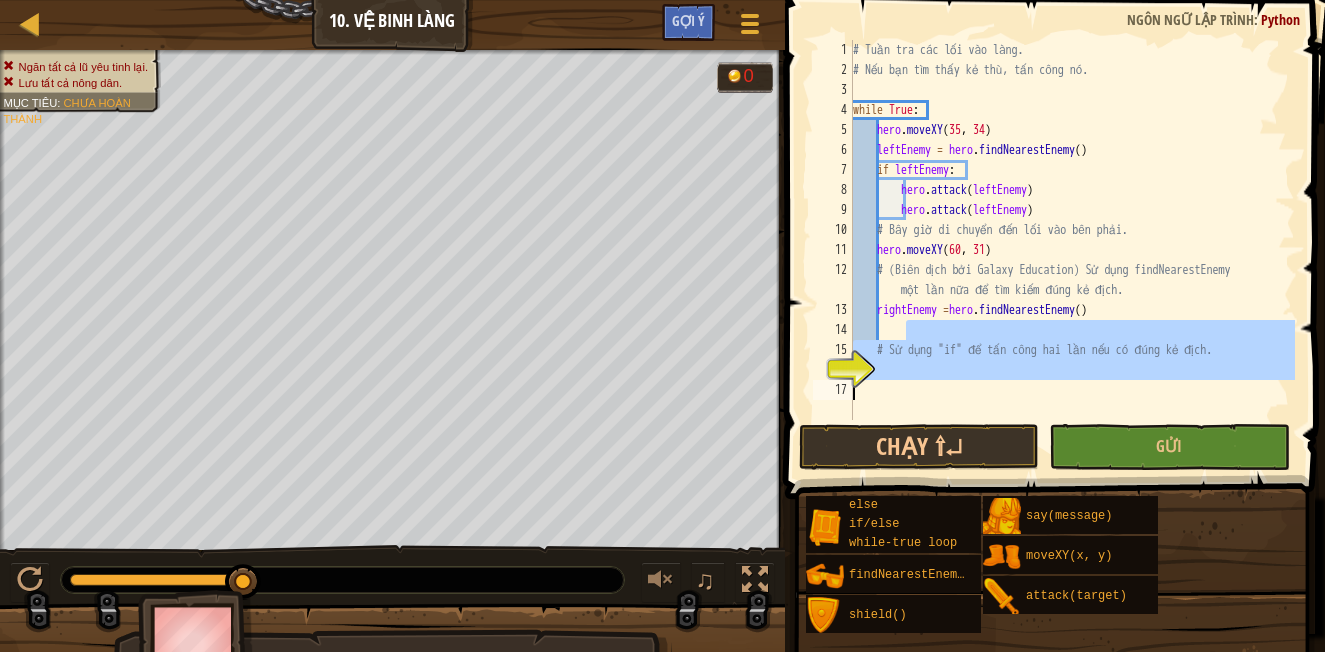 click on "# Tuần tra các lối vào làng. # Nếu bạn tìm thấy kẻ thù, tấn công nó. while   True :      hero . moveXY ( 35 ,   34 )      leftEnemy   =   hero . findNearestEnemy ( )      if   leftEnemy :          hero . attack ( leftEnemy )          hero . attack ( leftEnemy )      # Bây giờ di chuyển đến lối vào bên phải.      hero . moveXY ( 60 ,   31 )      # (Biên dịch bởi Galaxy Education) Sử dụng findNearestEnemy           một lần nữa để tìm kiếm đúng kẻ địch.      rightEnemy   = hero . findNearestEnemy ( )               # Sử dụng "if" để tấn công hai lần nếu có đúng kẻ địch." at bounding box center (1072, 230) 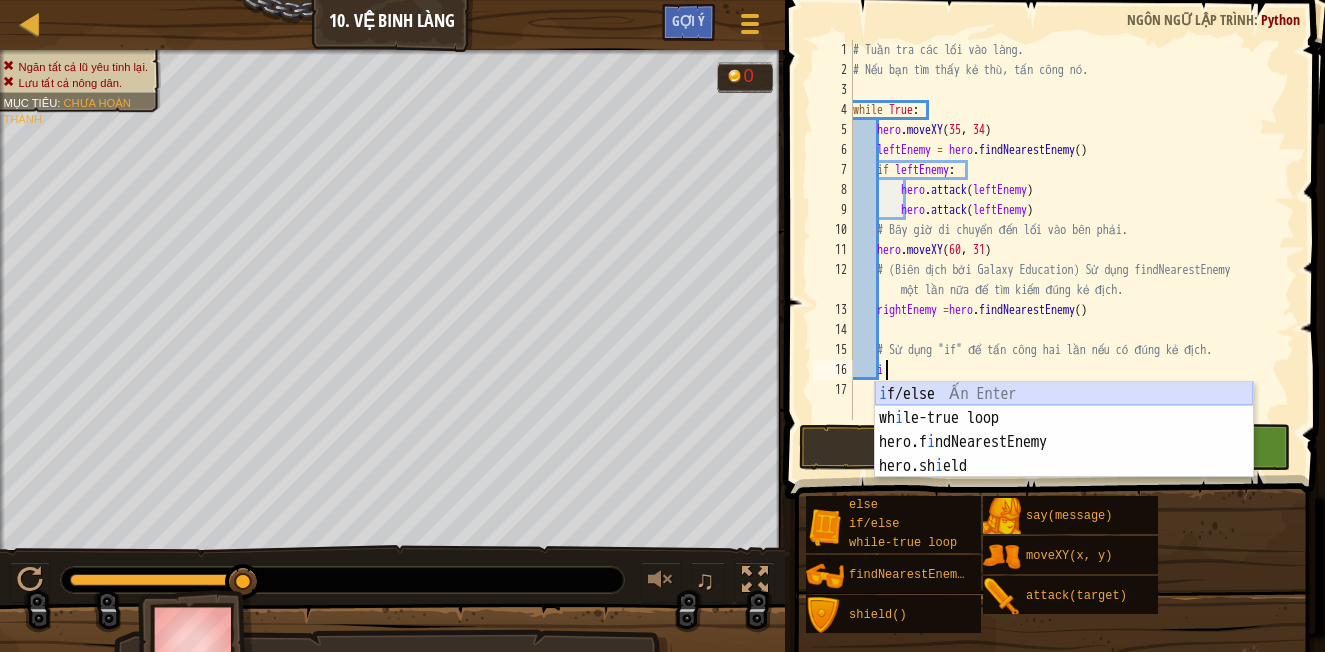 click on "i f/else Ấn Enter wh i le-true loop Ấn Enter hero.f i ndNearestEnemy Ấn Enter hero.sh i eld Ấn Enter" at bounding box center [1064, 454] 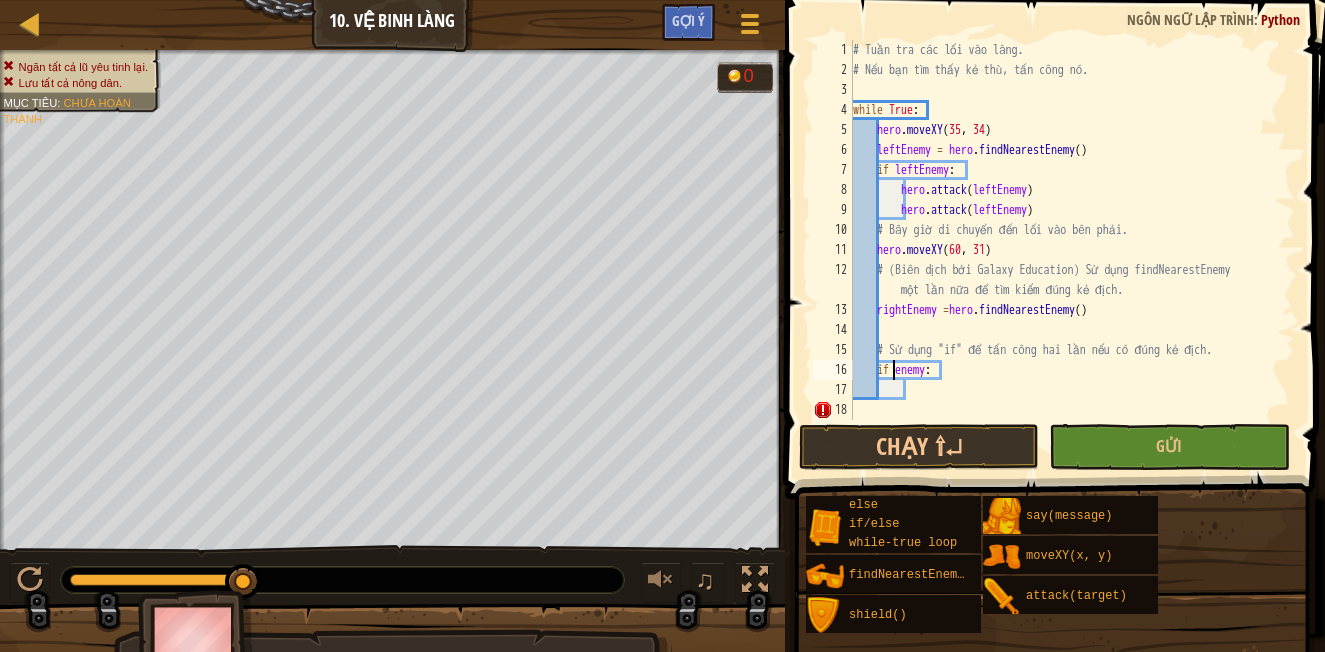 click on "# Tuần tra các lối vào làng. # Nếu bạn tìm thấy kẻ thù, tấn công nó. while   True :      hero . moveXY ( [NUMBER] ,   [NUMBER] )      leftEnemy   =   hero . findNearestEnemy ( )      if   leftEnemy :          hero . attack ( leftEnemy )          hero . attack ( leftEnemy )      #Bây giờ di chuyển đến lối vào bên phải.      hero . moveXY ( [NUMBER] ,   [NUMBER] )      # (Biên dịch bởi Galaxy Education) Sử dụng findNearestEnemy           một lần nữa để tìm kiếm đúng kẻ địch.      rightEnemy   = hero . findNearestEnemy ( )               # Sử dụng "if" để tấn công hai lần nếu có đúng kẻ địch.       if   enemy :" at bounding box center (1072, 250) 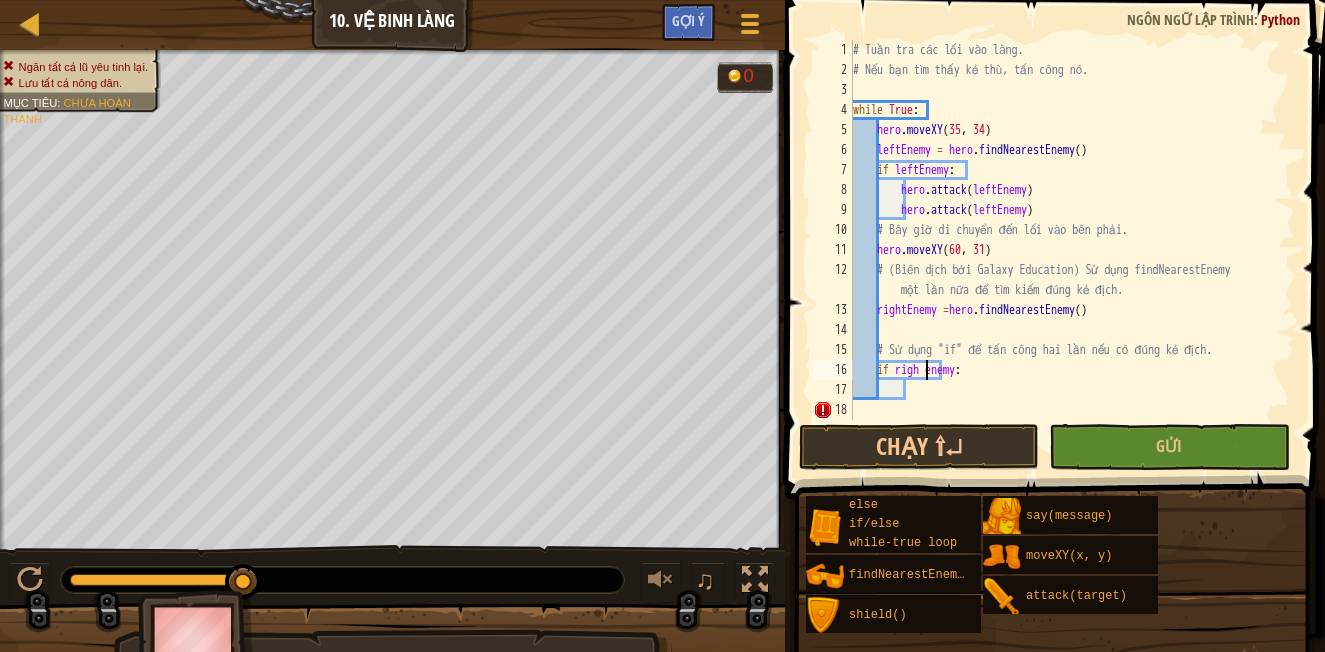 scroll, scrollTop: 9, scrollLeft: 6, axis: both 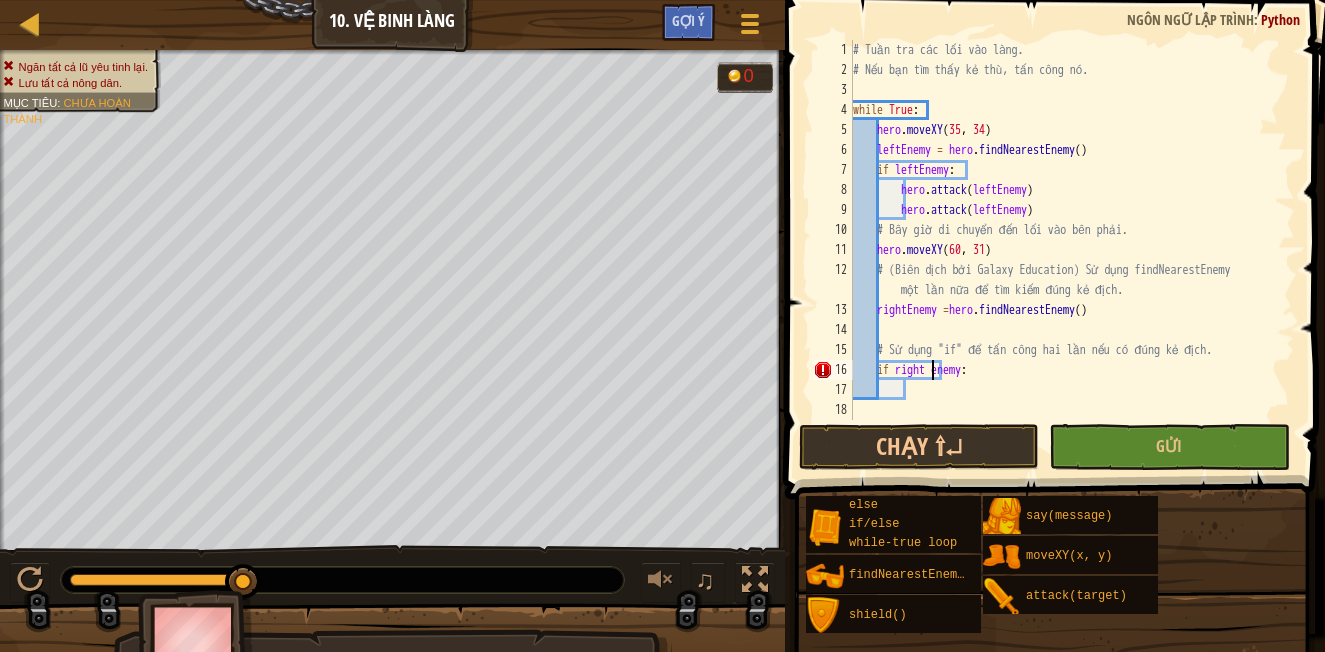 click on "# Tuần tra các lối vào làng. # Nếu bạn tìm thấy kẻ thù, tấn công nó. while   True :      hero . moveXY ( [NUMBER] ,   [NUMBER] )      leftEnemy   =   hero . findNearestEnemy ( )      if   leftEnemy :          hero . attack ( leftEnemy )          hero . attack ( leftEnemy )      #Bây giờ di chuyển đến lối vào bên phải.      hero . moveXY ( [NUMBER] ,   [NUMBER] )      # (Biên dịch bởi Galaxy Education) Sử dụng findNearestEnemy           một lần nữa để tìm kiếm đúng kẻ địch.      rightEnemy   = hero . findNearestEnemy ( )               # Sử dụng "if" để tấn công hai lần nếu có đúng kẻ địch.       if   right   enemy :" at bounding box center [1072, 250] 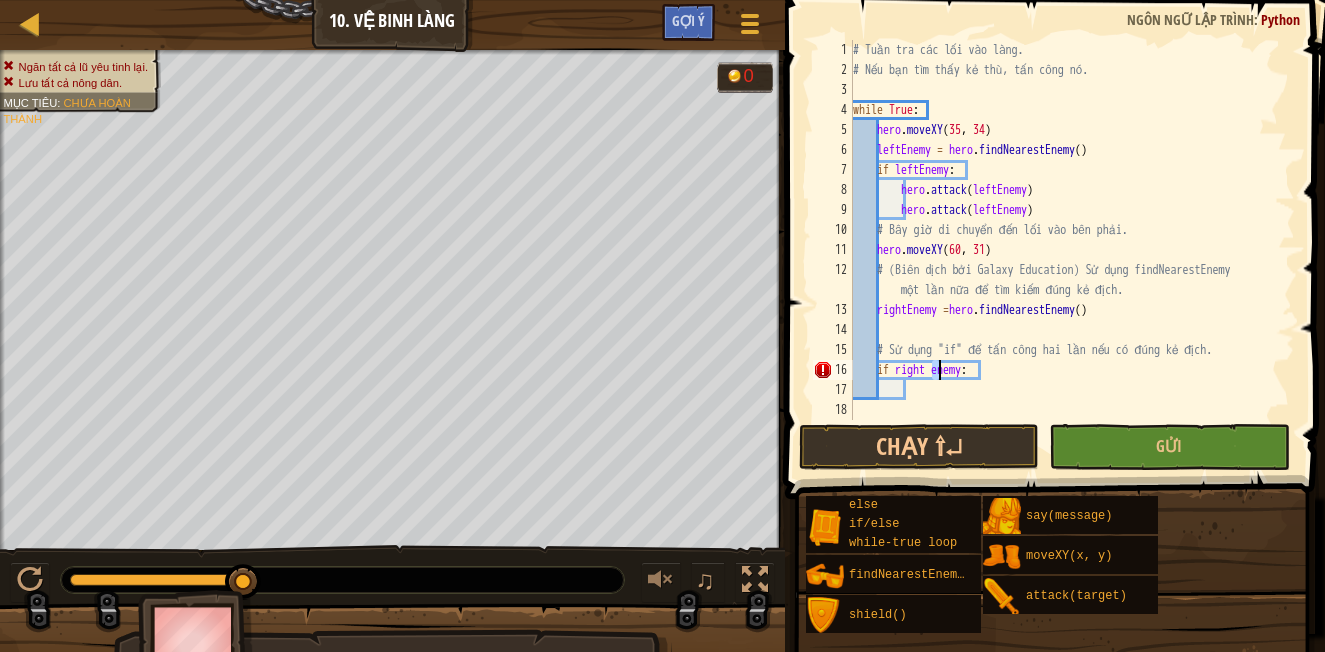 click on "# Tuần tra các lối vào làng. # Nếu bạn tìm thấy kẻ thù, tấn công nó. while   True :      hero . moveXY ( [NUMBER] ,   [NUMBER] )      leftEnemy   =   hero . findNearestEnemy ( )      if   leftEnemy :          hero . attack ( leftEnemy )          hero . attack ( leftEnemy )      #Bây giờ di chuyển đến lối vào bên phải.      hero . moveXY ( [NUMBER] ,   [NUMBER] )      # (Biên dịch bởi Galaxy Education) Sử dụng findNearestEnemy           một lần nữa để tìm kiếm đúng kẻ địch.      rightEnemy   = hero . findNearestEnemy ( )               # Sử dụng "if" để tấn công hai lần nếu có đúng kẻ địch.       if   right   enemy :" at bounding box center [1072, 250] 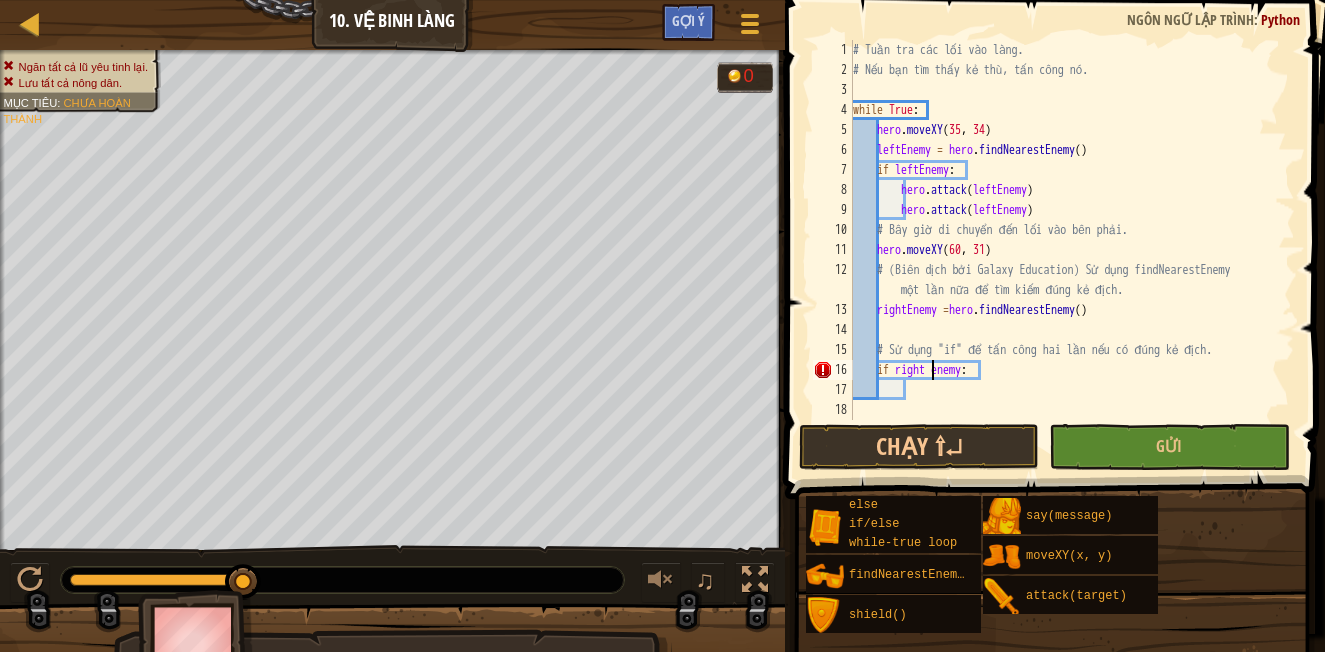 click on "# Tuần tra các lối vào làng. # Nếu bạn tìm thấy kẻ thù, tấn công nó. while   True :      hero . moveXY ( [NUMBER] ,   [NUMBER] )      leftEnemy   =   hero . findNearestEnemy ( )      if   leftEnemy :          hero . attack ( leftEnemy )          hero . attack ( leftEnemy )      #Bây giờ di chuyển đến lối vào bên phải.      hero . moveXY ( [NUMBER] ,   [NUMBER] )      # (Biên dịch bởi Galaxy Education) Sử dụng findNearestEnemy           một lần nữa để tìm kiếm đúng kẻ địch.      rightEnemy   = hero . findNearestEnemy ( )               # Sử dụng "if" để tấn công hai lần nếu có đúng kẻ địch.       if   right   enemy :" at bounding box center (1072, 250) 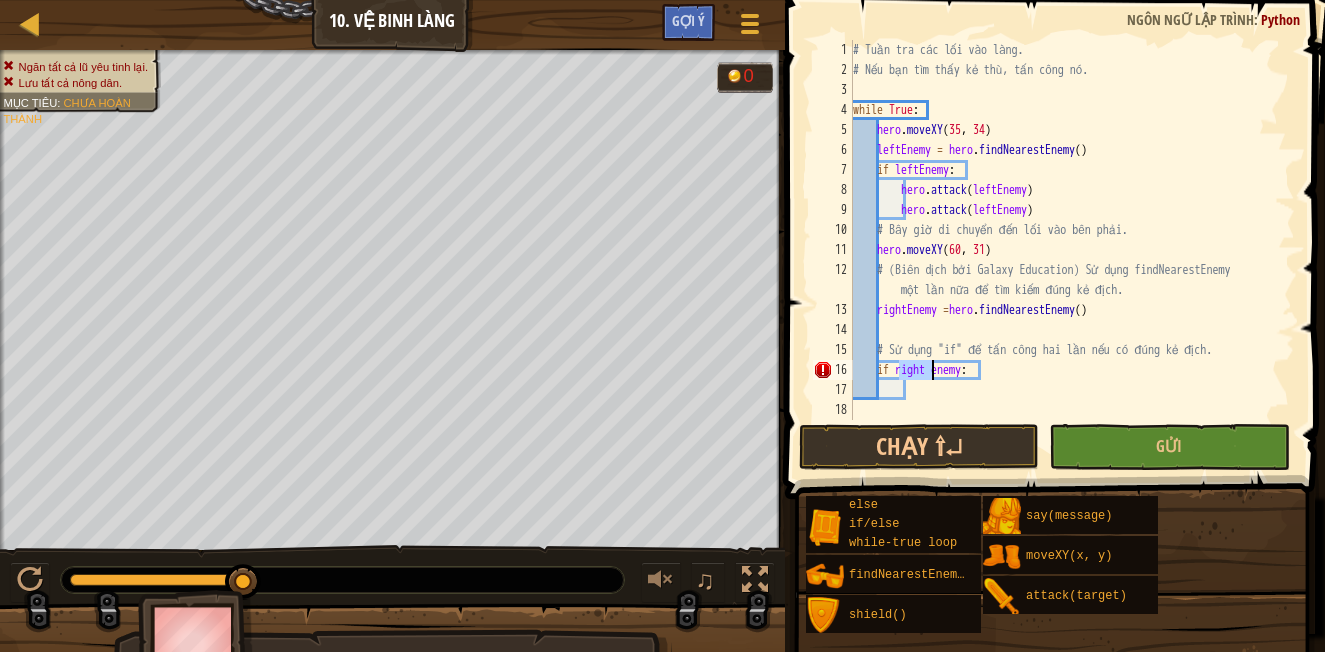 click on "# Tuần tra các lối vào làng. # Nếu bạn tìm thấy kẻ thù, tấn công nó. while   True :      hero . moveXY ( [NUMBER] ,   [NUMBER] )      leftEnemy   =   hero . findNearestEnemy ( )      if   leftEnemy :          hero . attack ( leftEnemy )          hero . attack ( leftEnemy )      #Bây giờ di chuyển đến lối vào bên phải.      hero . moveXY ( [NUMBER] ,   [NUMBER] )      # (Biên dịch bởi Galaxy Education) Sử dụng findNearestEnemy           một lần nữa để tìm kiếm đúng kẻ địch.      rightEnemy   = hero . findNearestEnemy ( )               # Sử dụng "if" để tấn công hai lần nếu có đúng kẻ địch.       if   right   enemy :" at bounding box center (1072, 250) 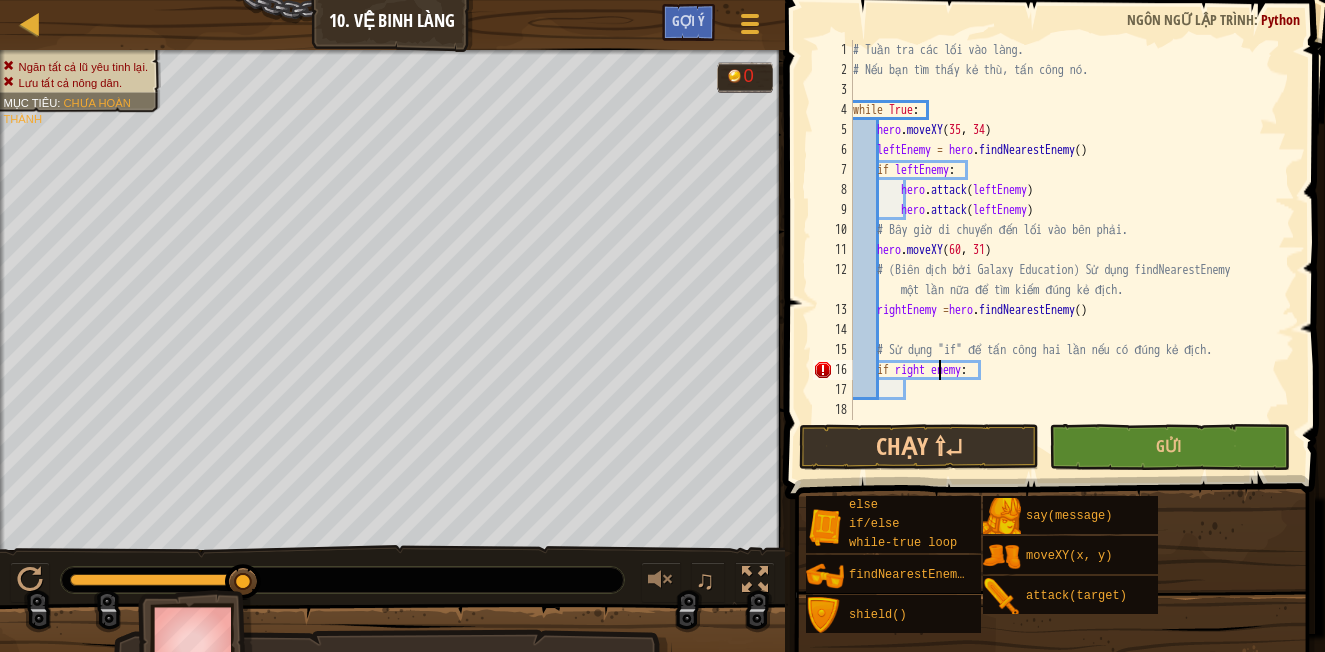 click on "# Tuần tra các lối vào làng. # Nếu bạn tìm thấy kẻ thù, tấn công nó. while   True :      hero . moveXY ( [NUMBER] ,   [NUMBER] )      leftEnemy   =   hero . findNearestEnemy ( )      if   leftEnemy :          hero . attack ( leftEnemy )          hero . attack ( leftEnemy )      #Bây giờ di chuyển đến lối vào bên phải.      hero . moveXY ( [NUMBER] ,   [NUMBER] )      # (Biên dịch bởi Galaxy Education) Sử dụng findNearestEnemy           một lần nữa để tìm kiếm đúng kẻ địch.      rightEnemy   = hero . findNearestEnemy ( )               # Sử dụng "if" để tấn công hai lần nếu có đúng kẻ địch.       if   right   enemy :" at bounding box center (1072, 250) 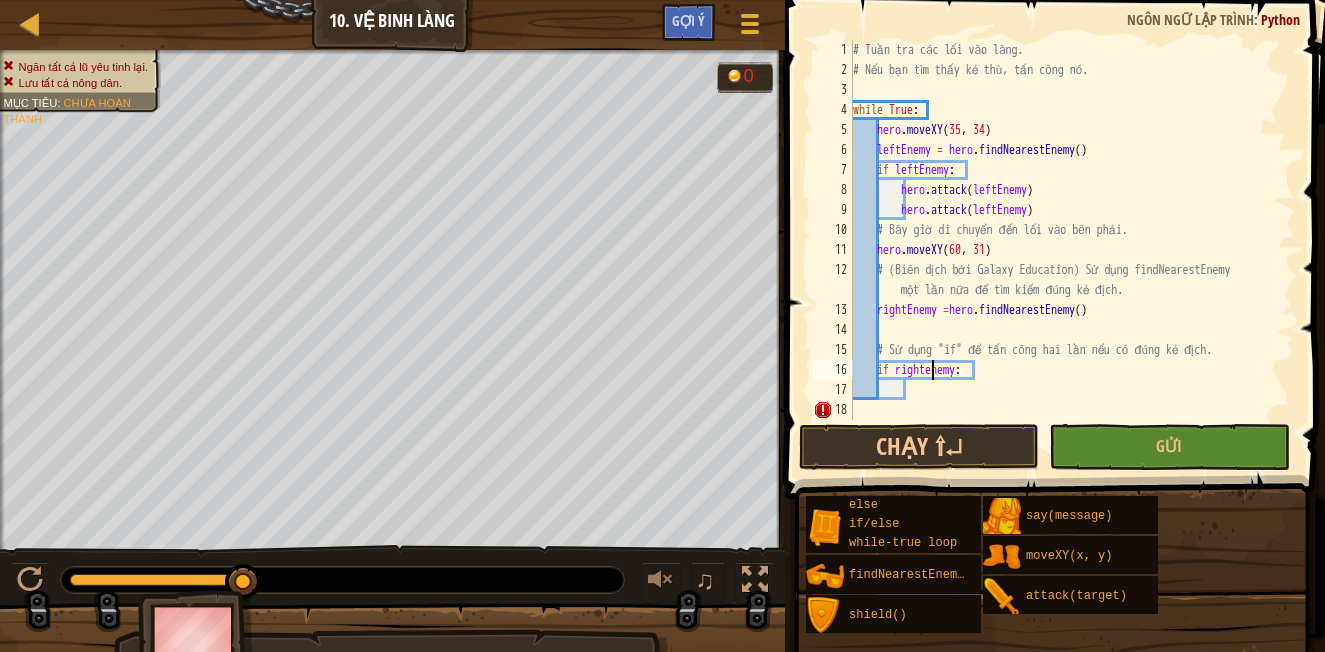 click on "# Tuần tra các lối vào làng. # Nếu bạn tìm thấy kẻ thù, tấn công nó. while   True :      hero . moveXY ( [NUMBER] ,   [NUMBER] )      leftEnemy   =   hero . findNearestEnemy ( )      if   leftEnemy :          hero . attack ( leftEnemy )          hero . attack ( leftEnemy )      #Bây giờ di chuyển đến lối vào bên phải.      hero . moveXY ( [NUMBER] ,   [NUMBER] )      # (Biên dịch bởi Galaxy Education) Sử dụng findNearestEnemy           một lần nữa để tìm kiếm đúng kẻ địch.      rightEnemy   = hero . findNearestEnemy ( )               # Sử dụng "if" để tấn công hai lần nếu có đúng kẻ địch." at bounding box center [1072, 250] 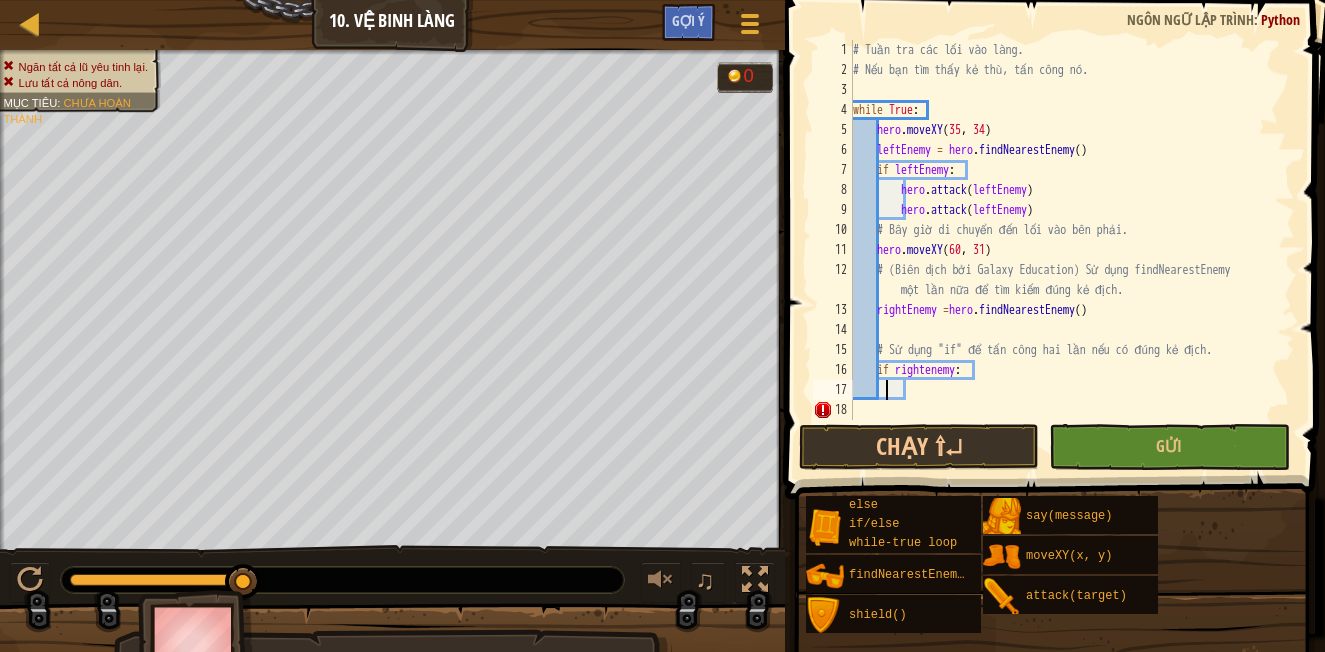 scroll, scrollTop: 9, scrollLeft: 3, axis: both 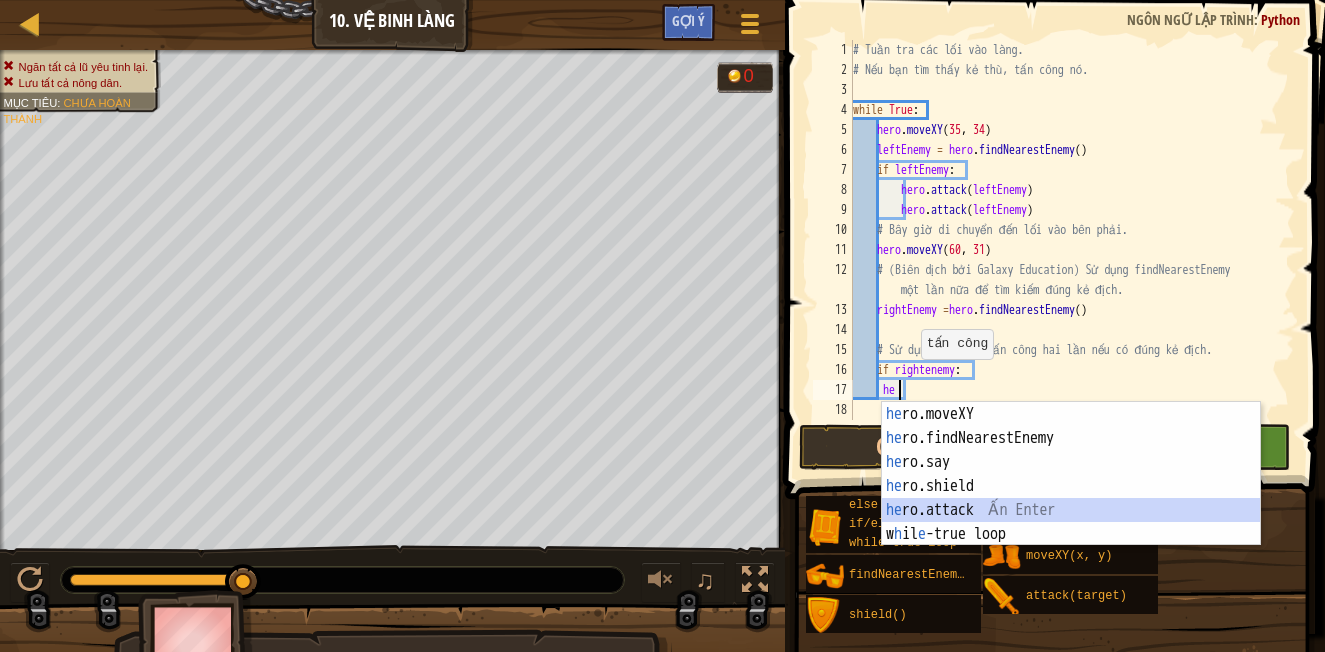 click on "he ro.moveXY Ấn Enter he ro.findNearestEnemy Ấn Enter he ro.say Ấn Enter he ro.shield Ấn Enter he ro.attack Ấn Enter w h il e -true loop Ấn Enter" at bounding box center (1071, 498) 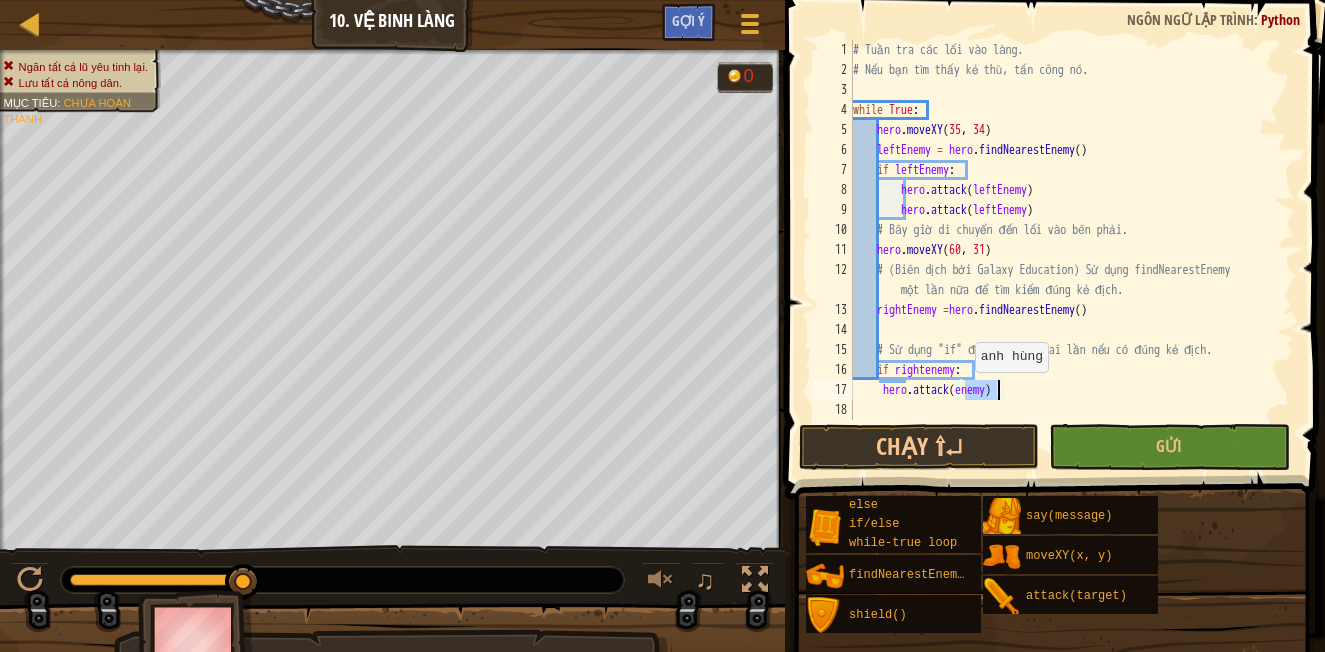 click on "hero . moveXY ( 35 ,   34 )      leftEnemy   =   hero . findNearestEnemy ( )      if   leftEnemy :          hero . attack ( leftEnemy )          hero . attack ( leftEnemy )      #Bây giờ di chuyển đến lối vào bên phải.      hero . moveXY ( 60 ,   31 )      # (Biên dịch bởi Galaxy Education) Sử dụng findNearestEnemy           một lần nữa để tìm kiếm đúng kẻ địch.      rightEnemy   = hero . findNearestEnemy ( )               # Sử dụng "if" để tấn công hai lần nếu có đúng kẻ địch.       if   rightenemy :       hero . attack ( enemy )" at bounding box center (1072, 230) 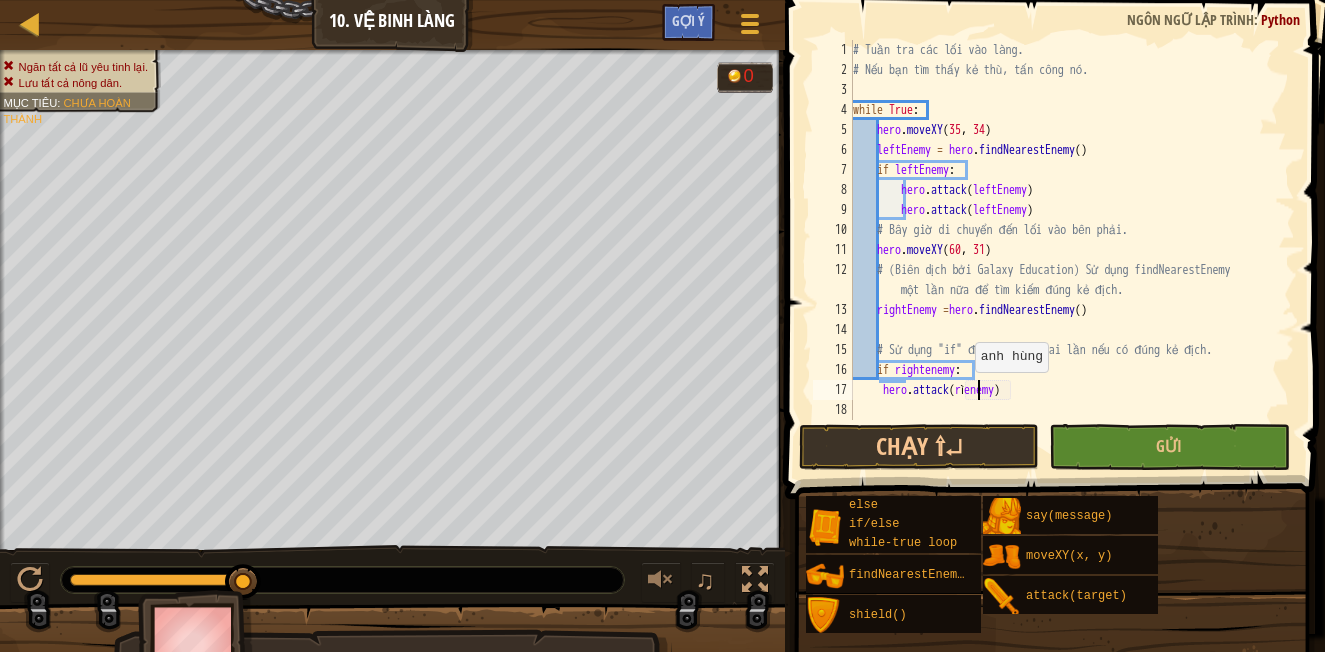 scroll, scrollTop: 9, scrollLeft: 10, axis: both 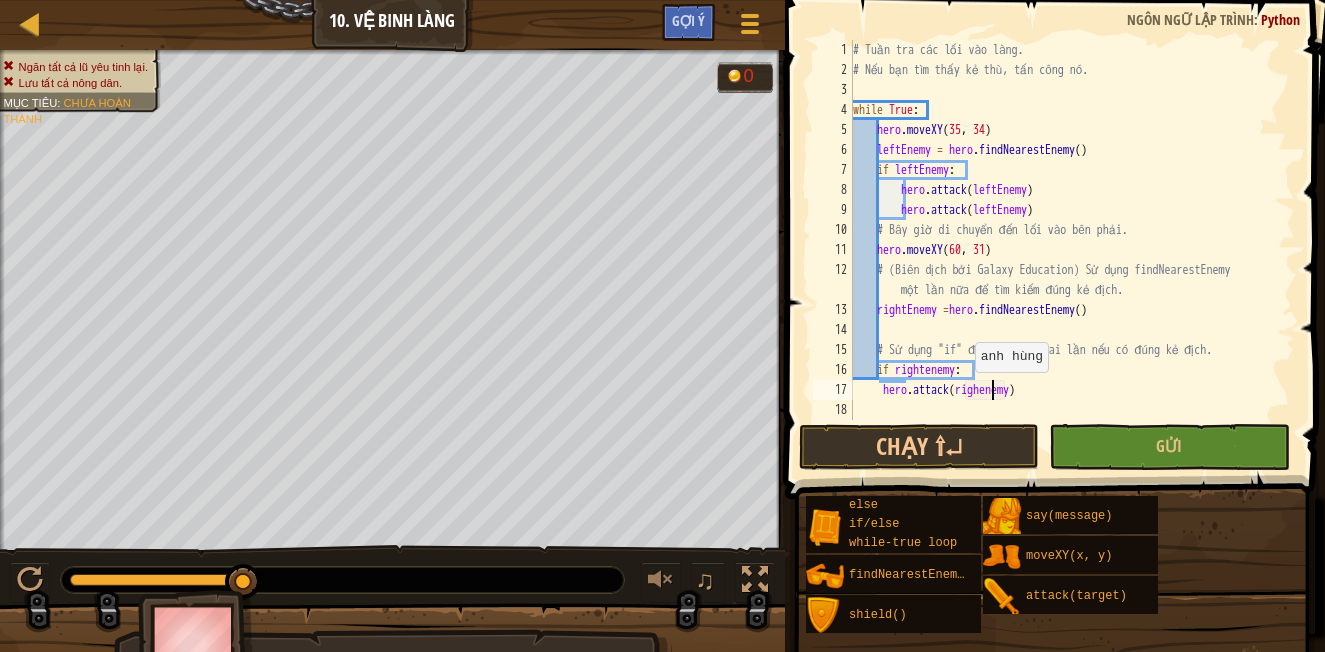 type on "hero.attack(rightenemy)" 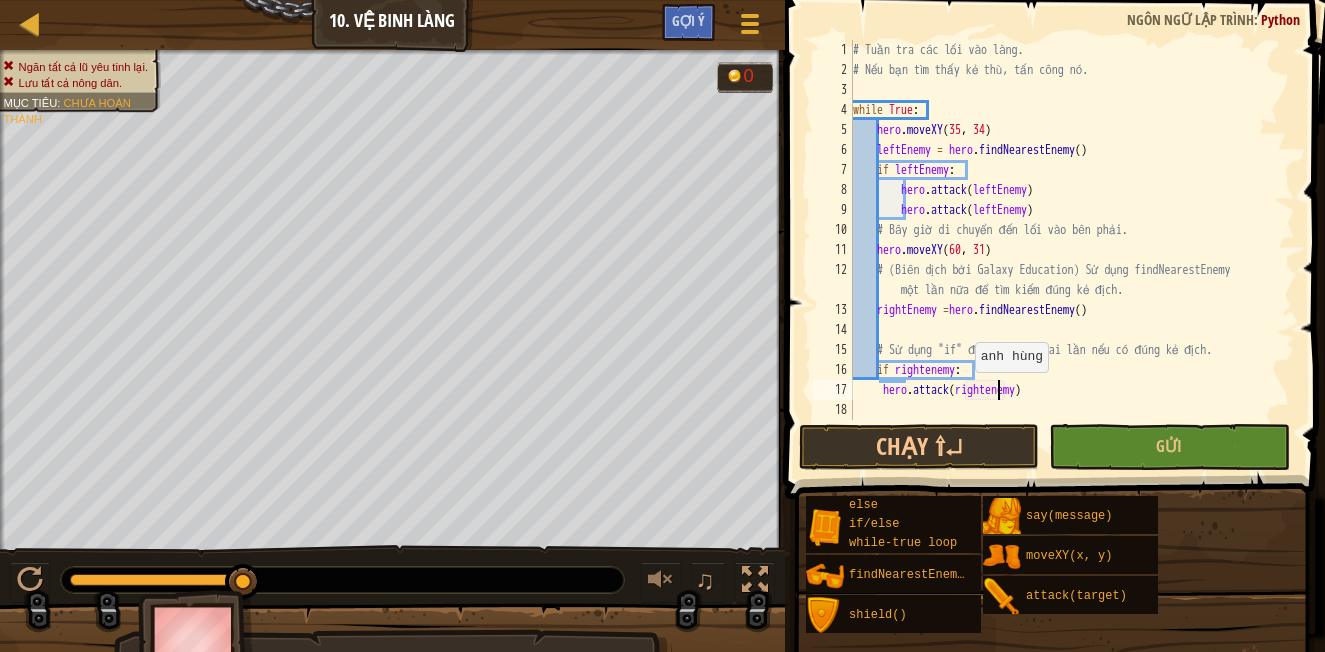 scroll, scrollTop: 9, scrollLeft: 12, axis: both 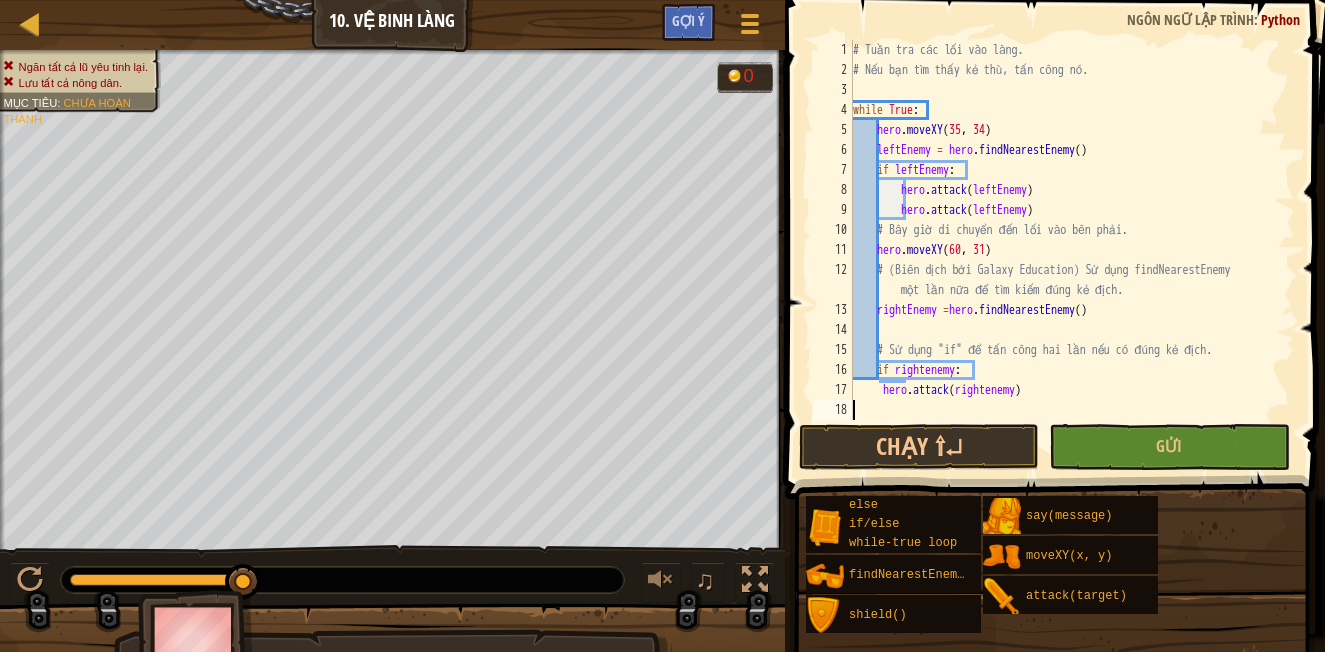 click on "# Tuần tra các lối vào làng. # Nếu bạn tìm thấy kẻ thù, tấn công nó. while   True :      hero . moveXY ( [NUMBER] ,   [NUMBER] )      leftEnemy   =   hero . findNearestEnemy ( )      if   leftEnemy :          hero . attack ( leftEnemy )          hero . attack ( leftEnemy )      #Bây giờ di chuyển đến lối vào bên phải.      hero . moveXY ( [NUMBER] ,   [NUMBER] )      # (Biên dịch bởi Galaxy Education) Sử dụng findNearestEnemy           một lần nữa để tìm kiếm đúng kẻ địch.      rightEnemy   = hero . findNearestEnemy ( )               # Sử dụng "if" để tấn công hai lần nếu có đúng kẻ địch.       if   rightenemy :       hero . attack ( rightenemy )" at bounding box center [1072, 250] 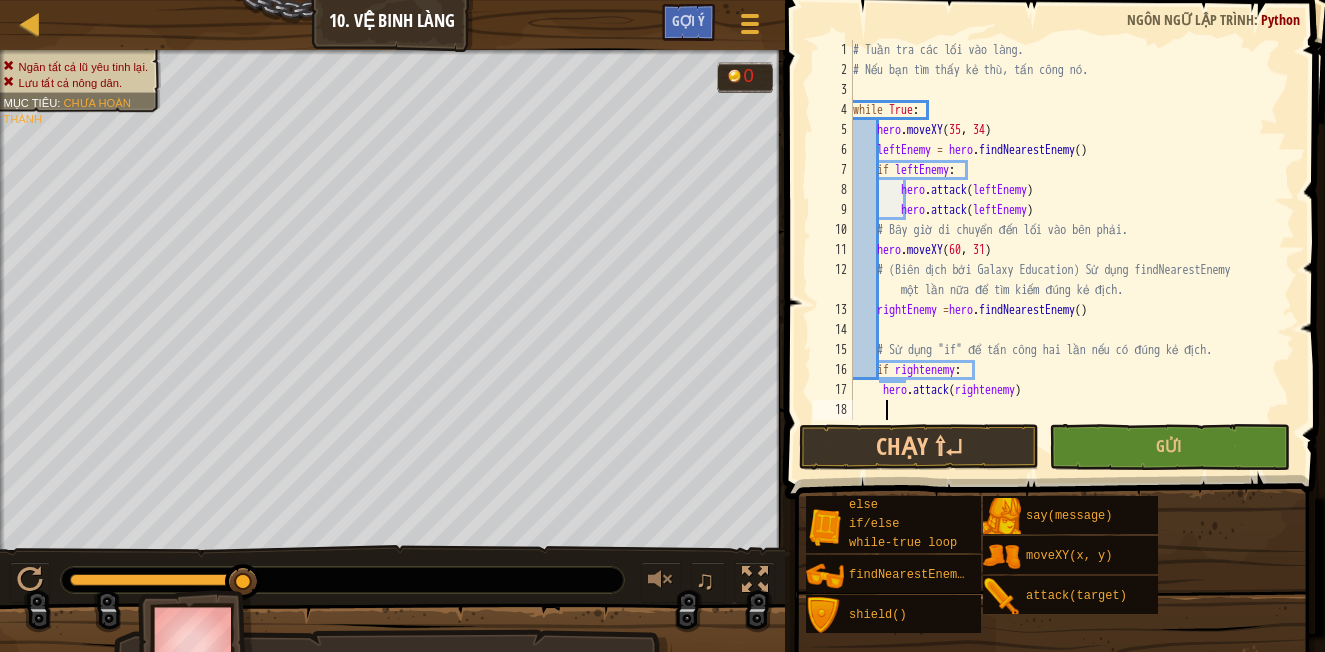 scroll, scrollTop: 9, scrollLeft: 2, axis: both 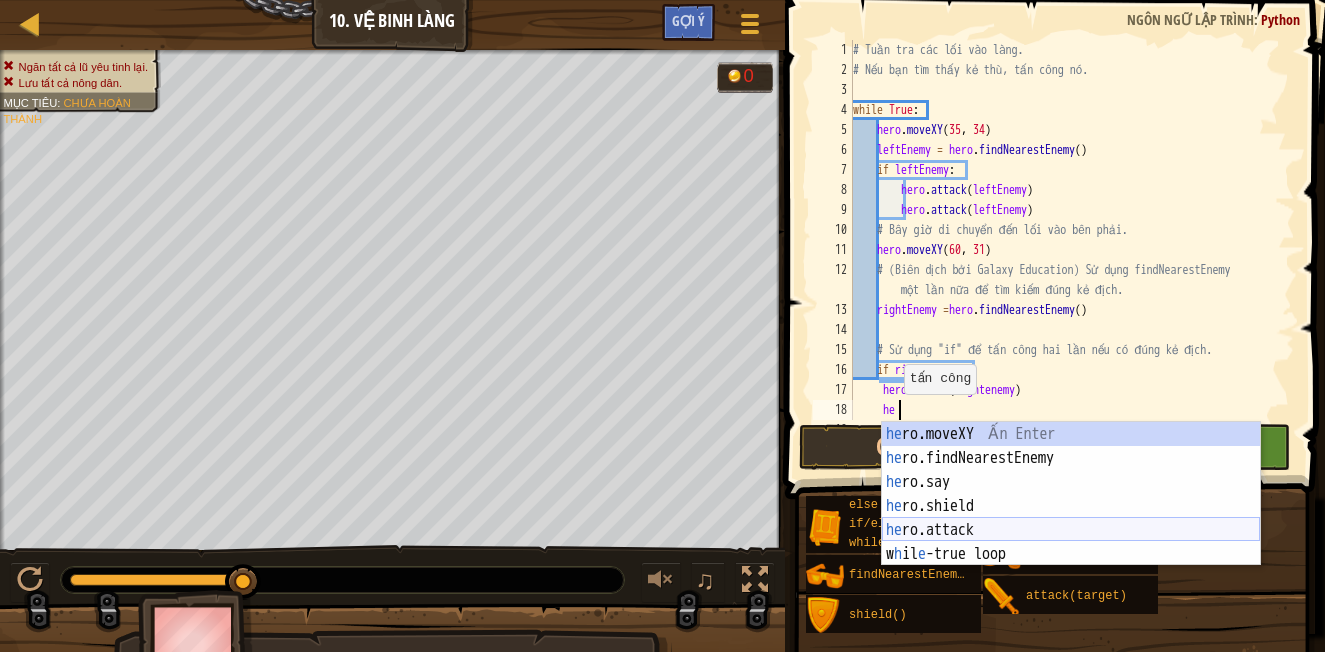 click on "he ro.moveXY Ấn Enter he ro.findNearestEnemy Ấn Enter he ro.say Ấn Enter he ro.shield Ấn Enter he ro.attack Ấn Enter w h il e -true loop Ấn Enter" at bounding box center (1071, 518) 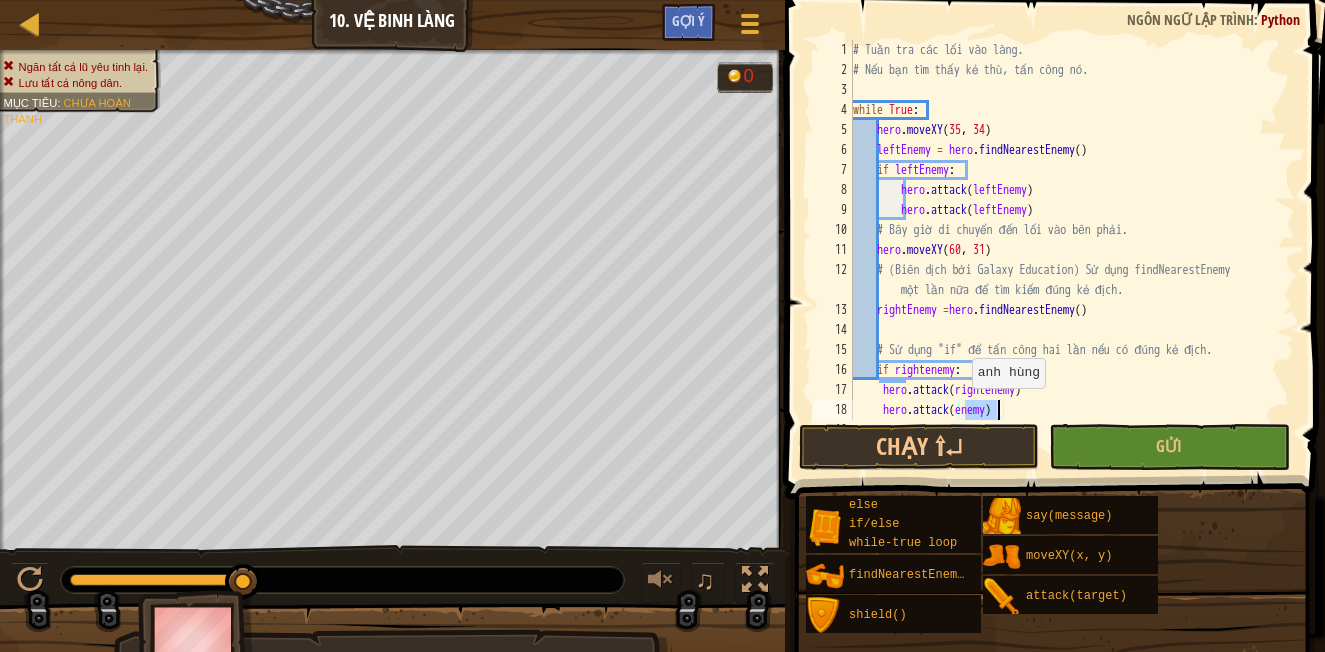 click on "# Tuần tra các lối vào làng. # Nếu bạn tìm thấy kẻ thù, tấn công nó. while   True :      hero . moveXY ( 35 ,   34 )      leftEnemy   =   hero . findNearestEnemy ( )      if   leftEnemy :          hero . attack ( leftEnemy )          hero . attack ( leftEnemy )      #Bây giờ di chuyển đến lối vào bên phải.      hero . moveXY ( 60 ,   31 )      # (Biên dịch bởi Galaxy Education) Sử dụng findNearestEnemy           một lần nữa để tìm kiếm đúng kẻ địch.      rightEnemy   = hero . findNearestEnemy ( )               # Sử dụng "if" để tấn công hai lần nếu có đúng kẻ địch.       if   rightenemy :       hero . attack ( rightenemy )           hero . attack ( enemy )" at bounding box center [1064, 230] 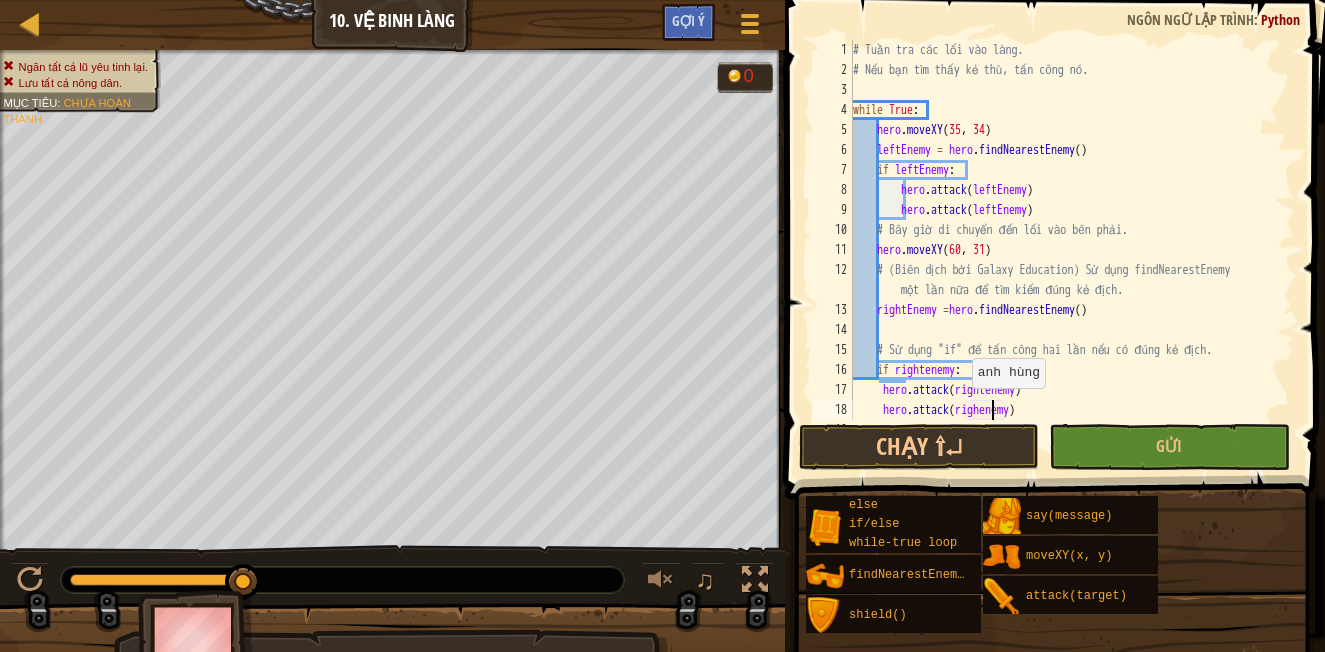 scroll, scrollTop: 9, scrollLeft: 12, axis: both 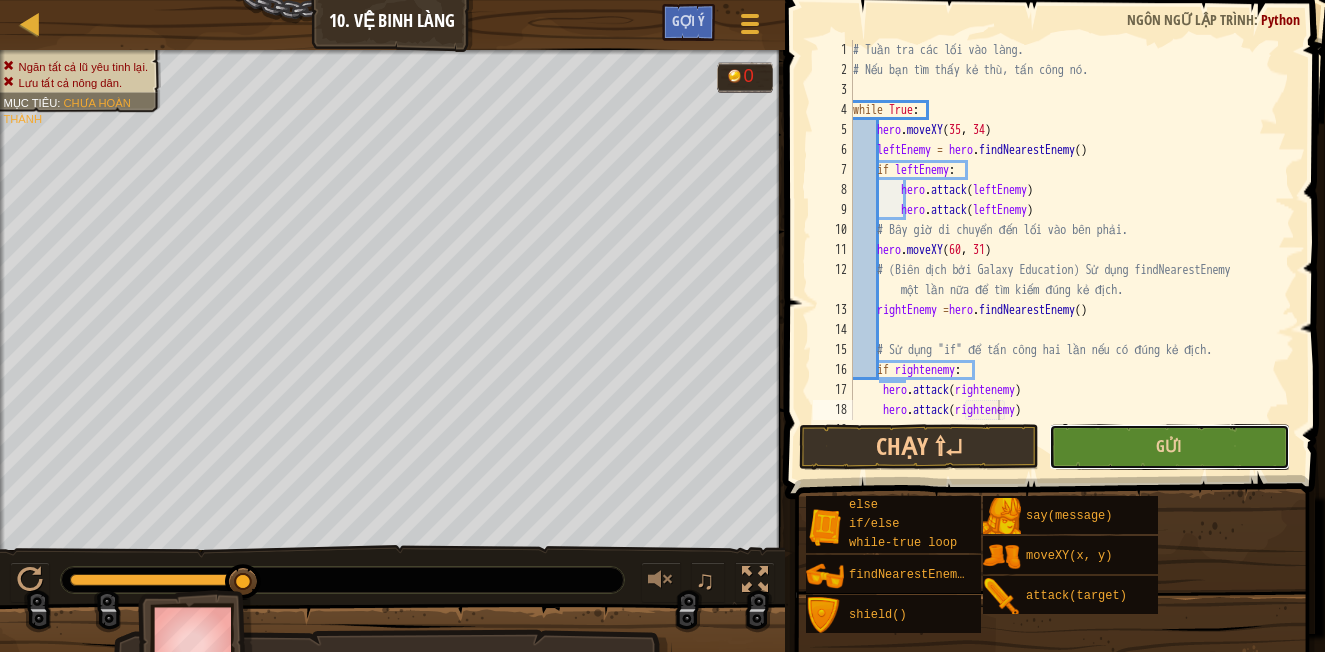 click on "Gửi" at bounding box center [1169, 447] 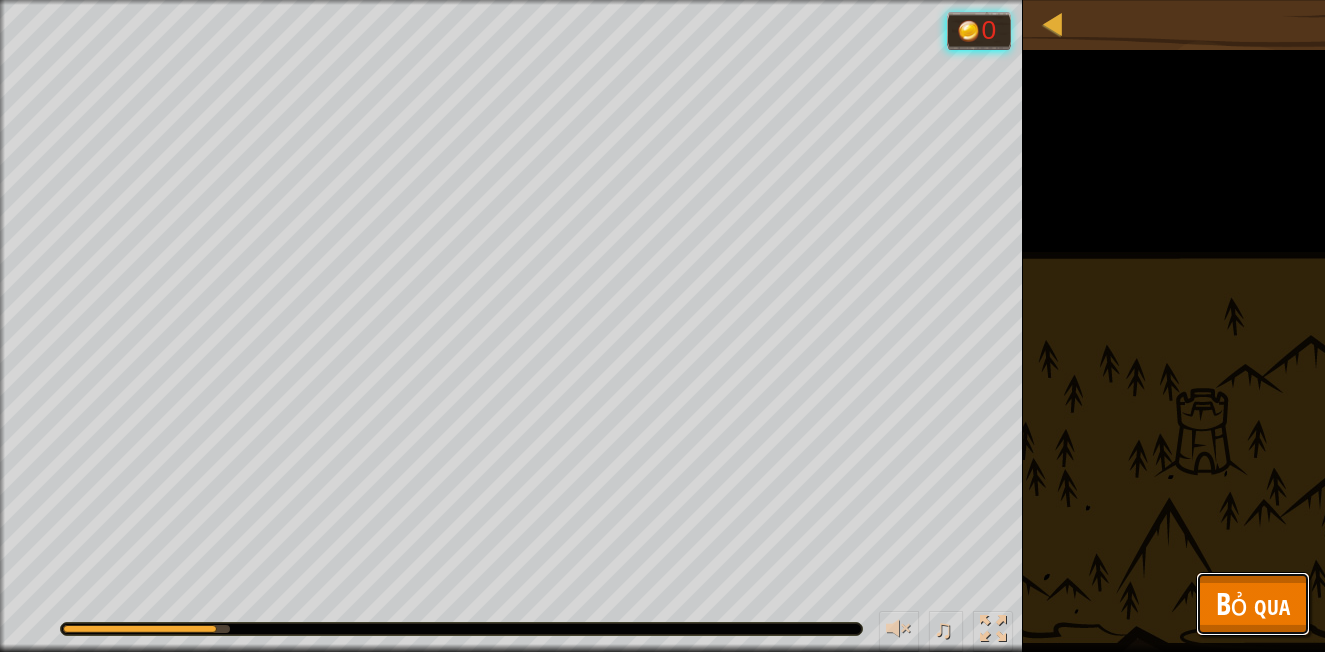click on "Bỏ qua" at bounding box center [1253, 604] 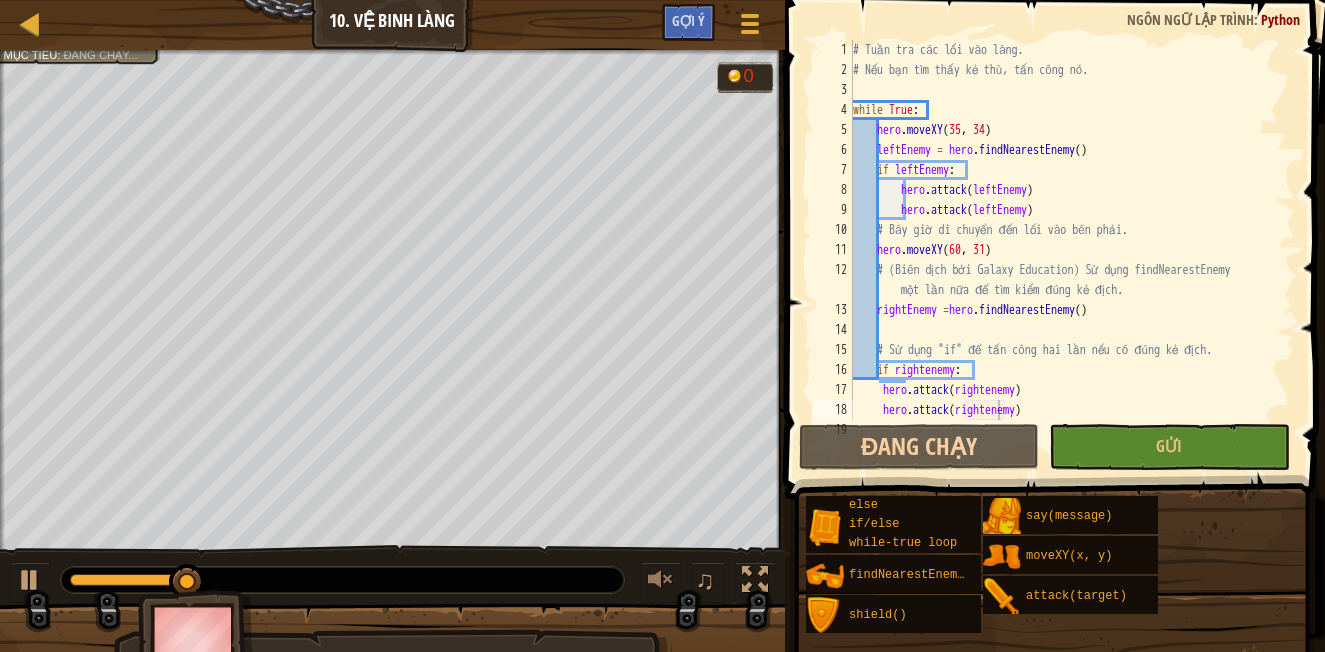click on "else if/else while-true loop findNearestEnemy() shield() say(message) moveXY(x, y) attack(target)" at bounding box center [1058, 564] 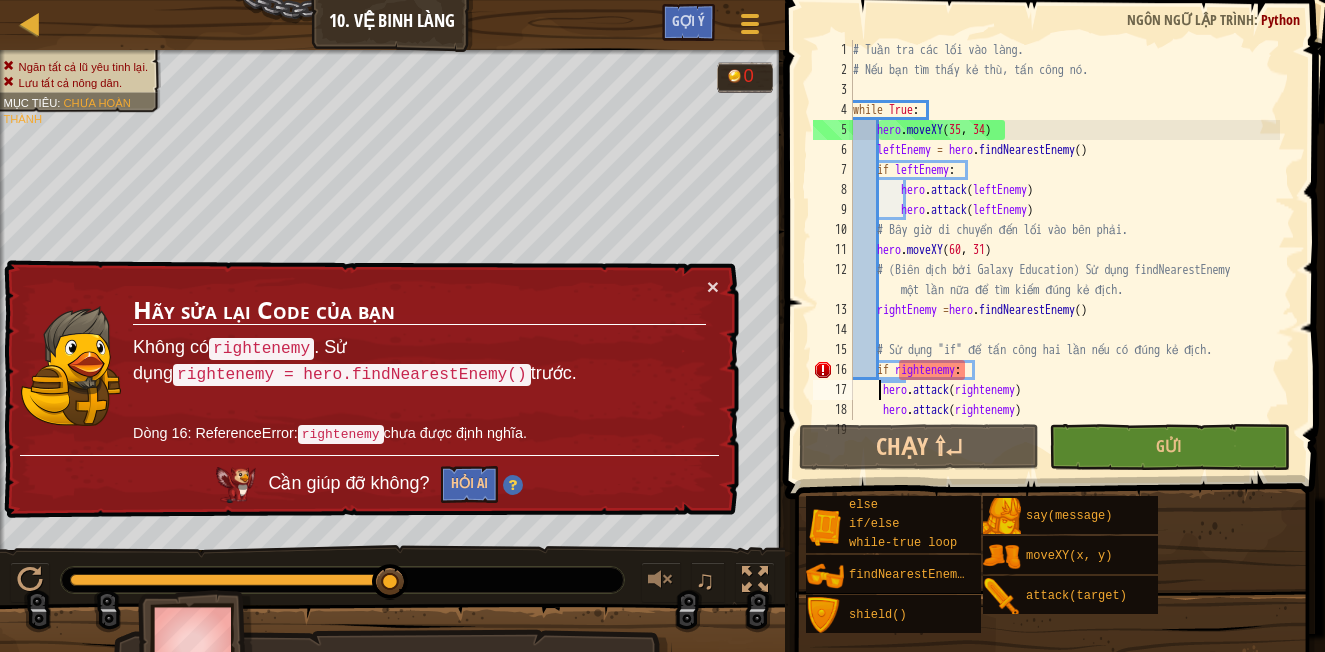 click on "hero . moveXY ( 35 ,   34 )      leftEnemy   =   hero . findNearestEnemy ( )      if   leftEnemy :          hero . attack ( leftEnemy )          hero . attack ( leftEnemy )      #Bây giờ di chuyển đến lối vào bên phải.      hero . moveXY ( 60 ,   31 )      # (Biên dịch bởi Galaxy Education) Sử dụng findNearestEnemy           một lần nữa để tìm kiếm đúng kẻ địch.      rightEnemy   = hero . findNearestEnemy ( )               # Sử dụng "if" để tấn công hai lần nếu có đúng kẻ địch.       if   rightenemy :       hero . attack ( rightenemy )           hero . attack ( rightenemy )" at bounding box center (1064, 250) 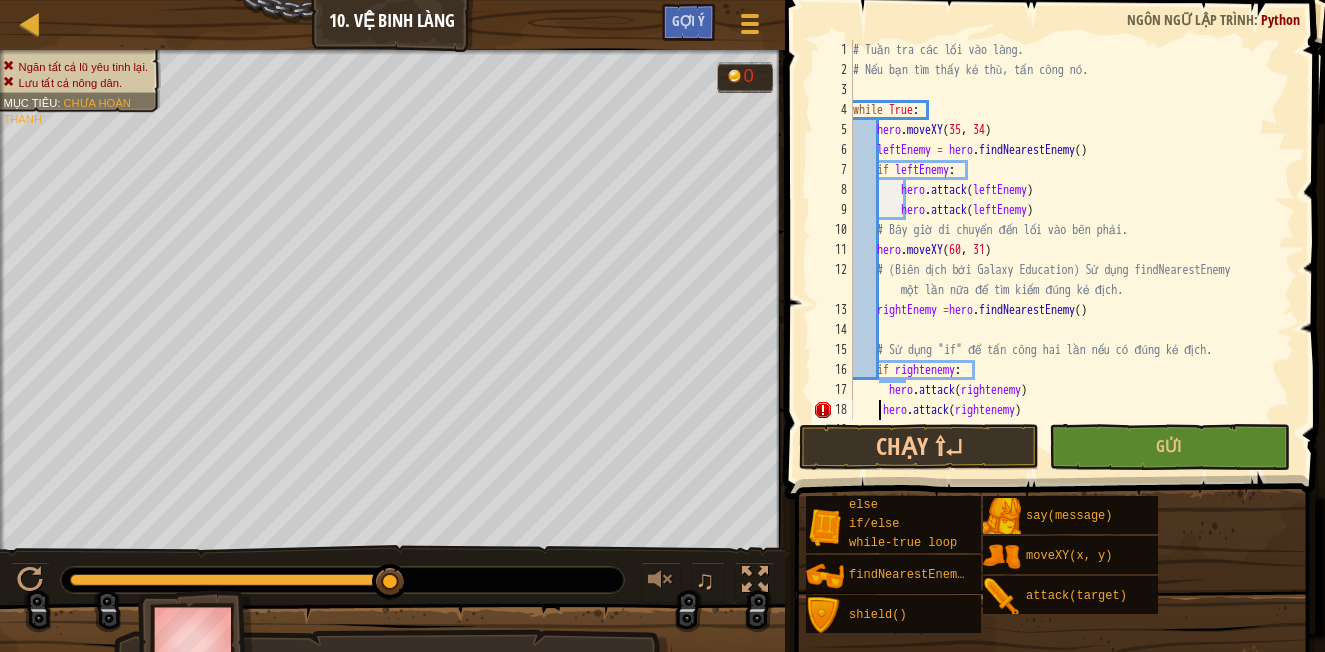 click on "hero . moveXY ( 35 ,   34 )      leftEnemy   =   hero . findNearestEnemy ( )      if   leftEnemy :          hero . attack ( leftEnemy )          hero . attack ( leftEnemy )      #Bây giờ di chuyển đến lối vào bên phải.      hero . moveXY ( 60 ,   31 )      # (Biên dịch bởi Galaxy Education) Sử dụng findNearestEnemy           một lần nữa để tìm kiếm đúng kẻ địch.      rightEnemy   = hero . findNearestEnemy ( )               # Sử dụng "if" để tấn công hai lần nếu có đúng kẻ địch.       if   rightenemy :        hero . attack ( rightenemy )           hero . attack ( rightenemy )" at bounding box center (1064, 250) 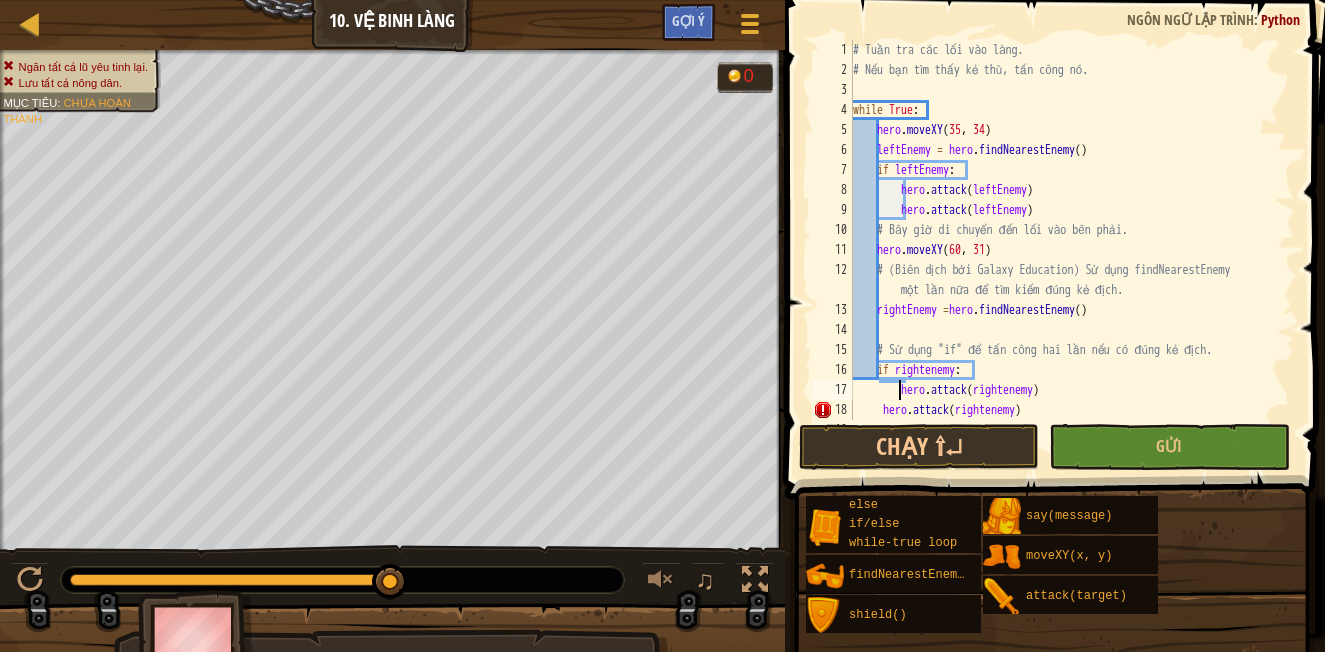 click on "# Tuần tra các lối vào làng. # Nếu bạn tìm thấy kẻ thù, tấn công nó. while   True :      hero . moveXY ( [NUMBER] ,   [NUMBER] )      leftEnemy   =   hero . findNearestEnemy ( )      if   leftEnemy :          hero . attack ( leftEnemy )          hero . attack ( leftEnemy )      #Bây giờ di chuyển đến lối vào bên phải.      hero . moveXY ( [NUMBER] ,   [NUMBER] )      # (Biên dịch bởi Galaxy Education) Sử dụng findNearestEnemy           một lần nữa để tìm kiếm đúng kẻ địch.      rightEnemy   = hero . findNearestEnemy ( )               # Sử dụng "if" để tấn công hai lần nếu có đúng kẻ địch.       if   rightenemy :          hero . attack ( rightenemy )           hero . attack ( rightenemy )" at bounding box center (1064, 250) 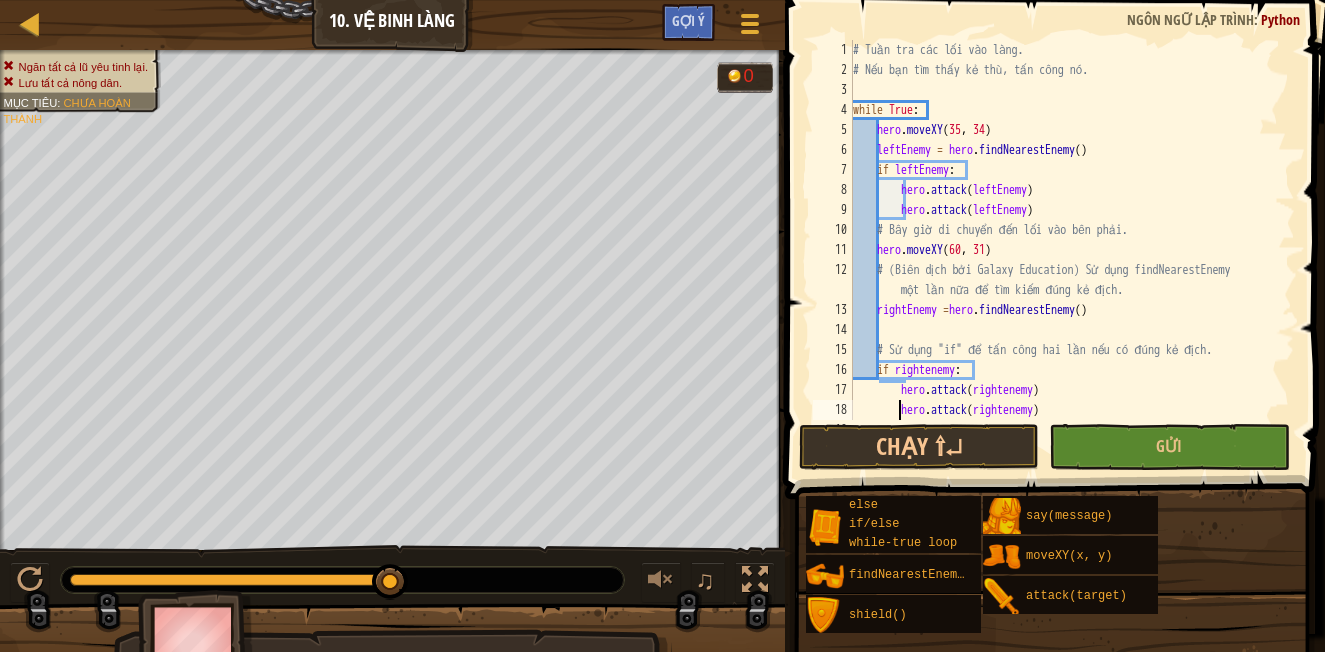 click on "# Tuần tra các lối vào làng. # Nếu bạn tìm thấy kẻ thù, tấn công nó. while   True :      hero . moveXY ( [NUMBER] ,   [NUMBER] )      leftEnemy   =   hero . findNearestEnemy ( )      if   leftEnemy :          hero . attack ( leftEnemy )          hero . attack ( leftEnemy )      #Bây giờ di chuyển đến lối vào bên phải.      hero . moveXY ( [NUMBER] ,   [NUMBER] )      # (Biên dịch bởi Galaxy Education) Sử dụng findNearestEnemy           một lần nữa để tìm kiếm đúng kẻ địch.      rightEnemy   = hero . findNearestEnemy ( )               # Sử dụng "if" để tấn công hai lần nếu có đúng kẻ địch.       if   rightenemy :          hero . attack ( rightenemy )              hero . attack ( rightenemy )" at bounding box center (1064, 250) 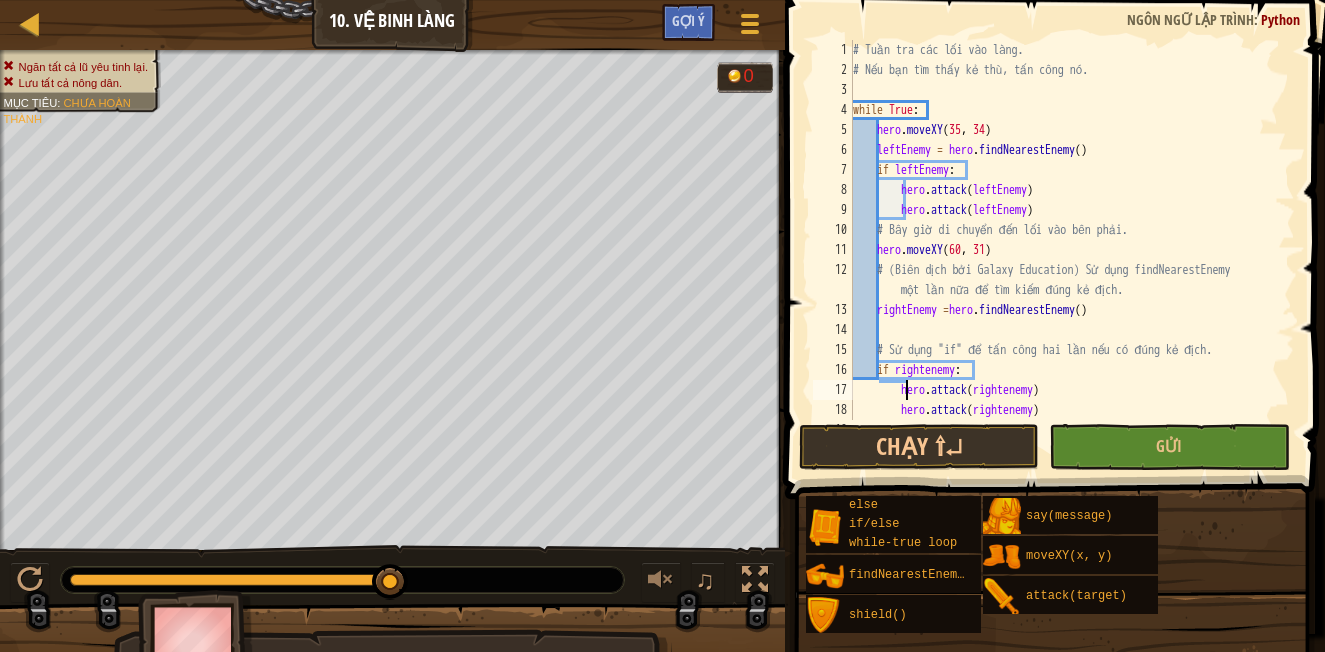 click on "# Tuần tra các lối vào làng. # Nếu bạn tìm thấy kẻ thù, tấn công nó. while   True :      hero . moveXY ( [NUMBER] ,   [NUMBER] )      leftEnemy   =   hero . findNearestEnemy ( )      if   leftEnemy :          hero . attack ( leftEnemy )          hero . attack ( leftEnemy )      #Bây giờ di chuyển đến lối vào bên phải.      hero . moveXY ( [NUMBER] ,   [NUMBER] )      # (Biên dịch bởi Galaxy Education) Sử dụng findNearestEnemy           một lần nữa để tìm kiếm đúng kẻ địch.      rightEnemy   = hero . findNearestEnemy ( )               # Sử dụng "if" để tấn công hai lần nếu có đúng kẻ địch.       if   rightenemy :          hero . attack ( rightenemy )              hero . attack ( rightenemy )" at bounding box center (1064, 250) 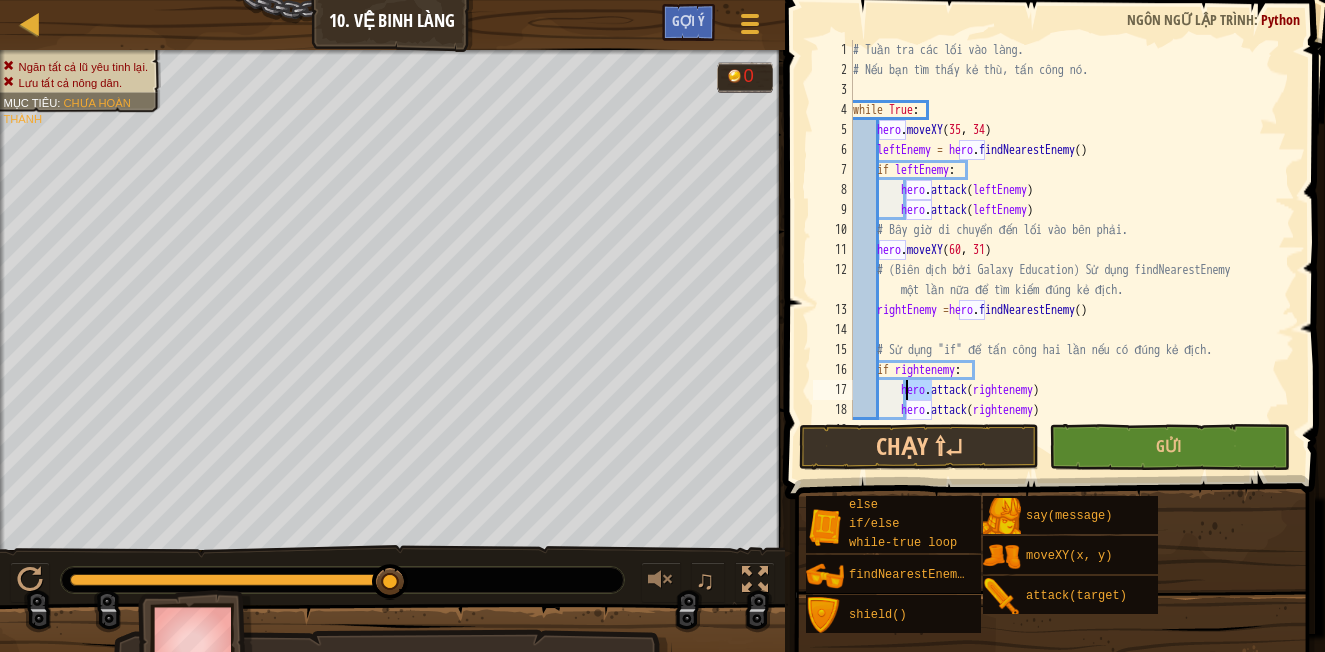 click on "# Tuần tra các lối vào làng. # Nếu bạn tìm thấy kẻ thù, tấn công nó. while   True :      hero . moveXY ( [NUMBER] ,   [NUMBER] )      leftEnemy   =   hero . findNearestEnemy ( )      if   leftEnemy :          hero . attack ( leftEnemy )          hero . attack ( leftEnemy )      #Bây giờ di chuyển đến lối vào bên phải.      hero . moveXY ( [NUMBER] ,   [NUMBER] )      # (Biên dịch bởi Galaxy Education) Sử dụng findNearestEnemy           một lần nữa để tìm kiếm đúng kẻ địch.      rightEnemy   = hero . findNearestEnemy ( )               # Sử dụng "if" để tấn công hai lần nếu có đúng kẻ địch.       if   rightenemy :          hero . attack ( rightenemy )              hero . attack ( rightenemy )" at bounding box center [1064, 250] 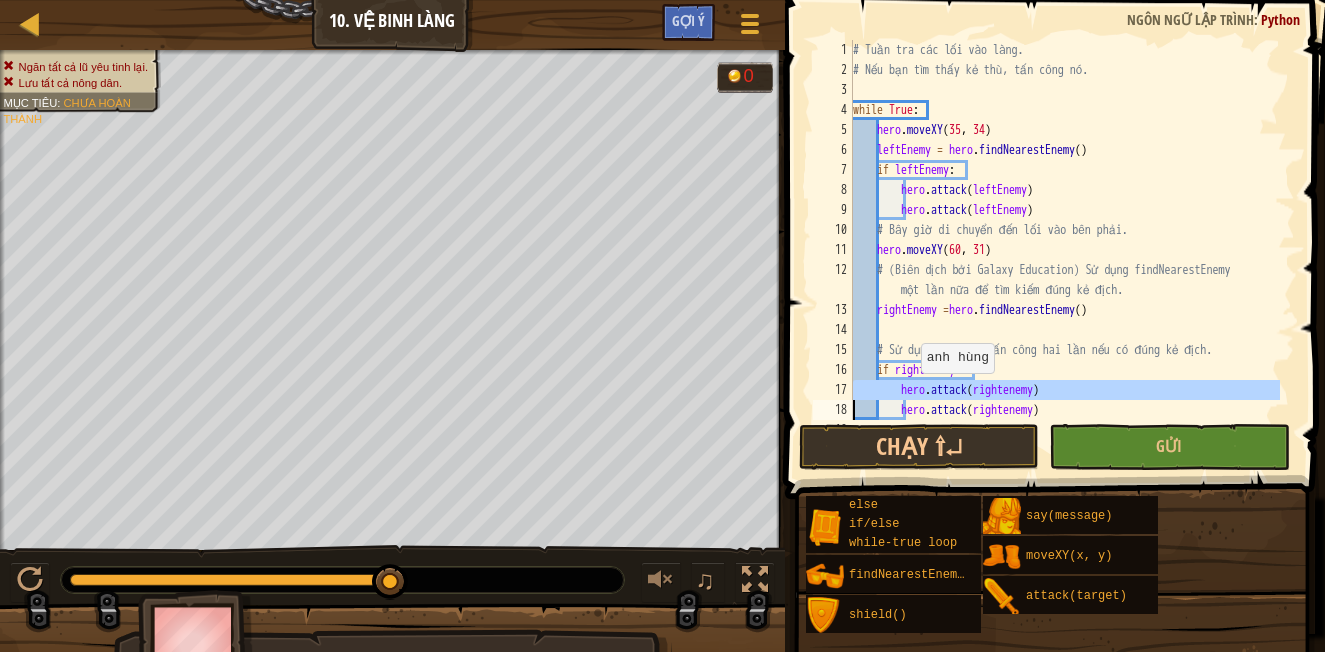 click on "# Tuần tra các lối vào làng. # Nếu bạn tìm thấy kẻ thù, tấn công nó. while   True :      hero . moveXY ( [NUMBER] ,   [NUMBER] )      leftEnemy   =   hero . findNearestEnemy ( )      if   leftEnemy :          hero . attack ( leftEnemy )          hero . attack ( leftEnemy )      #Bây giờ di chuyển đến lối vào bên phải.      hero . moveXY ( [NUMBER] ,   [NUMBER] )      # (Biên dịch bởi Galaxy Education) Sử dụng findNearestEnemy           một lần nữa để tìm kiếm đúng kẻ địch.      rightEnemy   = hero . findNearestEnemy ( )               # Sử dụng "if" để tấn công hai lần nếu có đúng kẻ địch.       if   rightenemy :          hero . attack ( rightenemy )              hero . attack ( rightenemy )" at bounding box center (1064, 230) 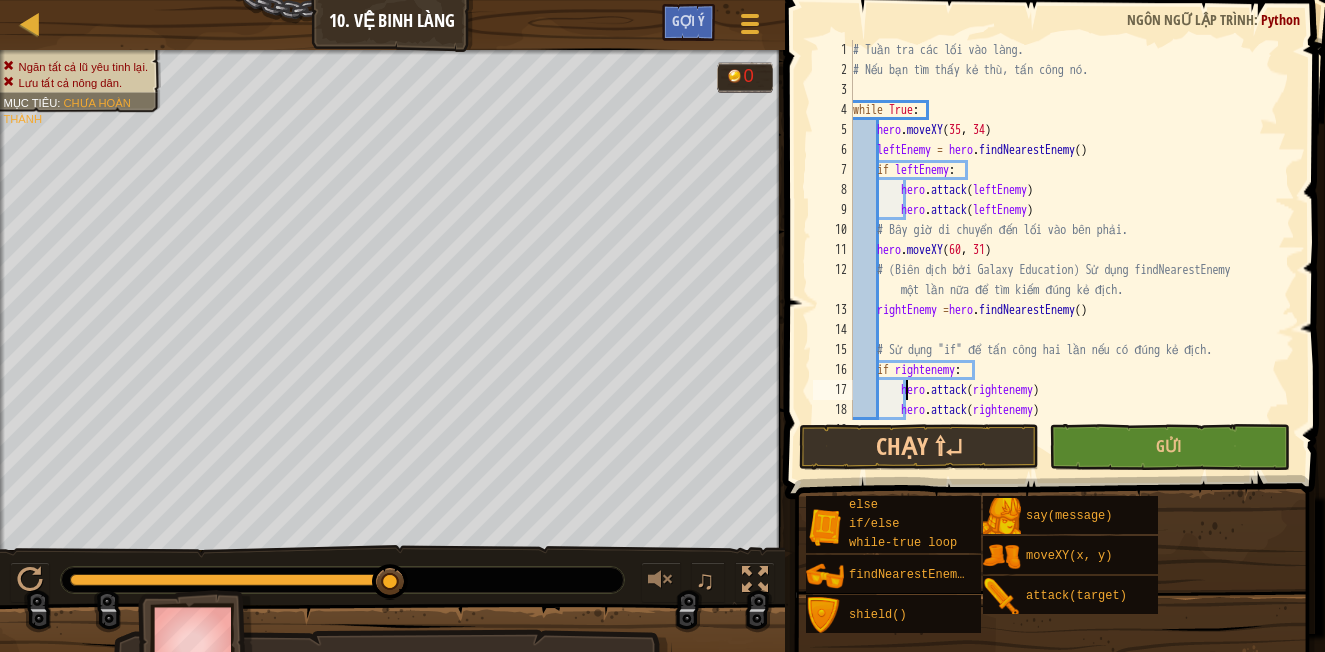 click on "# Tuần tra các lối vào làng. # Nếu bạn tìm thấy kẻ thù, tấn công nó. while   True :      hero . moveXY ( [NUMBER] ,   [NUMBER] )      leftEnemy   =   hero . findNearestEnemy ( )      if   leftEnemy :          hero . attack ( leftEnemy )          hero . attack ( leftEnemy )      #Bây giờ di chuyển đến lối vào bên phải.      hero . moveXY ( [NUMBER] ,   [NUMBER] )      # (Biên dịch bởi Galaxy Education) Sử dụng findNearestEnemy           một lần nữa để tìm kiếm đúng kẻ địch.      rightEnemy   = hero . findNearestEnemy ( )               # Sử dụng "if" để tấn công hai lần nếu có đúng kẻ địch.       if   rightenemy :          hero . attack ( rightenemy )              hero . attack ( rightenemy )" at bounding box center (1064, 250) 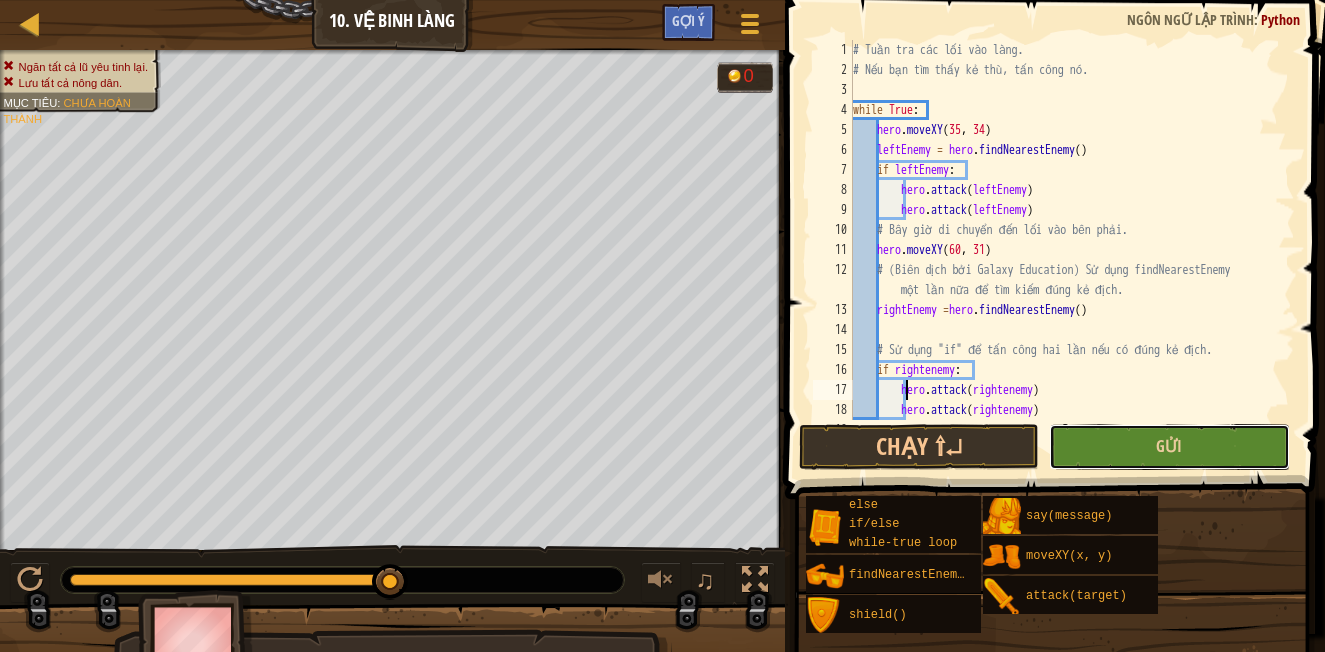 click on "Gửi" at bounding box center (1169, 447) 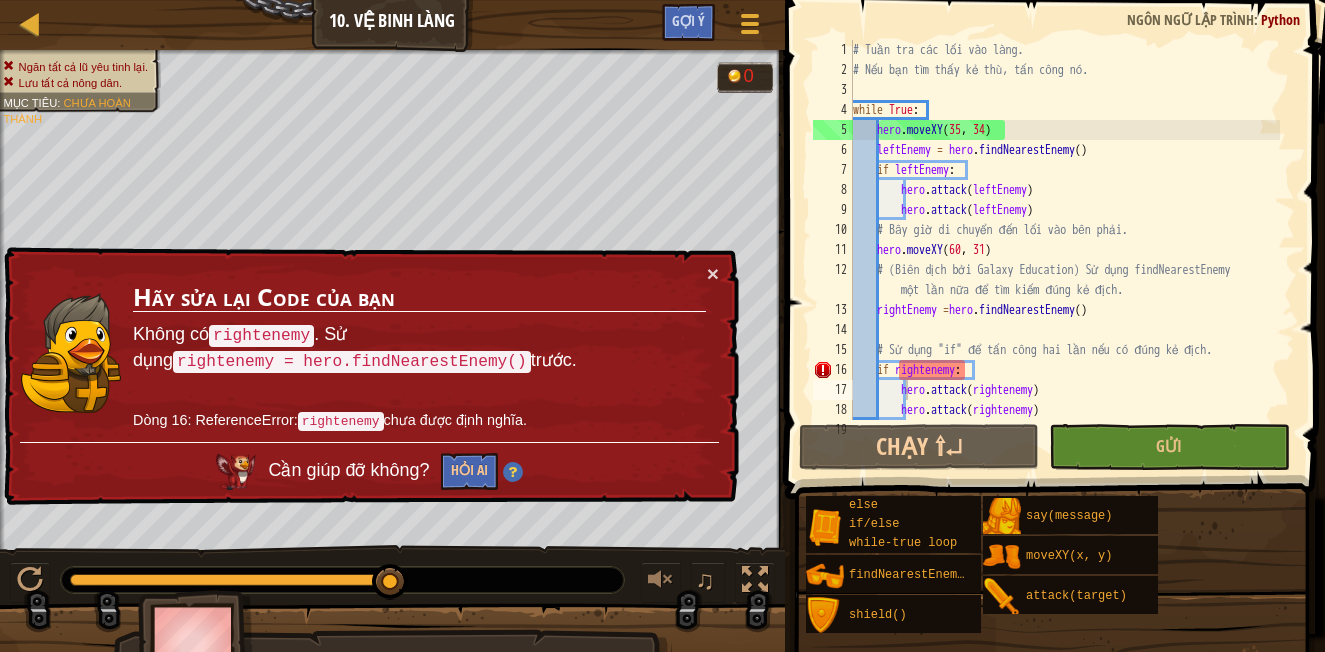 click on "# Tuần tra các lối vào làng. # Nếu bạn tìm thấy kẻ thù, tấn công nó. while   True :      hero . moveXY ( [NUMBER] ,   [NUMBER] )      leftEnemy   =   hero . findNearestEnemy ( )      if   leftEnemy :          hero . attack ( leftEnemy )          hero . attack ( leftEnemy )      #Bây giờ di chuyển đến lối vào bên phải.      hero . moveXY ( [NUMBER] ,   [NUMBER] )      # (Biên dịch bởi Galaxy Education) Sử dụng findNearestEnemy           một lần nữa để tìm kiếm đúng kẻ địch.      rightEnemy   = hero . findNearestEnemy ( )               # Sử dụng "if" để tấn công hai lần nếu có đúng kẻ địch.       if   rightenemy :          hero . attack ( rightenemy )              hero . attack ( rightenemy )" at bounding box center [1064, 250] 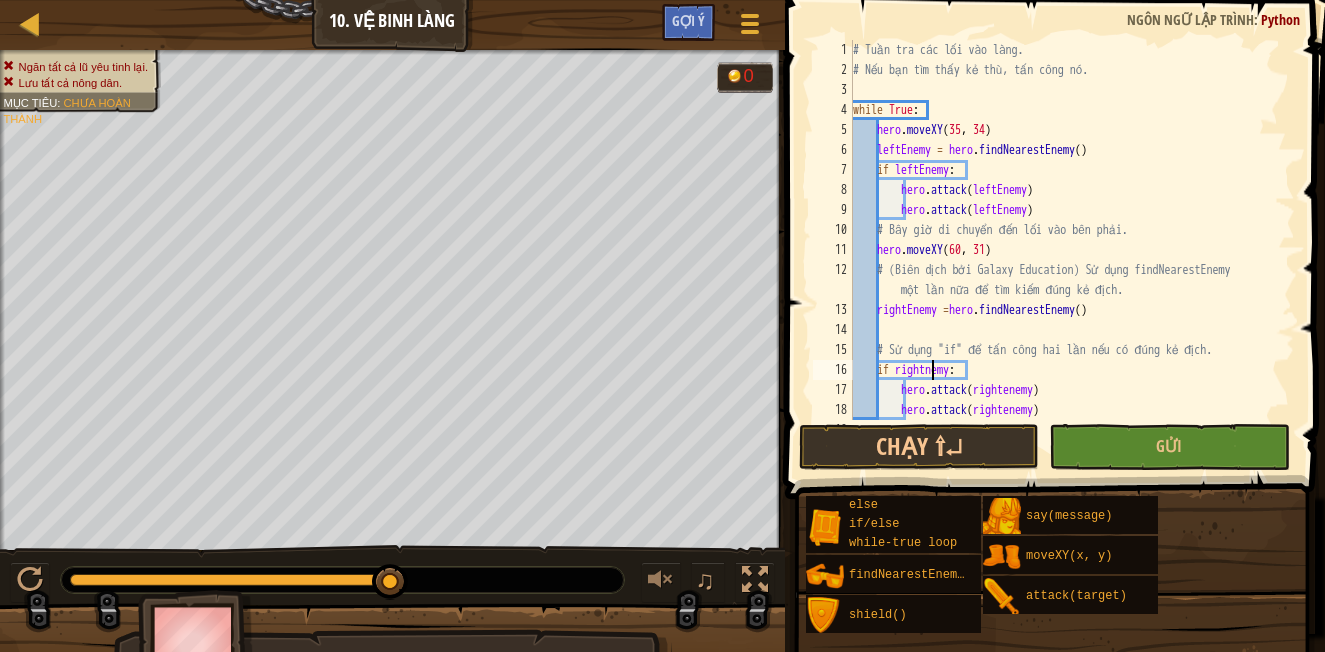 scroll, scrollTop: 9, scrollLeft: 7, axis: both 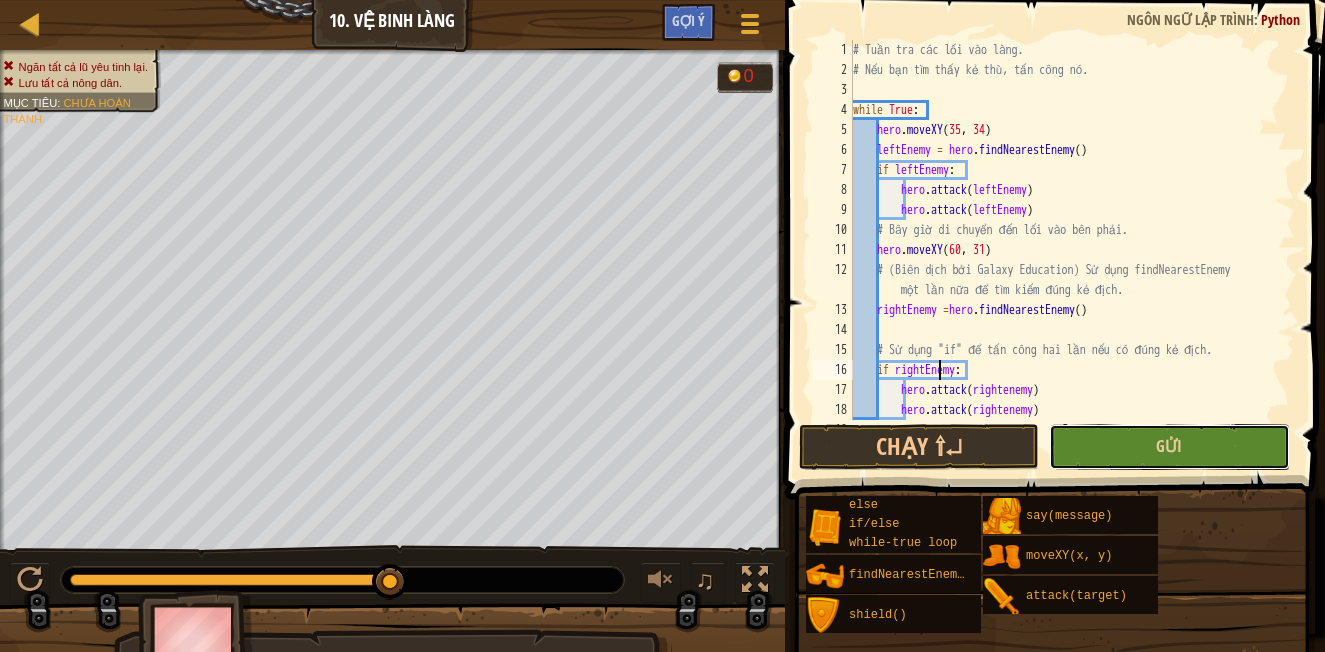 click on "Gửi" at bounding box center [1169, 447] 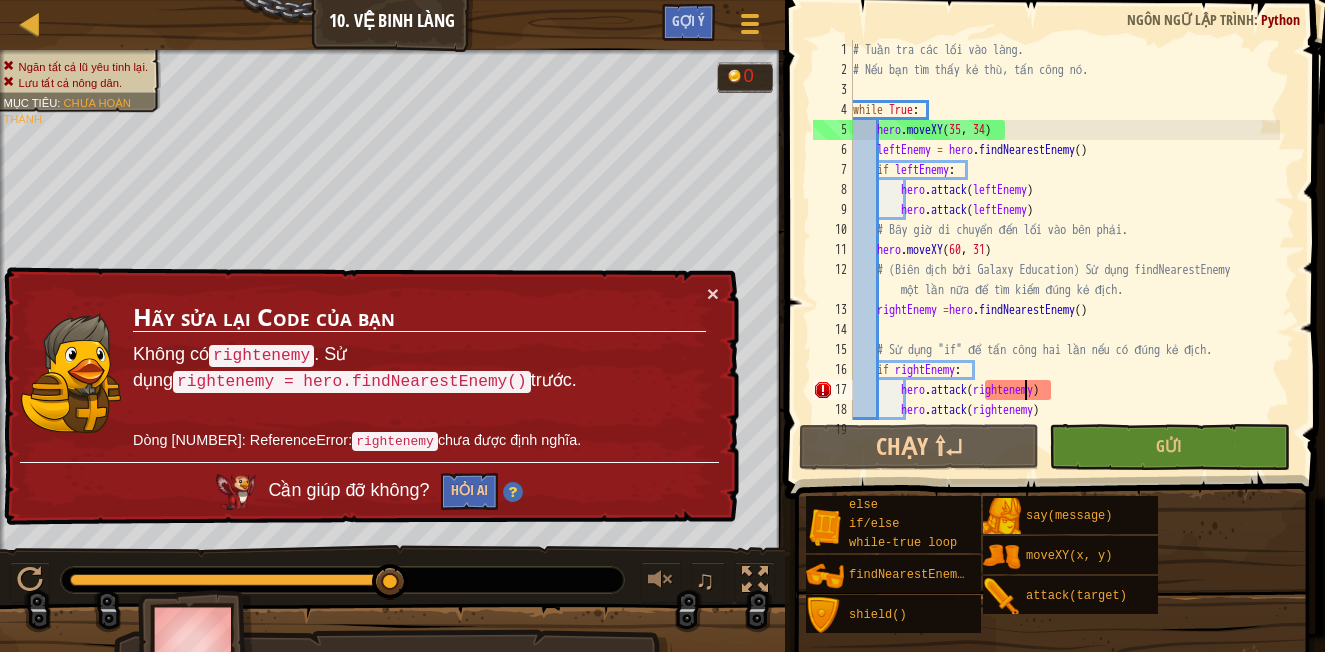 click on "# Tuần tra các lối vào làng. # Nếu bạn tìm thấy kẻ thù, tấn công nó. while   True :      hero . moveXY ( [NUMBER] ,   [NUMBER] )      leftEnemy   =   hero . findNearestEnemy ( )      if   leftEnemy :          hero . attack ( leftEnemy )          hero . attack ( leftEnemy )      #Bây giờ di chuyển đến lối vào bên phải.      hero . moveXY ( [NUMBER] ,   [NUMBER] )      # (Biên dịch bởi Galaxy Education) Sử dụng findNearestEnemy           một lần nữa để tìm kiếm đúng kẻ địch.      rightEnemy   = hero . findNearestEnemy ( )               # Sử dụng "if" để tấn công hai lần nếu có đúng kẻ địch.       if   rightEnemy :          hero . attack ( rightenemy )              hero . attack ( rightenemy )" at bounding box center (1064, 250) 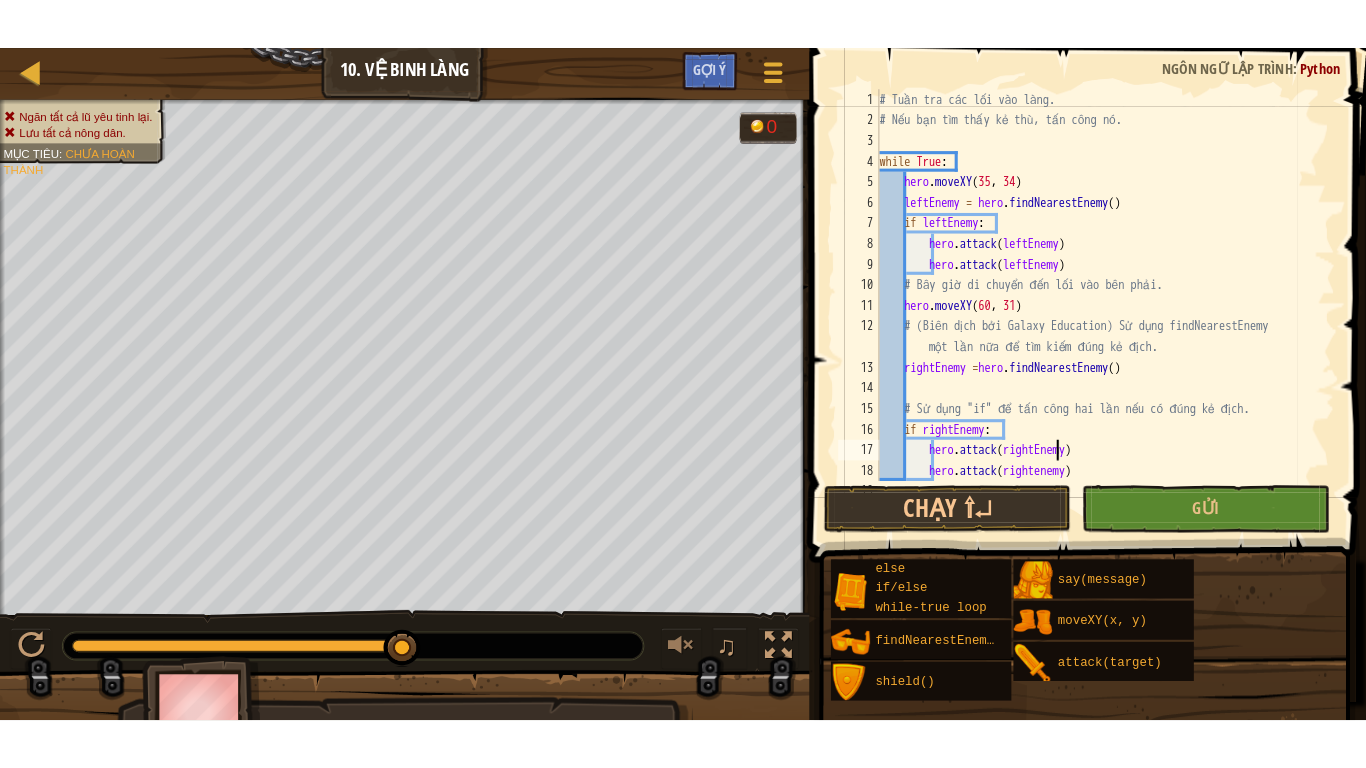 scroll, scrollTop: 9, scrollLeft: 14, axis: both 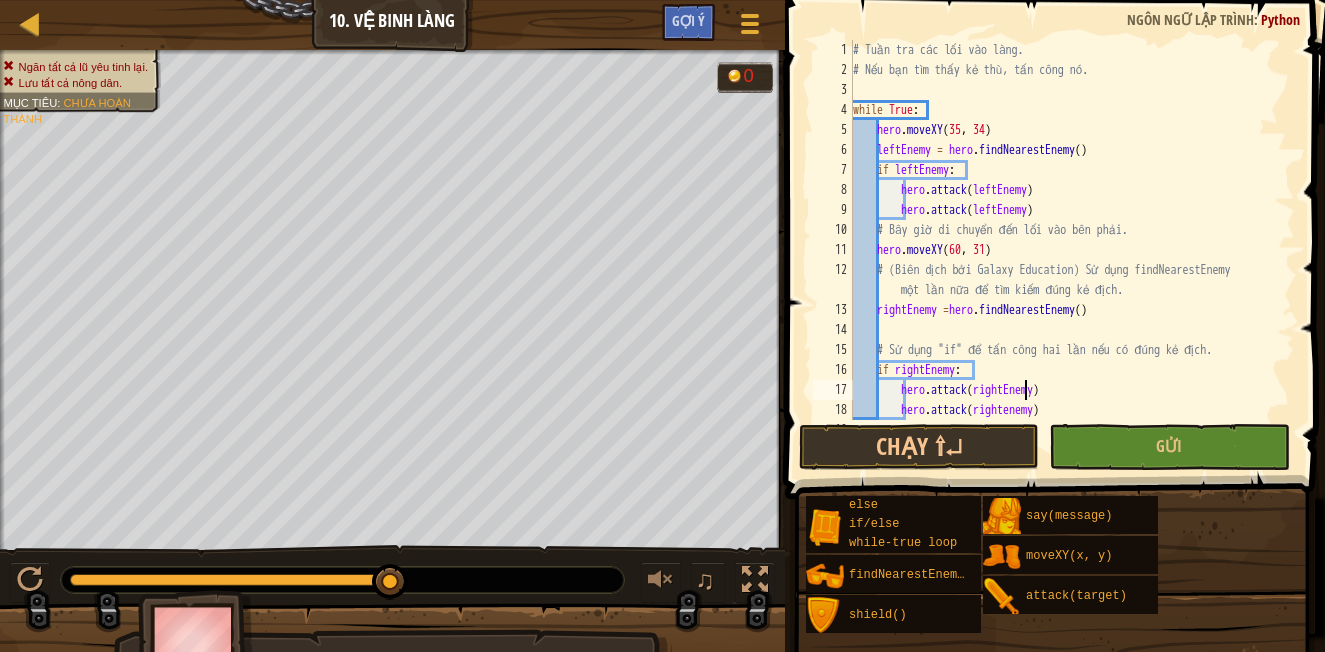 click on "hero.moveXY([NUMBER], [NUMBER])
leftEnemy = hero.findNearestEnemy()
if leftEnemy:
hero.attack(leftEnemy)
hero.attack(leftEnemy)
#Bây giờ di chuyển đến lối vào bên phải.
hero.moveXY([NUMBER], [NUMBER])
# (Biên dịch bởi Galaxy Education) Sử dụng findNearestEnemy một lần nữa để tìm kiếm đúng kẻ địch.
rightEnemy = hero.findNearestEnemy()
# Sử dụng "if" để tấn công hai lần nếu có đúng kẻ địch.
if rightEnemy:
hero.attack(rightEnemy)
hero.attack(rightenemy)" at bounding box center (1064, 250) 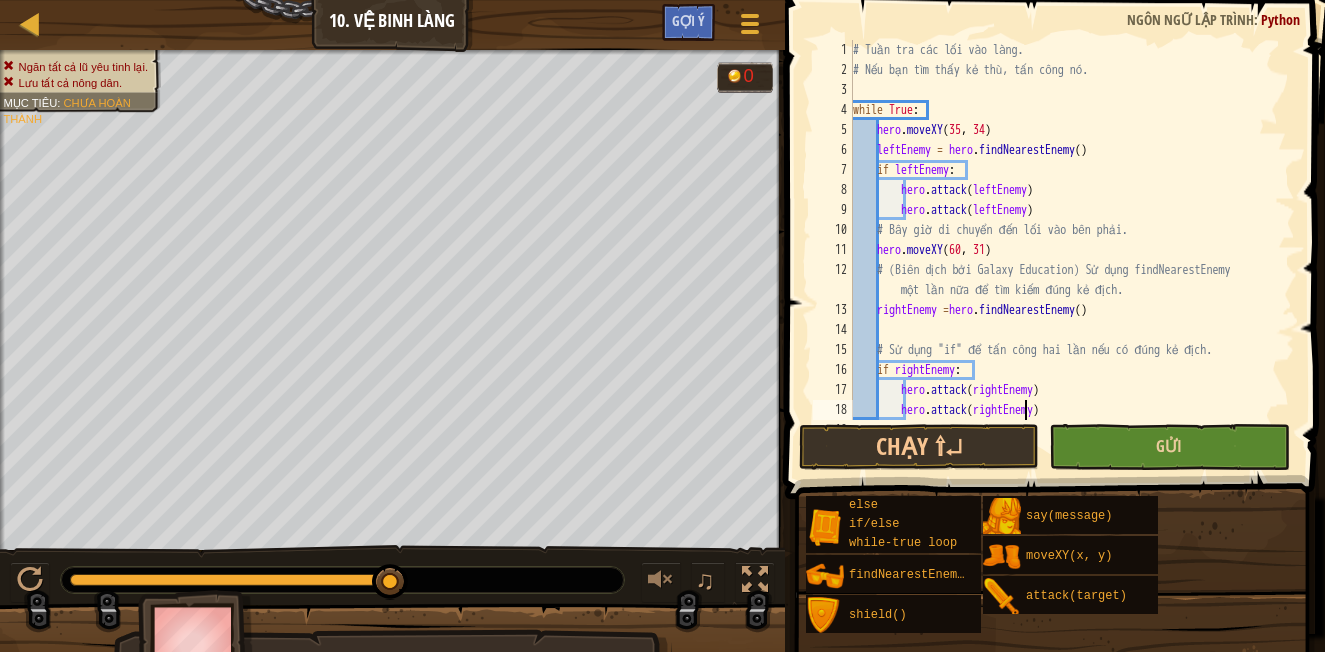 type on "hero.attack(rightEnemy)" 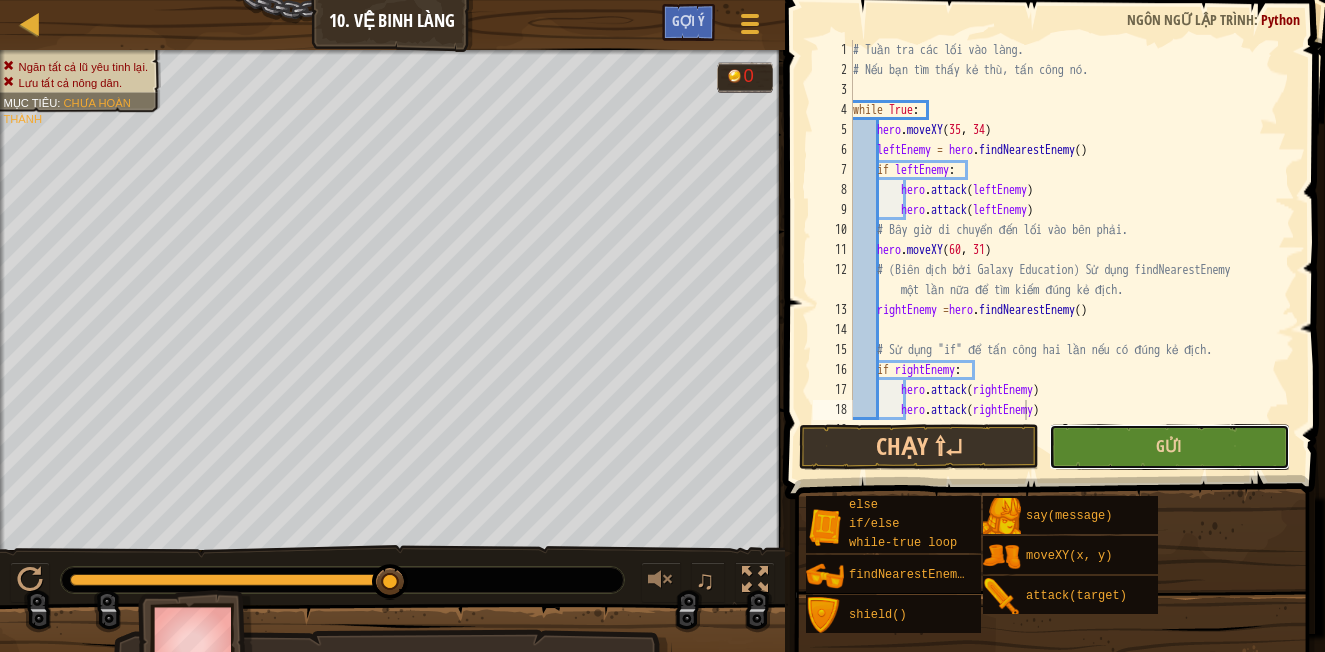 click on "Gửi" at bounding box center (1169, 447) 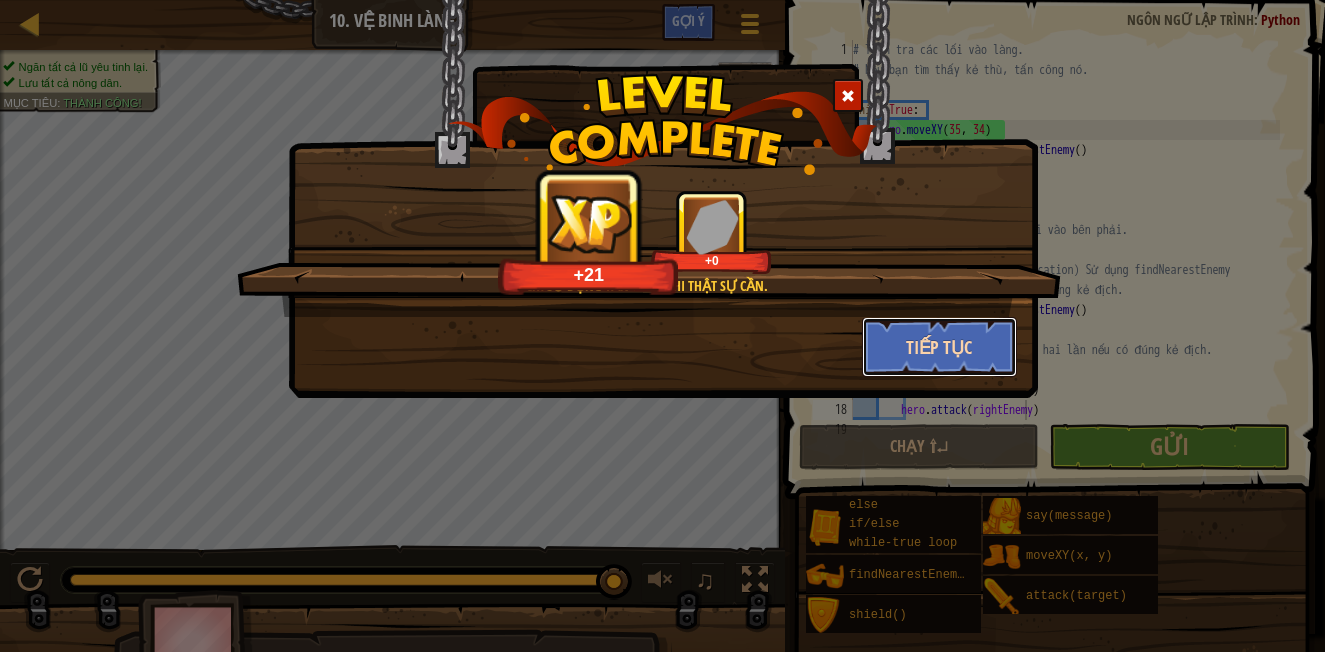 click on "Tiếp tục" at bounding box center (939, 347) 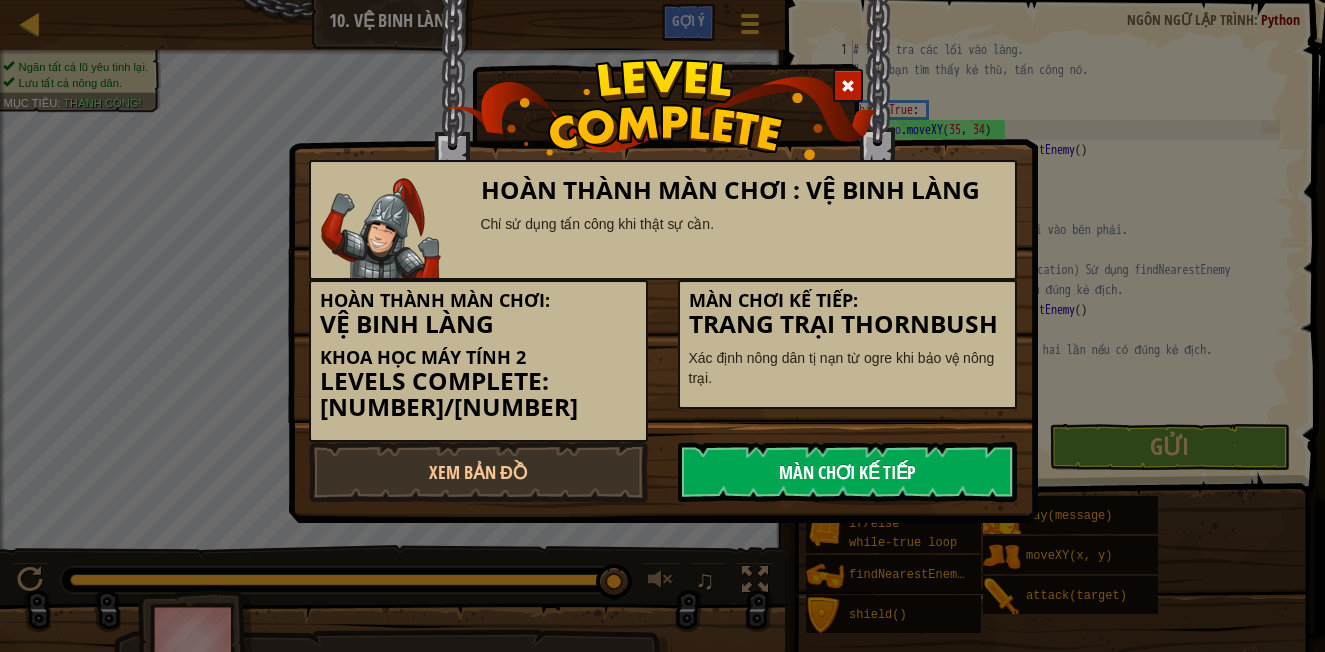 click on "Màn chơi kế tiếp" at bounding box center (847, 472) 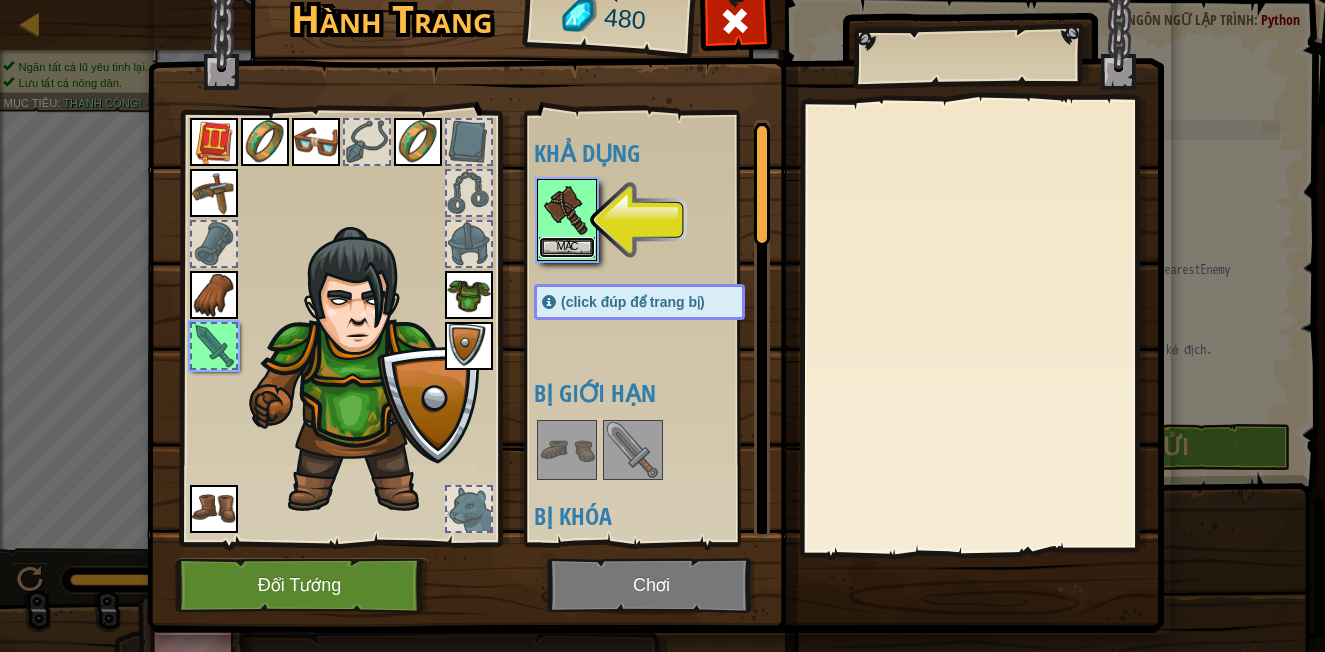 click on "Mặc" at bounding box center [567, 247] 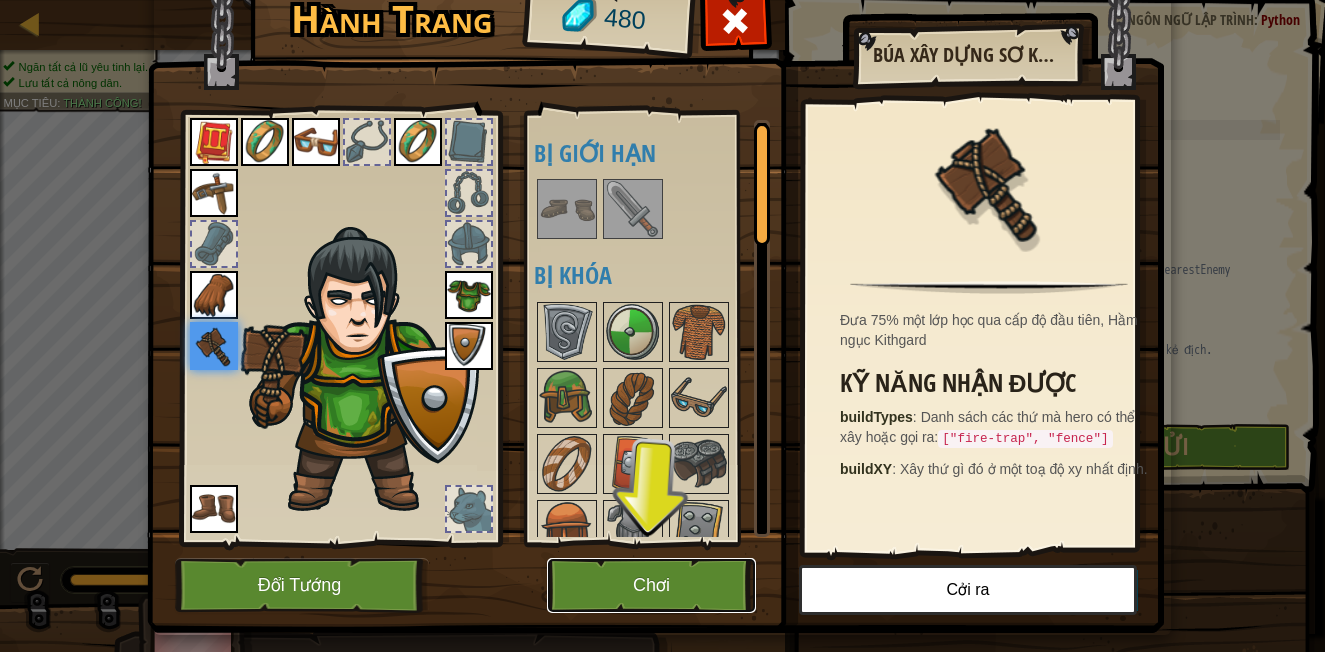 click on "Chơi" at bounding box center (651, 585) 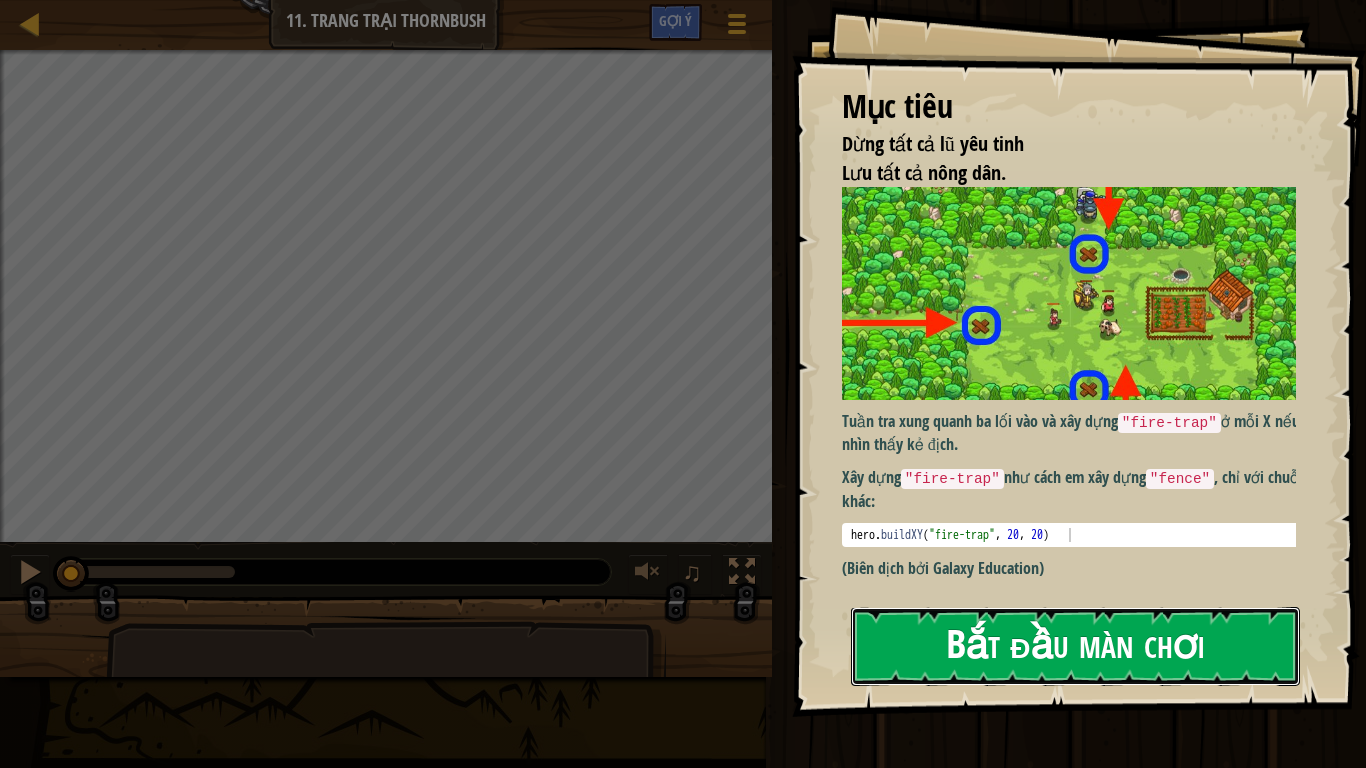 click on "Bắt đầu màn chơi" at bounding box center [1075, 646] 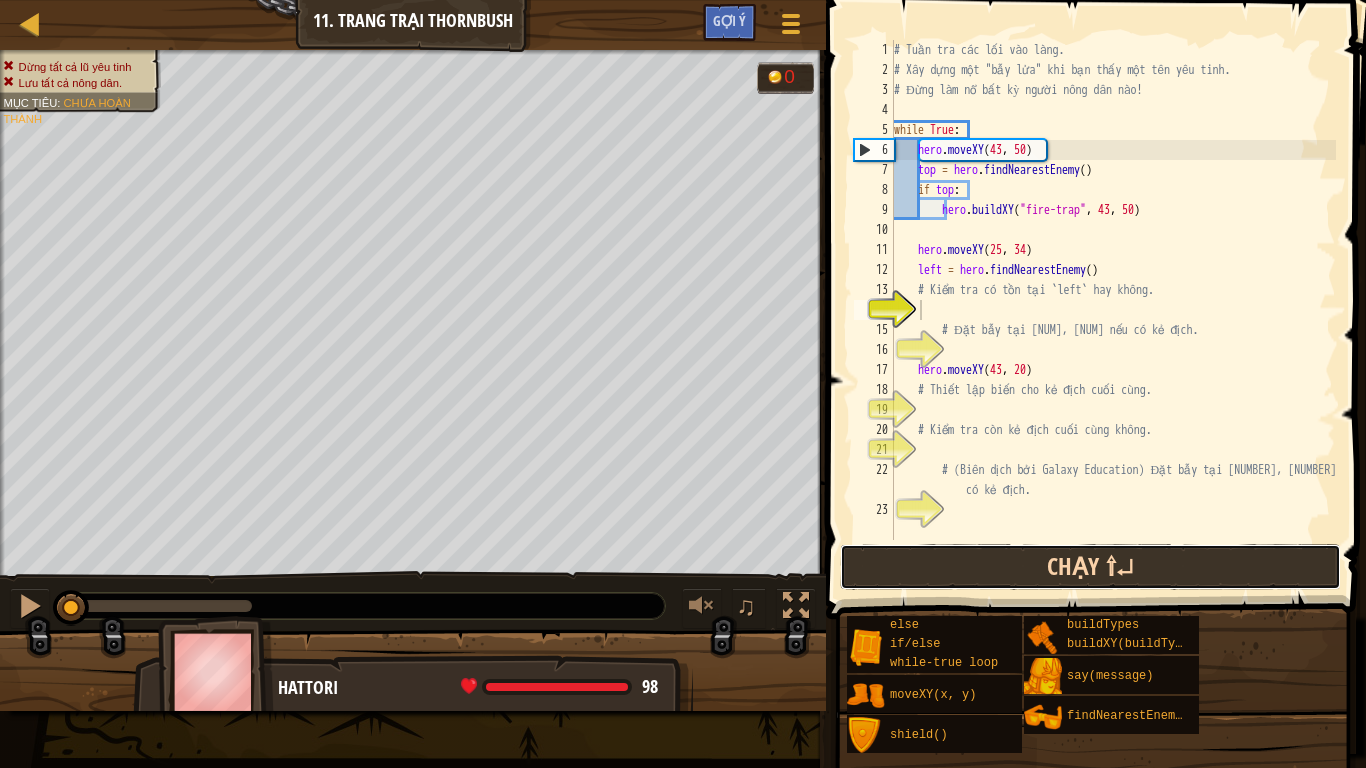 click on "Chạy ⇧↵" at bounding box center [1090, 567] 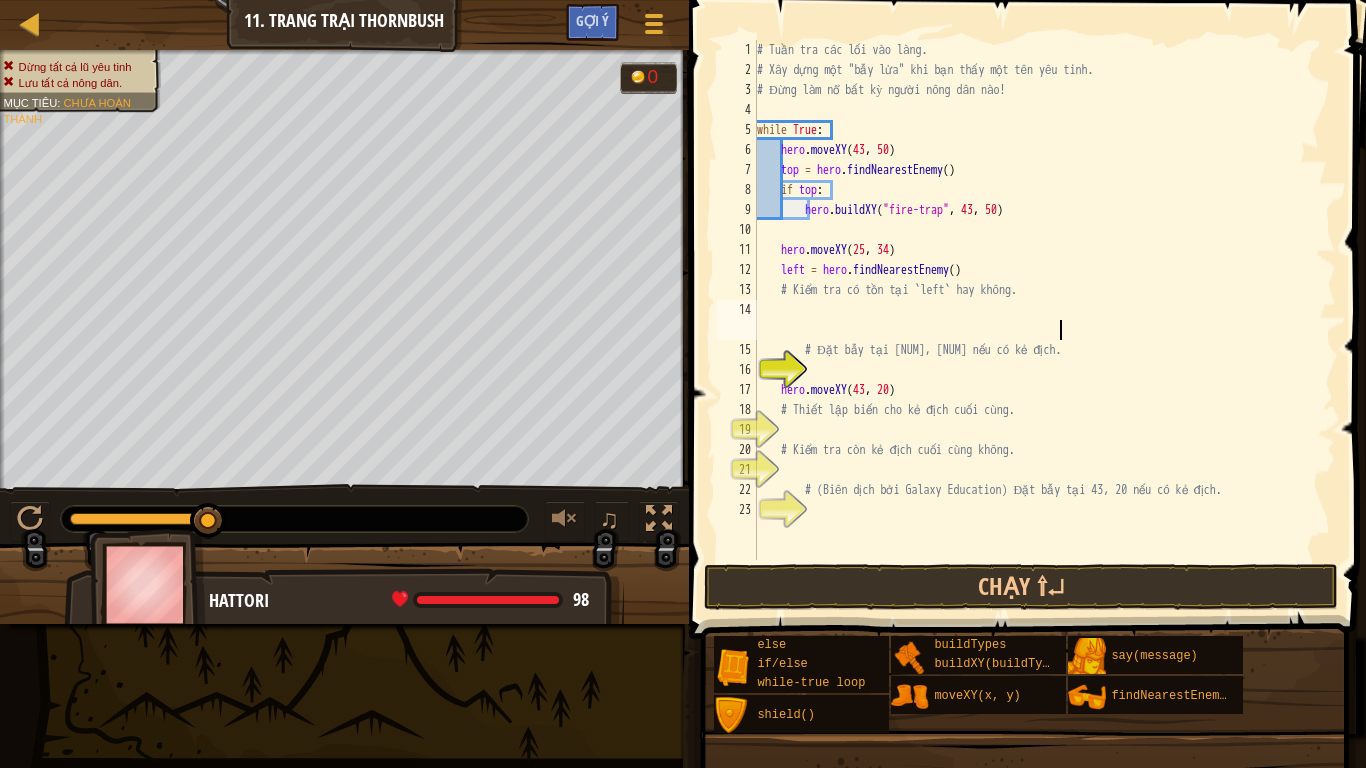 click on "hero . moveXY ( 43 ,   50 )      top   =   hero . findNearestEnemy ( )      if   top :          hero . buildXY ( "fire-trap" ,   43 ,   50 )      hero . moveXY ( 25 ,   34 )      left   =   hero . findNearestEnemy ( )      # Kiểm tra có tồn tại `left` hay không.                                                                                                                                                   # Đặt bẫy tại 25, 34 nếu có kẻ địch.                hero . moveXY ( 43 ,   20 )      # Thiết lập biến cho kẻ địch cuối cùng.            # Kiểm tra còn kẻ địch cuối cùng không.               # (Biên dịch bởi Galaxy Education) Đặt bẫy tại 43, 20 nếu có kẻ địch." at bounding box center (1044, 320) 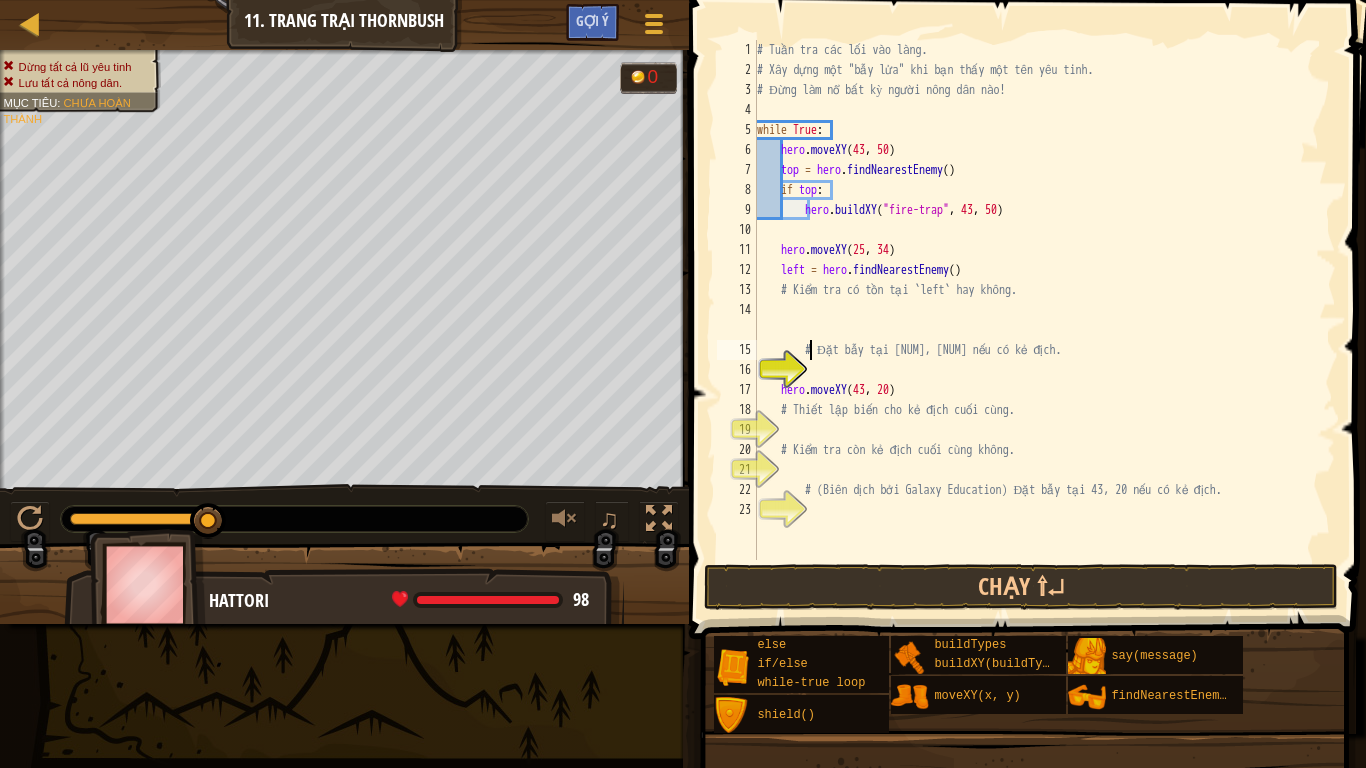 click on "16" at bounding box center (737, 370) 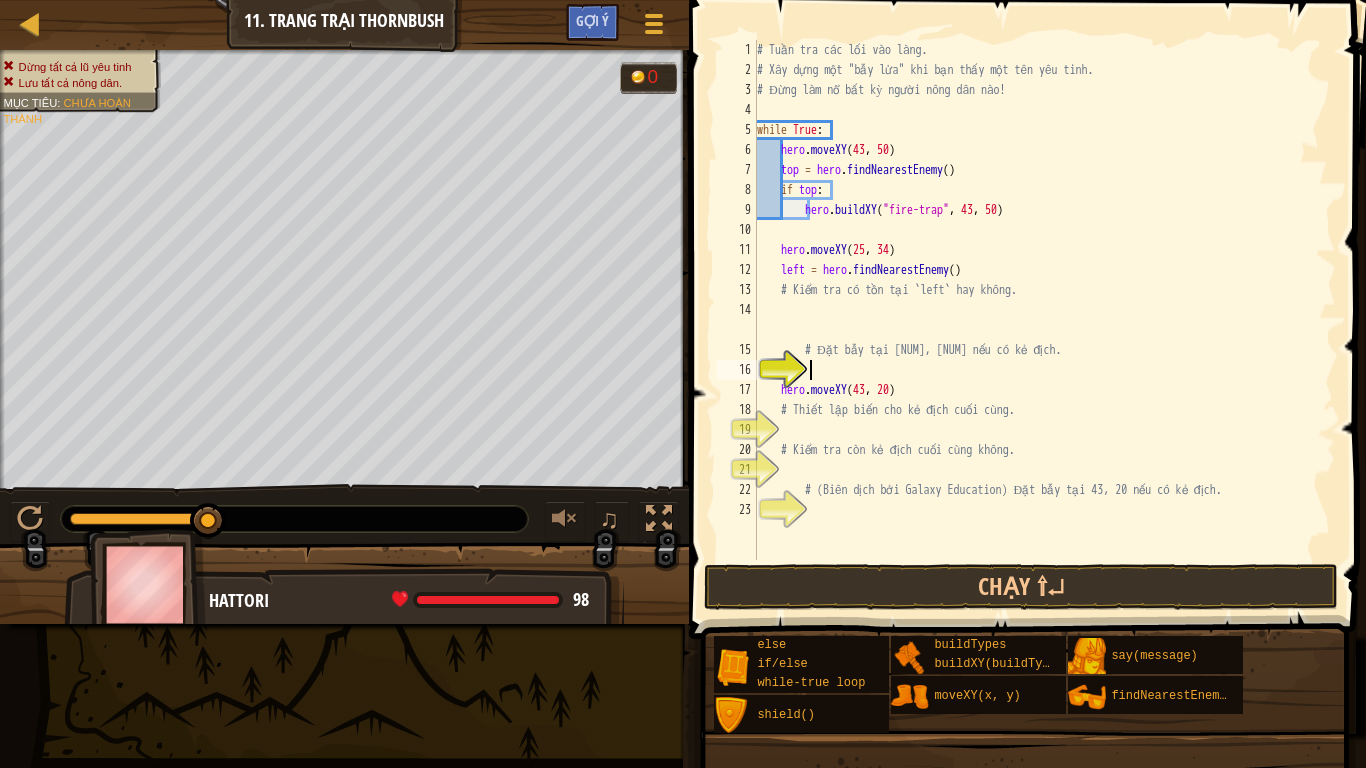 click on "hero . moveXY ( 43 ,   50 )      top   =   hero . findNearestEnemy ( )      if   top :          hero . buildXY ( "fire-trap" ,   43 ,   50 )      hero . moveXY ( 25 ,   34 )      left   =   hero . findNearestEnemy ( )      # Kiểm tra có tồn tại `left` hay không.                                                                                                                                                   # Đặt bẫy tại 25, 34 nếu có kẻ địch.                hero . moveXY ( 43 ,   20 )      # Thiết lập biến cho kẻ địch cuối cùng.            # Kiểm tra còn kẻ địch cuối cùng không.               # (Biên dịch bởi Galaxy Education) Đặt bẫy tại 43, 20 nếu có kẻ địch." at bounding box center [1044, 320] 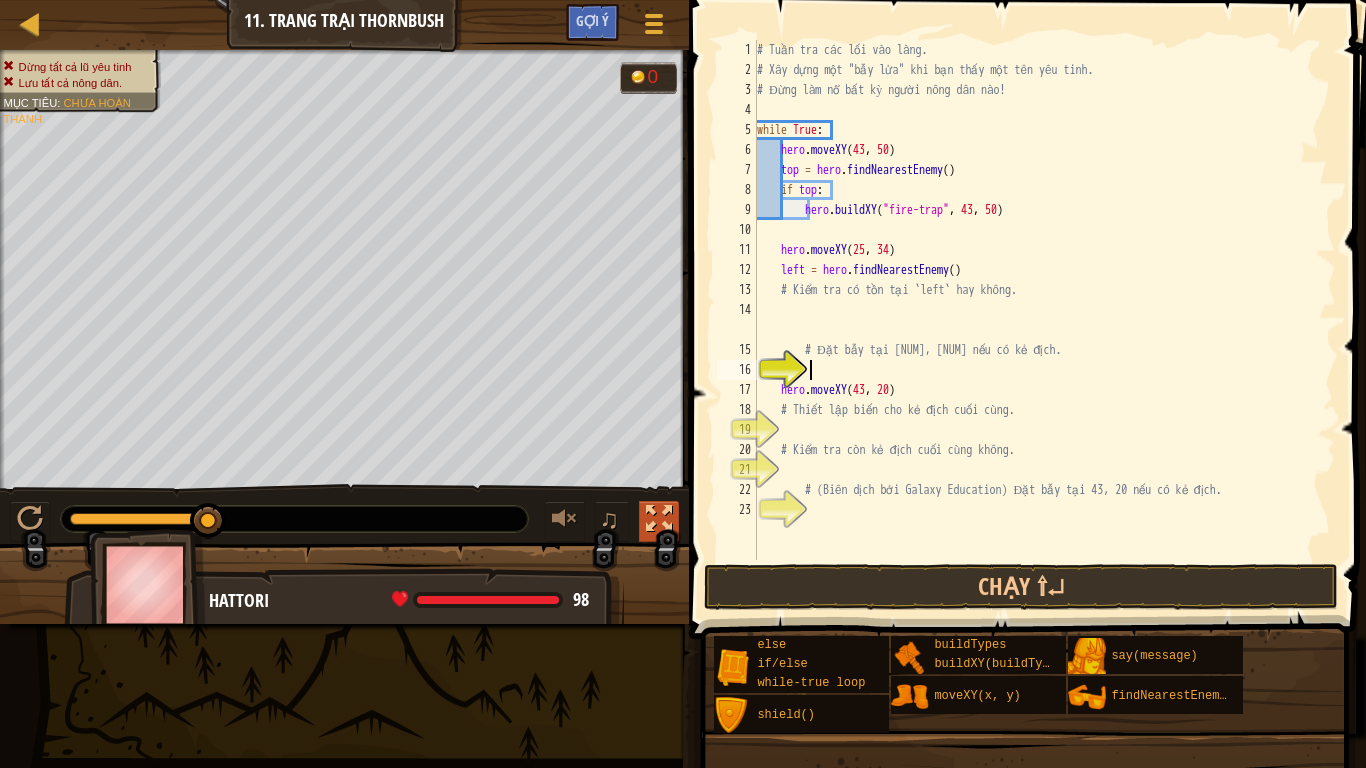 click at bounding box center (659, 519) 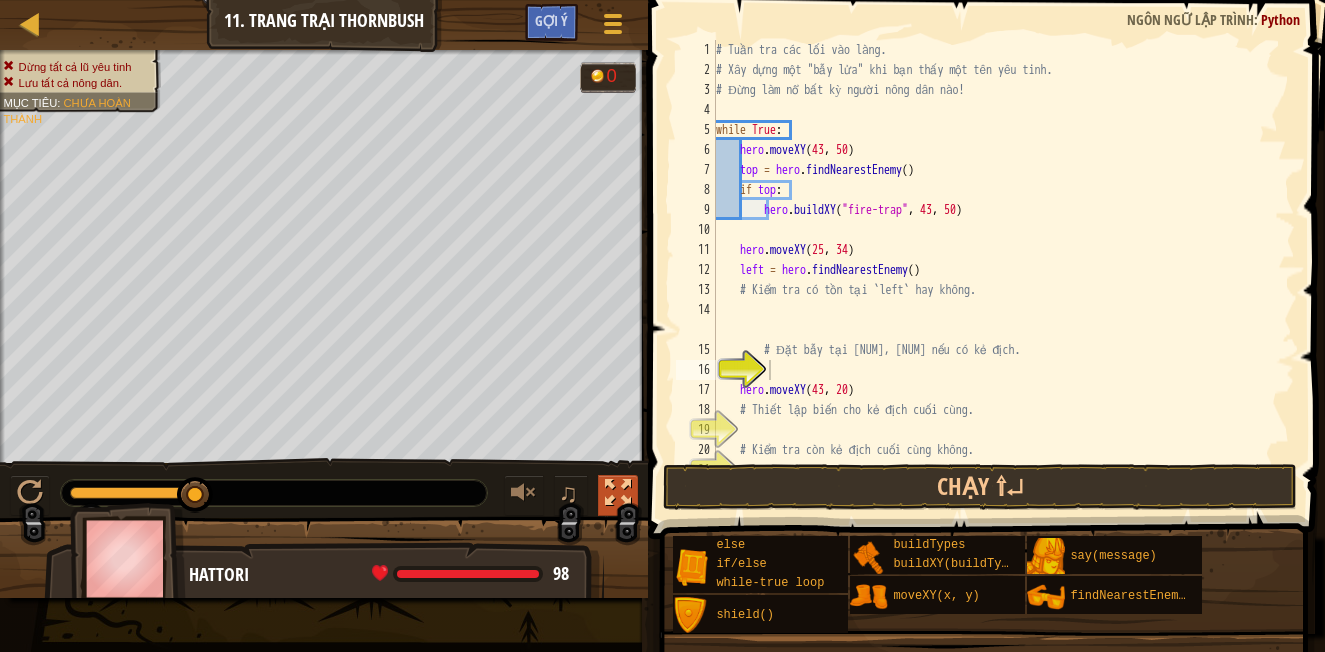 click at bounding box center (618, 493) 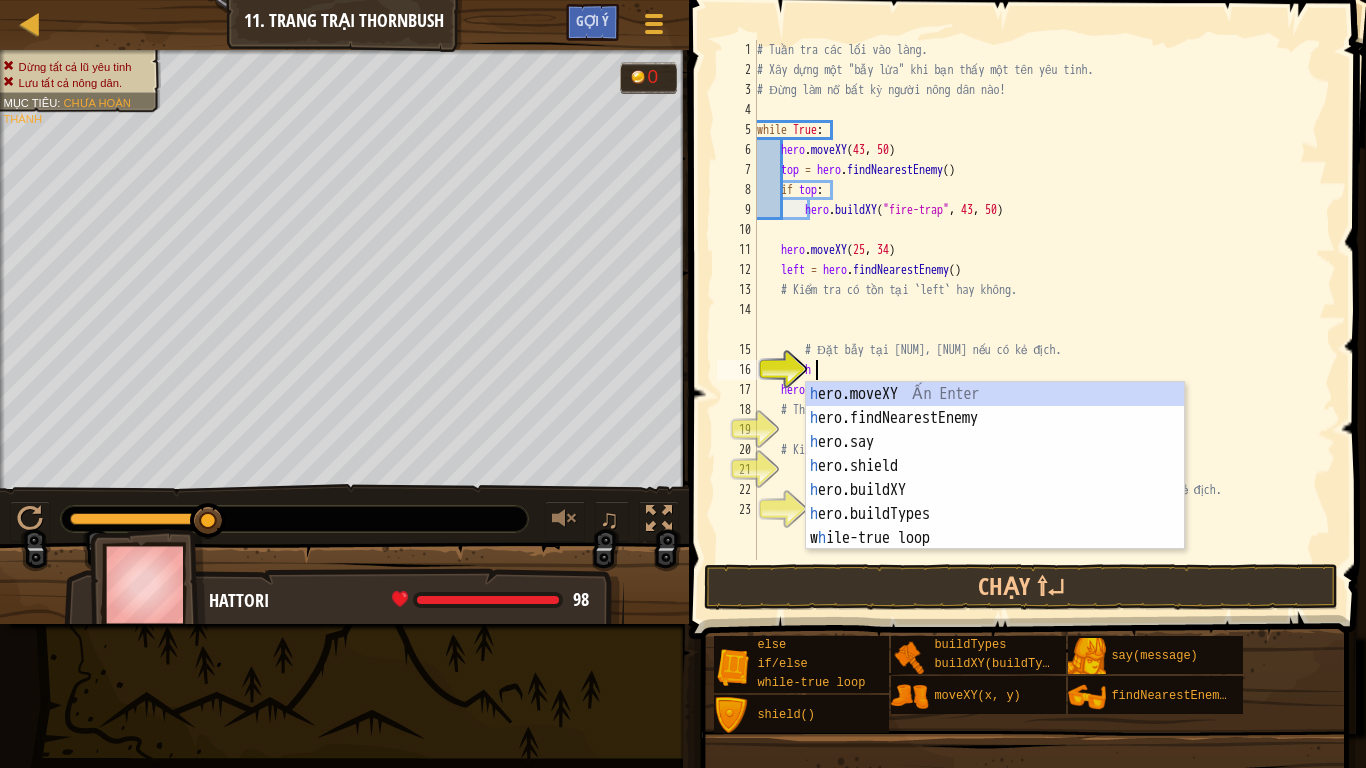 scroll, scrollTop: 9, scrollLeft: 3, axis: both 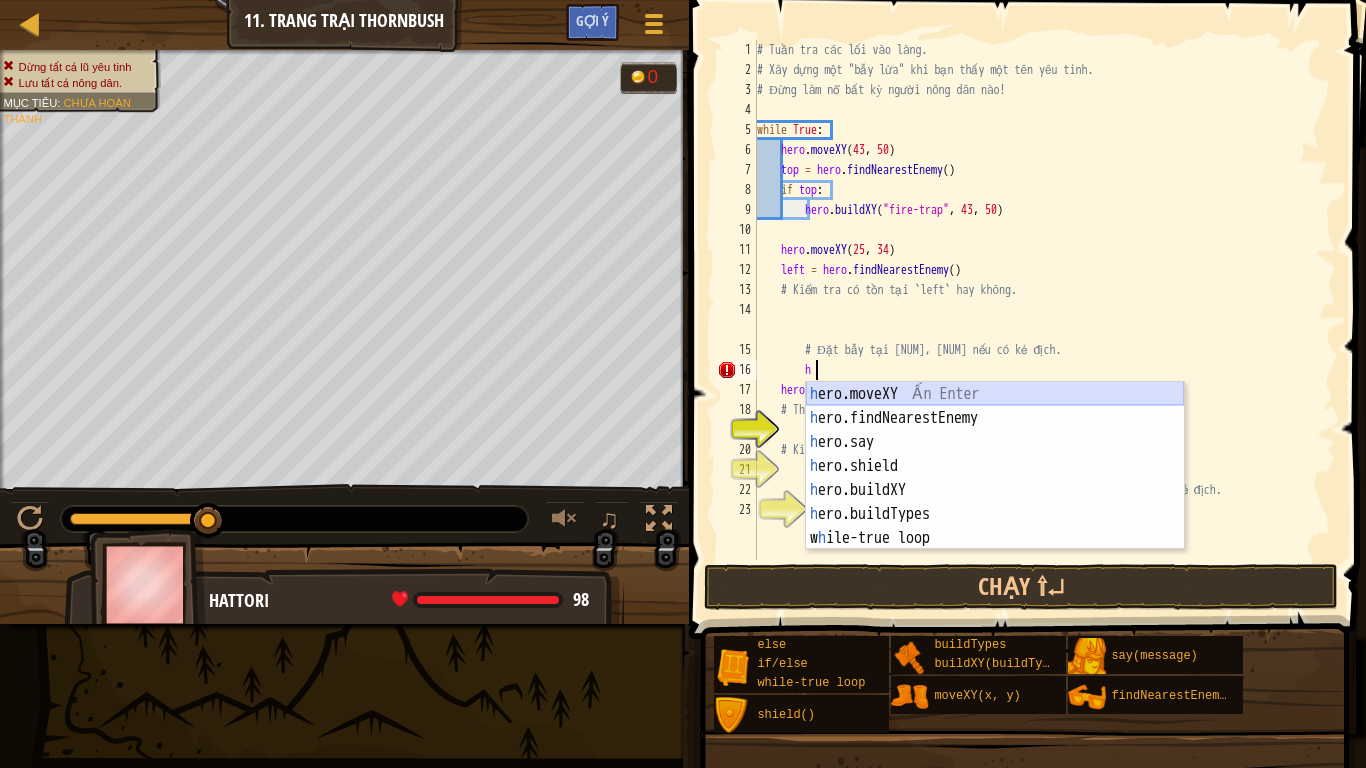 click on "h ero.moveXY Ấn Enter h ero.findNearestEnemy Ấn Enter h ero.say Ấn Enter h ero.shield Ấn Enter h ero.buildXY Ấn Enter h ero.buildTypes Ấn Enter w h ile-true loop Ấn Enter" at bounding box center [995, 490] 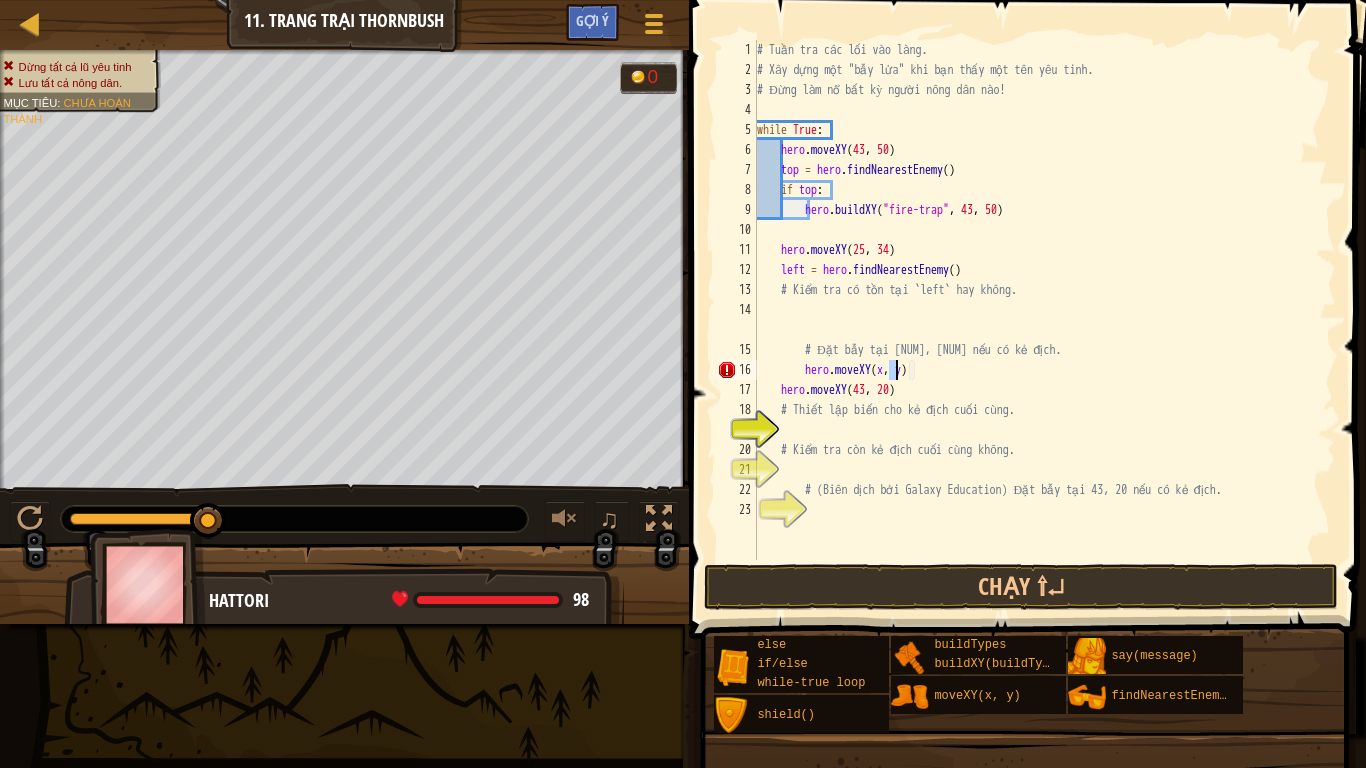 click on "hero . moveXY ( 43 ,   50 )      top   =   hero . findNearestEnemy ( )      if   top :          hero . buildXY ( "fire-trap" ,   43 ,   50 )      hero . moveXY ( 25 ,   34 )      left   =   hero . findNearestEnemy ( )      # Kiểm tra có tồn tại `left` hay không.                                                                                                                                                   # Đặt bẫy tại 25, 34 nếu có kẻ địch.           hero . moveXY ( x ,   y )      hero . moveXY ( 43 ,   20 )      # Thiết lập biến cho kẻ địch cuối cùng.            # Kiểm tra còn kẻ địch cuối cùng không.               # (Biên dịch bởi Galaxy Education) Đặt bẫy tại 43, 20 nếu có kẻ địch." at bounding box center [1044, 320] 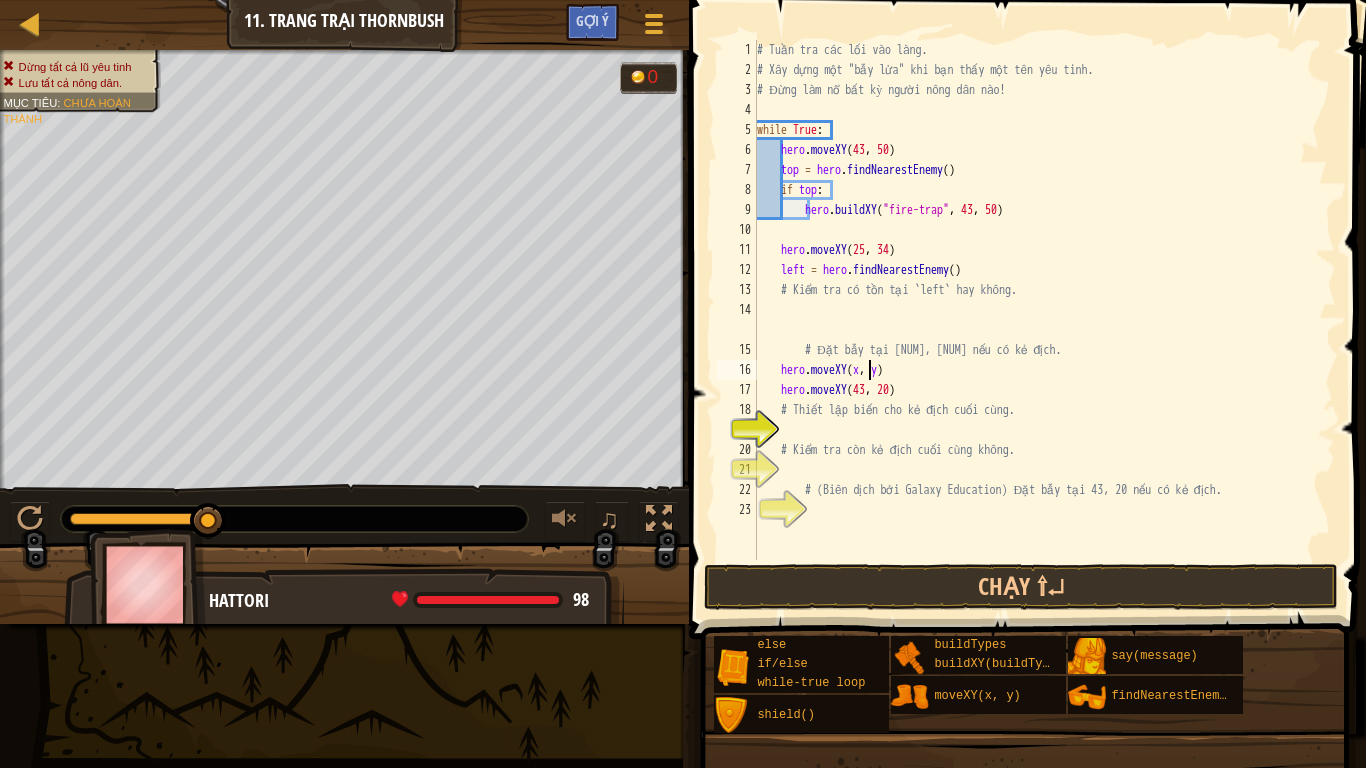 click on "hero . moveXY ( 43 ,   50 )      top   =   hero . findNearestEnemy ( )      if   top :          hero . buildXY ( "fire-trap" ,   43 ,   50 )      hero . moveXY ( 25 ,   34 )      left   =   hero . findNearestEnemy ( )      # Kiểm tra có tồn tại `left` hay không.                                                                                                                                                   # Đặt bẫy tại 25, 34 nếu có kẻ địch.       hero . moveXY ( x ,   y )      hero . moveXY ( 43 ,   20 )      # Thiết lập biến cho kẻ địch cuối cùng.            # Kiểm tra còn kẻ địch cuối cùng không.               # (Biên dịch bởi Galaxy Education) Đặt bẫy tại 43, 20 nếu có kẻ địch." at bounding box center [1044, 320] 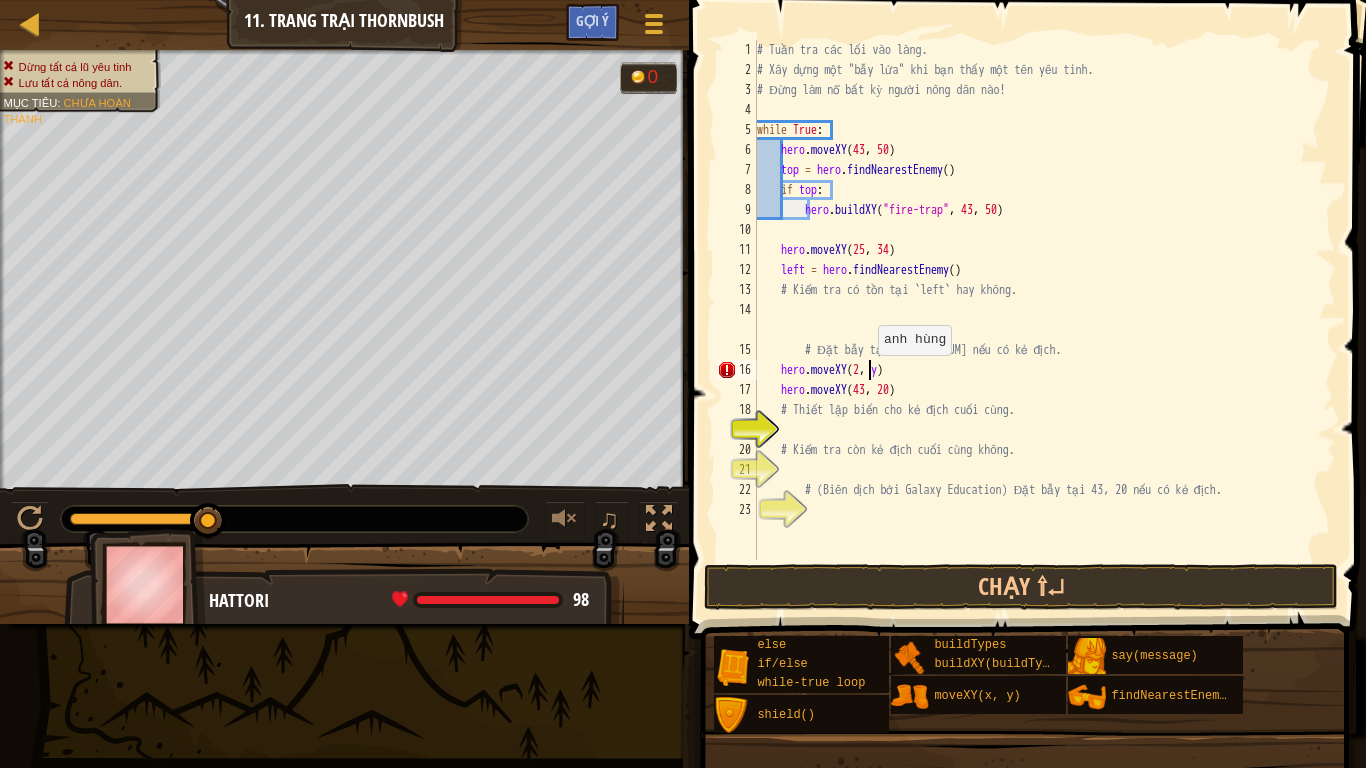 scroll, scrollTop: 9, scrollLeft: 9, axis: both 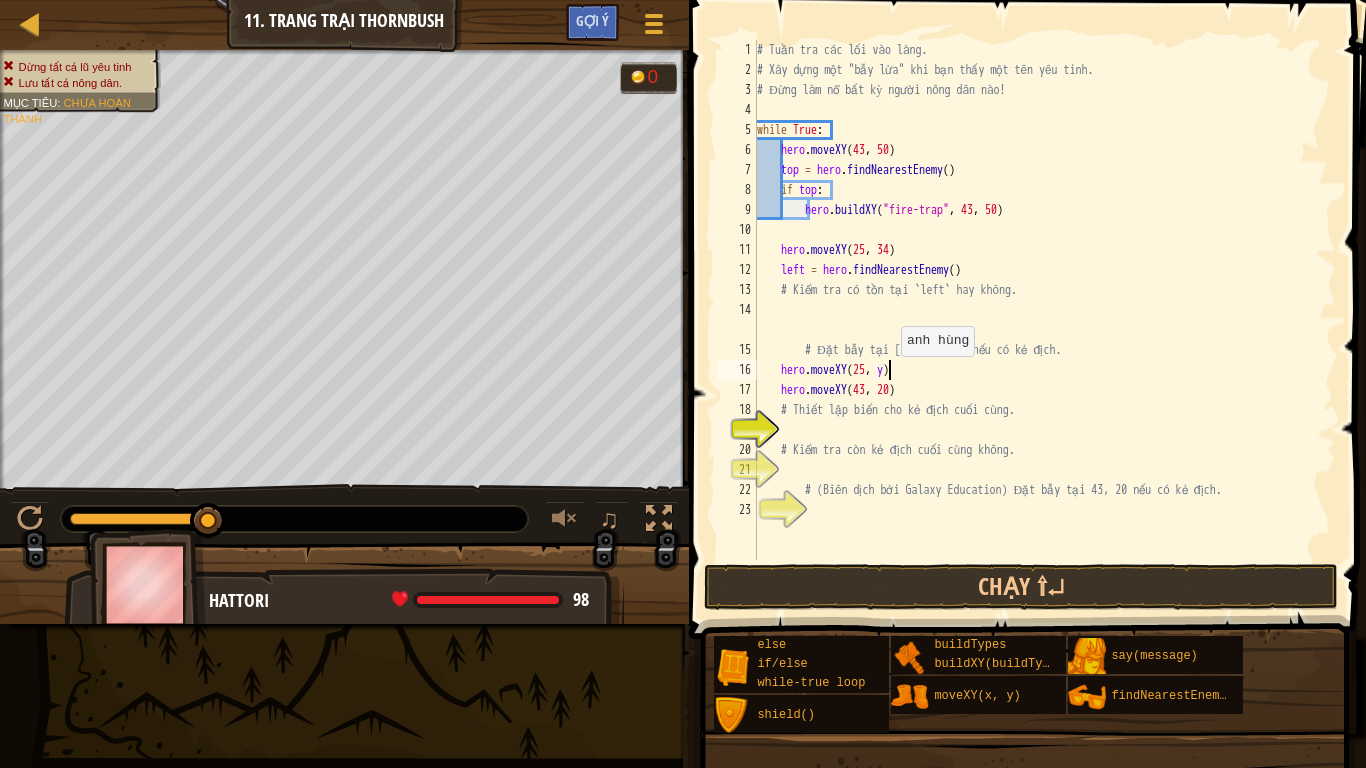 click on "# Tuần tra các lối vào làng. # Xây dựng một "bẫy lửa" khi bạn thấy một tên yêu tinh. # Đừng làm nổ bất kỳ người nông dân nào!   while   True :      hero . moveXY ( [NUMBER] ,   [NUMBER] )      top   =   hero . findNearestEnemy ( )      if   top :          hero . buildXY ( "fire-trap" ,   [NUMBER] ,   [NUMBER] )      hero . moveXY ( [NUMBER] ,   [NUMBER] )      left   =   hero . findNearestEnemy ( )      # Kiểm tra có tồn tại `left` hay không.                                                                                                                                                   # Đặt bẫy tại [NUMBER], [NUMBER] nếu có kẻ địch.       hero . moveXY ( [NUMBER] ,   y )      hero . moveXY ( [NUMBER] ,   [NUMBER] )      # Thiết lập biến cho kẻ địch cuối cùng.            # Kiểm tra còn kẻ địch cuối cùng không.               # (Biên dịch bởi Galaxy Education) Đặt bẫy tại [NUMBER], [NUMBER] nếu có kẻ địch." at bounding box center [1044, 320] 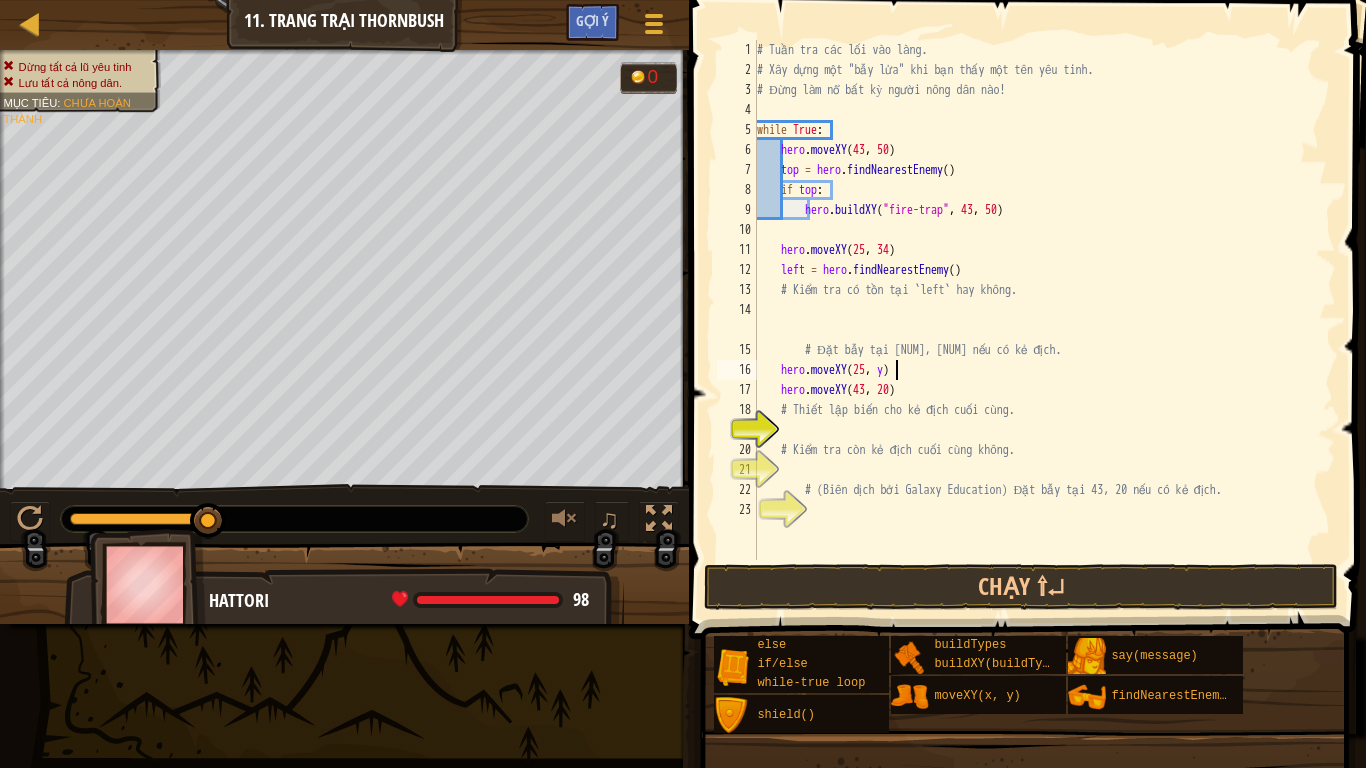 click on "# Tuần tra các lối vào làng. # Xây dựng một "bẫy lửa" khi bạn thấy một tên yêu tinh. # Đừng làm nổ bất kỳ người nông dân nào!   while   True :      hero . moveXY ( [NUMBER] ,   [NUMBER] )      top   =   hero . findNearestEnemy ( )      if   top :          hero . buildXY ( "fire-trap" ,   [NUMBER] ,   [NUMBER] )      hero . moveXY ( [NUMBER] ,   [NUMBER] )      left   =   hero . findNearestEnemy ( )      # Kiểm tra có tồn tại `left` hay không.                                                                                                                                                   # Đặt bẫy tại [NUMBER], [NUMBER] nếu có kẻ địch.       hero . moveXY ( [NUMBER] ,   y )      hero . moveXY ( [NUMBER] ,   [NUMBER] )      # Thiết lập biến cho kẻ địch cuối cùng.            # Kiểm tra còn kẻ địch cuối cùng không.               # (Biên dịch bởi Galaxy Education) Đặt bẫy tại [NUMBER], [NUMBER] nếu có kẻ địch." at bounding box center (1044, 320) 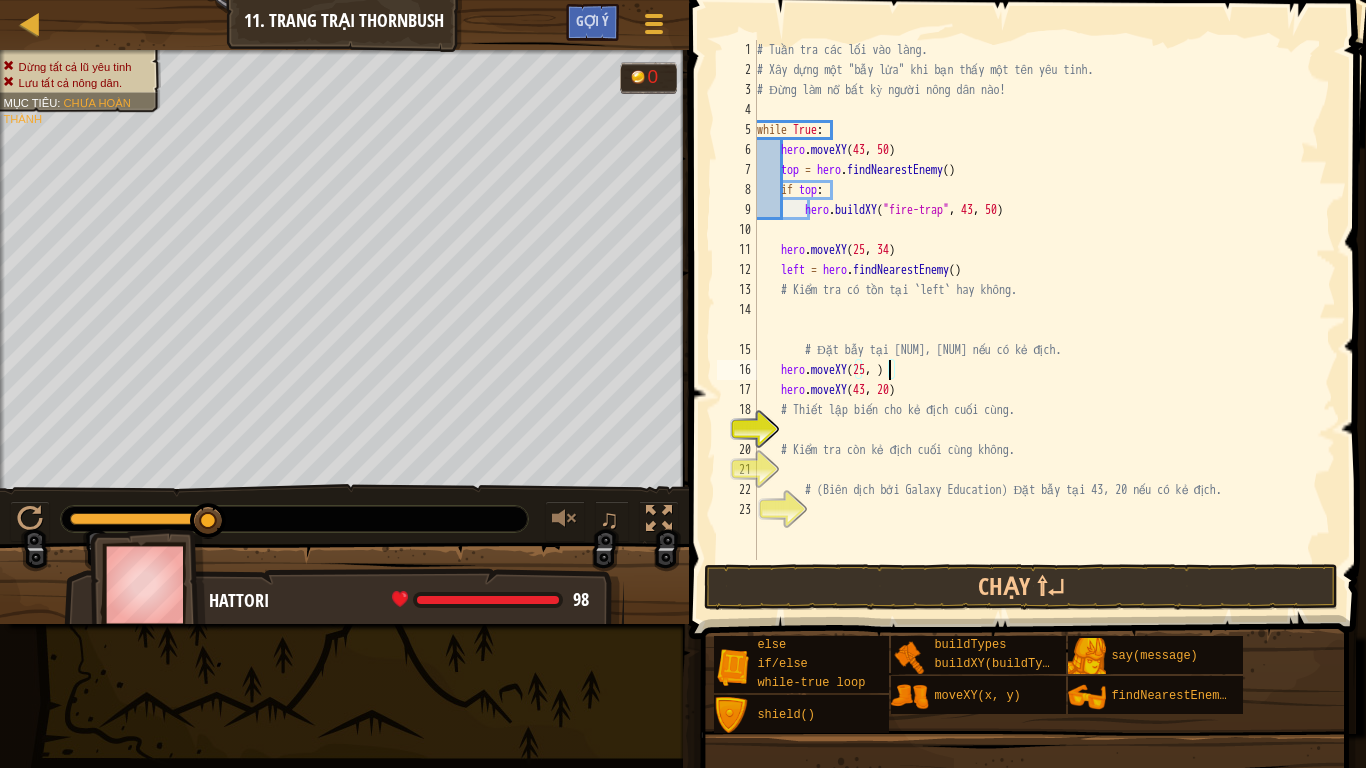 scroll, scrollTop: 9, scrollLeft: 11, axis: both 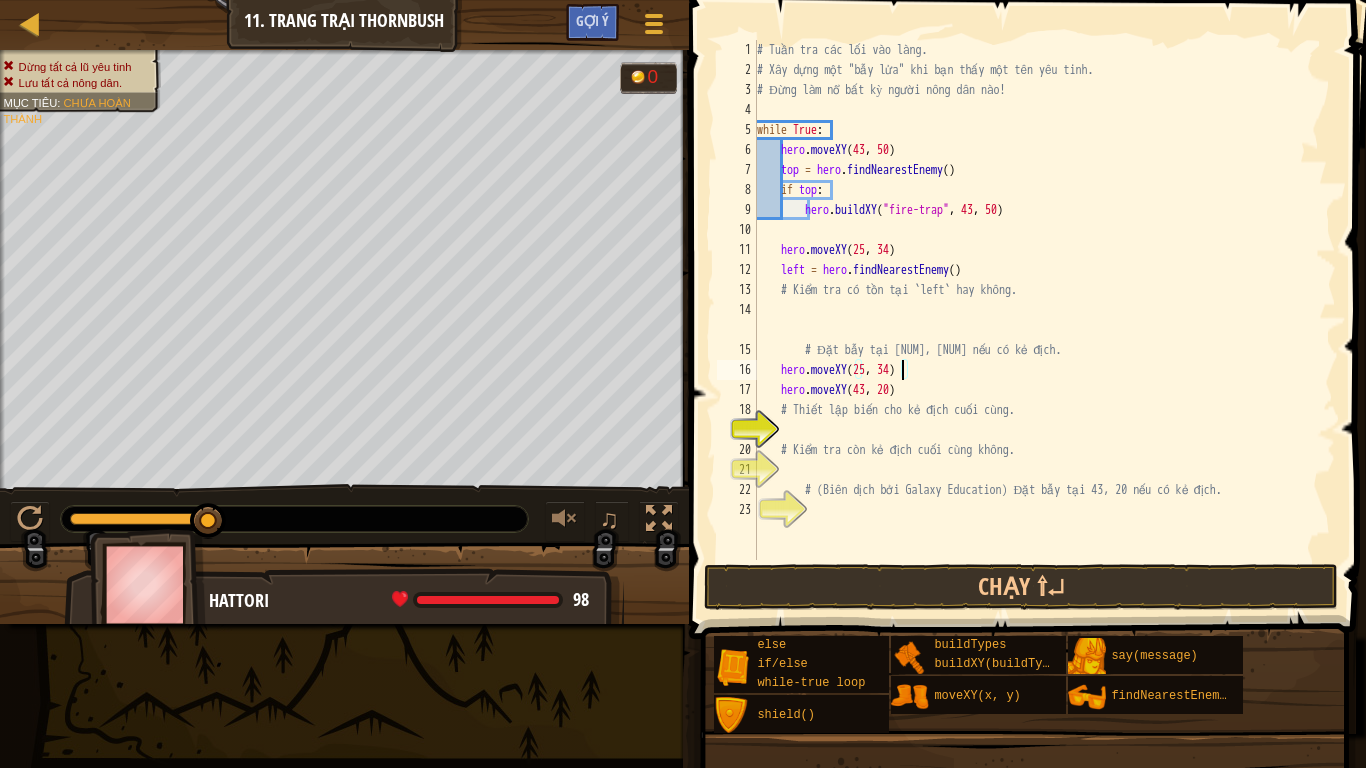 type on "hero.moveXY([NUMBER], [NUMBER])" 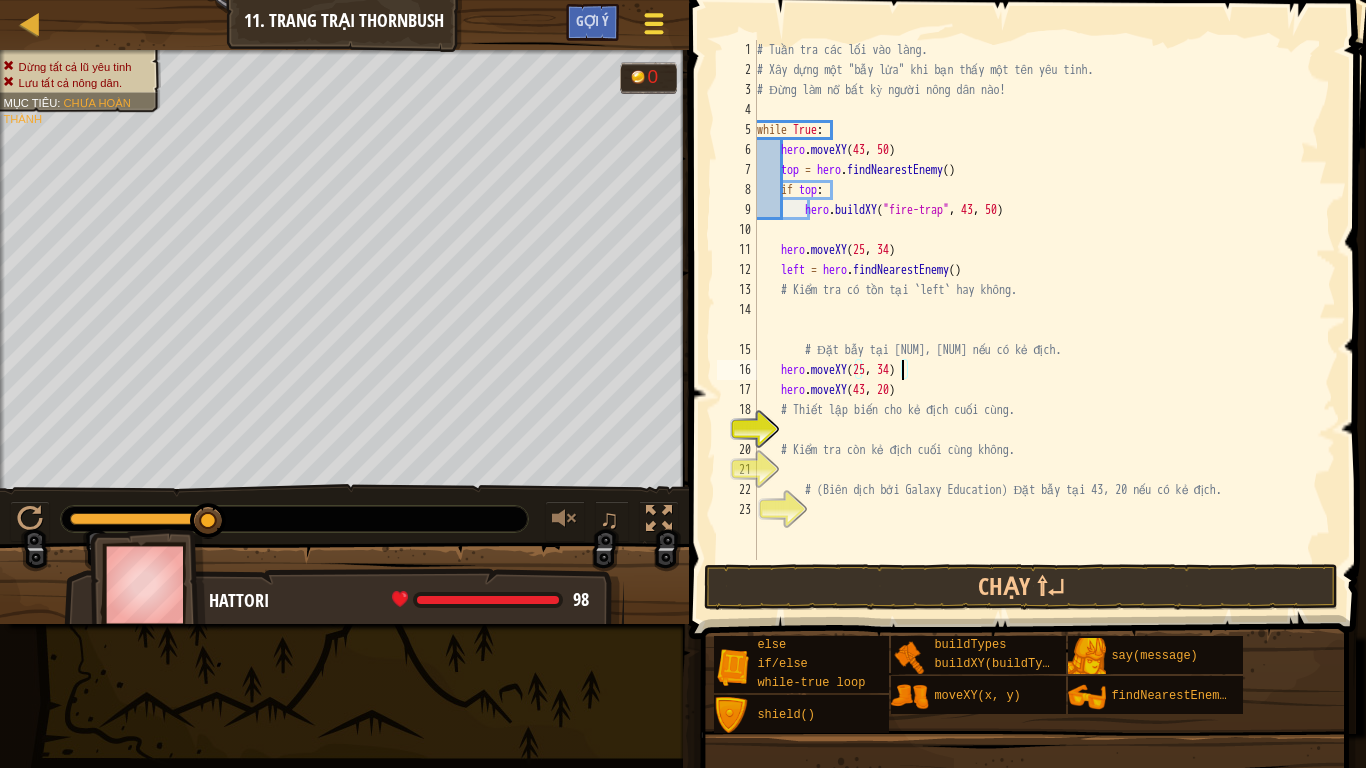 click at bounding box center (653, 24) 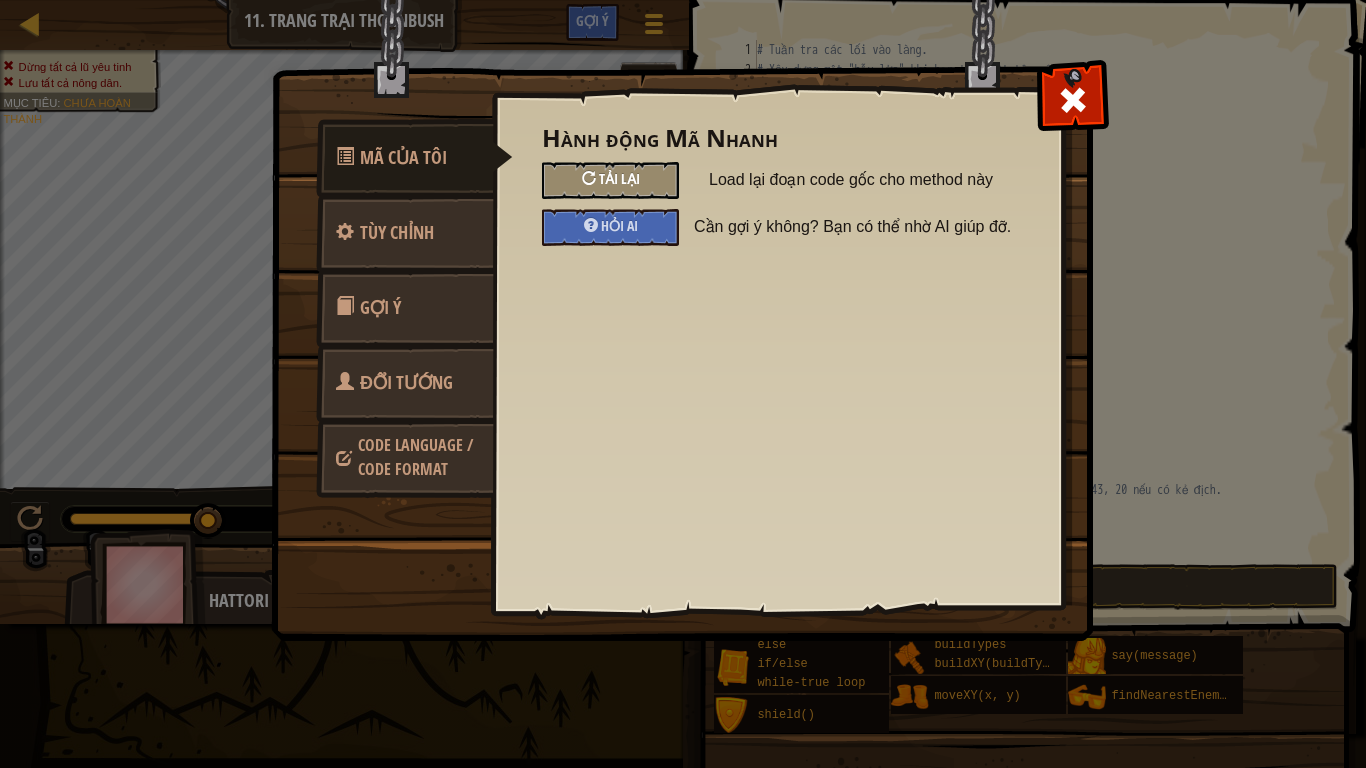 click on "Tải lại" at bounding box center (619, 178) 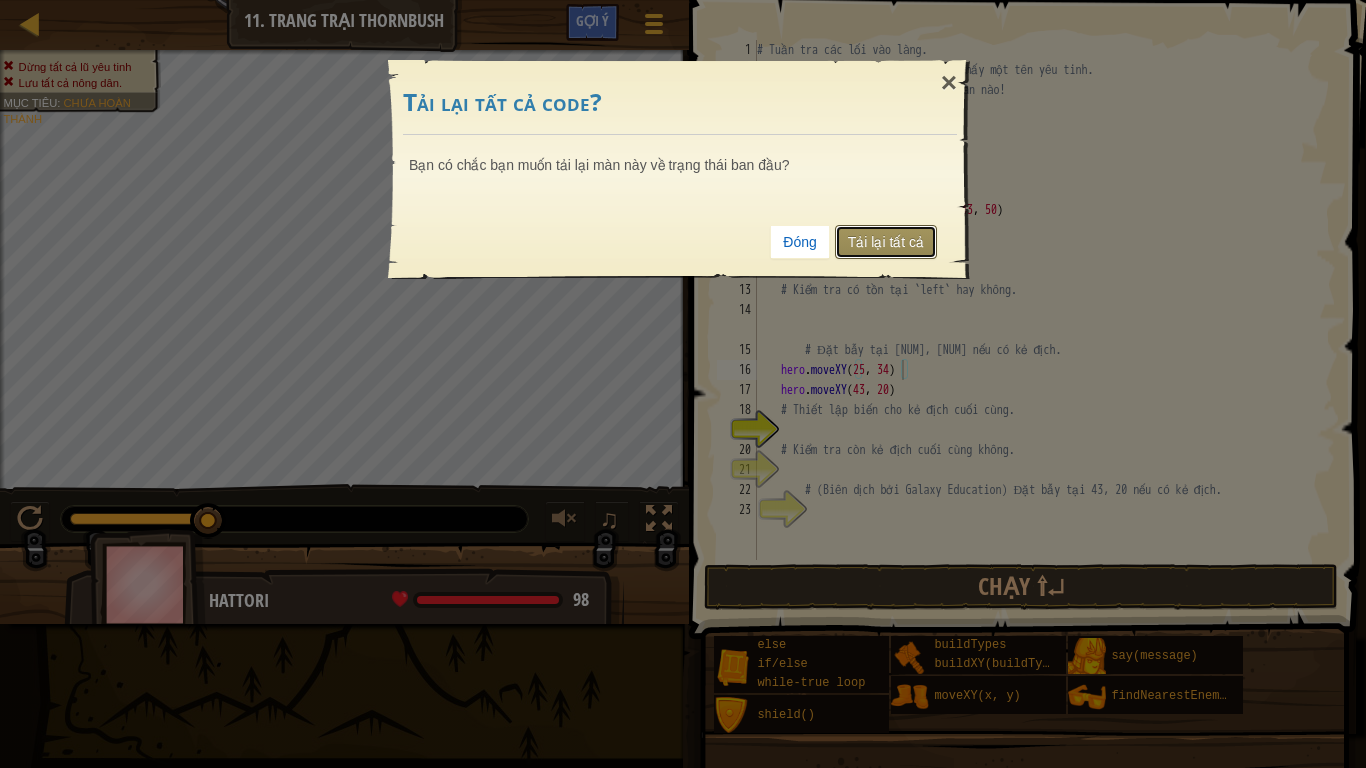 click on "Tải lại tất cả" at bounding box center (886, 242) 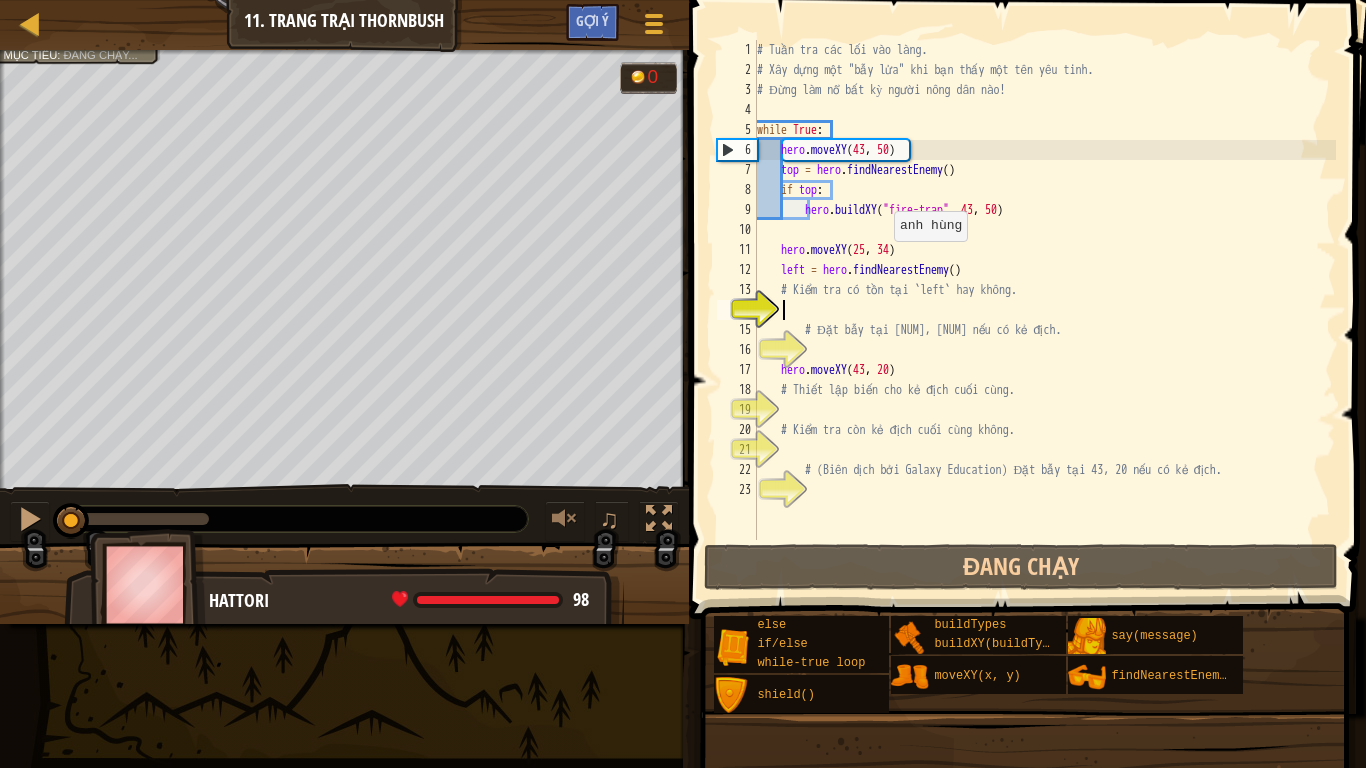 scroll, scrollTop: 9, scrollLeft: 1, axis: both 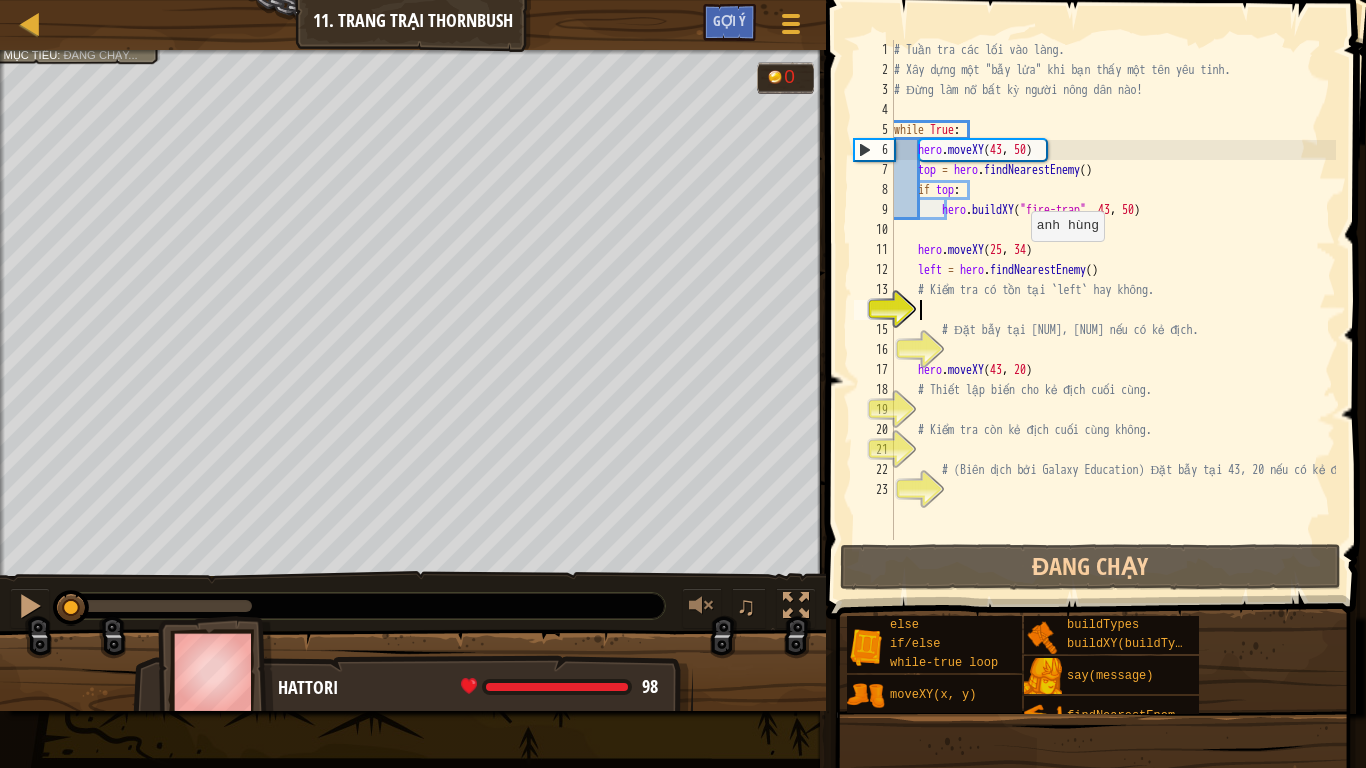 click on "11" at bounding box center (874, 250) 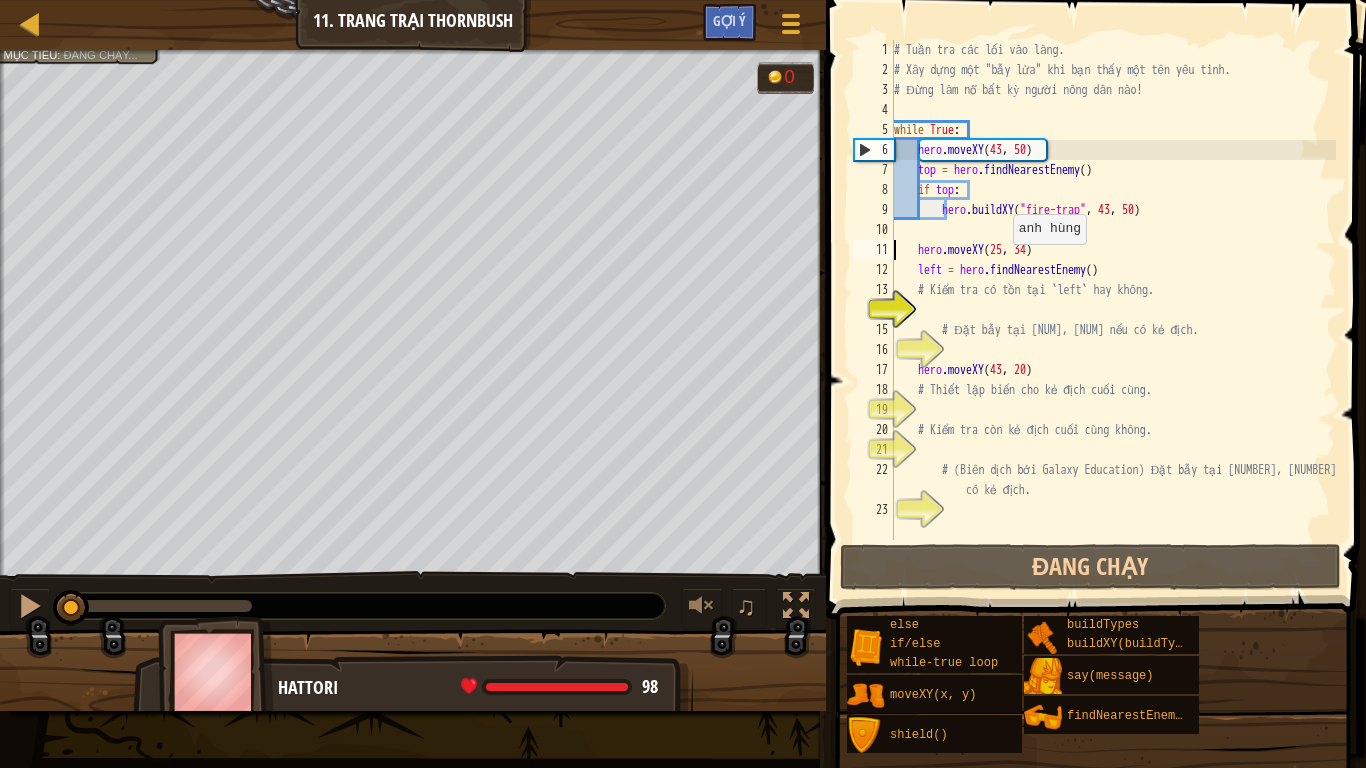 drag, startPoint x: 1012, startPoint y: 234, endPoint x: 1023, endPoint y: 234, distance: 11 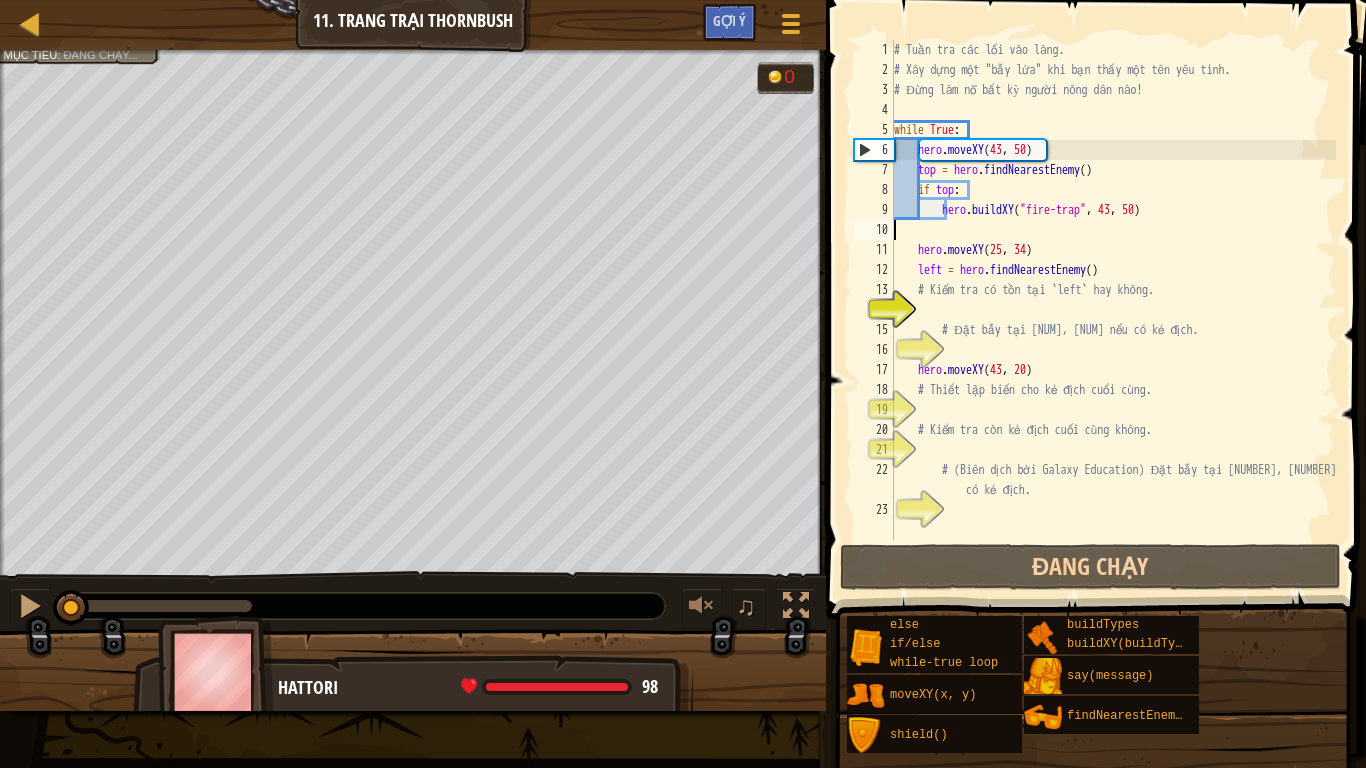 scroll, scrollTop: 9, scrollLeft: 0, axis: vertical 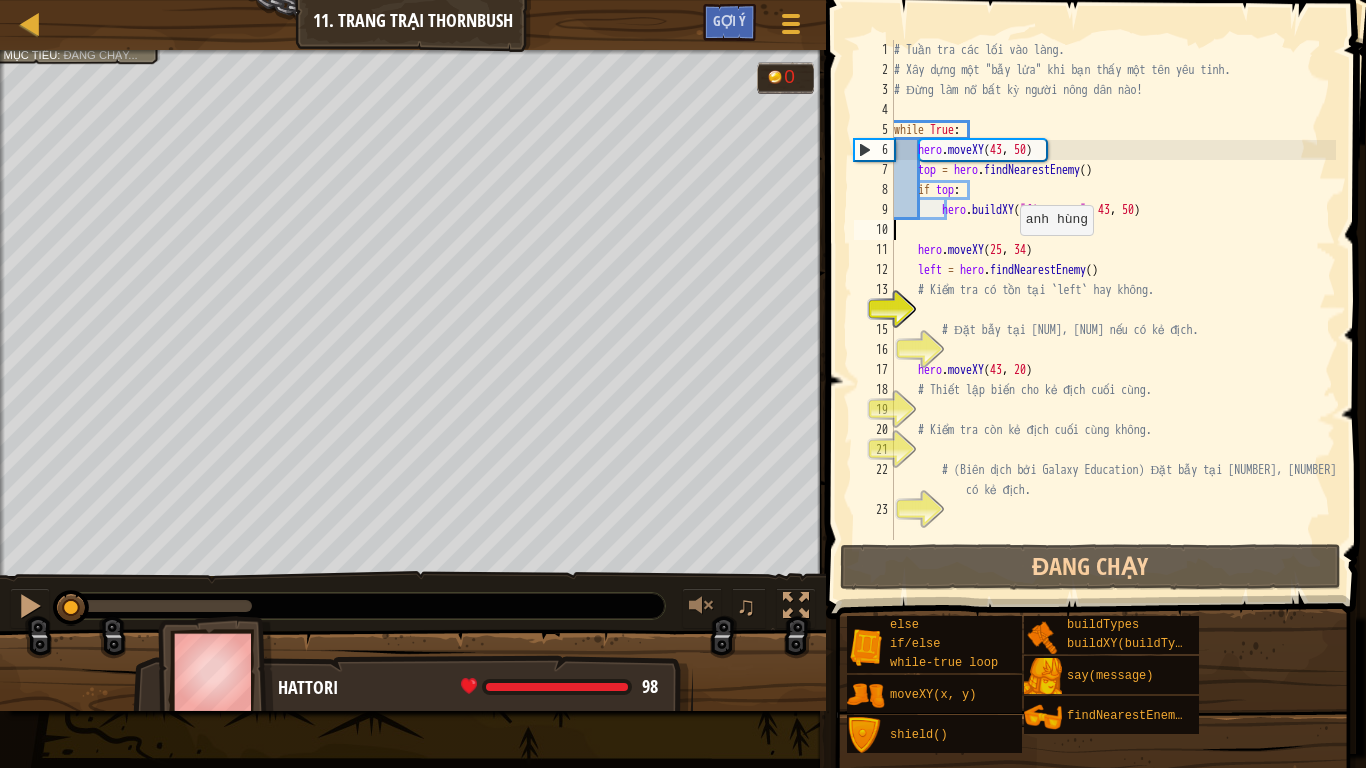 click on "hero.moveXY([NUMBER], [NUMBER])
top = hero.findNearestEnemy()
if top:
hero.buildXY("fire-trap", [NUMBER], [NUMBER])
hero.moveXY([NUMBER], [NUMBER])
left = hero.findNearestEnemy()
# Kiểm tra có tồn tại `left` hay không.
# Đặt bẫy tại [NUMBER], [NUMBER] nếu có kẻ địch.
hero.moveXY([NUMBER], [NUMBER])
# Thiết lập biến cho kẻ địch cuối cùng.
# Kiểm tra còn kẻ địch cuối cùng không.
# (Biên dịch bởi Galaxy Education) Đặt bẫy tại [NUMBER], [NUMBER] nếu có kẻ địch." at bounding box center (1113, 310) 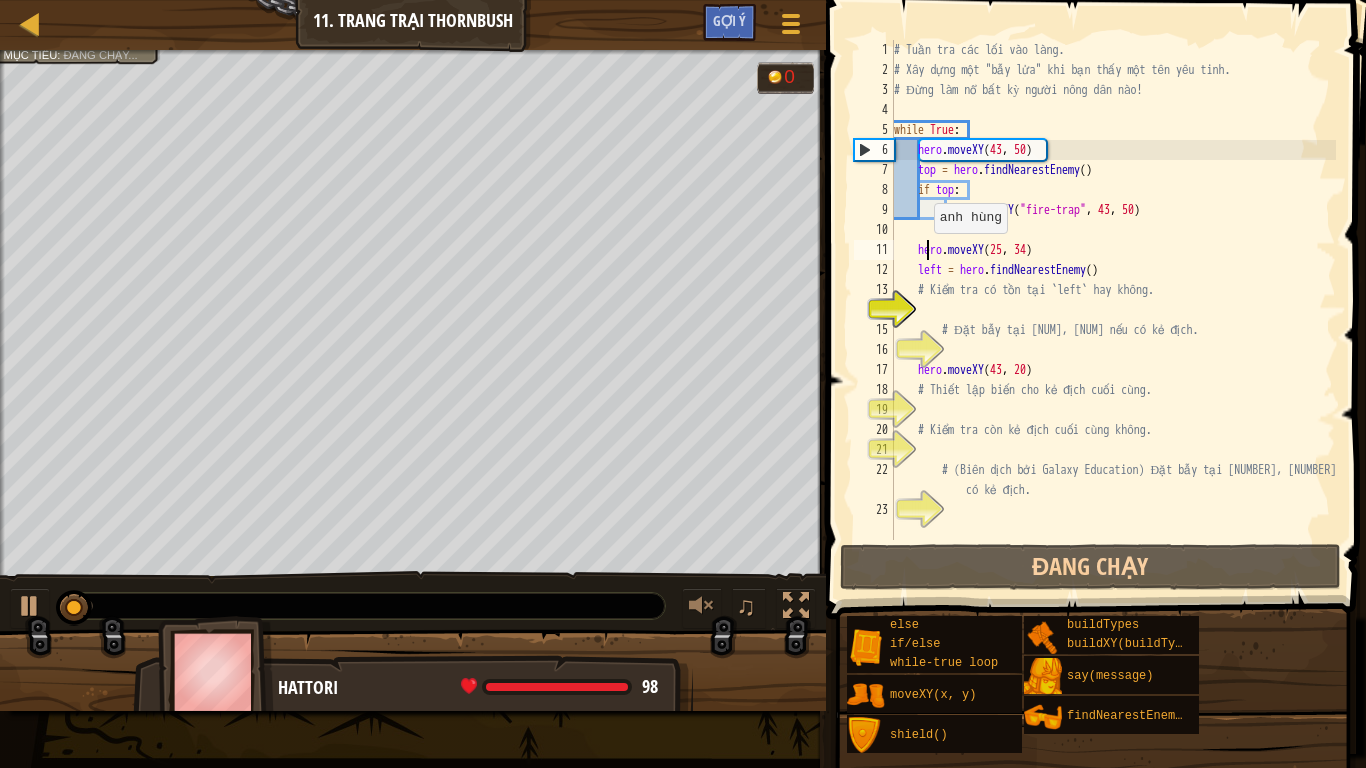 click on "hero.moveXY([NUMBER], [NUMBER])
top = hero.findNearestEnemy()
if top:
hero.buildXY("fire-trap", [NUMBER], [NUMBER])
hero.moveXY([NUMBER], [NUMBER])
left = hero.findNearestEnemy()
# Kiểm tra có tồn tại `left` hay không.
# Đặt bẫy tại [NUMBER], [NUMBER] nếu có kẻ địch.
hero.moveXY([NUMBER], [NUMBER])
# Thiết lập biến cho kẻ địch cuối cùng.
# Kiểm tra còn kẻ địch cuối cùng không.
# (Biên dịch bởi Galaxy Education) Đặt bẫy tại [NUMBER], [NUMBER] nếu có kẻ địch." at bounding box center (1113, 310) 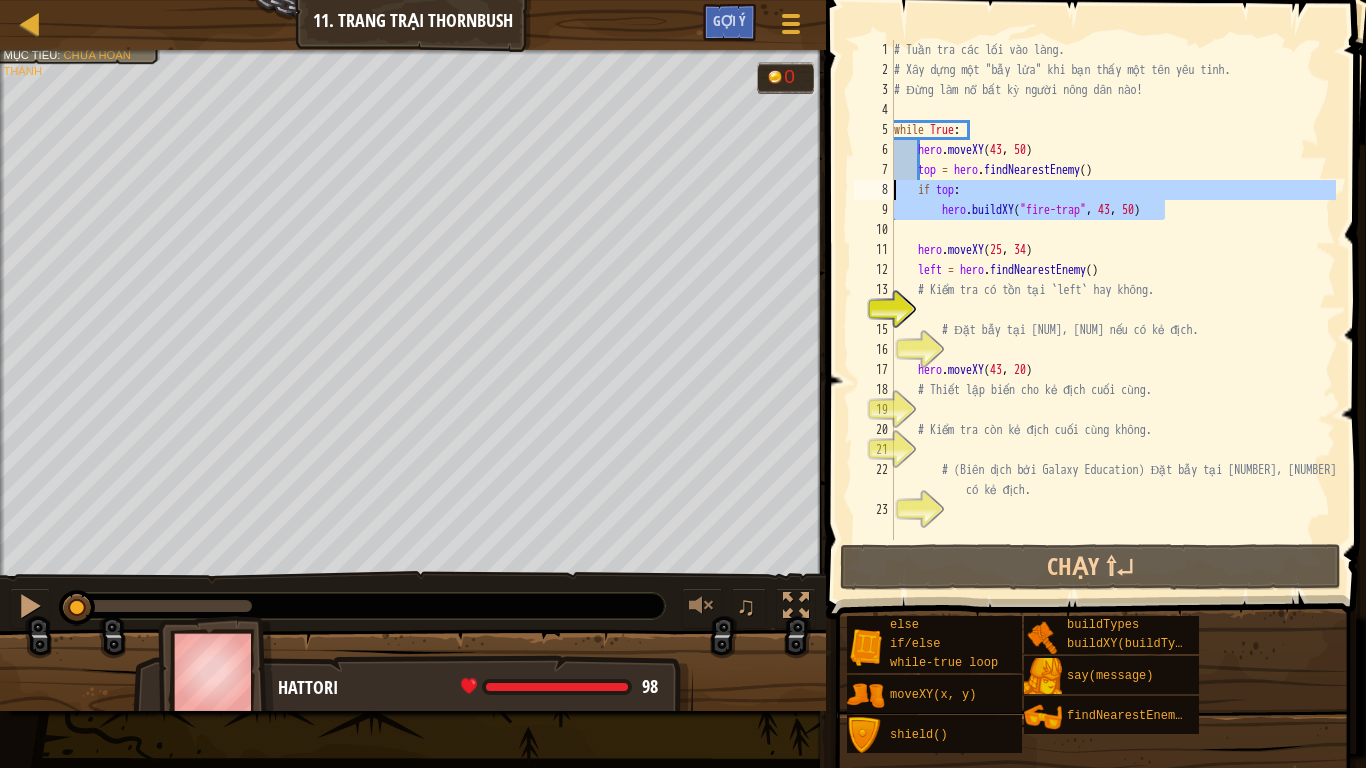 drag, startPoint x: 1170, startPoint y: 211, endPoint x: 877, endPoint y: 192, distance: 293.6154 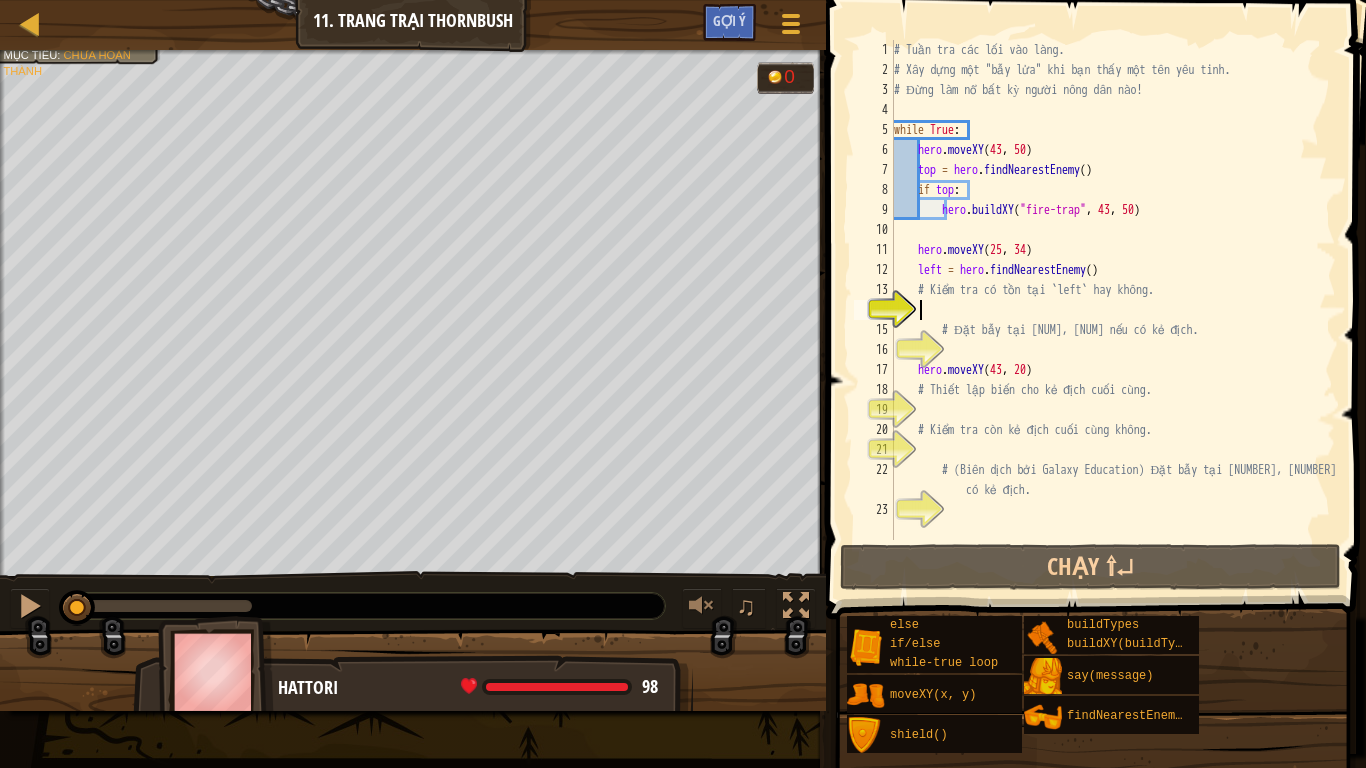 click on "hero.moveXY([NUMBER], [NUMBER])
top = hero.findNearestEnemy()
if top:
hero.buildXY("fire-trap", [NUMBER], [NUMBER])
hero.moveXY([NUMBER], [NUMBER])
left = hero.findNearestEnemy()
# Kiểm tra có tồn tại `left` hay không.
# Đặt bẫy tại [NUMBER], [NUMBER] nếu có kẻ địch.
hero.moveXY([NUMBER], [NUMBER])
# Thiết lập biến cho kẻ địch cuối cùng.
# Kiểm tra còn kẻ địch cuối cùng không.
# (Biên dịch bởi Galaxy Education) Đặt bẫy tại [NUMBER], [NUMBER] nếu có kẻ địch." at bounding box center [1113, 310] 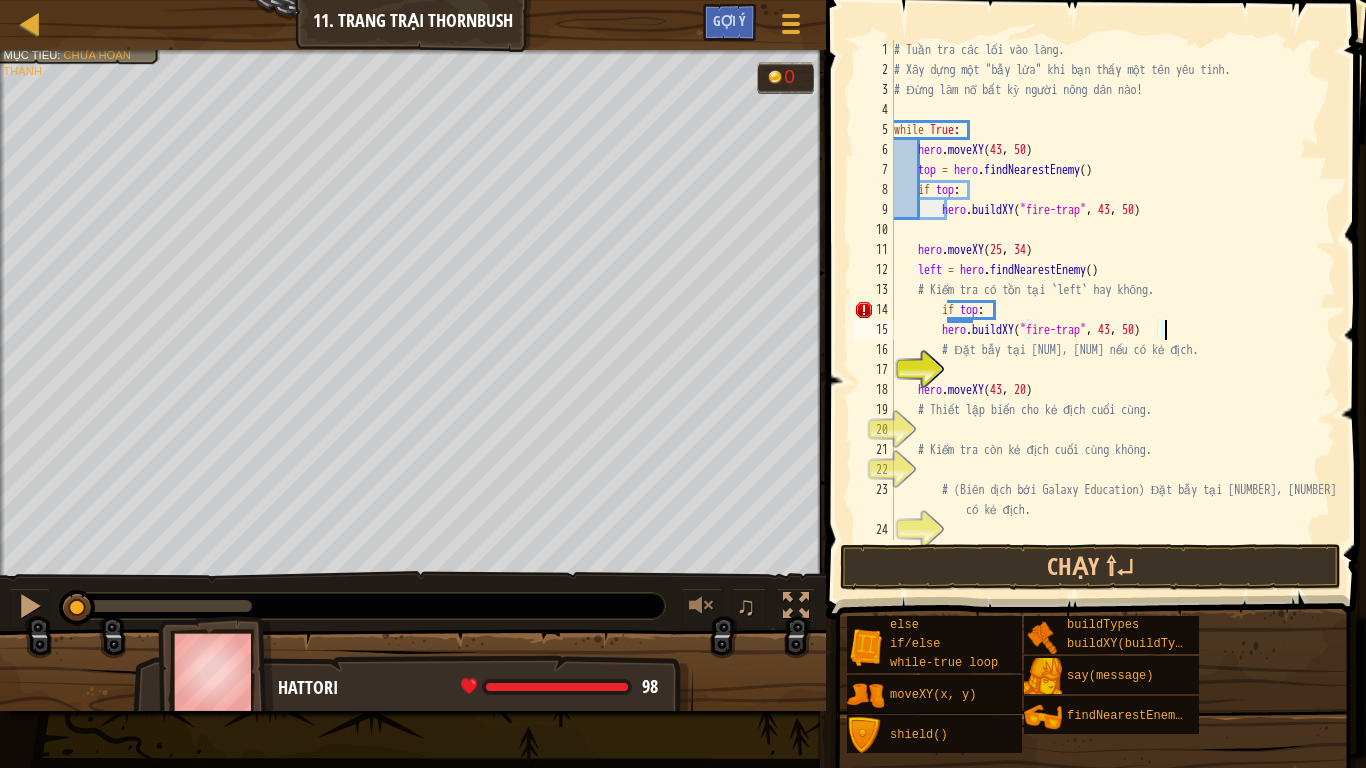 click on "hero.moveXY([NUMBER], [NUMBER])
top = hero.findNearestEnemy()
if top:
hero.buildXY("fire-trap", [NUMBER], [NUMBER])
hero.moveXY([NUMBER], [NUMBER])
left = hero.findNearestEnemy()
# Kiểm tra có tồn tại `left` hay không.
if top:
hero.buildXY("fire-trap", [NUMBER], [NUMBER])
# Đặt bẫy tại [NUMBER], [NUMBER] nếu có kẻ địch.
hero.moveXY([NUMBER], [NUMBER])
# Thiết lập biến cho kẻ địch cuối cùng.
# Kiểm tra còn kẻ địch cuối cùng không.
# (Biên dịch bởi Galaxy Education) Đặt bẫy tại [NUMBER], [NUMBER] nếu có kẻ địch." at bounding box center [1113, 310] 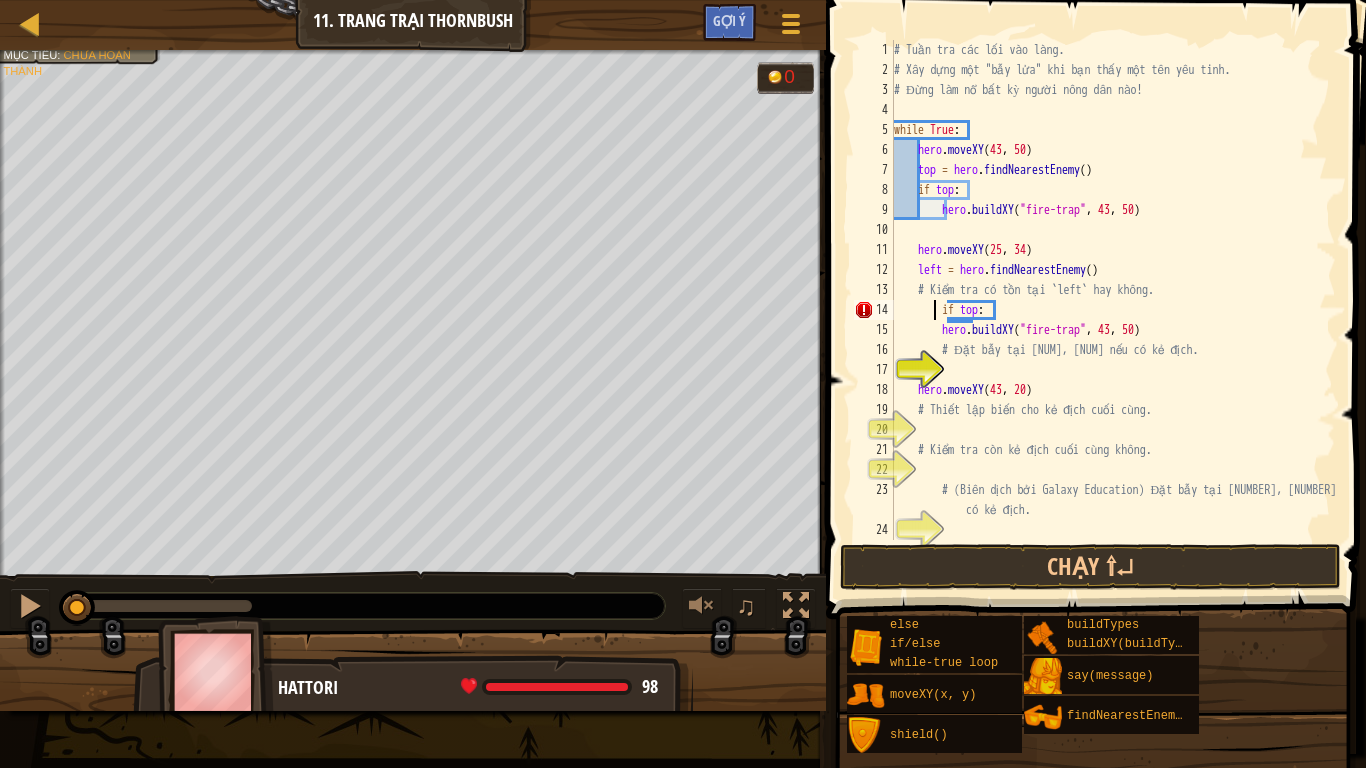type on "if top:" 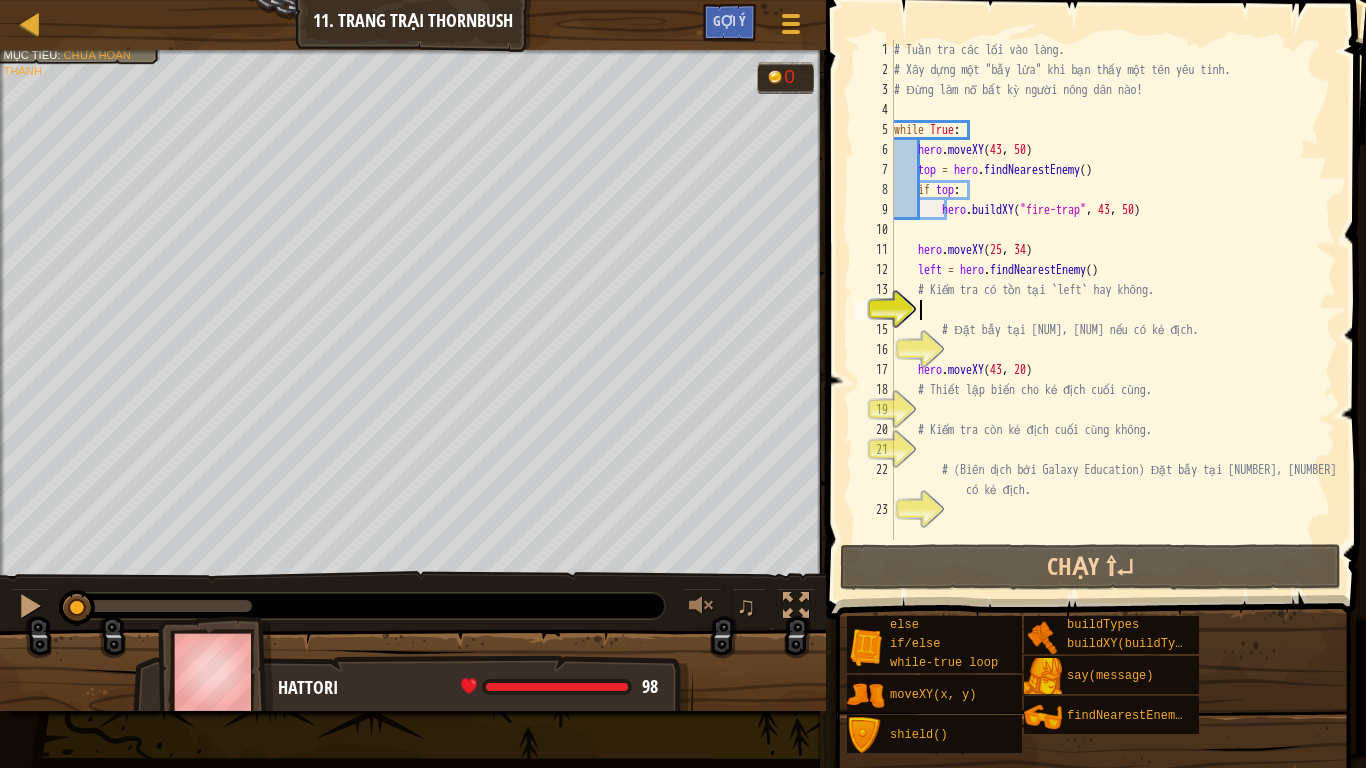 click on "14" at bounding box center [874, 310] 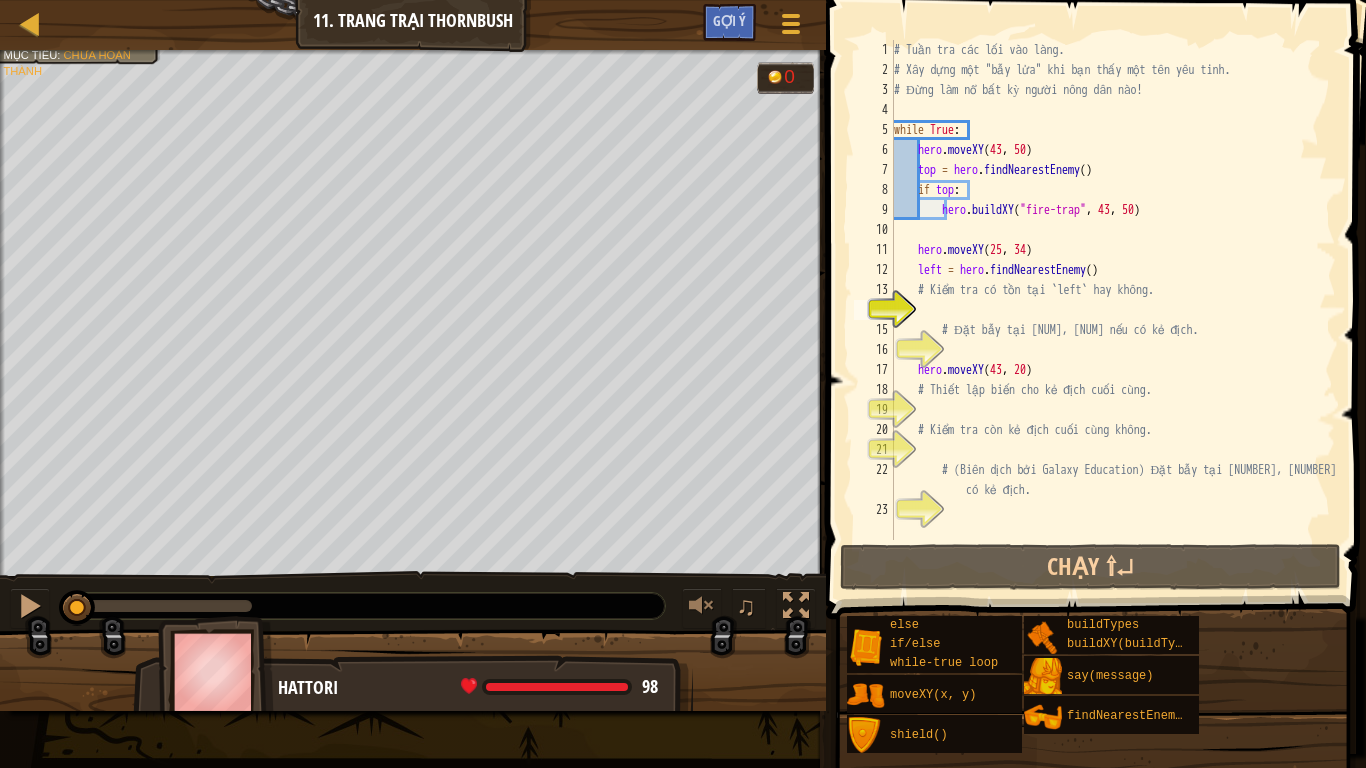 click on "hero.moveXY([NUMBER], [NUMBER])
top = hero.findNearestEnemy()
if top:
hero.buildXY("fire-trap", [NUMBER], [NUMBER])
hero.moveXY([NUMBER], [NUMBER])
left = hero.findNearestEnemy()
# Kiểm tra có tồn tại `left` hay không.
# Đặt bẫy tại [NUMBER], [NUMBER] nếu có kẻ địch.
hero.moveXY([NUMBER], [NUMBER])
# Thiết lập biến cho kẻ địch cuối cùng.
# Kiểm tra còn kẻ địch cuối cùng không.
# (Biên dịch bởi Galaxy Education) Đặt bẫy tại [NUMBER], [NUMBER] nếu có kẻ địch." at bounding box center [1113, 310] 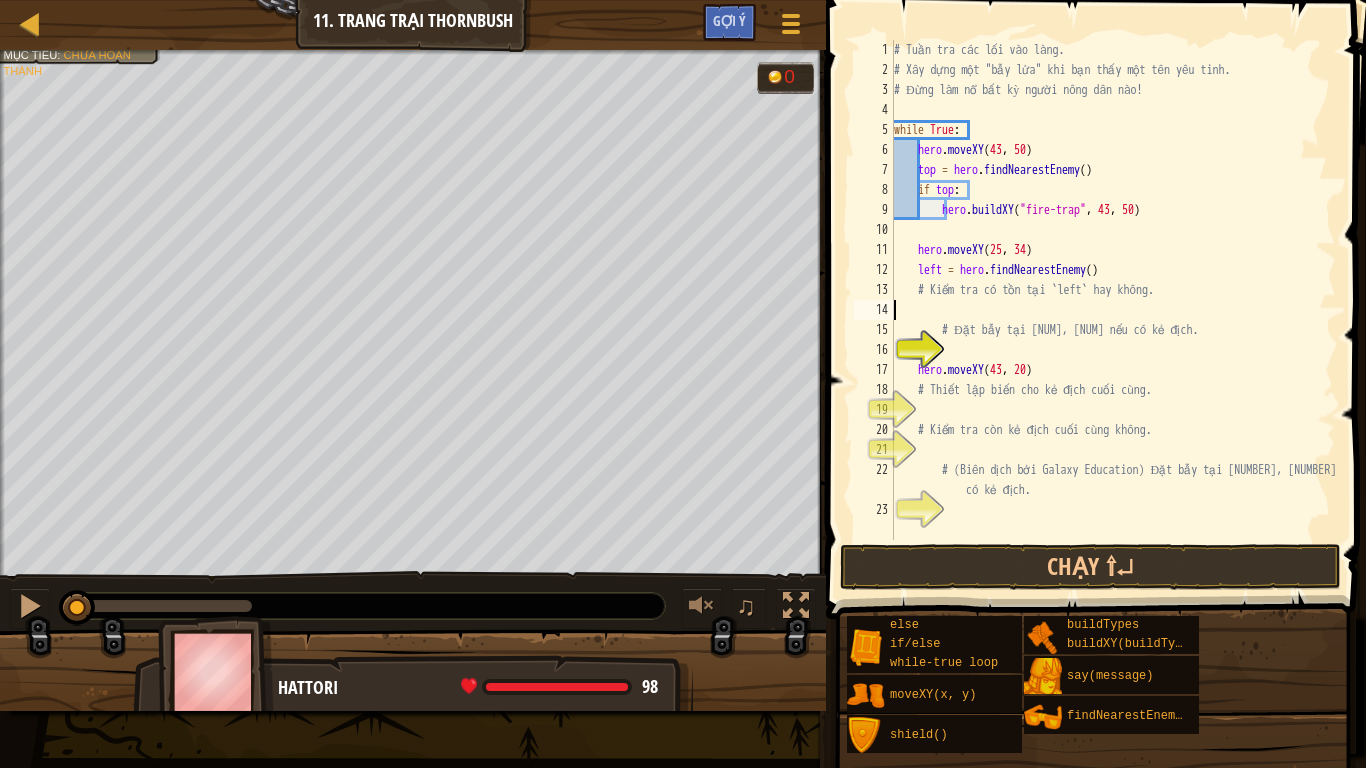 paste on "hero.buildXY("fire-trap", 43, 50)" 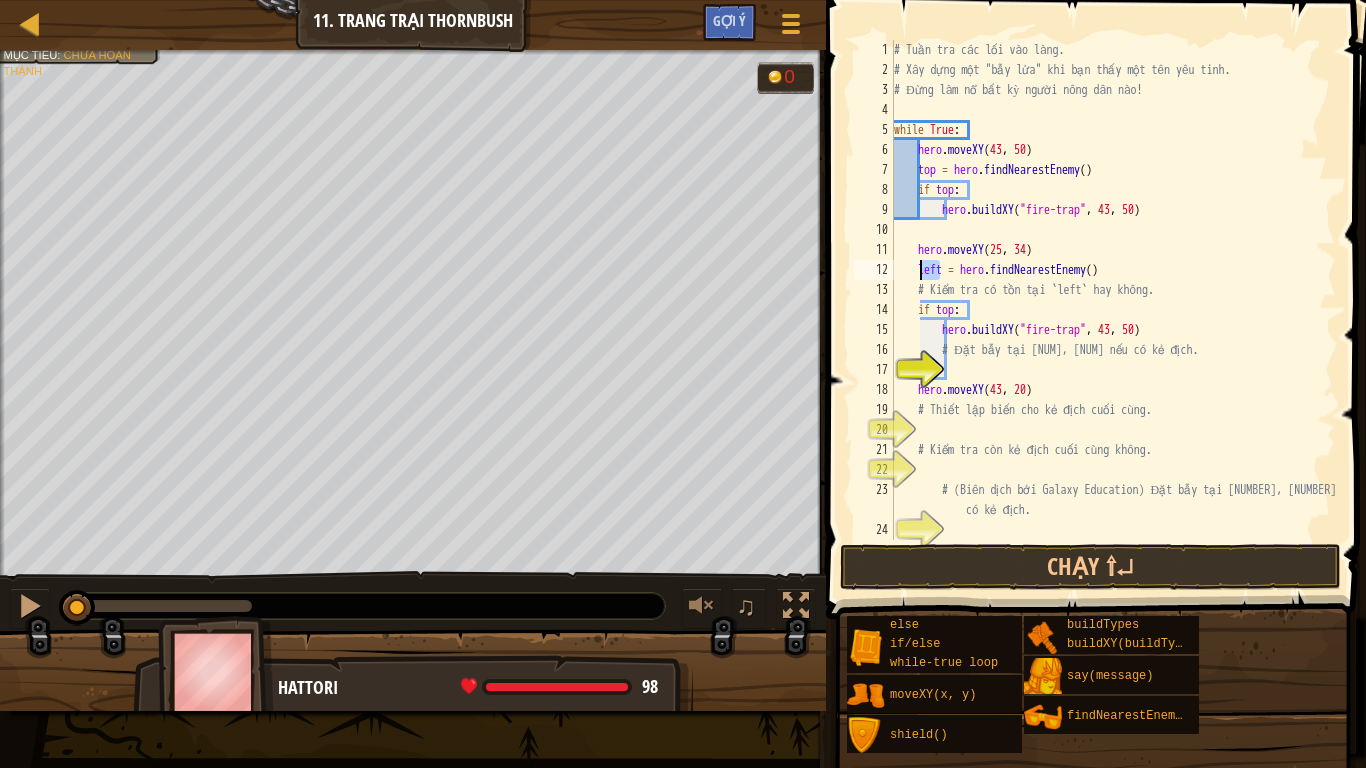 drag, startPoint x: 941, startPoint y: 267, endPoint x: 917, endPoint y: 267, distance: 24 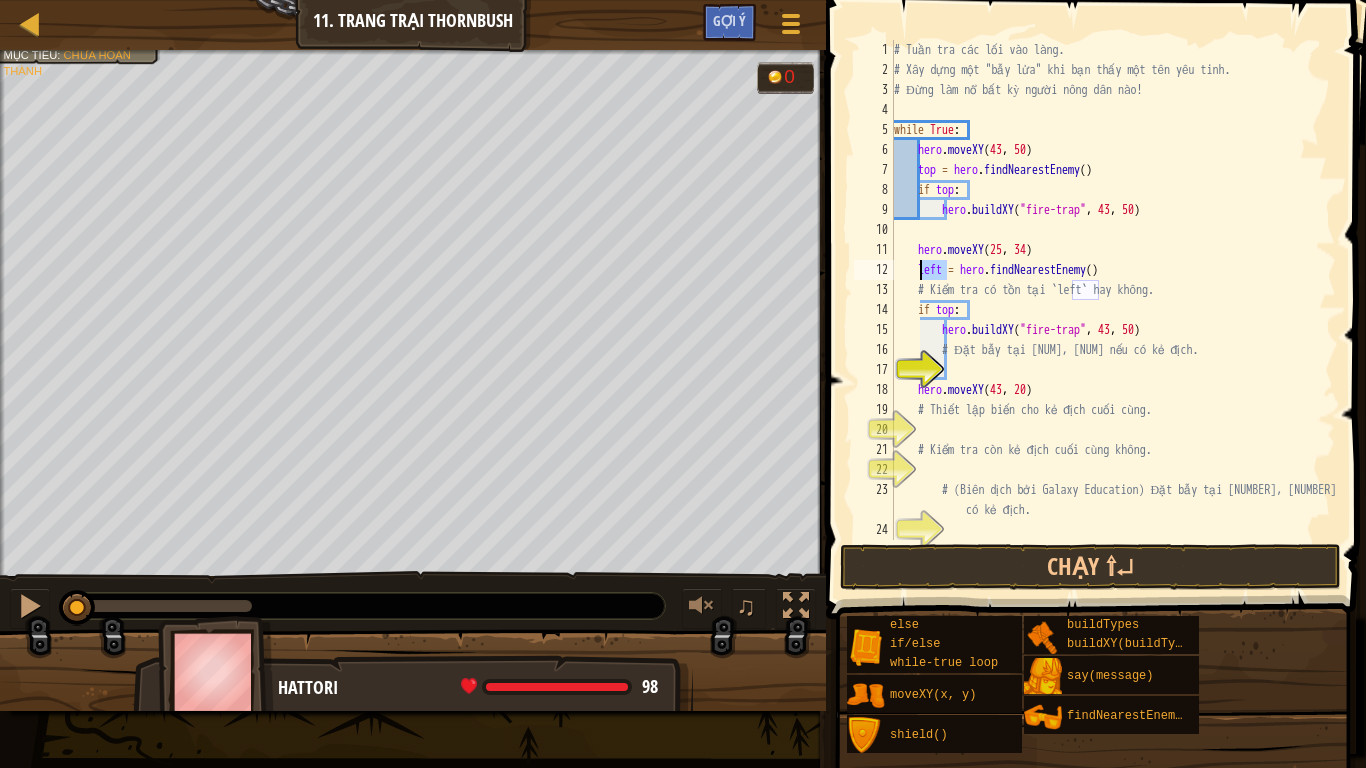 drag, startPoint x: 946, startPoint y: 268, endPoint x: 920, endPoint y: 270, distance: 26.076809 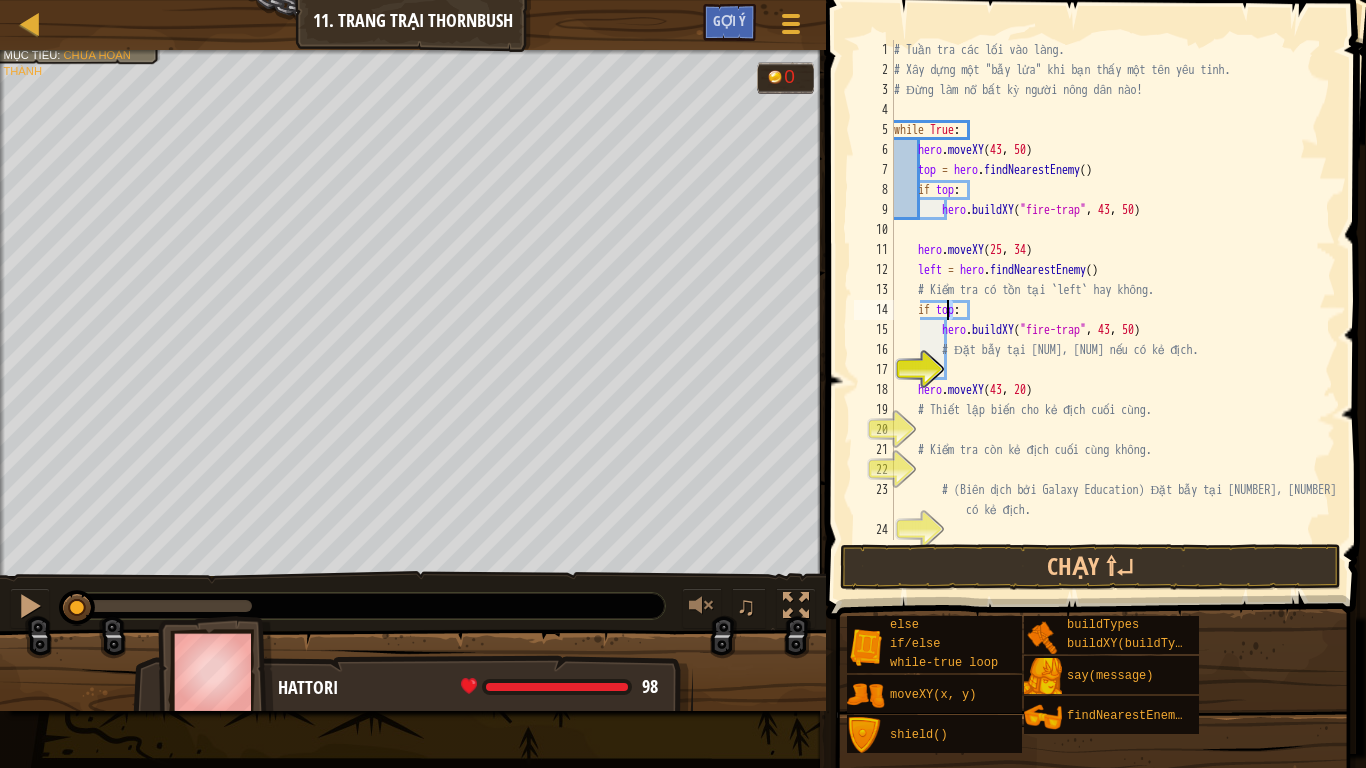 drag, startPoint x: 954, startPoint y: 307, endPoint x: 941, endPoint y: 307, distance: 13 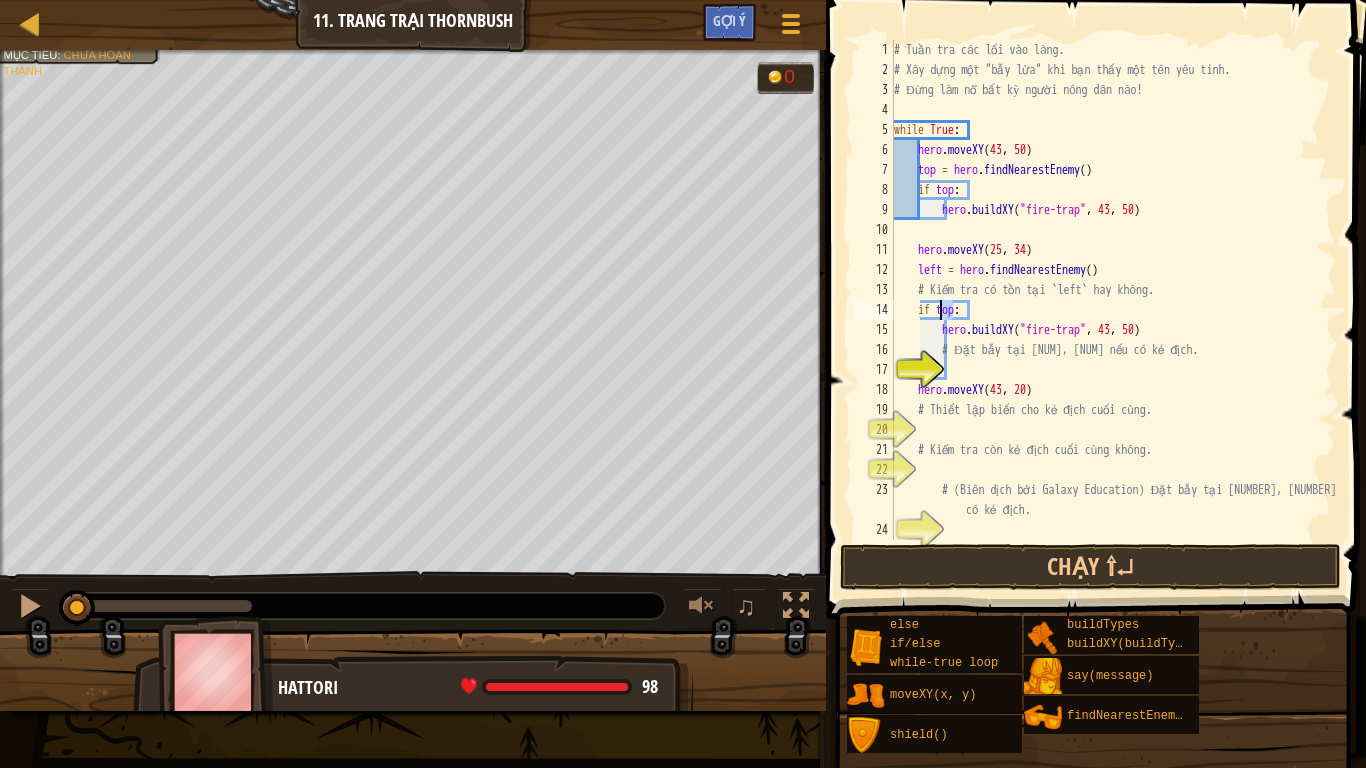 click on "hero . moveXY ( 43 ,   50 )      top   =   hero . findNearestEnemy ( )      if   top :          hero . buildXY ( "fire-trap" ,   43 ,   50 )      hero . moveXY ( 25 ,   34 )      left   =   hero . findNearestEnemy ( )      # Kiểm tra có tồn tại `left` hay không.       if   top :          hero . buildXY ( "fire-trap" ,   43 ,   50 )          # Đặt bẫy tại 25, 34 nếu có kẻ địch.                hero . moveXY ( 43 ,   20 )      # Thiết lập biến cho kẻ địch cuối cùng.            # Kiểm tra còn kẻ địch cuối cùng không.               # (Biên dịch bởi Galaxy Education) Đặt bẫy tại 43, 20 nếu               có kẻ địch." at bounding box center [1113, 310] 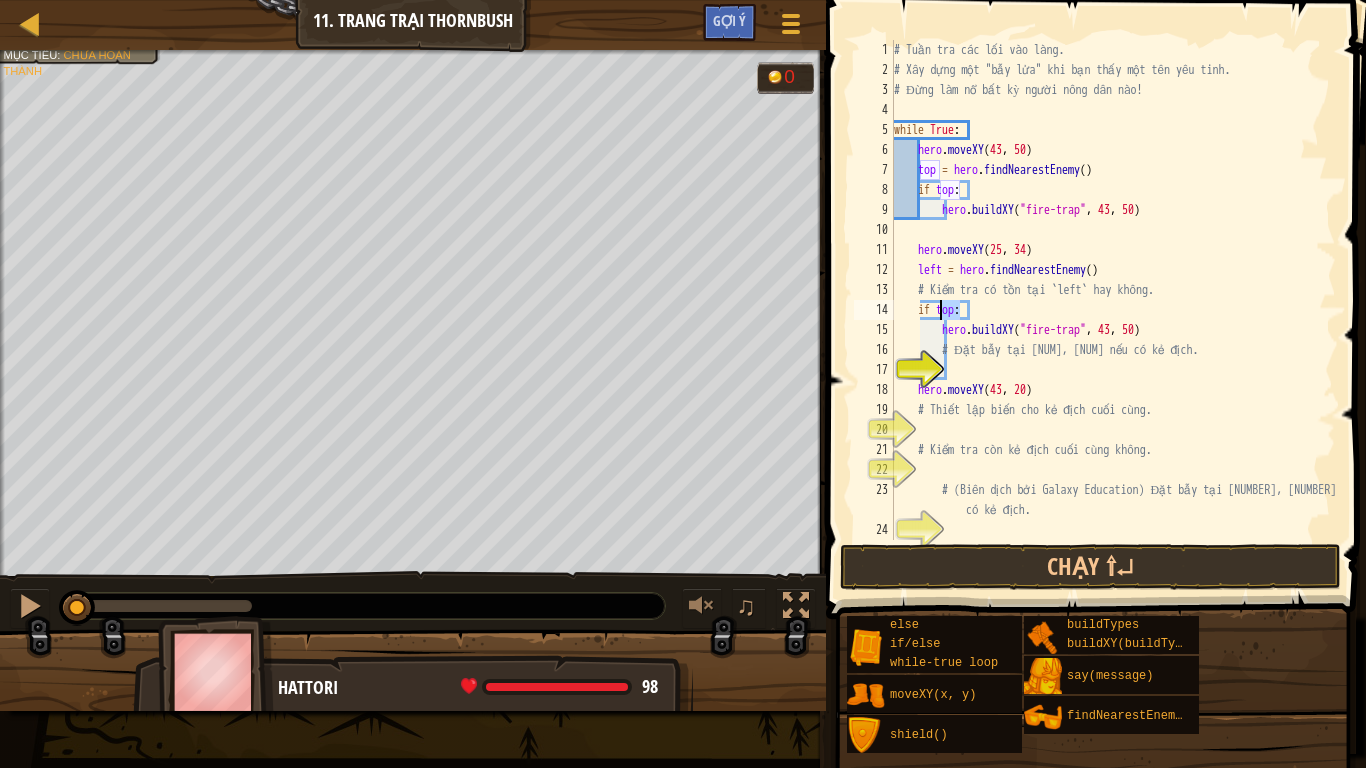 drag, startPoint x: 960, startPoint y: 307, endPoint x: 940, endPoint y: 307, distance: 20 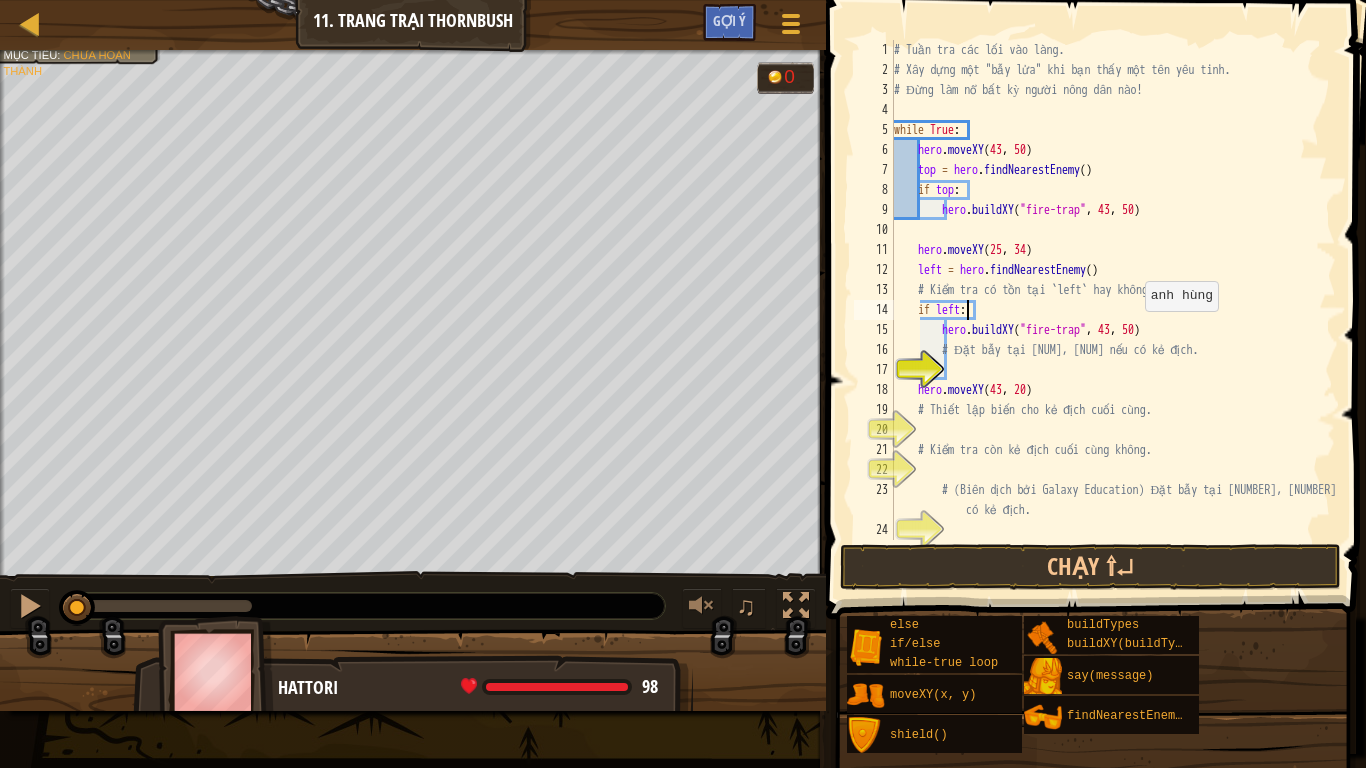 click on "hero.moveXY([NUMBER], [NUMBER])
top = hero.findNearestEnemy()
if top:
hero.buildXY("fire-trap", [NUMBER], [NUMBER])
hero.moveXY([NUMBER], [NUMBER])
left = hero.findNearestEnemy()
# Kiểm tra có tồn tại `left` hay không.
if left:
hero.buildXY("fire-trap", [NUMBER], [NUMBER])
# Đặt bẫy tại [NUMBER], [NUMBER] nếu có kẻ địch.
hero.moveXY([NUMBER], [NUMBER])
# Thiết lập biến cho kẻ địch cuối cùng.
# Kiểm tra còn kẻ địch cuối cùng không.
# (Biên dịch bởi Galaxy Education) Đặt bẫy tại [NUMBER], [NUMBER] nếu có kẻ địch." at bounding box center [1113, 310] 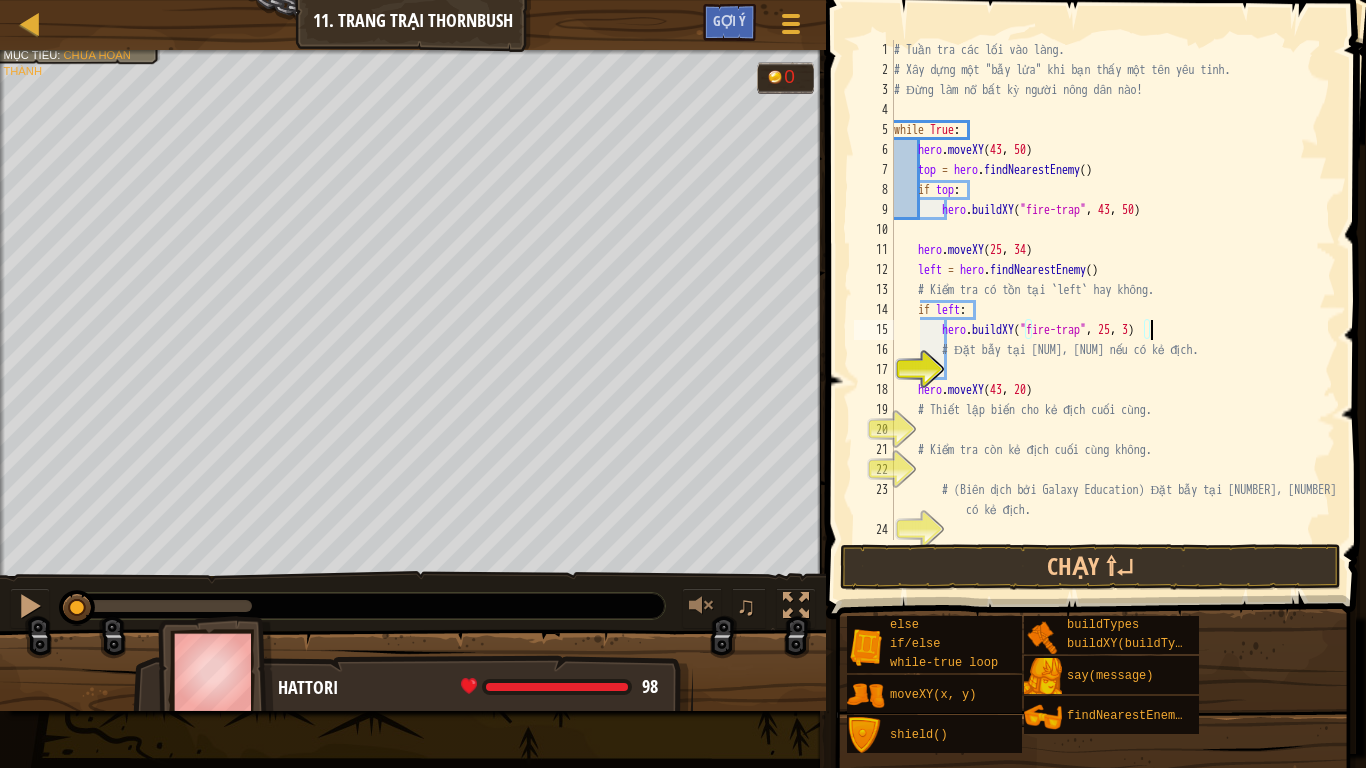 scroll, scrollTop: 9, scrollLeft: 21, axis: both 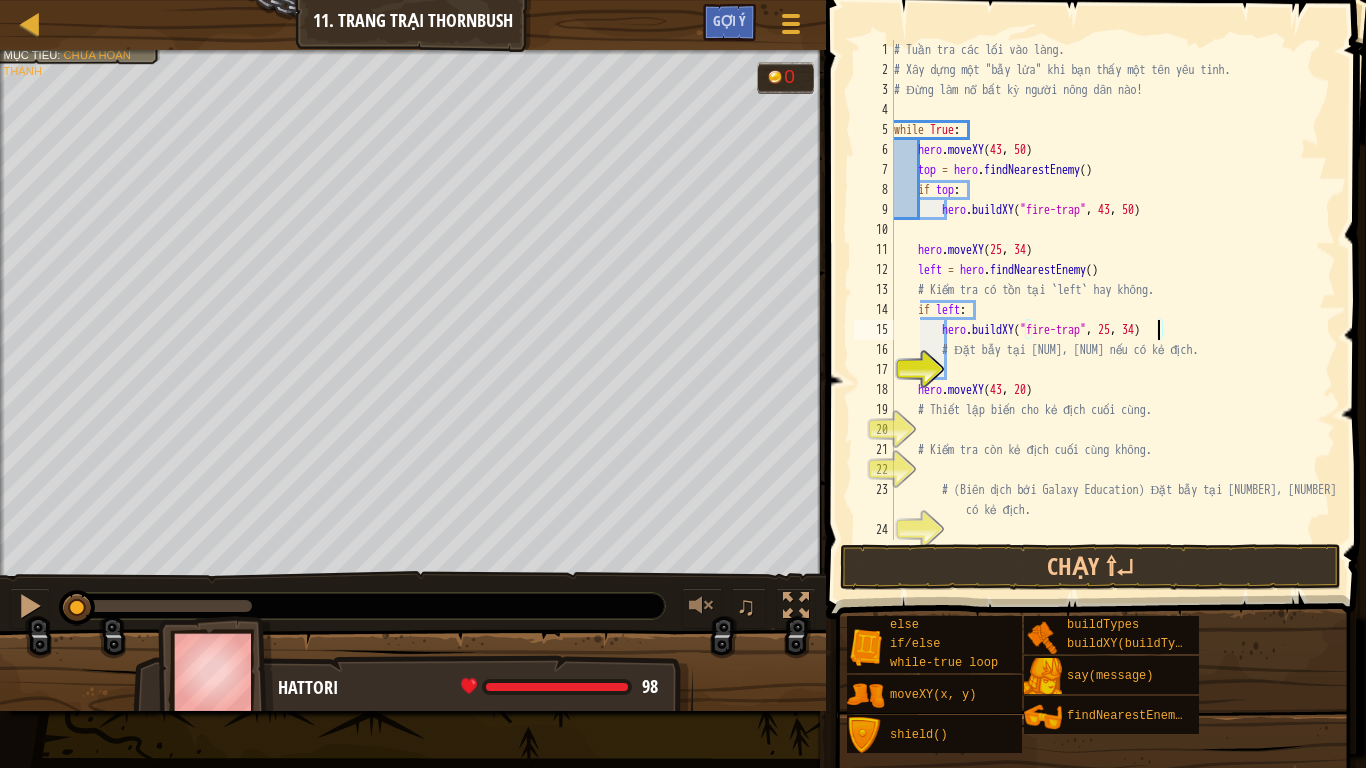 click on "# Tuần tra các lối vào làng. # Xây dựng một "bẫy lửa" khi bạn thấy một tên yêu tinh. # Đừng làm nổ bất kỳ người nông dân nào!   while   True :      hero . moveXY ( [NUMBER] ,   [NUMBER] )      top   =   hero . findNearestEnemy ( )      if   top :          hero . buildXY ( "fire-trap" ,   [NUMBER] ,   [NUMBER] )      hero . moveXY ( [NUMBER] ,   [NUMBER] )      left   =   hero . findNearestEnemy ( )      # Kiểm tra có tồn tại `left` hay không.       if   left :          hero . buildXY ( "fire-trap" ,   [NUMBER] ,   [NUMBER] )          # Đặt bẫy tại [NUMBER], [NUMBER] nếu có kẻ địch.                hero . moveXY ( [NUMBER] ,   [NUMBER] )      # Thiết lập biến cho kẻ địch cuối cùng.            # Kiểm tra còn kẻ địch cuối cùng không.               # (Biên dịch bởi Galaxy Education) Đặt bẫy tại [NUMBER], [NUMBER] nếu               có kẻ địch." at bounding box center [1113, 310] 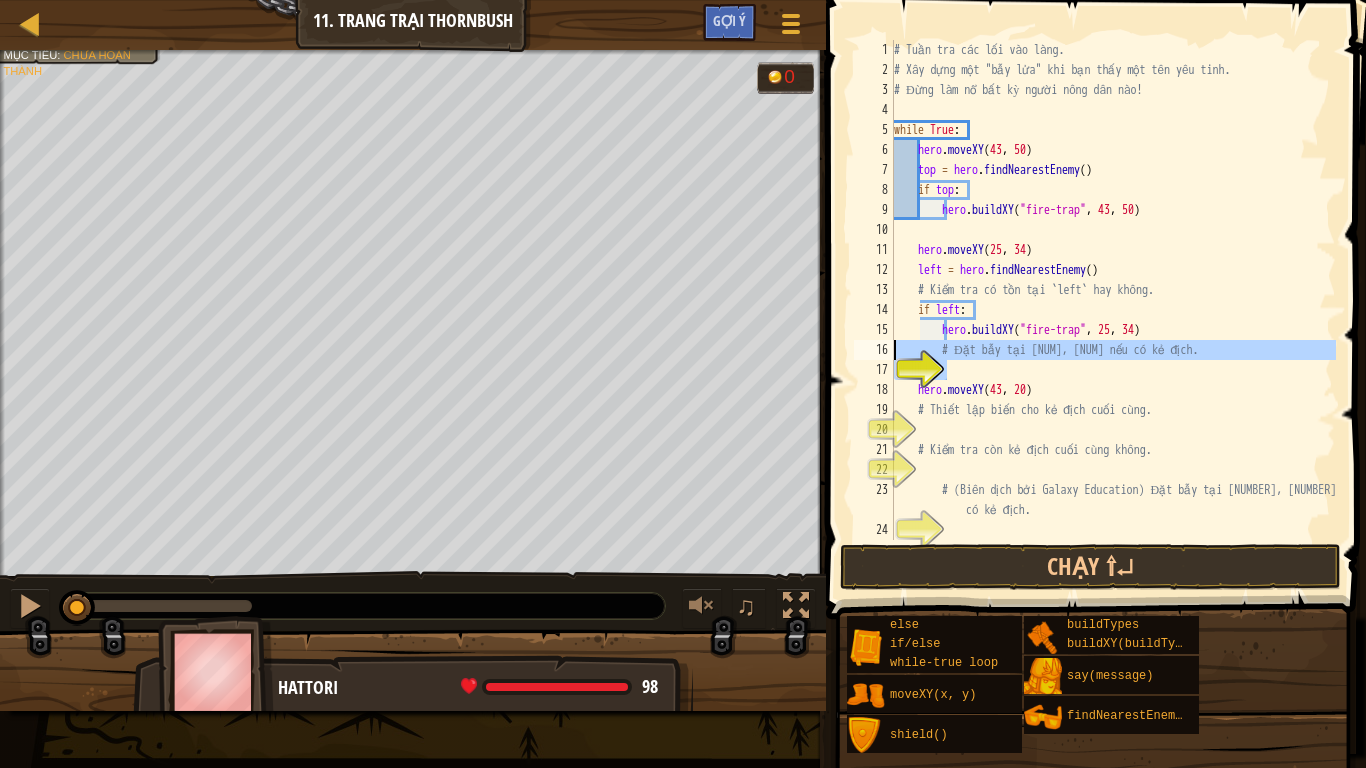 drag, startPoint x: 971, startPoint y: 369, endPoint x: 885, endPoint y: 348, distance: 88.52683 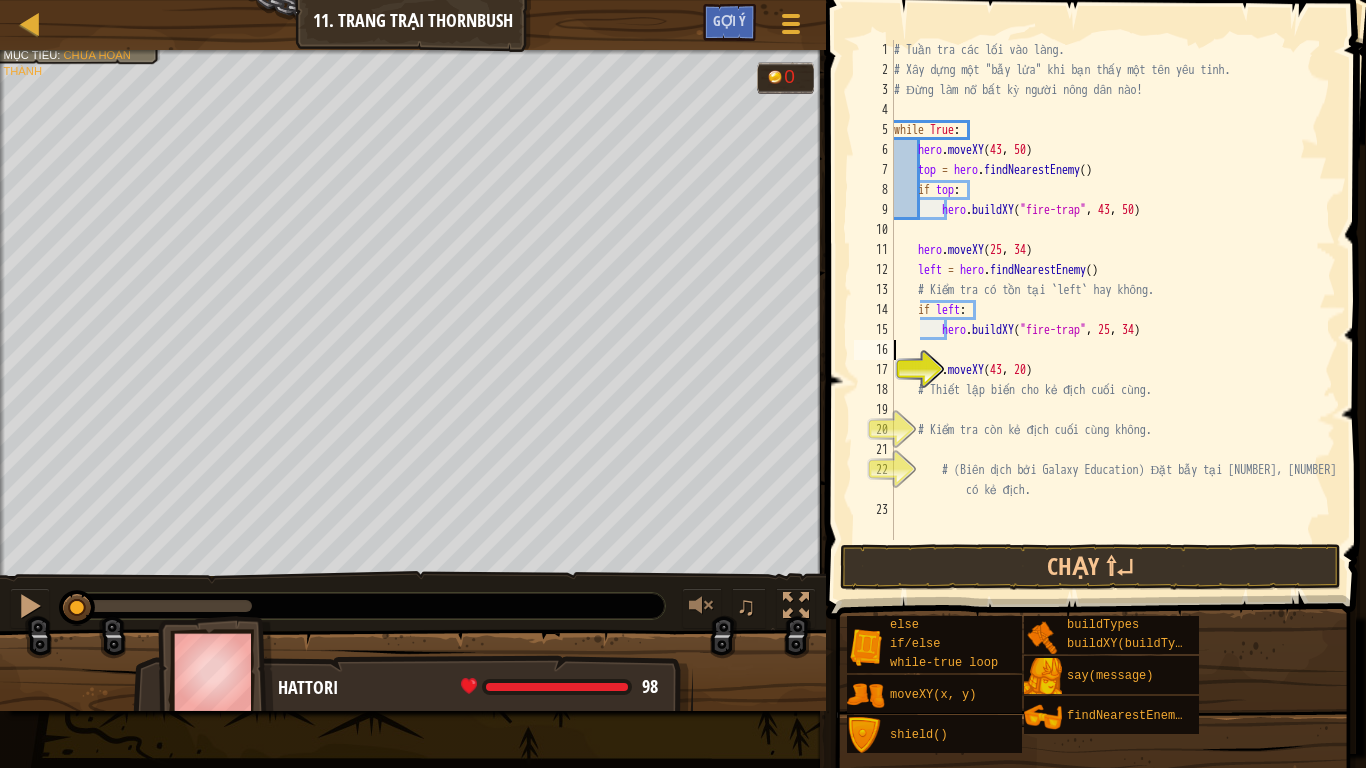 scroll, scrollTop: 9, scrollLeft: 0, axis: vertical 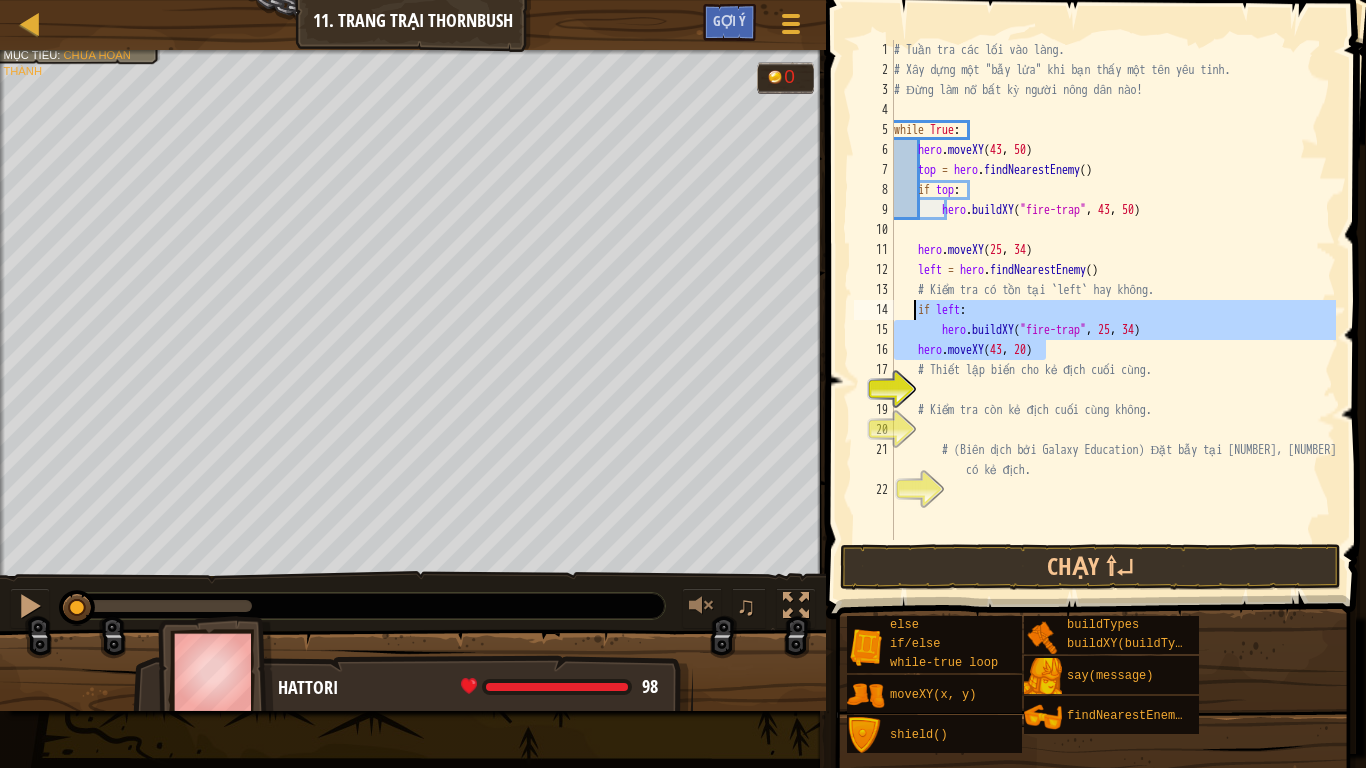 drag, startPoint x: 1001, startPoint y: 345, endPoint x: 916, endPoint y: 309, distance: 92.309265 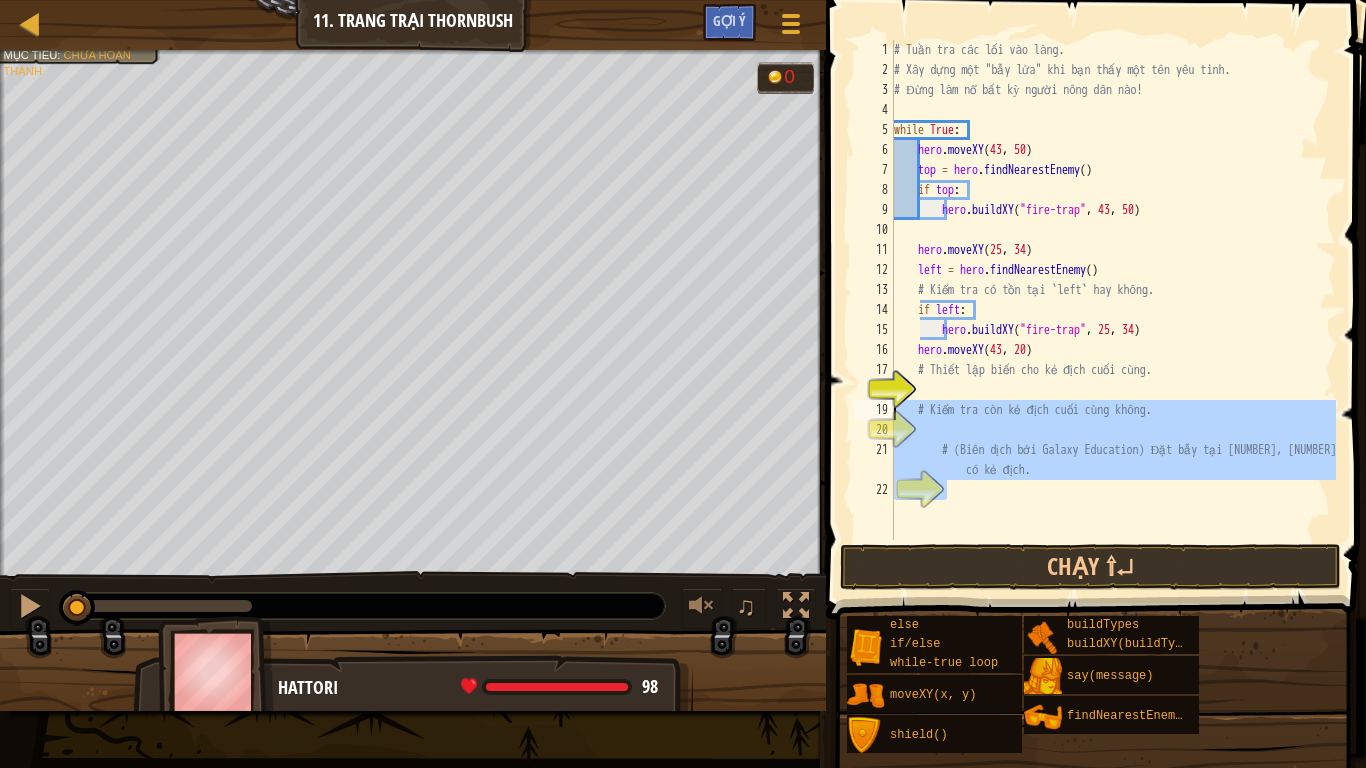 drag, startPoint x: 1074, startPoint y: 480, endPoint x: 880, endPoint y: 400, distance: 209.84756 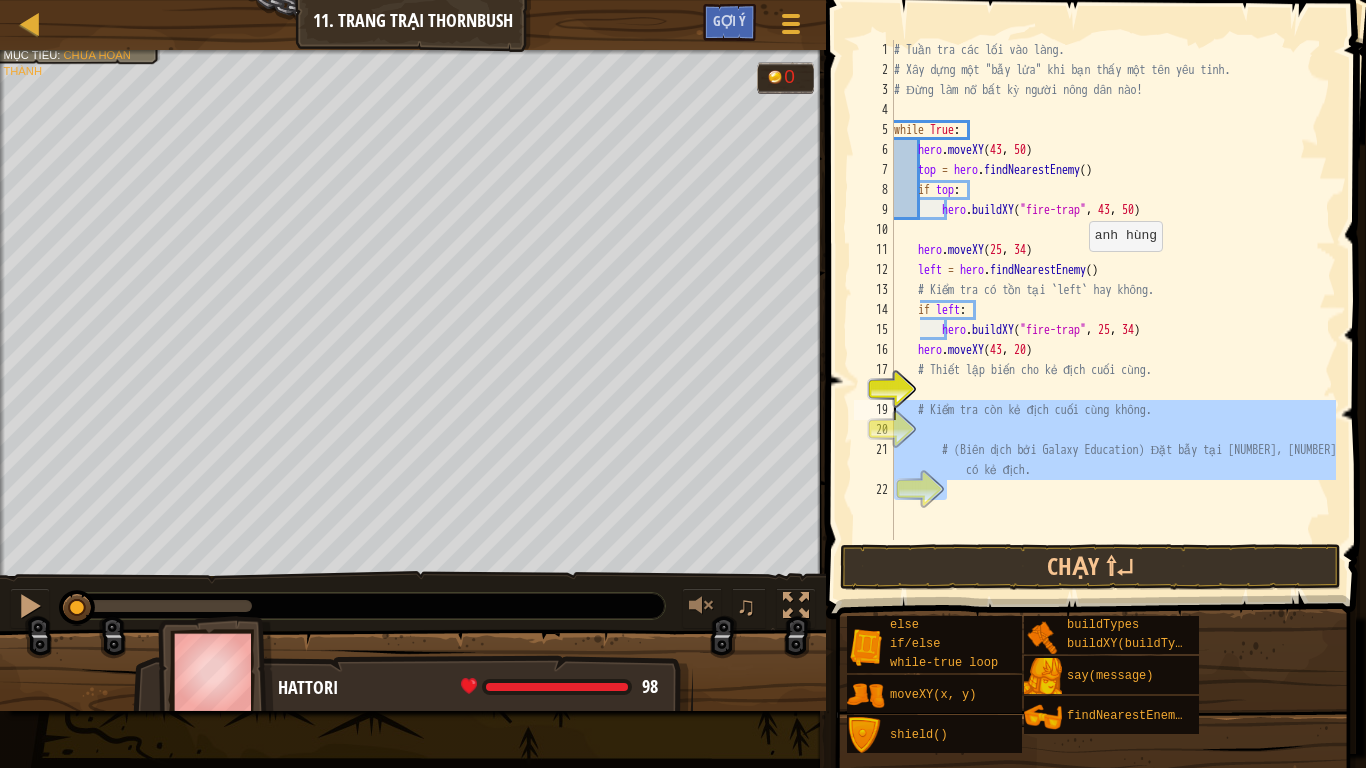 click on "# Tuần tra các lối vào làng. # Xây dựng một "bẫy lửa" khi bạn thấy một tên yêu tinh. # Đừng làm nổ bất kỳ người nông dân nào!   while   True :      hero . moveXY ( [NUM] ,   [NUM] )      top   =   hero . findNearestEnemy ( )      if   top :          hero . buildXY ( "fire-trap" ,   [NUM] ,   [NUM] )      hero . moveXY ( [NUM] ,   [NUM] )      left   =   hero . findNearestEnemy ( )      # Kiểm tra có tồn tại `left` hay không.       if   left :          hero . buildXY ( "fire-trap" ,   [NUM] ,   [NUM] )      hero . moveXY ( [NUM] ,   [NUM] )      # Thiết lập biến cho kẻ địch cuối cùng.            # Kiểm tra còn kẻ địch cuối cùng không.               # (Biên dịch bởi Galaxy Education) Đặt bẫy tại [NUM], [NUM] nếu               có kẻ địch." at bounding box center (1113, 310) 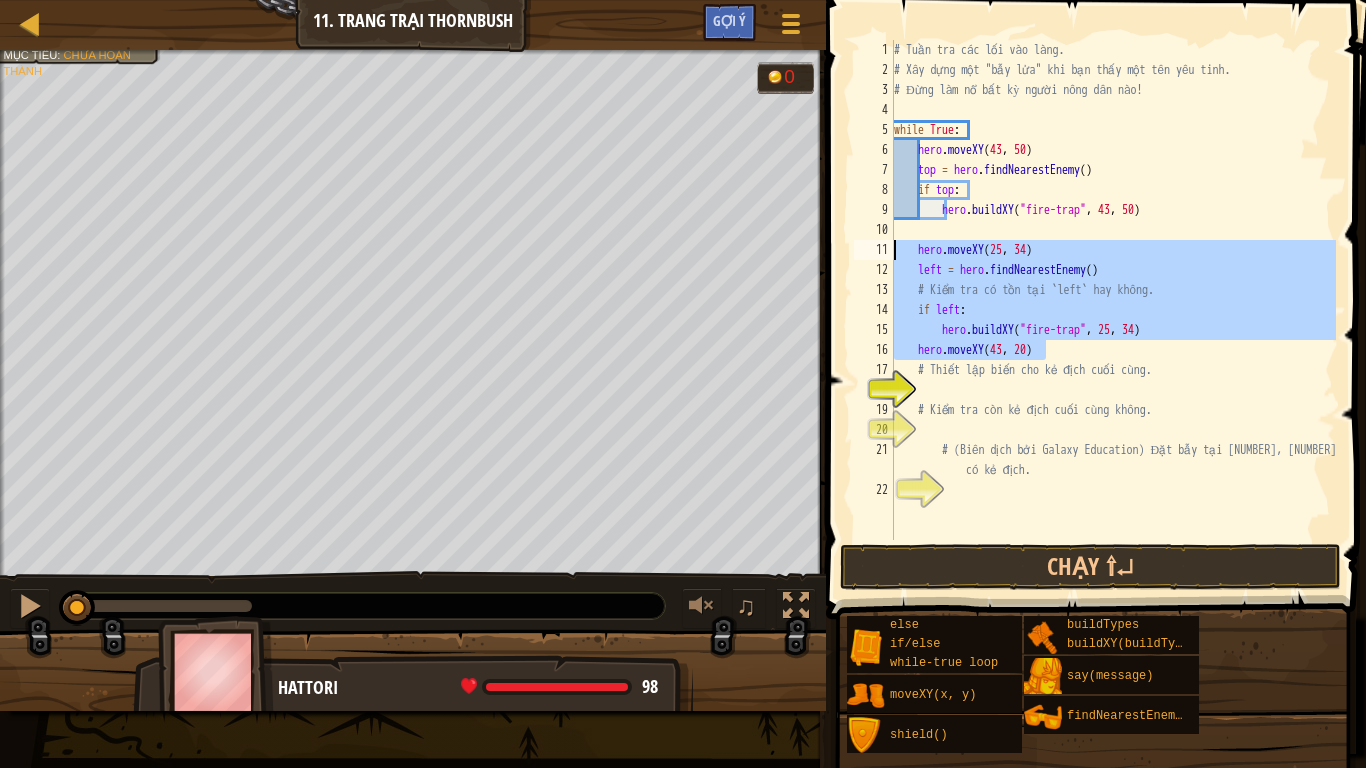 drag, startPoint x: 985, startPoint y: 346, endPoint x: 870, endPoint y: 253, distance: 147.89862 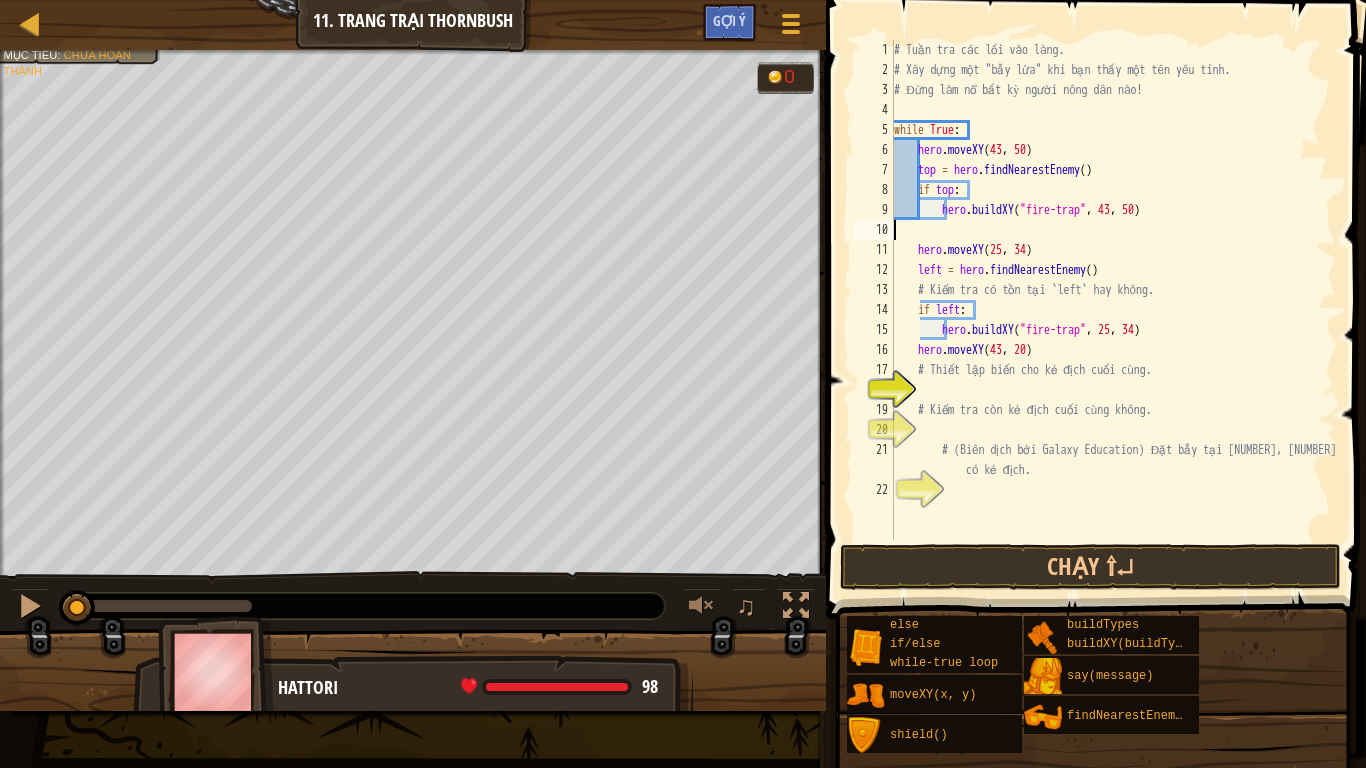 type on "hero.buildXY("fire-trap", 43, 50)" 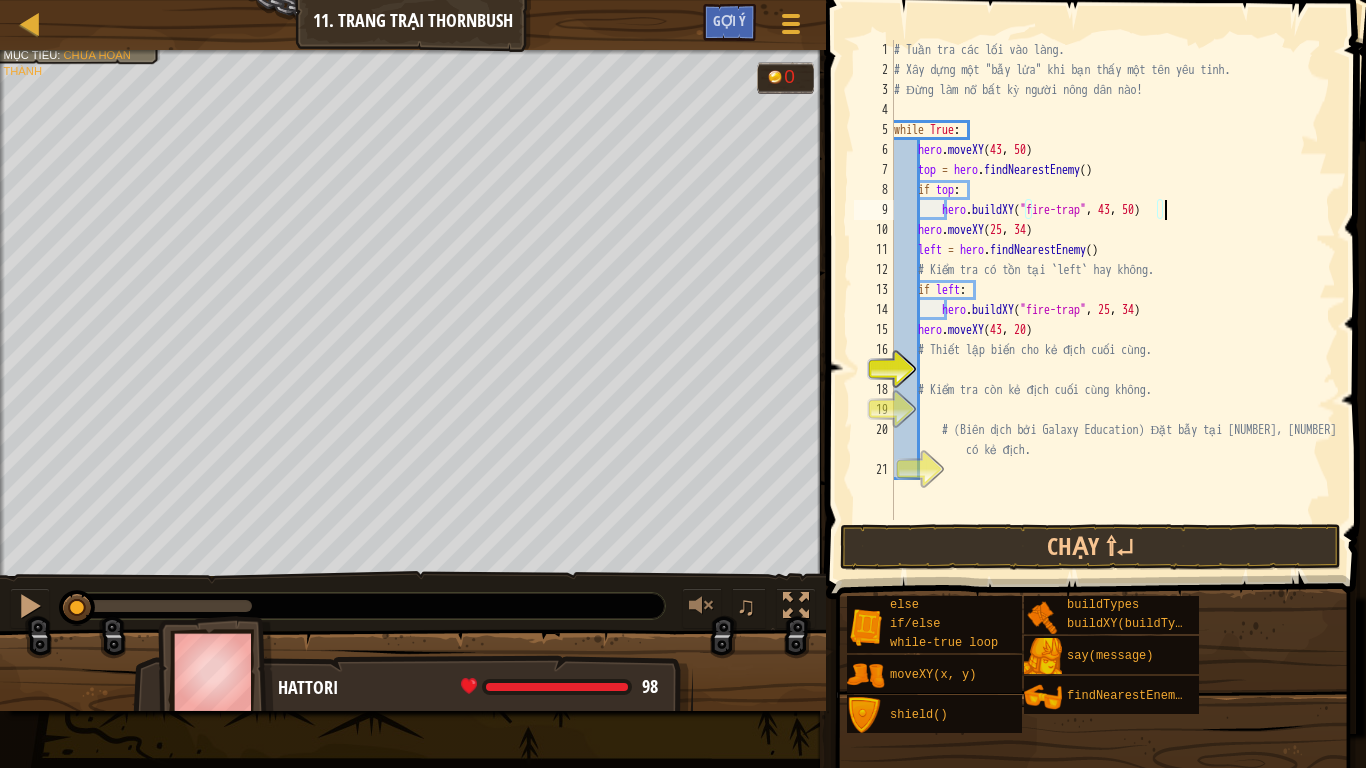 click on "# Tuần tra các lối vào làng. # Xây dựng một "bẫy lửa" khi bạn thấy một tên yêu tinh. # Đừng làm nổ bất kỳ người nông dân nào!   while   True :      hero . moveXY ( [NUM] ,   [NUM] )      top   =   hero . findNearestEnemy ( )      if   top :          hero . buildXY ( "fire-trap" ,   [NUM] ,   [NUM] )      hero . moveXY ( [NUM] ,   [NUM] )      left   =   hero . findNearestEnemy ( )      # Kiểm tra có tồn tại `left` hay không.       if   left :          hero . buildXY ( "fire-trap" ,   [NUM] ,   [NUM] )      hero . moveXY ( [NUM] ,   [NUM] )      # Thiết lập biến cho kẻ địch cuối cùng.            # Kiểm tra còn kẻ địch cuối cùng không.               # (Biên dịch bởi Galaxy Education) Đặt bẫy tại [NUM], [NUM] nếu               có kẻ địch." at bounding box center [1113, 300] 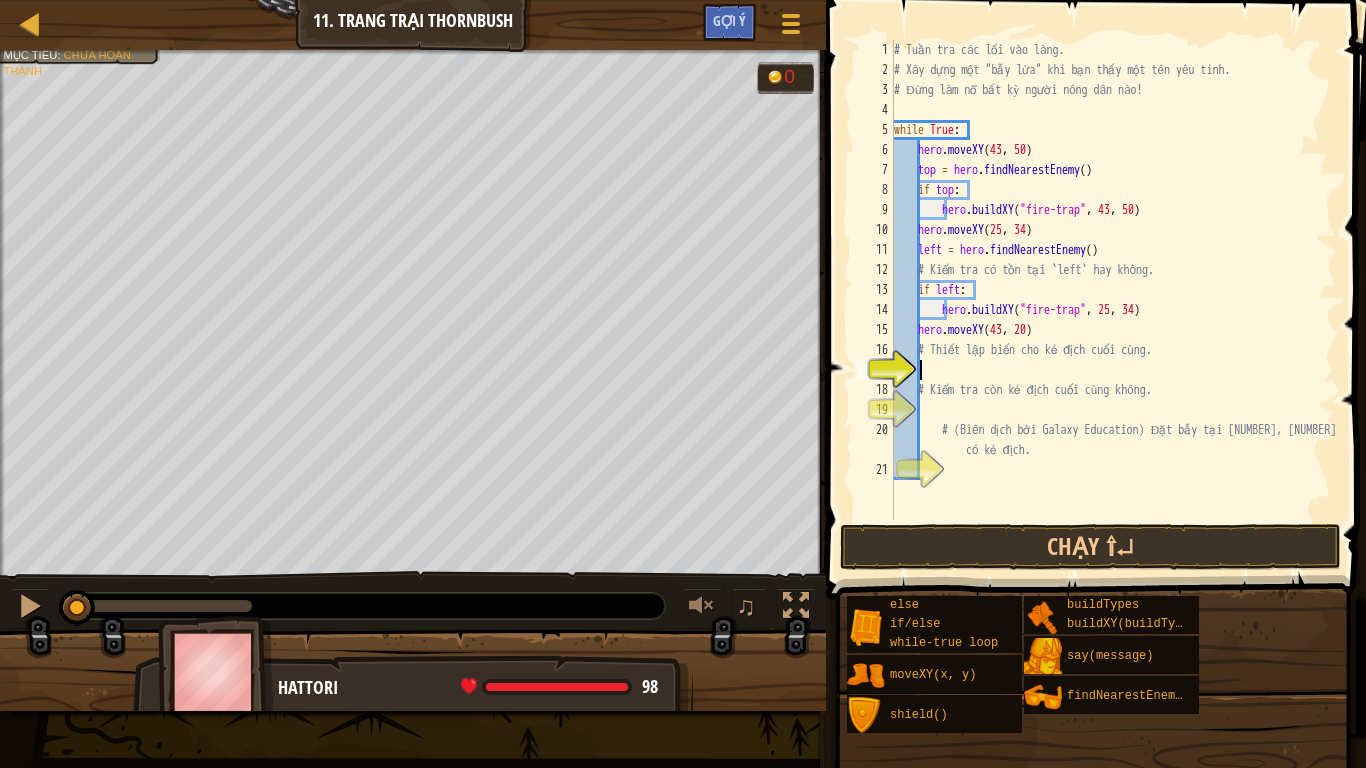 click on "Bản đồ Khoa học máy tính [NUMBER] [NUMBER]. Trang trại Thornbush Tuỳ chọn Xong Gợi ý [NUMBER]     הההההההההההההההההההההההההההההההההההההההההההההההההההההההההההההההההההההההההההההההההההההההההההההההההההההההההההההההההההההההההההההההההההההההההההההההההההההההההההההההההההההההההההההההההההההההההההההההההההההההההההההההההההההההההההההההההההההההההההההההההההההההההההההההה XXXXXXXXXXXXXXXXXXXXXXXXXXXXXXXXXXXXXXXXXXXXXXXXXXXXXXXXXXXXXXXXXXXXXXXXXXXXXXXXXXXXXXXXXXXXXXXXXXXXXXXXXXXXXXXXXXXXXXXXXXXXXXXXXXXXXXXXXXXXXXXXXXXXXXXXXXXXXXXXXXXXXXXXXXXXXXXXXXXXXXXXXXXXXXXXXXXXXXXXXXXXXXXXXXXXXXXXXXXXXXXXXXXXXXXXXXXXXXXXXXXXXXXXXXXXXXXX Giải pháp × Gợi ý [NUMBER] [NUMBER] [NUMBER] [NUMBER] [NUMBER] [NUMBER] [NUMBER] [NUMBER] [NUMBER] [NUMBER] [NUMBER] [NUMBER] [NUMBER] [NUMBER] [NUMBER] [NUMBER] [NUMBER] [NUMBER] [NUMBER] [NUMBER] [NUMBER] [NUMBER]
hero.moveXY([NUMBER]," at bounding box center [683, 384] 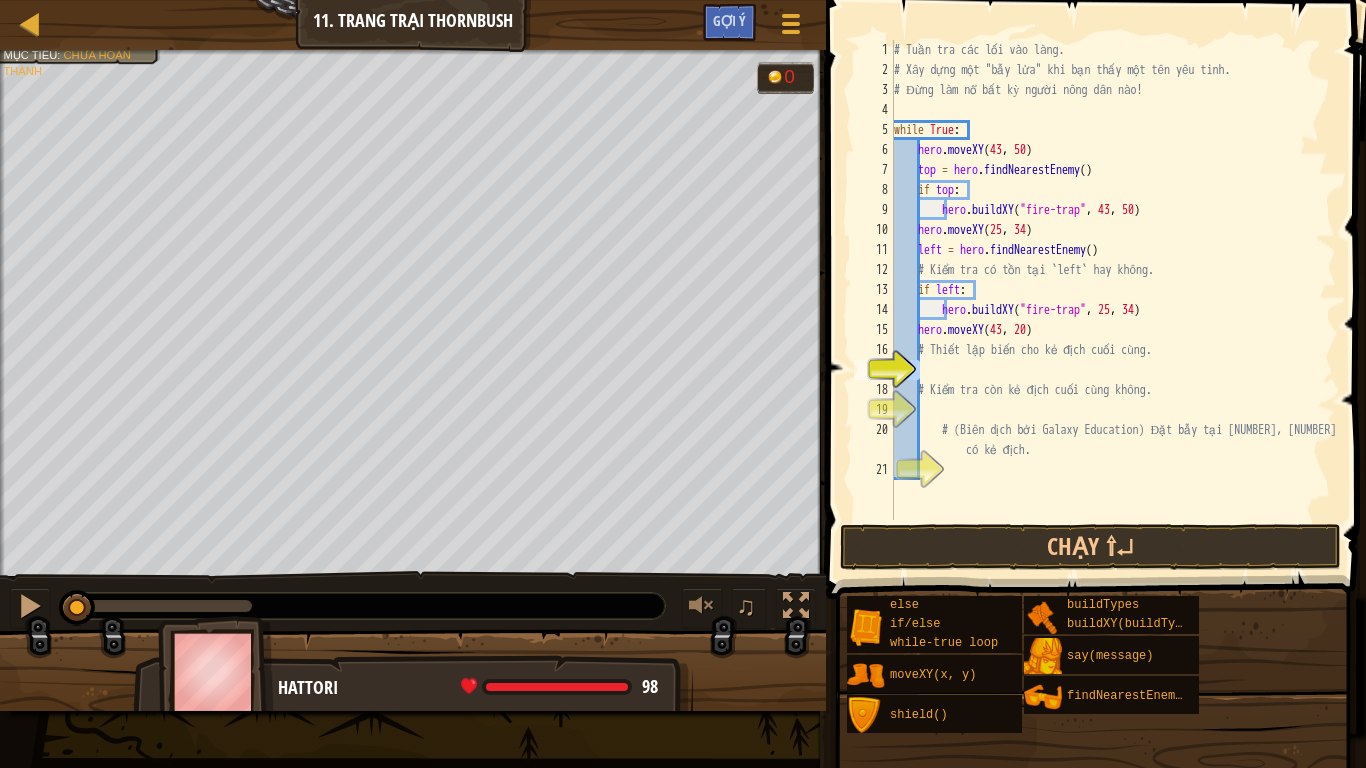 paste on "hero.moveXY([NUMBER], [NUMBER])" 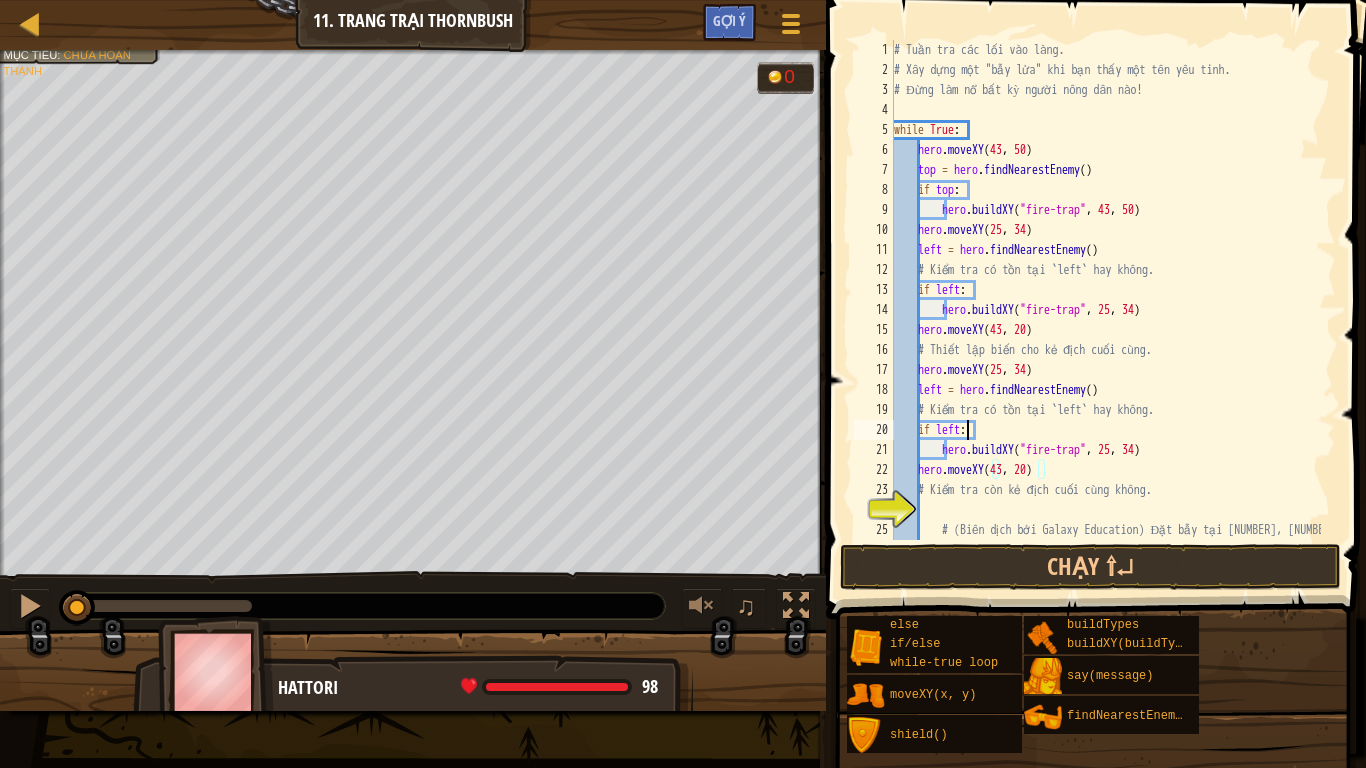 click on "# Tuần tra các lối vào làng. # Xây dựng một "bẫy lửa" khi bạn thấy một tên yêu tinh. # Đừng làm nổ bất kỳ người nông dân nào!   while   True :      hero . moveXY ( 43 ,   50 )      top   =   hero . findNearestEnemy ( )      if   top :          hero . buildXY ( "fire-trap" ,   43 ,   50 )      hero . moveXY ( 25 ,   34 )      left   =   hero . findNearestEnemy ( )      # Kiểm tra có tồn tại `left` hay không.       if   left :          hero . buildXY ( "fire-trap" ,   25 ,   34 )      hero . moveXY ( 43 ,   20 )      # Thiết lập biến cho kẻ địch cuối cùng.       hero . moveXY ( 25 ,   34 )      left   =   hero . findNearestEnemy ( )      # Kiểm tra có tồn tại `left` hay không.       if   left :          hero . buildXY ( "fire-trap" ,   25 ,   34 )      hero . moveXY ( 43 ,   20 )      # Kiểm tra còn kẻ địch cuối cùng không.               # (Biên dịch bởi Galaxy Education) Đặt bẫy tại 43, 20" at bounding box center [1105, 320] 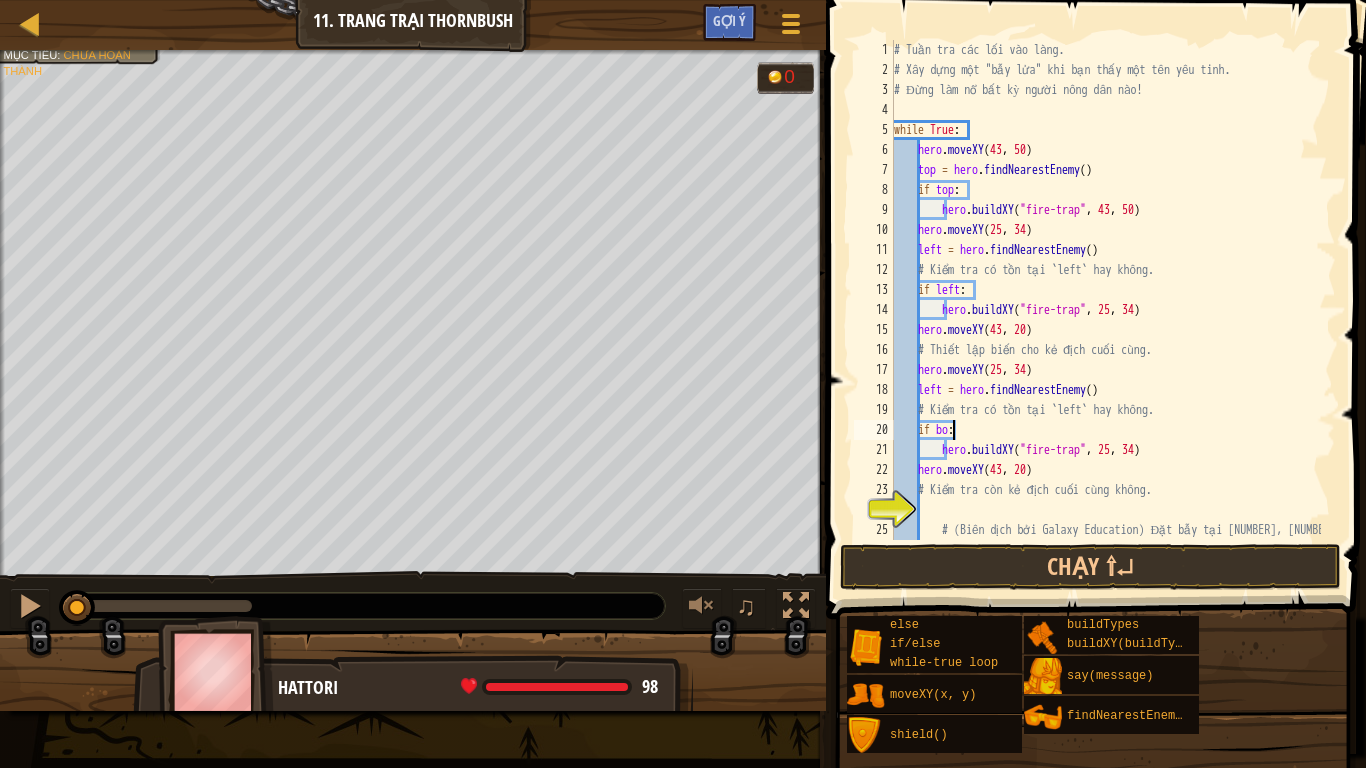scroll, scrollTop: 9, scrollLeft: 5, axis: both 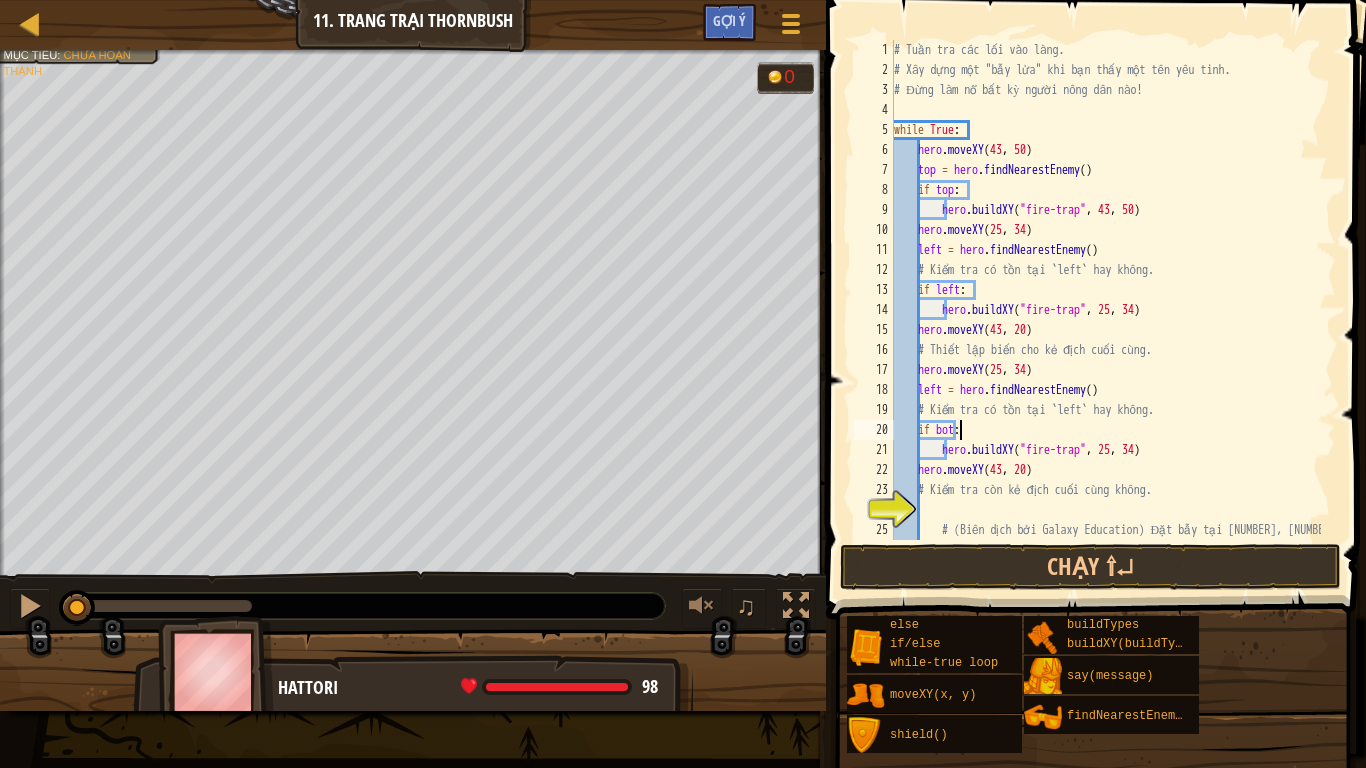 click on "# Tuần tra các lối vào làng. # Xây dựng một "bẫy lửa" khi bạn thấy một tên yêu tinh. # Đừng làm nổ bất kỳ người nông dân nào!   while   True :      hero . moveXY ( [NUM] ,   [NUM] )      top   =   hero . findNearestEnemy ( )      if   top :          hero . buildXY ( "fire-trap" ,   [NUM] ,   [NUM] )      hero . moveXY ( [NUM] ,   [NUM] )      left   =   hero . findNearestEnemy ( )      # Kiểm tra có tồn tại `left` hay không.       if   left :          hero . buildXY ( "fire-trap" ,   [NUM] ,   [NUM] )      hero . moveXY ( [NUM] ,   [NUM] )      # Thiết lập biến cho kẻ địch cuối cùng.       hero . moveXY ( [NUM] ,   [NUM] )      left   =   hero . findNearestEnemy ( )      # Kiểm tra có tồn tại `left` hay không.       if   bot :          hero . buildXY ( "fire-trap" ,   [NUM] ,   [NUM] )      hero . moveXY ( [NUM] ,   [NUM] )      # Kiểm tra còn kẻ địch cuối cùng không.               # (Biên dịch bởi Galaxy Education) Đặt bẫy tại [NUM], [NUM]" at bounding box center (1105, 320) 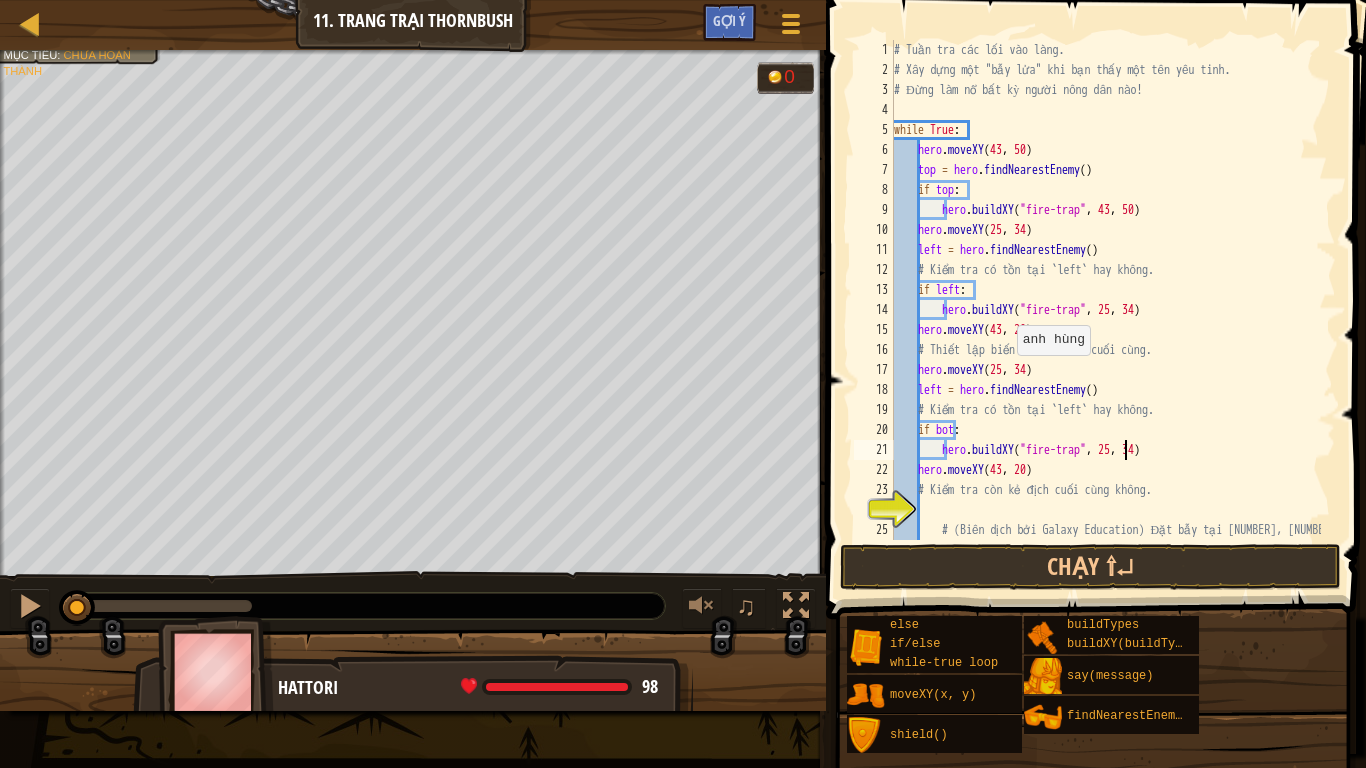 click on "# Tuần tra các lối vào làng. # Xây dựng một "bẫy lửa" khi bạn thấy một tên yêu tinh. # Đừng làm nổ bất kỳ người nông dân nào!   while   True :      hero . moveXY ( [NUM] ,   [NUM] )      top   =   hero . findNearestEnemy ( )      if   top :          hero . buildXY ( "fire-trap" ,   [NUM] ,   [NUM] )      hero . moveXY ( [NUM] ,   [NUM] )      left   =   hero . findNearestEnemy ( )      # Kiểm tra có tồn tại `left` hay không.       if   left :          hero . buildXY ( "fire-trap" ,   [NUM] ,   [NUM] )      hero . moveXY ( [NUM] ,   [NUM] )      # Thiết lập biến cho kẻ địch cuối cùng.       hero . moveXY ( [NUM] ,   [NUM] )      left   =   hero . findNearestEnemy ( )      # Kiểm tra có tồn tại `left` hay không.       if   bot :          hero . buildXY ( "fire-trap" ,   [NUM] ,   [NUM] )      hero . moveXY ( [NUM] ,   [NUM] )      # Kiểm tra còn kẻ địch cuối cùng không.               # (Biên dịch bởi Galaxy Education) Đặt bẫy tại [NUM], [NUM]" at bounding box center [1105, 320] 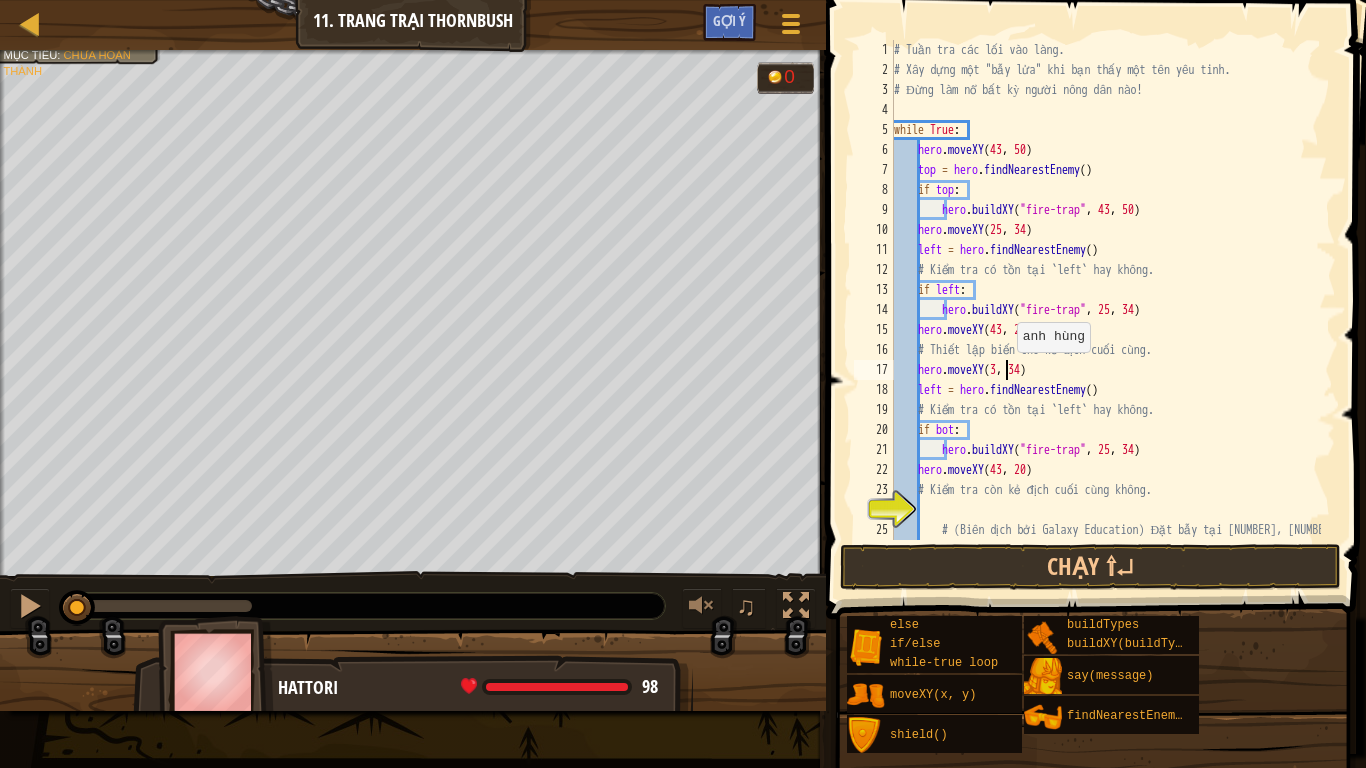 scroll, scrollTop: 9, scrollLeft: 9, axis: both 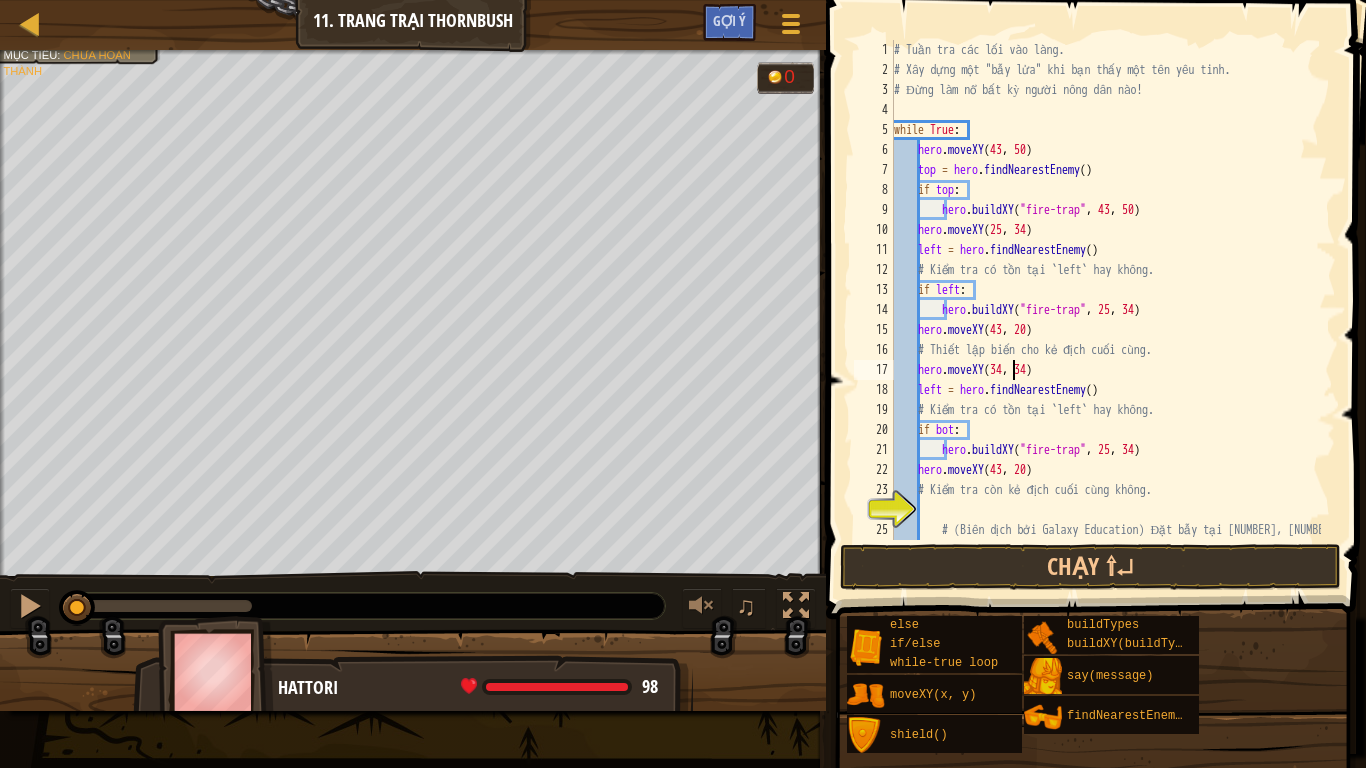 click on "# Tuần tra các lối vào làng. # Xây dựng một "bẫy lửa" khi bạn thấy một tên yêu tinh. # Đừng làm nổ bất kỳ người nông dân nào!   while   True :      hero . moveXY ( [NUMBER] ,   [NUMBER] )      top   =   hero . findNearestEnemy ( )      if   top :          hero . buildXY ( "fire-trap" ,   [NUMBER] ,   [NUMBER] )      hero . moveXY ( [NUMBER] ,   [NUMBER] )      left   =   hero . findNearestEnemy ( )      # Kiểm tra có tồn tại `left` hay không.       if   left :          hero . buildXY ( "fire-trap" ,   [NUMBER] ,   [NUMBER] )      hero . moveXY ( [NUMBER] ,   [NUMBER] )      # Thiết lập biến cho kẻ địch cuối cùng.       hero . moveXY ( [NUMBER] ,   [NUMBER] )      left   =   hero . findNearestEnemy ( )      # Kiểm tra có tồn tại `left` hay không.       if   bot :          hero . buildXY ( "fire-trap" ,   [NUMBER] ,   [NUMBER] )      hero . moveXY ( [NUMBER] ,   [NUMBER] )      # Kiểm tra còn kẻ địch cuối cùng không.               # (Biên dịch bởi Galaxy Education) Đặt bẫy tại [NUMBER], [NUMBER]" at bounding box center (1105, 320) 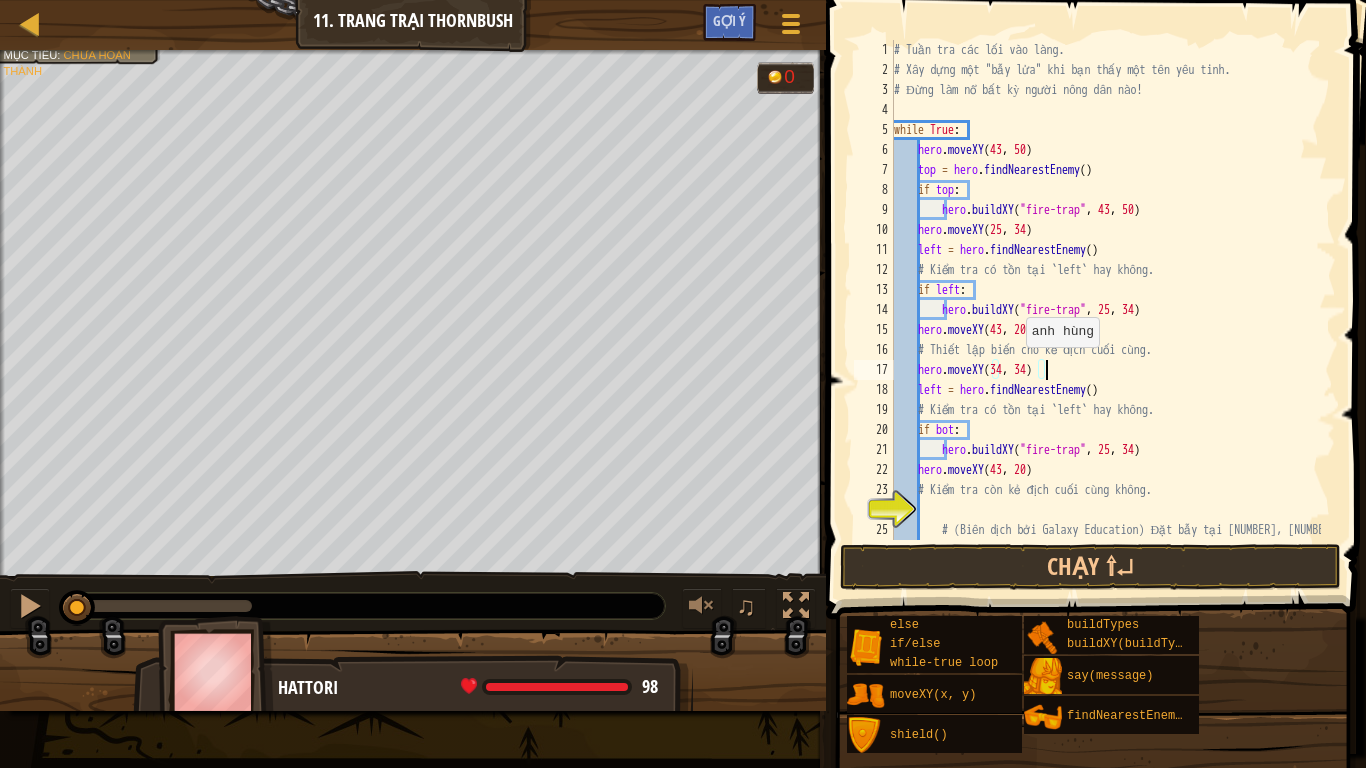click on "# Tuần tra các lối vào làng. # Xây dựng một "bẫy lửa" khi bạn thấy một tên yêu tinh. # Đừng làm nổ bất kỳ người nông dân nào!   while   True :      hero . moveXY ( [NUMBER] ,   [NUMBER] )      top   =   hero . findNearestEnemy ( )      if   top :          hero . buildXY ( "fire-trap" ,   [NUMBER] ,   [NUMBER] )      hero . moveXY ( [NUMBER] ,   [NUMBER] )      left   =   hero . findNearestEnemy ( )      # Kiểm tra có tồn tại `left` hay không.       if   left :          hero . buildXY ( "fire-trap" ,   [NUMBER] ,   [NUMBER] )      hero . moveXY ( [NUMBER] ,   [NUMBER] )      # Thiết lập biến cho kẻ địch cuối cùng.       hero . moveXY ( [NUMBER] ,   [NUMBER] )      left   =   hero . findNearestEnemy ( )      # Kiểm tra có tồn tại `left` hay không.       if   bot :          hero . buildXY ( "fire-trap" ,   [NUMBER] ,   [NUMBER] )      hero . moveXY ( [NUMBER] ,   [NUMBER] )      # Kiểm tra còn kẻ địch cuối cùng không.               # (Biên dịch bởi Galaxy Education) Đặt bẫy tại [NUMBER], [NUMBER]" at bounding box center [1105, 320] 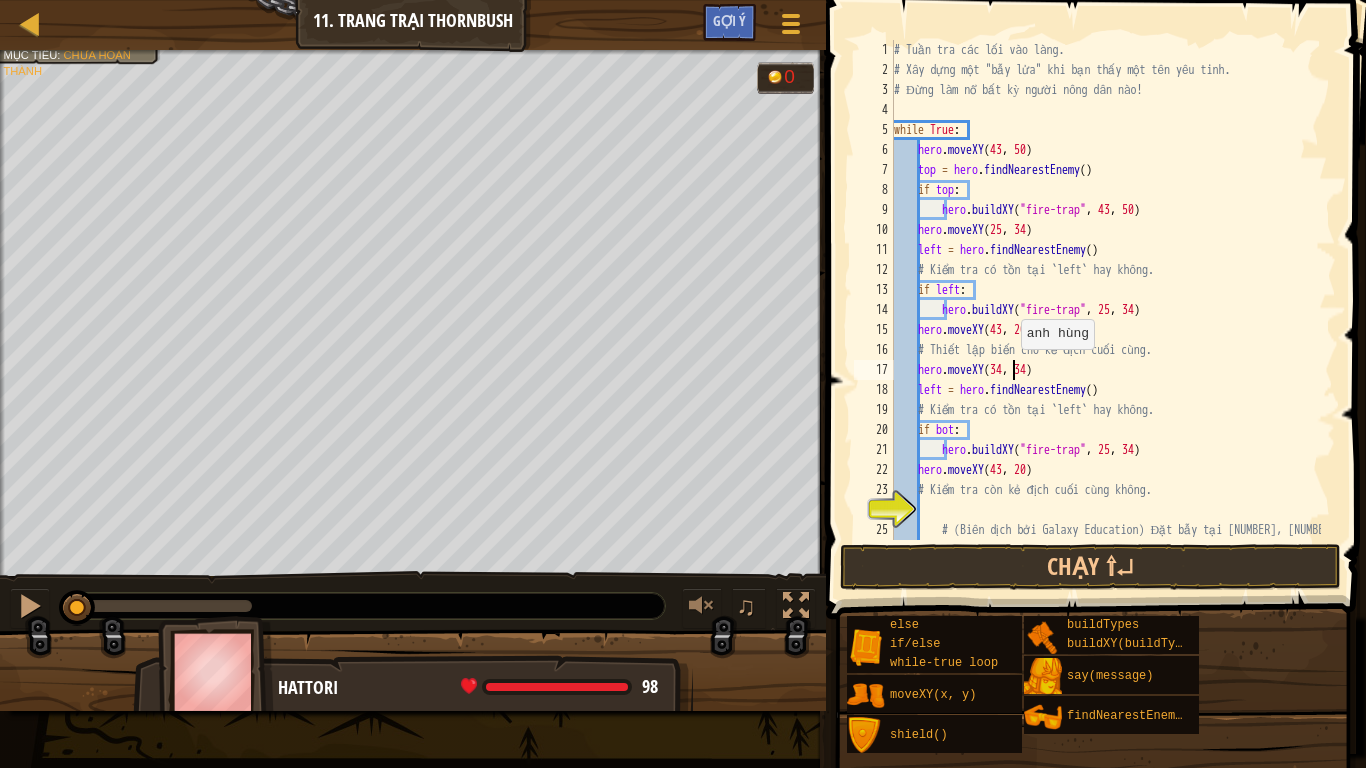 click on "# Tuần tra các lối vào làng. # Xây dựng một "bẫy lửa" khi bạn thấy một tên yêu tinh. # Đừng làm nổ bất kỳ người nông dân nào!   while   True :      hero . moveXY ( [NUMBER] ,   [NUMBER] )      top   =   hero . findNearestEnemy ( )      if   top :          hero . buildXY ( "fire-trap" ,   [NUMBER] ,   [NUMBER] )      hero . moveXY ( [NUMBER] ,   [NUMBER] )      left   =   hero . findNearestEnemy ( )      # Kiểm tra có tồn tại `left` hay không.       if   left :          hero . buildXY ( "fire-trap" ,   [NUMBER] ,   [NUMBER] )      hero . moveXY ( [NUMBER] ,   [NUMBER] )      # Thiết lập biến cho kẻ địch cuối cùng.       hero . moveXY ( [NUMBER] ,   [NUMBER] )      left   =   hero . findNearestEnemy ( )      # Kiểm tra có tồn tại `left` hay không.       if   bot :          hero . buildXY ( "fire-trap" ,   [NUMBER] ,   [NUMBER] )      hero . moveXY ( [NUMBER] ,   [NUMBER] )      # Kiểm tra còn kẻ địch cuối cùng không.               # (Biên dịch bởi Galaxy Education) Đặt bẫy tại [NUMBER], [NUMBER]" at bounding box center (1105, 320) 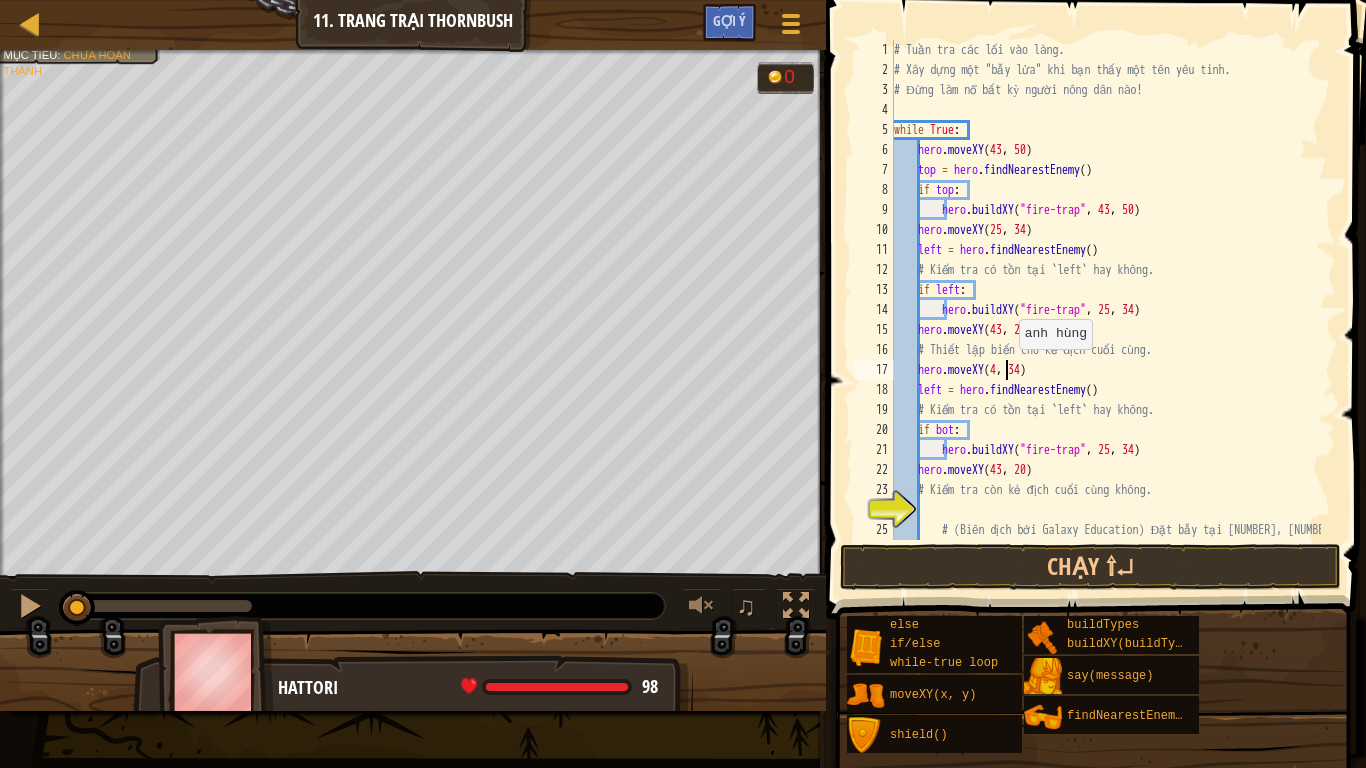 type on "hero.moveXY([NUM], [NUM])" 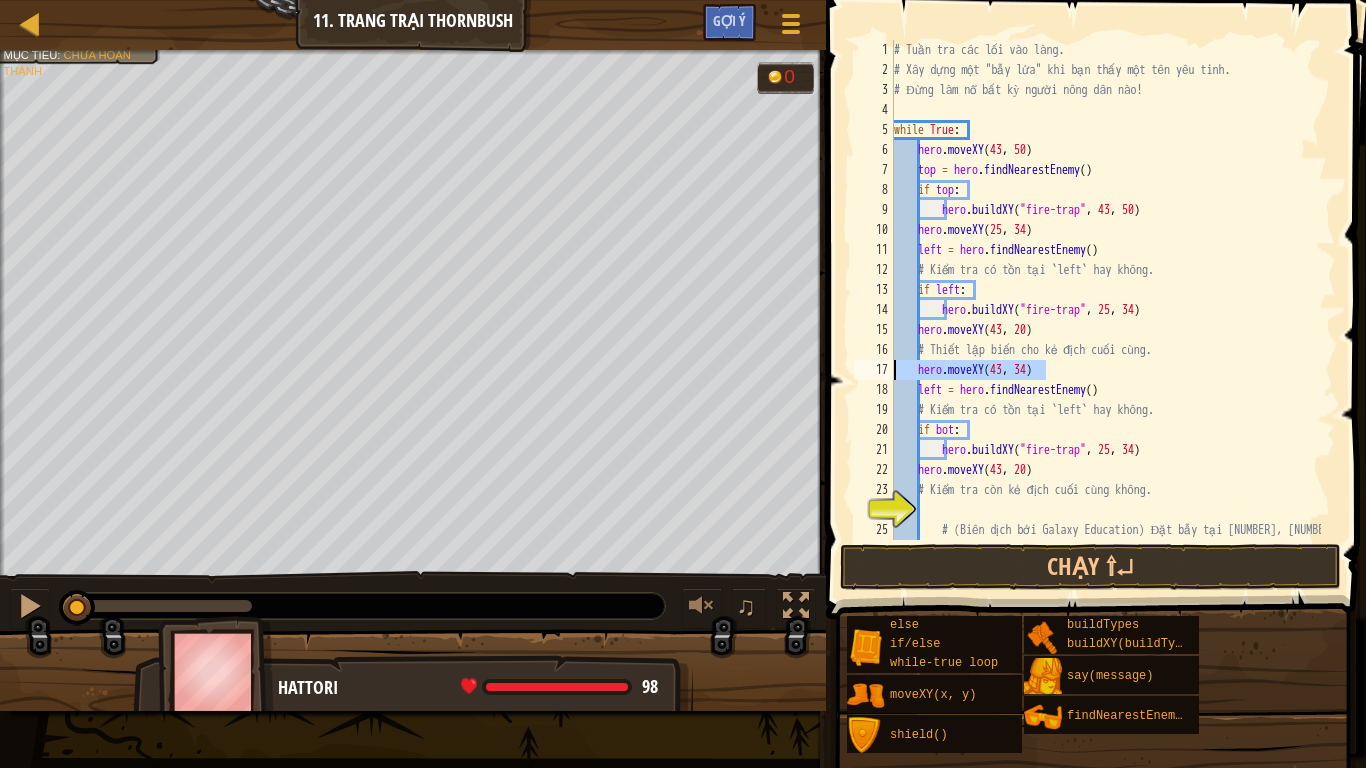 drag, startPoint x: 1056, startPoint y: 367, endPoint x: 874, endPoint y: 370, distance: 182.02472 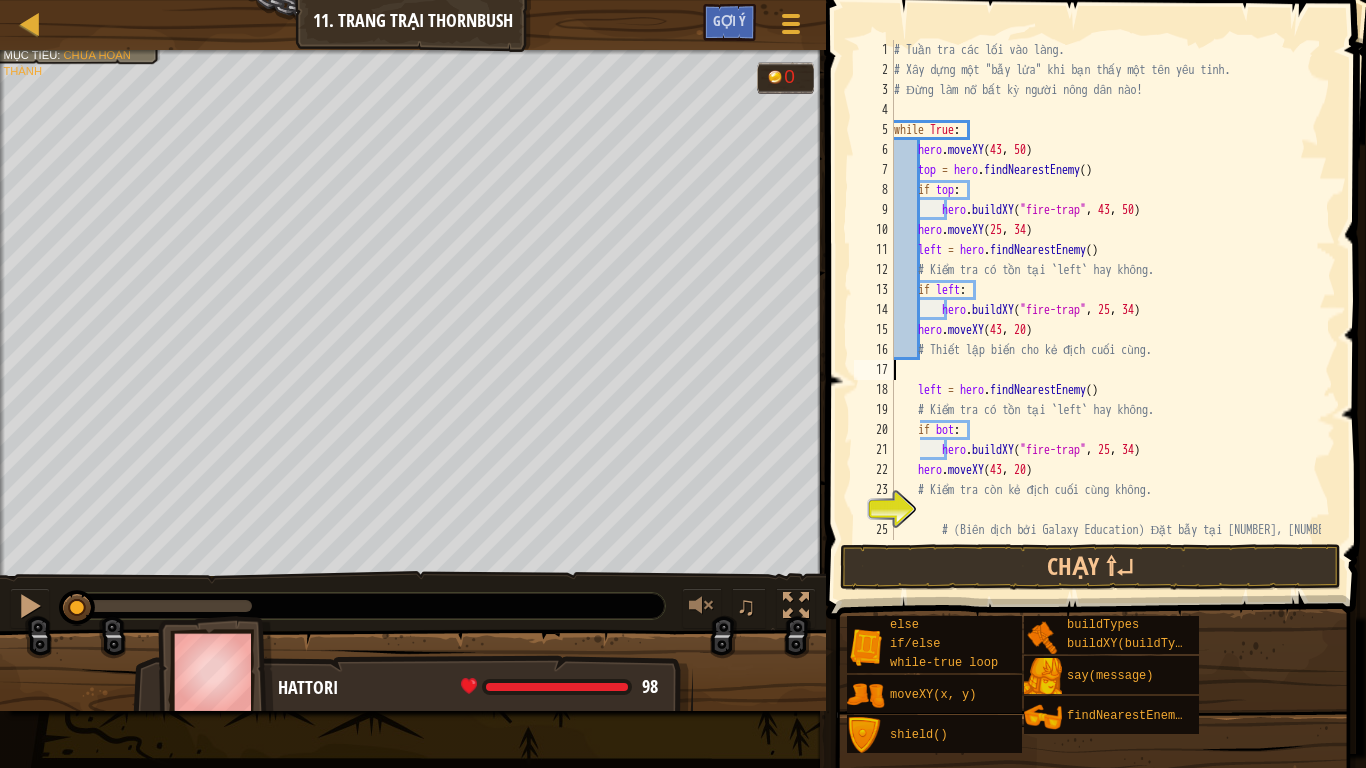scroll, scrollTop: 9, scrollLeft: 0, axis: vertical 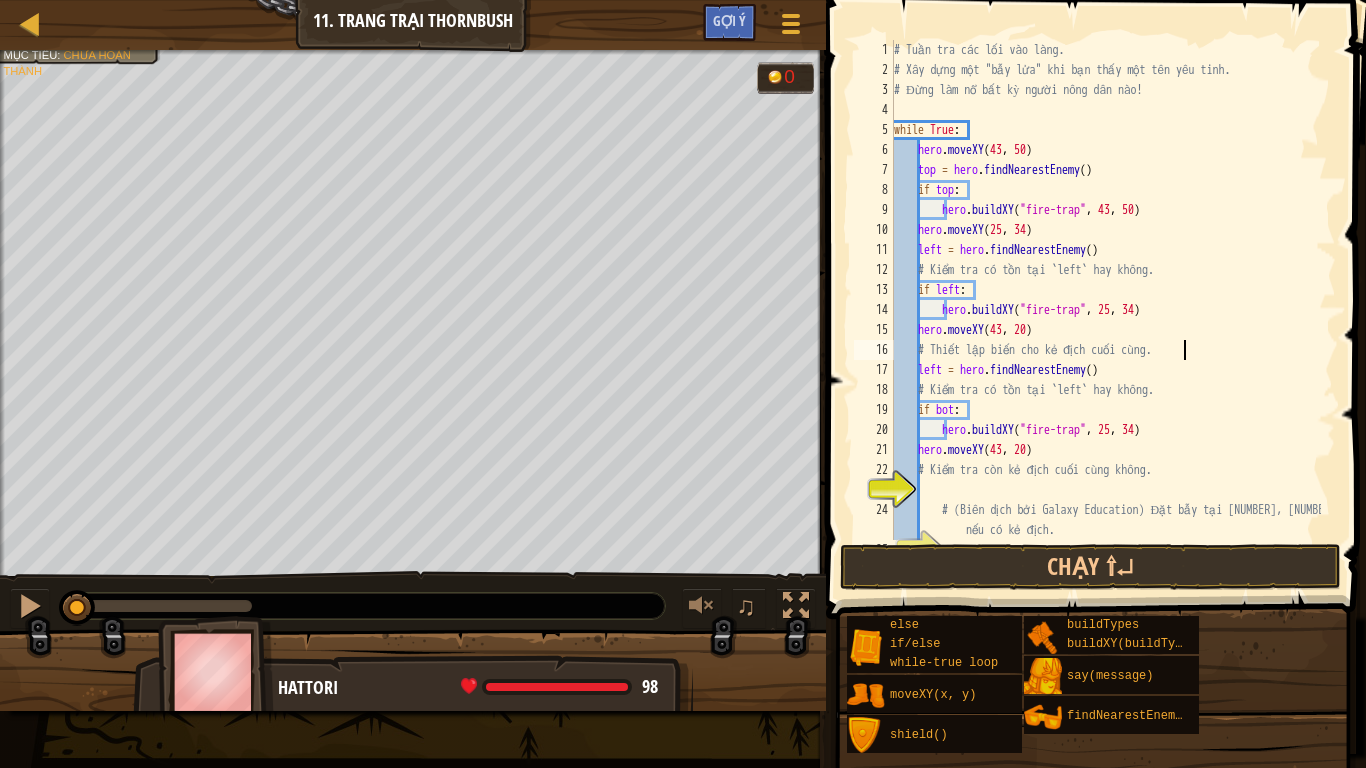 click on "# Tuần tra các lối vào làng. # Xây dựng một "bẫy lửa" khi bạn thấy một tên yêu tinh. # Đừng làm nổ bất kỳ người nông dân nào!   while   True :      hero . moveXY ( [NUMBER] ,   [NUMBER] )      top   =   hero . findNearestEnemy ( )      if   top :          hero . buildXY ( "fire-trap" ,   [NUMBER] ,   [NUMBER] )      hero . moveXY ( [NUMBER] ,   [NUMBER] )      left   =   hero . findNearestEnemy ( )      # Kiểm tra có tồn tại `left` hay không.       if   left :          hero . buildXY ( "fire-trap" ,   [NUMBER] ,   [NUMBER] )      hero . moveXY ( [NUMBER] ,   [NUMBER] )      # Thiết lập biến cho kẻ địch cuối cùng.       left   =   hero . findNearestEnemy ( )      # Kiểm tra có tồn tại `left` hay không.       if   bot :          hero . buildXY ( "fire-trap" ,   [NUMBER] ,   [NUMBER] )      hero . moveXY ( [NUMBER] ,   [NUMBER] )      # Kiểm tra còn kẻ địch cuối cùng không.               # (Biên dịch bởi Galaxy Education) Đặt bẫy tại [NUMBER], [NUMBER]               nếu có kẻ địch." at bounding box center [1105, 310] 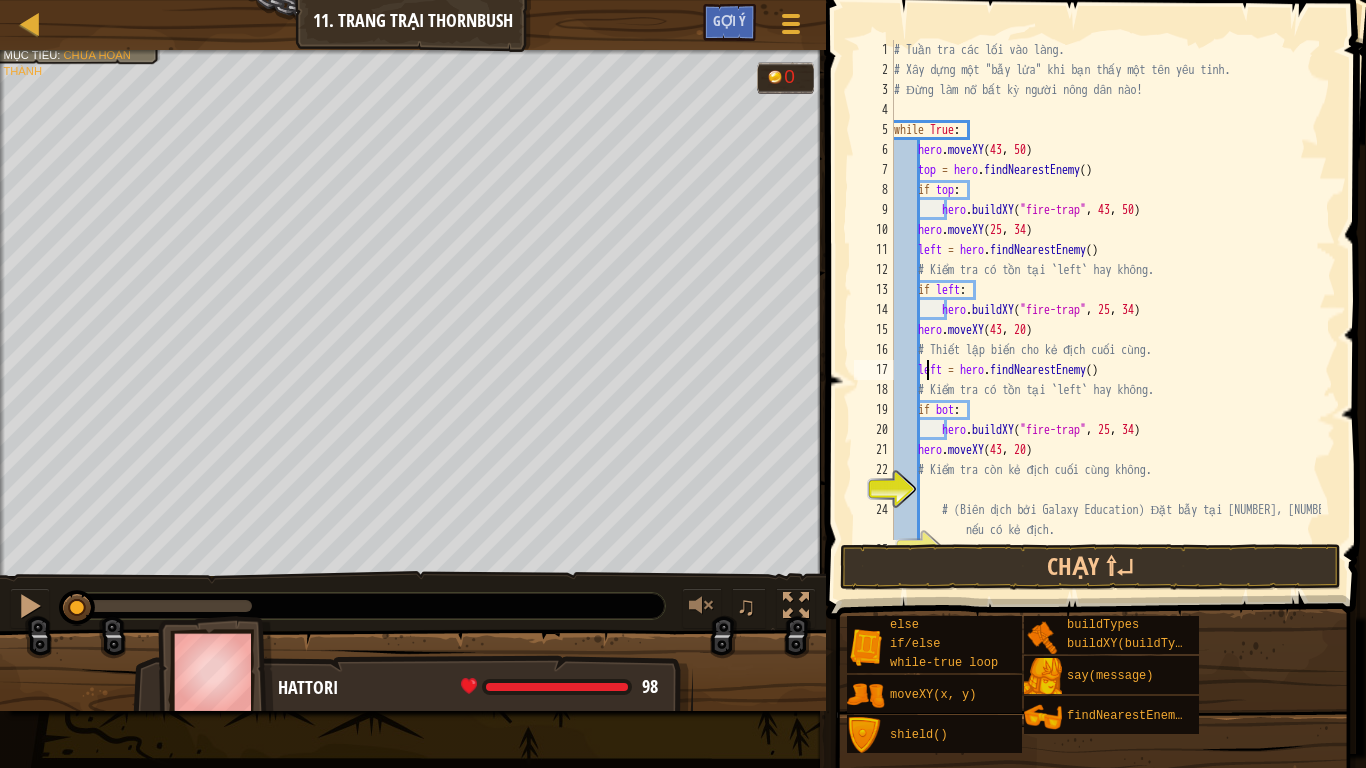 click on "# Tuần tra các lối vào làng. # Xây dựng một "bẫy lửa" khi bạn thấy một tên yêu tinh. # Đừng làm nổ bất kỳ người nông dân nào!   while   True :      hero . moveXY ( [NUMBER] ,   [NUMBER] )      top   =   hero . findNearestEnemy ( )      if   top :          hero . buildXY ( "fire-trap" ,   [NUMBER] ,   [NUMBER] )      hero . moveXY ( [NUMBER] ,   [NUMBER] )      left   =   hero . findNearestEnemy ( )      # Kiểm tra có tồn tại `left` hay không.       if   left :          hero . buildXY ( "fire-trap" ,   [NUMBER] ,   [NUMBER] )      hero . moveXY ( [NUMBER] ,   [NUMBER] )      # Thiết lập biến cho kẻ địch cuối cùng.       left   =   hero . findNearestEnemy ( )      # Kiểm tra có tồn tại `left` hay không.       if   bot :          hero . buildXY ( "fire-trap" ,   [NUMBER] ,   [NUMBER] )      hero . moveXY ( [NUMBER] ,   [NUMBER] )      # Kiểm tra còn kẻ địch cuối cùng không.               # (Biên dịch bởi Galaxy Education) Đặt bẫy tại [NUMBER], [NUMBER]               nếu có kẻ địch." at bounding box center (1105, 310) 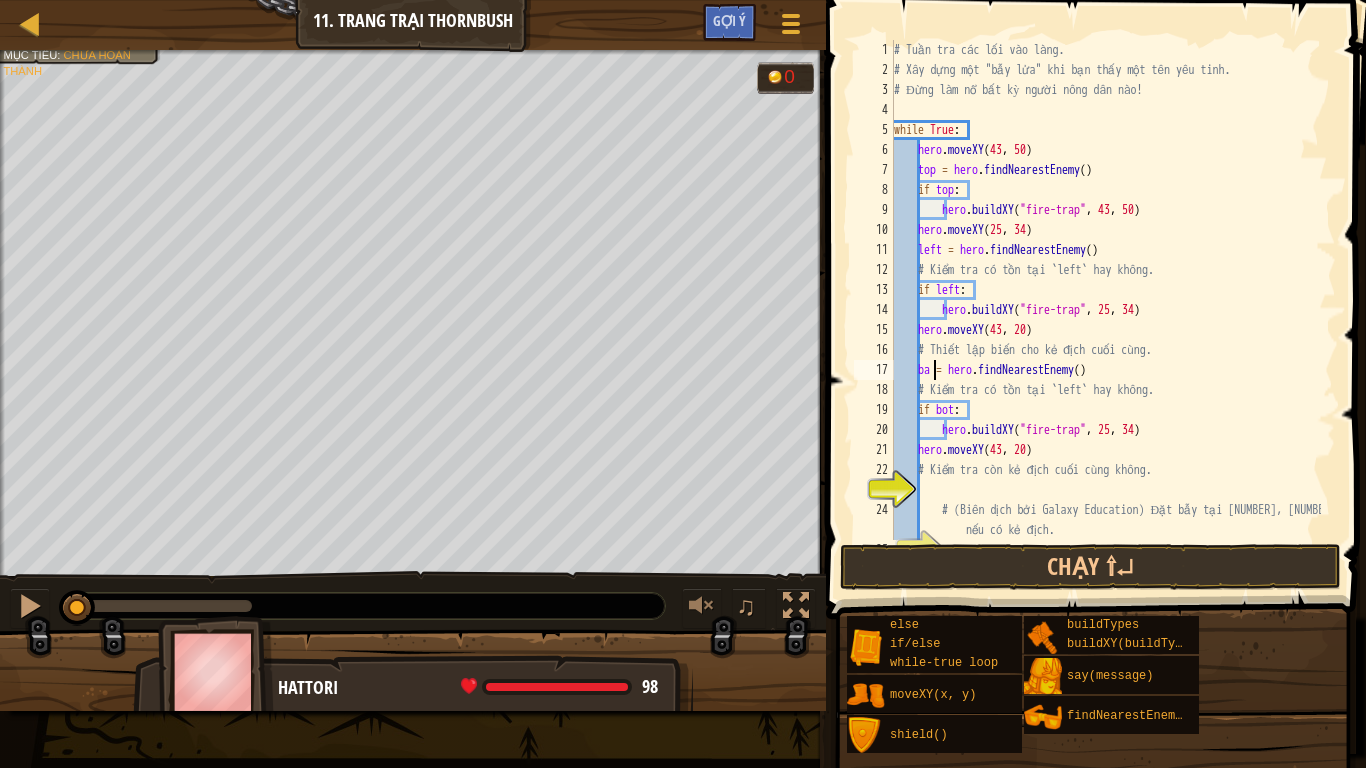 scroll, scrollTop: 9, scrollLeft: 3, axis: both 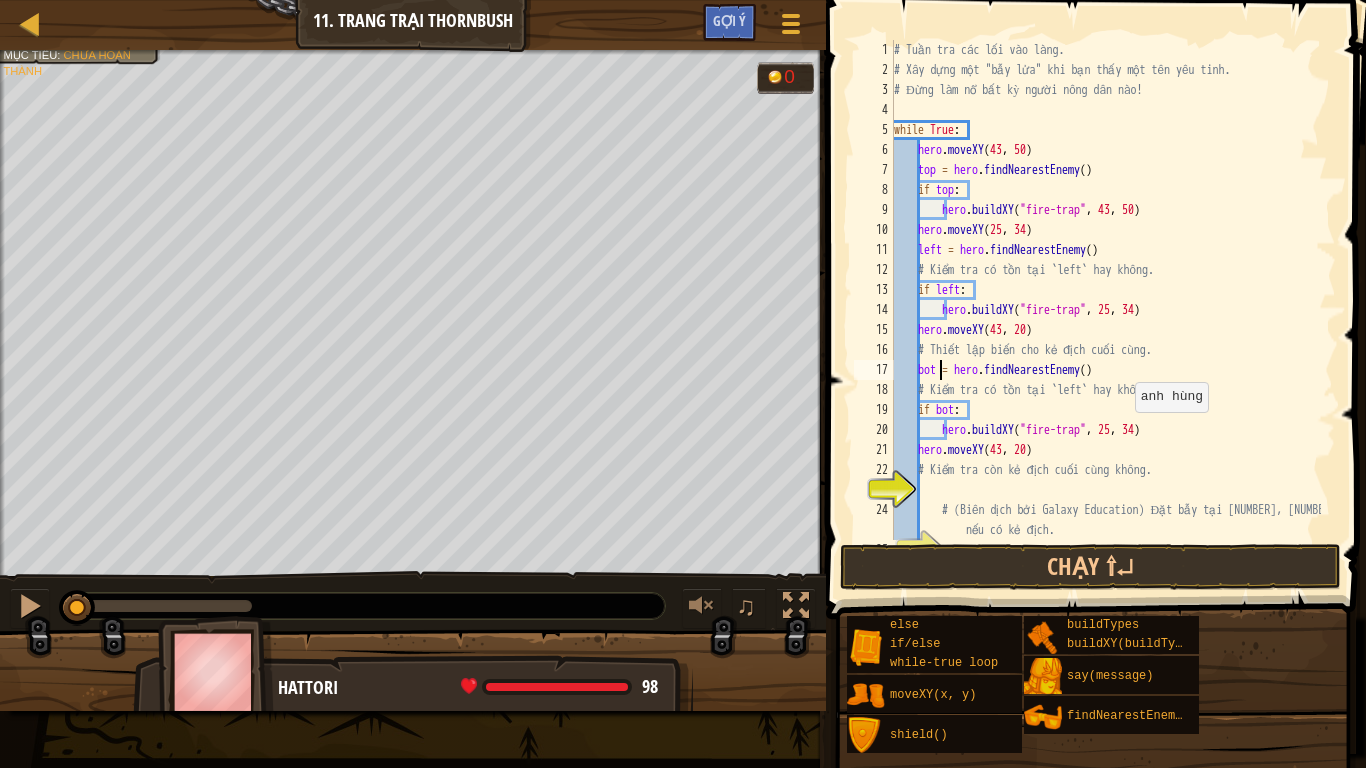 click on "# Tuần tra các lối vào làng. # Xây dựng một "bẫy lửa" khi bạn thấy một tên yêu tinh. # Đừng làm nổ bất kỳ người nông dân nào!   while   True :      hero . moveXY ( [NUM] ,   [NUM] )      top   =   hero . findNearestEnemy ( )      if   top :          hero . buildXY ( "fire-trap" ,   [NUM] ,   [NUM] )      hero . moveXY ( [NUM] ,   [NUM] )      left   =   hero . findNearestEnemy ( )      # Kiểm tra có tồn tại `left` hay không.       if   left :          hero . buildXY ( "fire-trap" ,   [NUM] ,   [NUM] )      hero . moveXY ( [NUM] ,   [NUM] )      # Thiết lập biến cho kẻ địch cuối cùng.       bot   =   hero . findNearestEnemy ( )      # Kiểm tra có tồn tại `left` hay không.       if   bot :          hero . buildXY ( "fire-trap" ,   [NUM] ,   [NUM] )      hero . moveXY ( [NUM] ,   [NUM] )      # Kiểm tra còn kẻ địch cuối cùng không.               # (Biên dịch bởi Galaxy Education) Đặt bẫy tại [NUM], [NUM]               nếu có kẻ địch." at bounding box center (1105, 310) 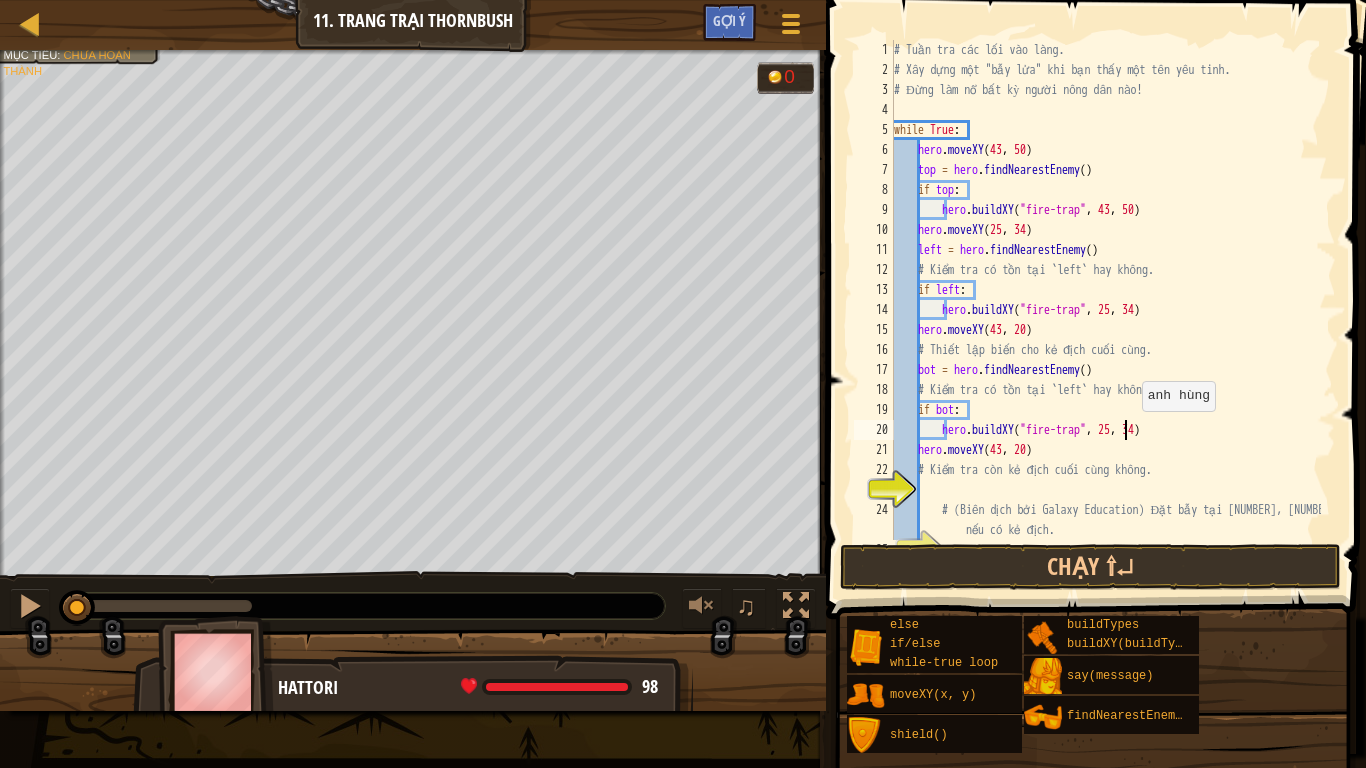 click on "# Tuần tra các lối vào làng. # Xây dựng một "bẫy lửa" khi bạn thấy một tên yêu tinh. # Đừng làm nổ bất kỳ người nông dân nào!   while   True :      hero . moveXY ( [NUM] ,   [NUM] )      top   =   hero . findNearestEnemy ( )      if   top :          hero . buildXY ( "fire-trap" ,   [NUM] ,   [NUM] )      hero . moveXY ( [NUM] ,   [NUM] )      left   =   hero . findNearestEnemy ( )      # Kiểm tra có tồn tại `left` hay không.       if   left :          hero . buildXY ( "fire-trap" ,   [NUM] ,   [NUM] )      hero . moveXY ( [NUM] ,   [NUM] )      # Thiết lập biến cho kẻ địch cuối cùng.       bot   =   hero . findNearestEnemy ( )      # Kiểm tra có tồn tại `left` hay không.       if   bot :          hero . buildXY ( "fire-trap" ,   [NUM] ,   [NUM] )      hero . moveXY ( [NUM] ,   [NUM] )      # Kiểm tra còn kẻ địch cuối cùng không.               # (Biên dịch bởi Galaxy Education) Đặt bẫy tại [NUM], [NUM]               nếu có kẻ địch." at bounding box center (1105, 310) 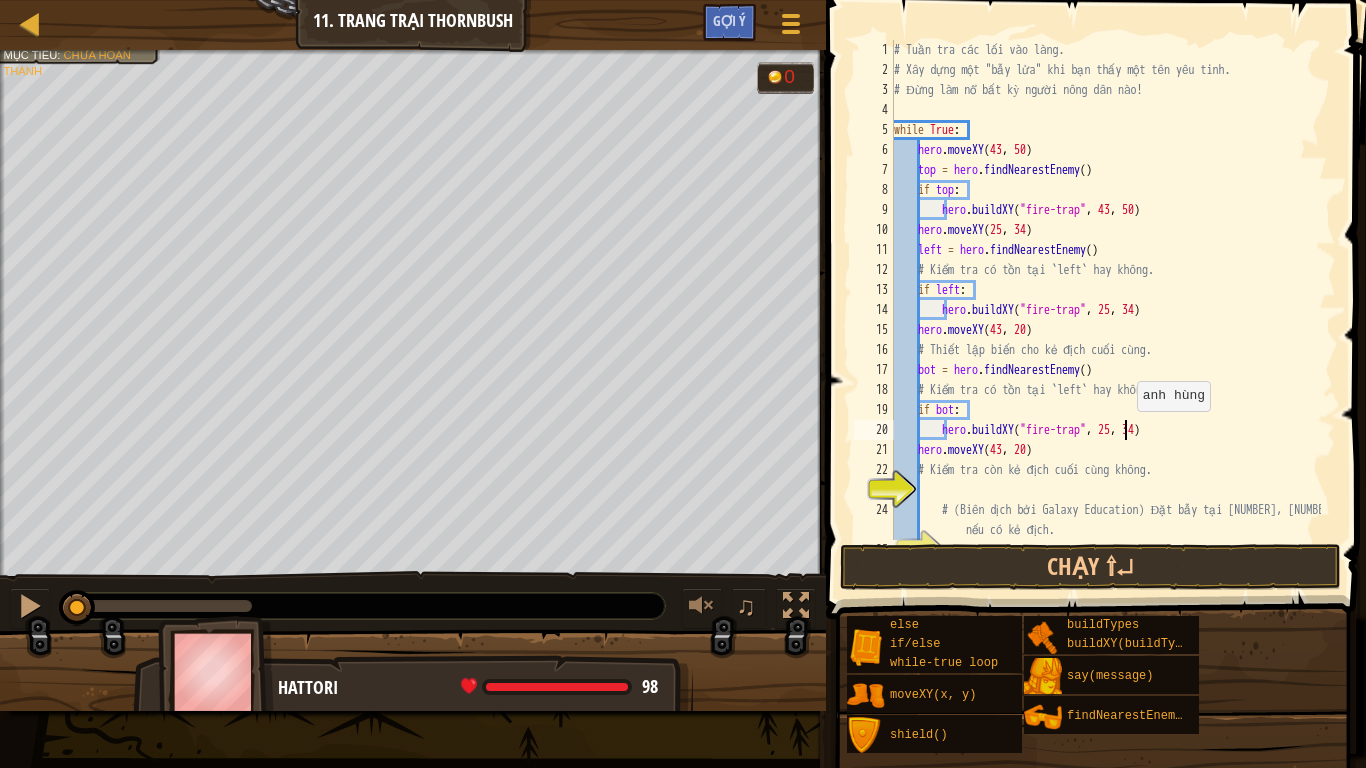 click on "# Tuần tra các lối vào làng. # Xây dựng một "bẫy lửa" khi bạn thấy một tên yêu tinh. # Đừng làm nổ bất kỳ người nông dân nào!   while   True :      hero . moveXY ( [NUM] ,   [NUM] )      top   =   hero . findNearestEnemy ( )      if   top :          hero . buildXY ( "fire-trap" ,   [NUM] ,   [NUM] )      hero . moveXY ( [NUM] ,   [NUM] )      left   =   hero . findNearestEnemy ( )      # Kiểm tra có tồn tại `left` hay không.       if   left :          hero . buildXY ( "fire-trap" ,   [NUM] ,   [NUM] )      hero . moveXY ( [NUM] ,   [NUM] )      # Thiết lập biến cho kẻ địch cuối cùng.       bot   =   hero . findNearestEnemy ( )      # Kiểm tra có tồn tại `left` hay không.       if   bot :          hero . buildXY ( "fire-trap" ,   [NUM] ,   [NUM] )      hero . moveXY ( [NUM] ,   [NUM] )      # Kiểm tra còn kẻ địch cuối cùng không.               # (Biên dịch bởi Galaxy Education) Đặt bẫy tại [NUM], [NUM]               nếu có kẻ địch." at bounding box center (1105, 310) 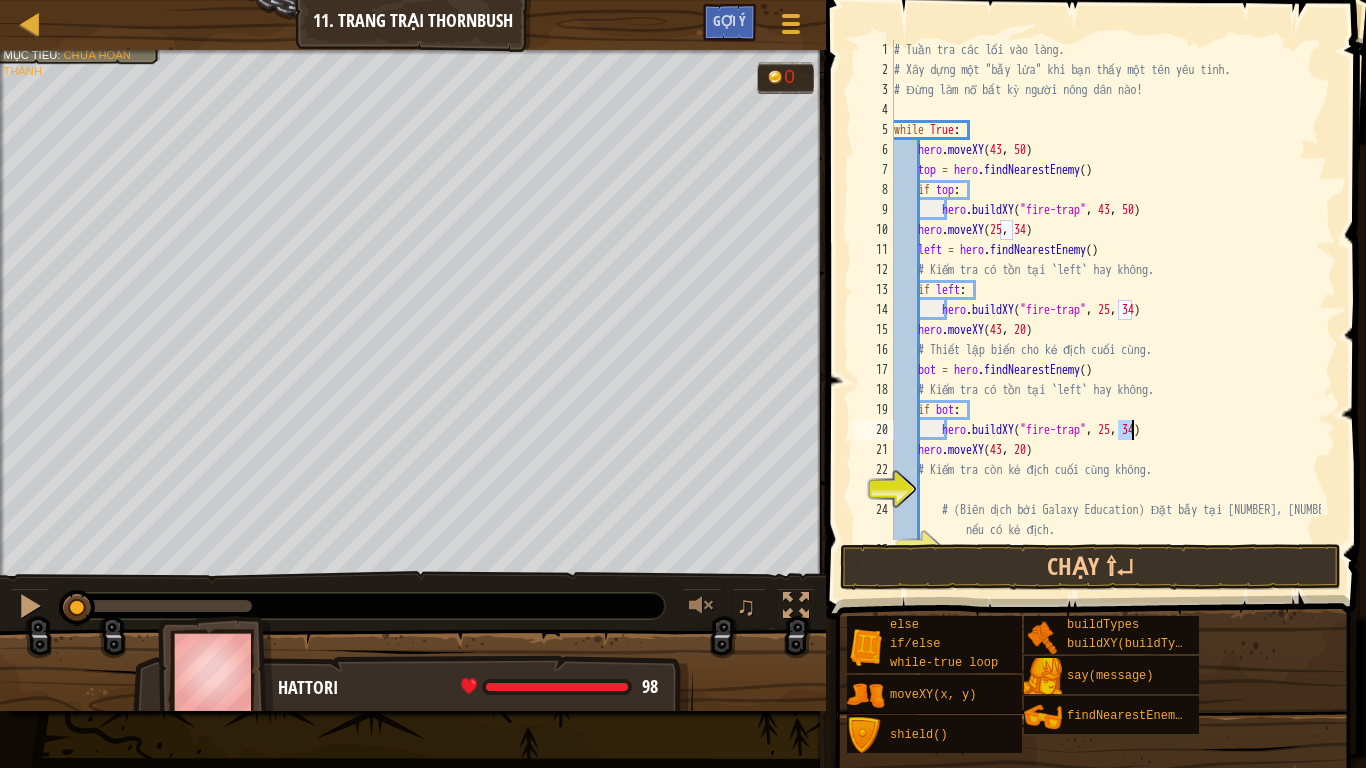 scroll, scrollTop: 9, scrollLeft: 19, axis: both 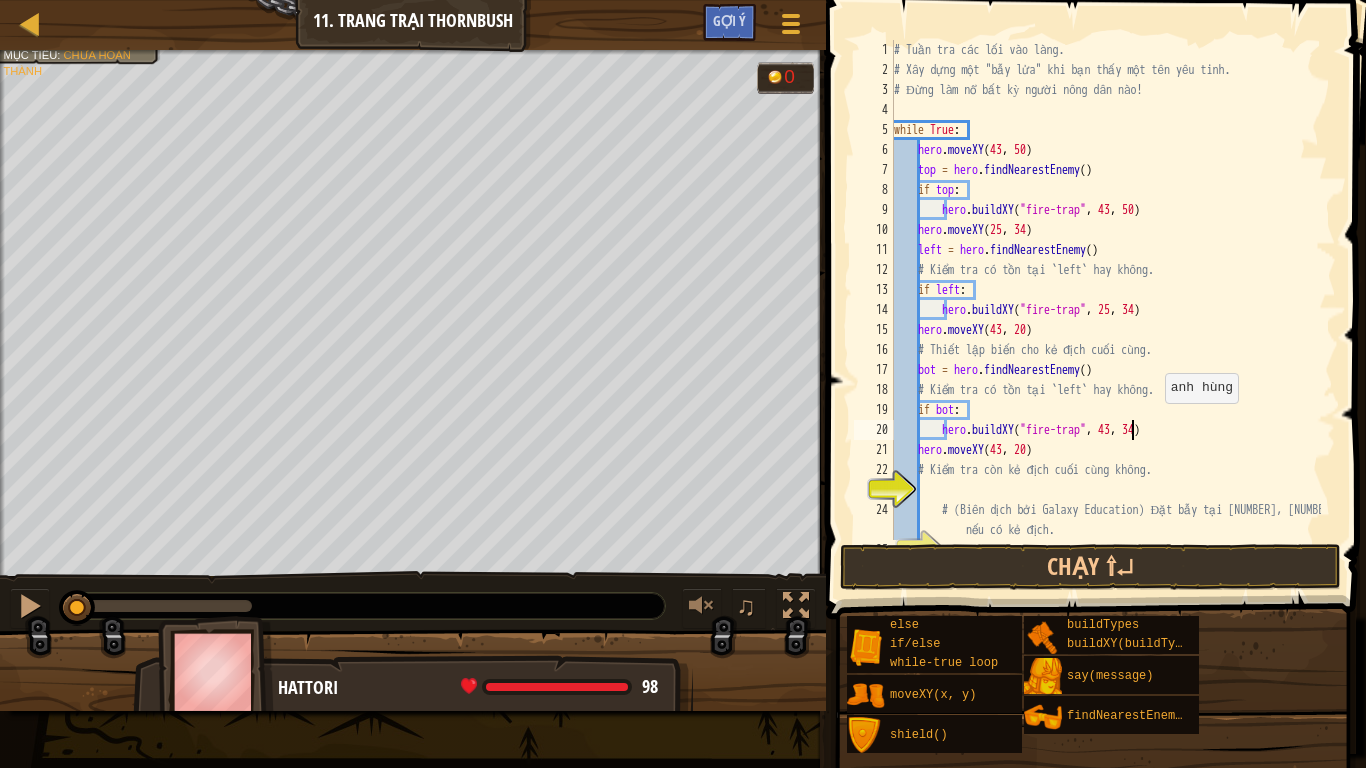 click on "# Tuần tra các lối vào làng. # Xây dựng một "bẫy lửa" khi bạn thấy một tên yêu tinh. # Đừng làm nổ bất kỳ người nông dân nào!   while   True :      hero . moveXY ( [NUMBER] ,   [NUMBER] )      top   =   hero . findNearestEnemy ( )      if   top :          hero . buildXY ( "fire-trap" ,   [NUMBER] ,   [NUMBER] )      hero . moveXY ( [NUMBER] ,   [NUMBER] )      left   =   hero . findNearestEnemy ( )      # Kiểm tra có tồn tại `left` hay không.       if   left :          hero . buildXY ( "fire-trap" ,   [NUMBER] ,   [NUMBER] )      hero . moveXY ( [NUMBER] ,   [NUMBER] )      # Thiết lập biến cho kẻ địch cuối cùng.       bot   =   hero . findNearestEnemy ( )      # Kiểm tra có tồn tại `left` hay không.       if   bot :          hero . buildXY ( "fire-trap" ,   [NUMBER] ,   [NUMBER] )      hero . moveXY ( [NUMBER] ,   [NUMBER] )      # Kiểm tra còn kẻ địch cuối cùng không.               # (Biên dịch bởi Galaxy Education) Đặt bẫy tại [NUMBER], [NUMBER]               nếu có kẻ địch." at bounding box center (1105, 310) 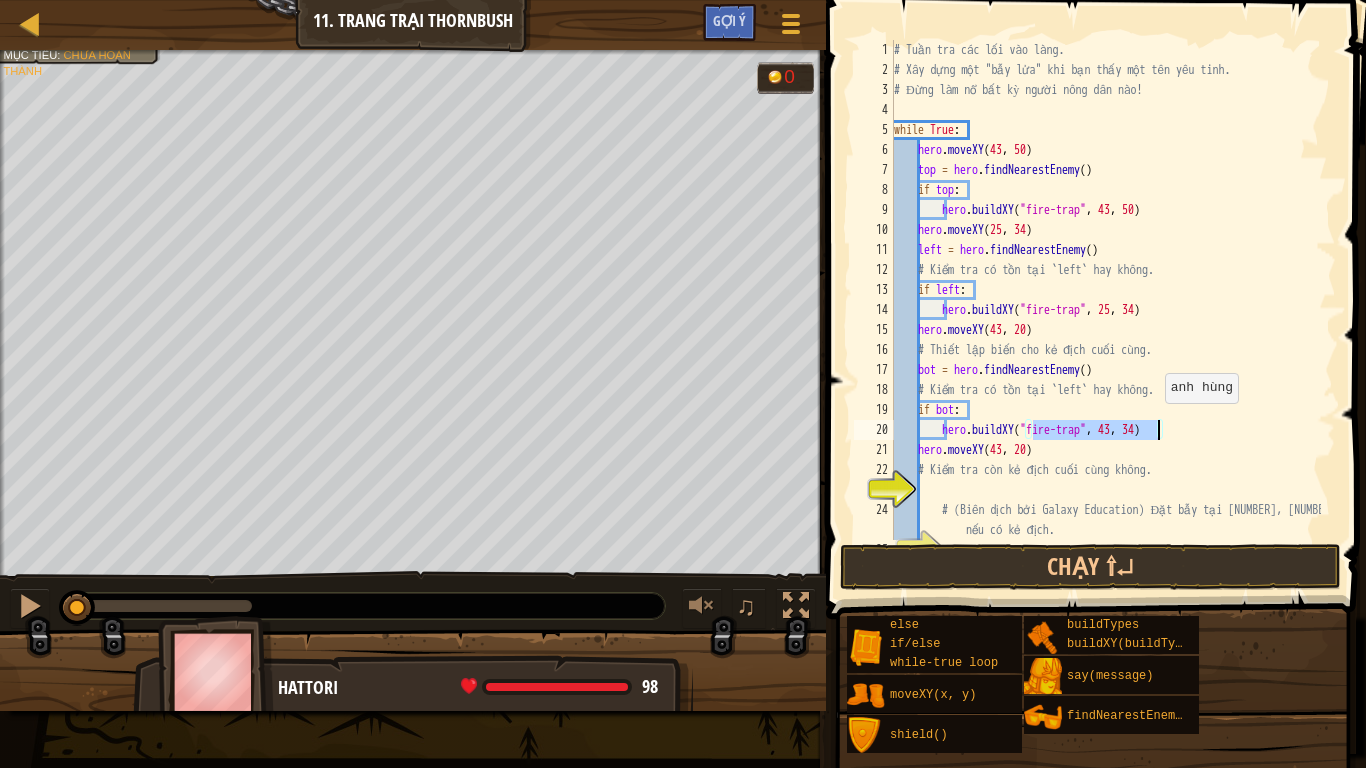 click on "# Tuần tra các lối vào làng. # Xây dựng một "bẫy lửa" khi bạn thấy một tên yêu tinh. # Đừng làm nổ bất kỳ người nông dân nào!   while   True :      hero . moveXY ( [NUMBER] ,   [NUMBER] )      top   =   hero . findNearestEnemy ( )      if   top :          hero . buildXY ( "fire-trap" ,   [NUMBER] ,   [NUMBER] )      hero . moveXY ( [NUMBER] ,   [NUMBER] )      left   =   hero . findNearestEnemy ( )      # Kiểm tra có tồn tại `left` hay không.       if   left :          hero . buildXY ( "fire-trap" ,   [NUMBER] ,   [NUMBER] )      hero . moveXY ( [NUMBER] ,   [NUMBER] )      # Thiết lập biến cho kẻ địch cuối cùng.       bot   =   hero . findNearestEnemy ( )      # Kiểm tra có tồn tại `left` hay không.       if   bot :          hero . buildXY ( "fire-trap" ,   [NUMBER] ,   [NUMBER] )      hero . moveXY ( [NUMBER] ,   [NUMBER] )      # Kiểm tra còn kẻ địch cuối cùng không.               # (Biên dịch bởi Galaxy Education) Đặt bẫy tại [NUMBER], [NUMBER]               nếu có kẻ địch." at bounding box center (1105, 310) 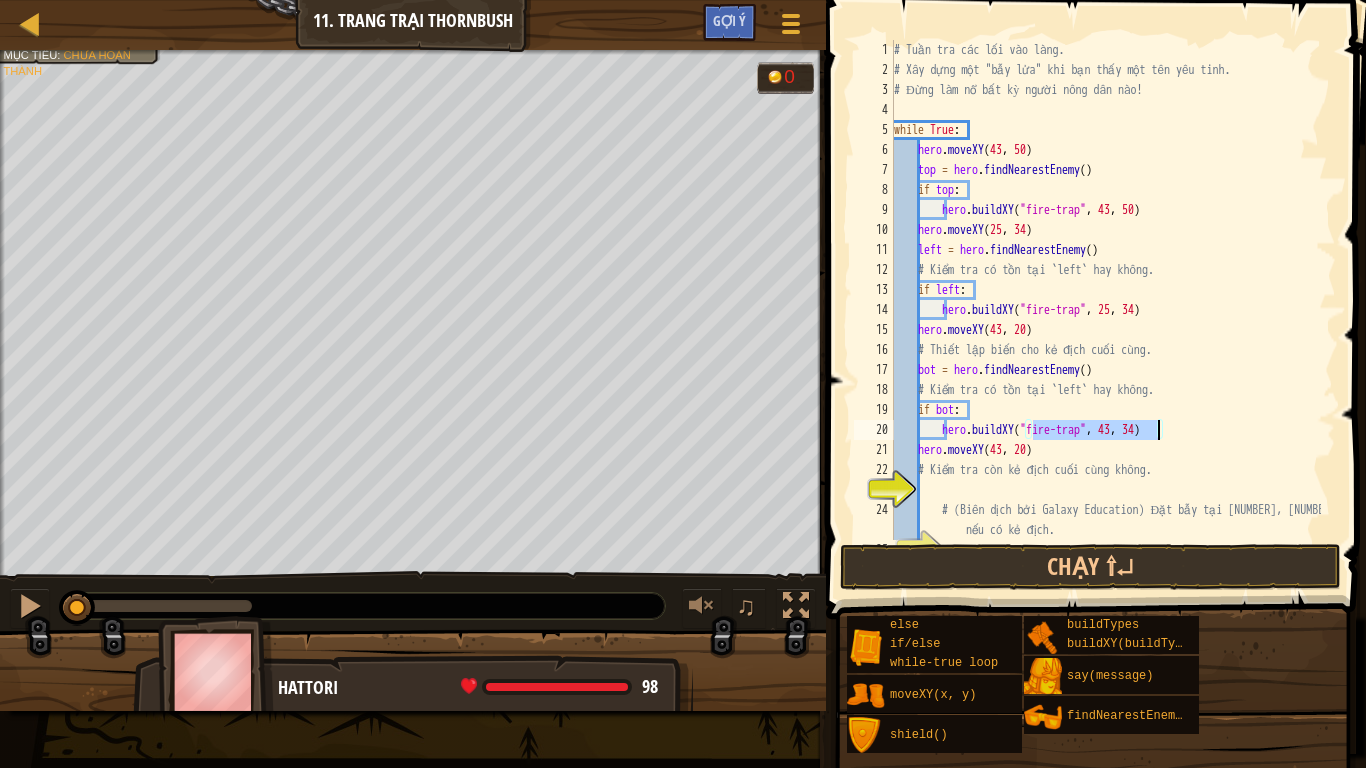 click on "# Tuần tra các lối vào làng. # Xây dựng một "bẫy lửa" khi bạn thấy một tên yêu tinh. # Đừng làm nổ bất kỳ người nông dân nào!   while   True :      hero . moveXY ( [NUMBER] ,   [NUMBER] )      top   =   hero . findNearestEnemy ( )      if   top :          hero . buildXY ( "fire-trap" ,   [NUMBER] ,   [NUMBER] )      hero . moveXY ( [NUMBER] ,   [NUMBER] )      left   =   hero . findNearestEnemy ( )      # Kiểm tra có tồn tại `left` hay không.       if   left :          hero . buildXY ( "fire-trap" ,   [NUMBER] ,   [NUMBER] )      hero . moveXY ( [NUMBER] ,   [NUMBER] )      # Thiết lập biến cho kẻ địch cuối cùng.       bot   =   hero . findNearestEnemy ( )      # Kiểm tra có tồn tại `left` hay không.       if   bot :          hero . buildXY ( "fire-trap" ,   [NUMBER] ,   [NUMBER] )      hero . moveXY ( [NUMBER] ,   [NUMBER] )      # Kiểm tra còn kẻ địch cuối cùng không.               # (Biên dịch bởi Galaxy Education) Đặt bẫy tại [NUMBER], [NUMBER]               nếu có kẻ địch." at bounding box center (1105, 310) 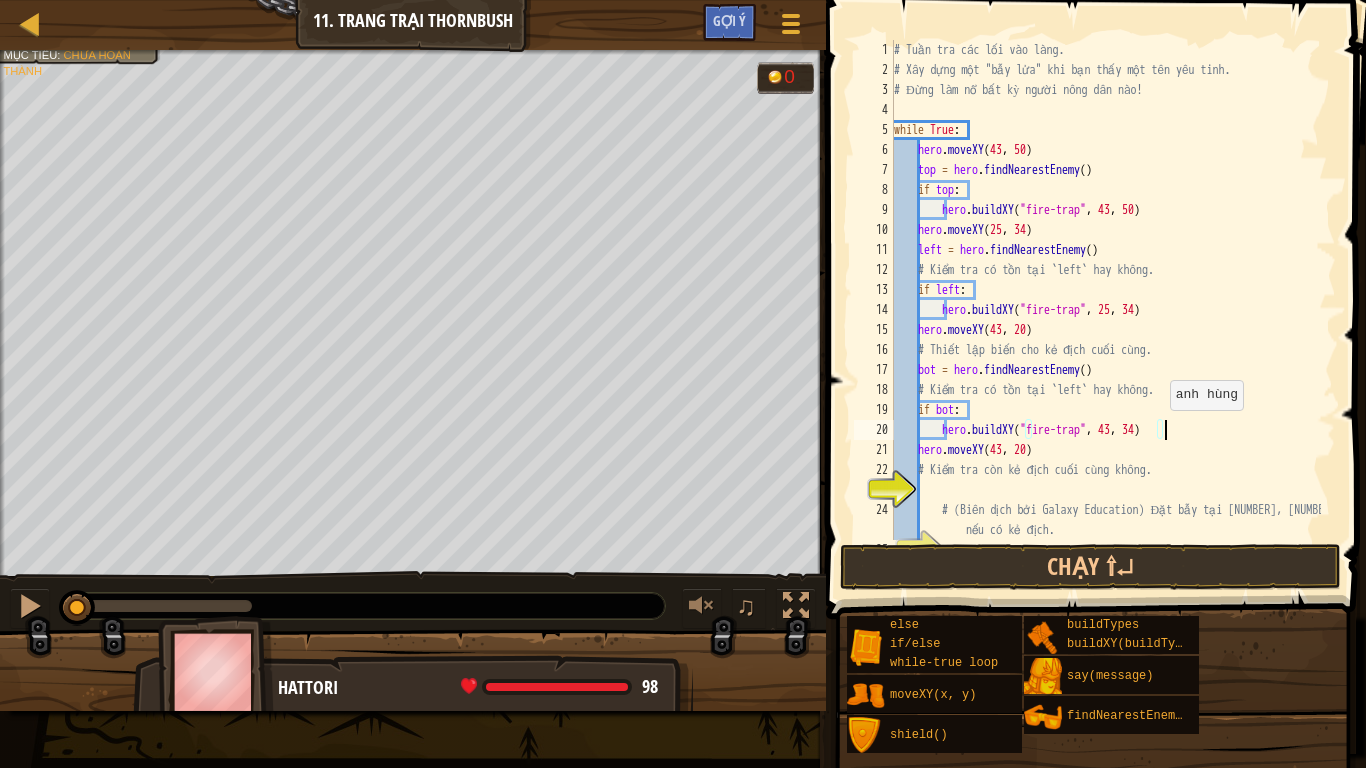 click on "# Tuần tra các lối vào làng. # Xây dựng một "bẫy lửa" khi bạn thấy một tên yêu tinh. # Đừng làm nổ bất kỳ người nông dân nào!   while   True :      hero . moveXY ( [NUMBER] ,   [NUMBER] )      top   =   hero . findNearestEnemy ( )      if   top :          hero . buildXY ( "fire-trap" ,   [NUMBER] ,   [NUMBER] )      hero . moveXY ( [NUMBER] ,   [NUMBER] )      left   =   hero . findNearestEnemy ( )      # Kiểm tra có tồn tại `left` hay không.       if   left :          hero . buildXY ( "fire-trap" ,   [NUMBER] ,   [NUMBER] )      hero . moveXY ( [NUMBER] ,   [NUMBER] )      # Thiết lập biến cho kẻ địch cuối cùng.       bot   =   hero . findNearestEnemy ( )      # Kiểm tra có tồn tại `left` hay không.       if   bot :          hero . buildXY ( "fire-trap" ,   [NUMBER] ,   [NUMBER] )      hero . moveXY ( [NUMBER] ,   [NUMBER] )      # Kiểm tra còn kẻ địch cuối cùng không.               # (Biên dịch bởi Galaxy Education) Đặt bẫy tại [NUMBER], [NUMBER]               nếu có kẻ địch." at bounding box center (1105, 310) 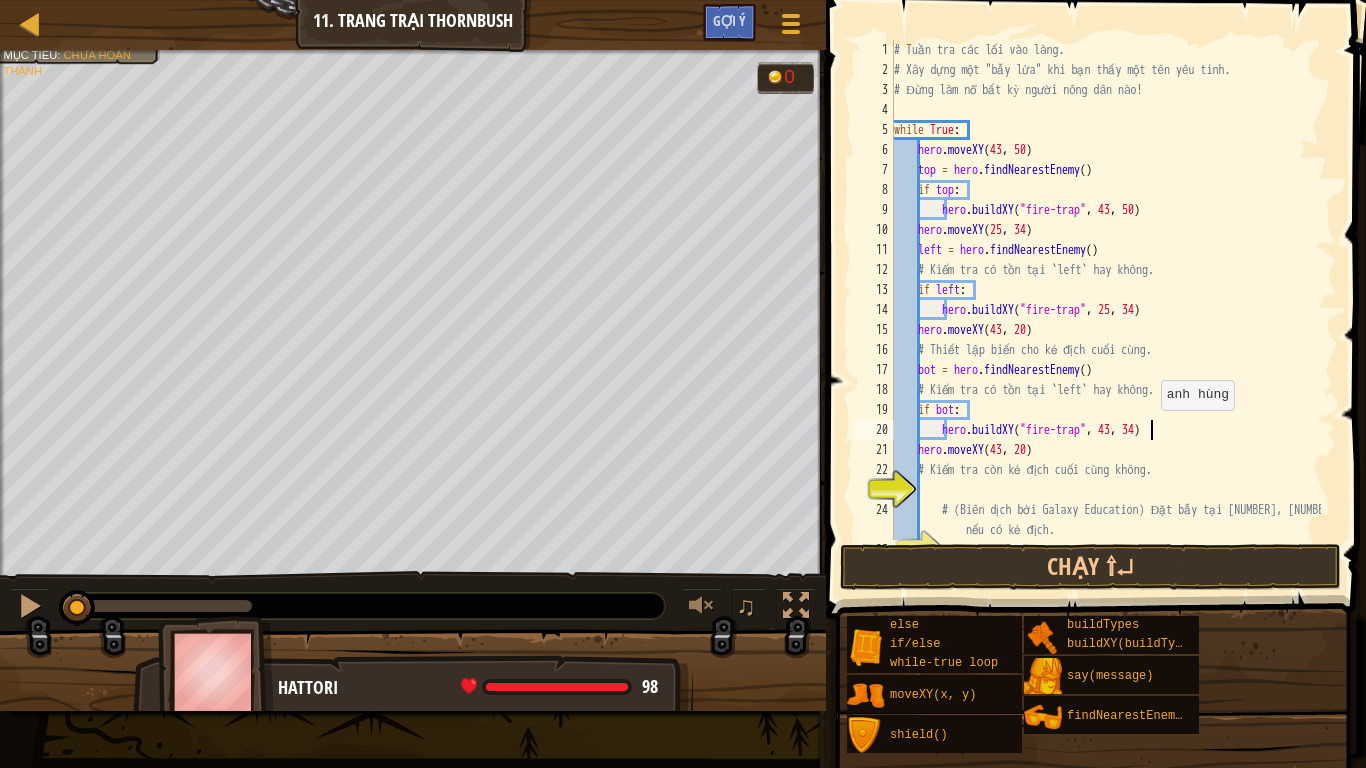 click on "# Tuần tra các lối vào làng. # Xây dựng một "bẫy lửa" khi bạn thấy một tên yêu tinh. # Đừng làm nổ bất kỳ người nông dân nào!   while   True :      hero . moveXY ( [NUMBER] ,   [NUMBER] )      top   =   hero . findNearestEnemy ( )      if   top :          hero . buildXY ( "fire-trap" ,   [NUMBER] ,   [NUMBER] )      hero . moveXY ( [NUMBER] ,   [NUMBER] )      left   =   hero . findNearestEnemy ( )      # Kiểm tra có tồn tại `left` hay không.       if   left :          hero . buildXY ( "fire-trap" ,   [NUMBER] ,   [NUMBER] )      hero . moveXY ( [NUMBER] ,   [NUMBER] )      # Thiết lập biến cho kẻ địch cuối cùng.       bot   =   hero . findNearestEnemy ( )      # Kiểm tra có tồn tại `left` hay không.       if   bot :          hero . buildXY ( "fire-trap" ,   [NUMBER] ,   [NUMBER] )      hero . moveXY ( [NUMBER] ,   [NUMBER] )      # Kiểm tra còn kẻ địch cuối cùng không.               # (Biên dịch bởi Galaxy Education) Đặt bẫy tại [NUMBER], [NUMBER]               nếu có kẻ địch." at bounding box center [1105, 310] 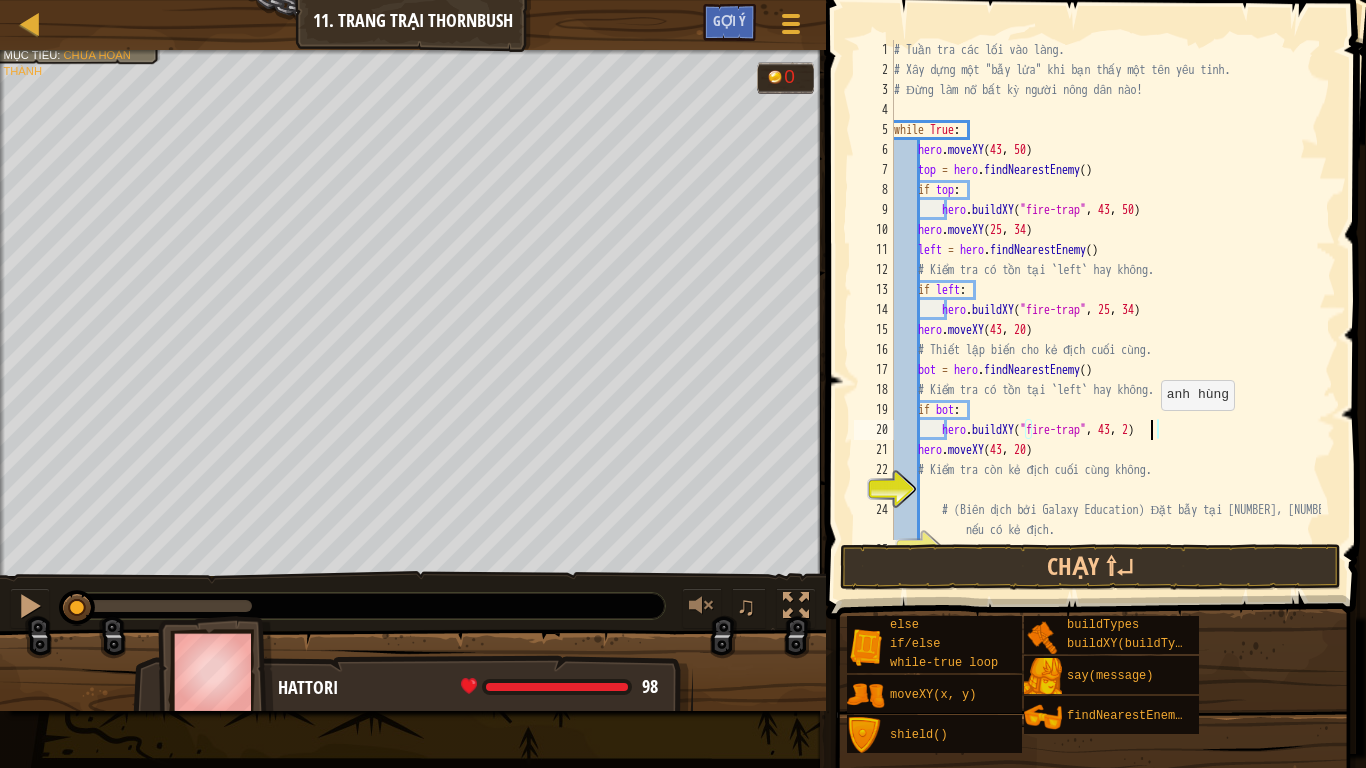 scroll, scrollTop: 9, scrollLeft: 21, axis: both 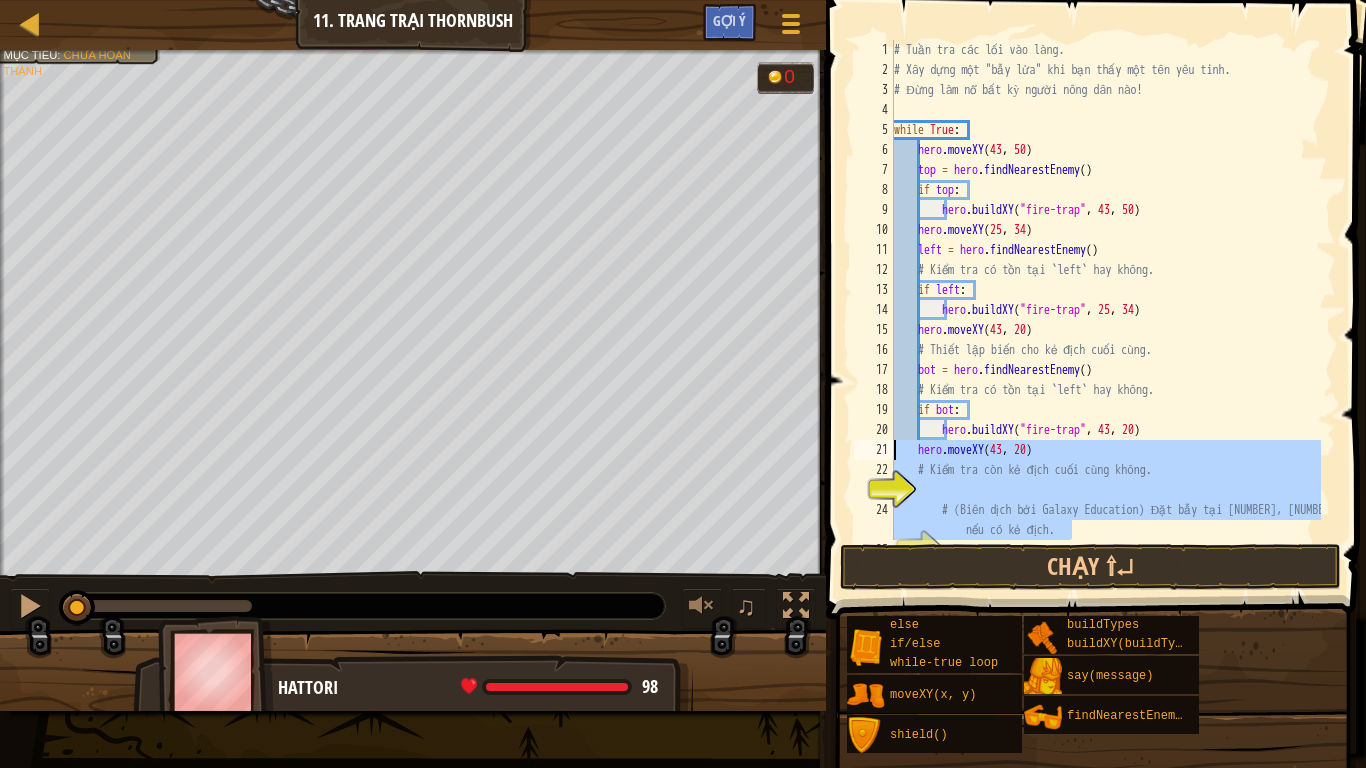 drag, startPoint x: 1096, startPoint y: 529, endPoint x: 880, endPoint y: 457, distance: 227.68399 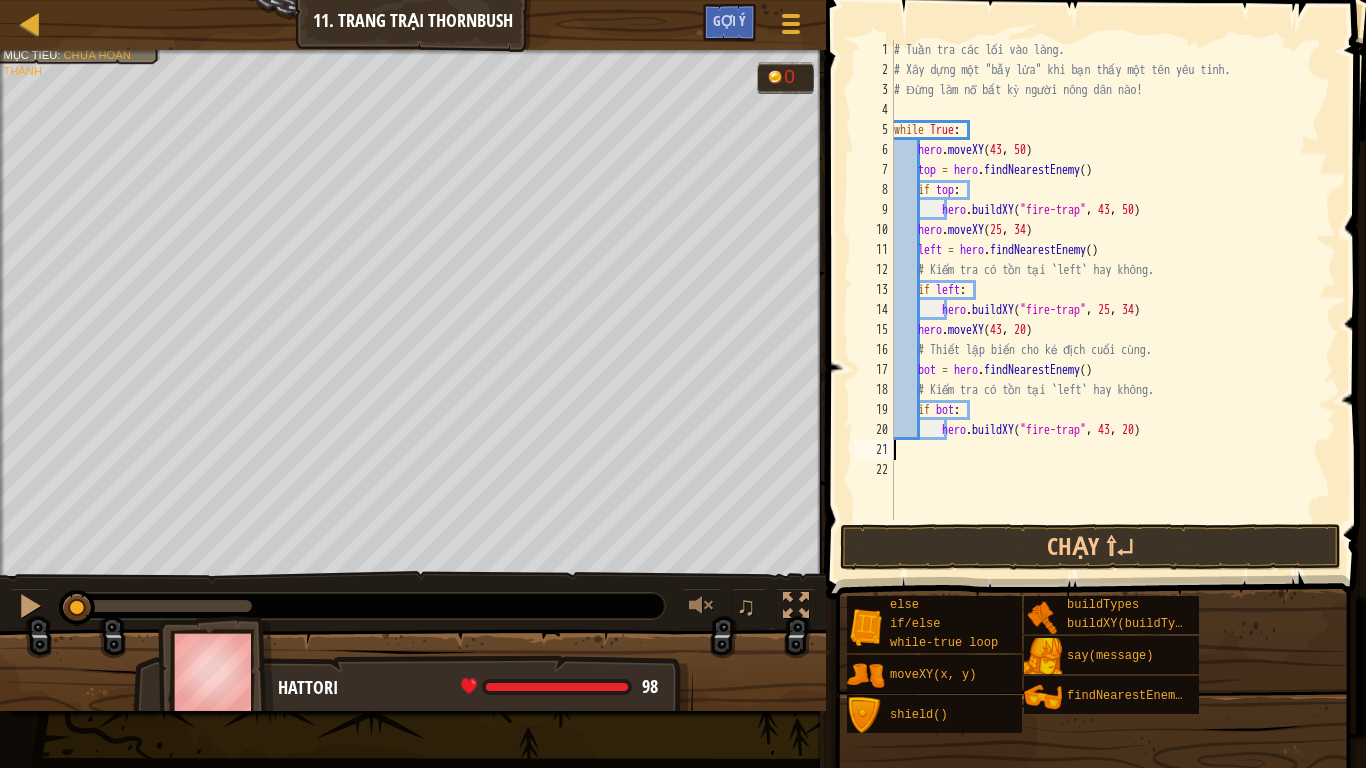 type on "hero.buildXY("fire-trap", [NUMBER], [NUMBER])" 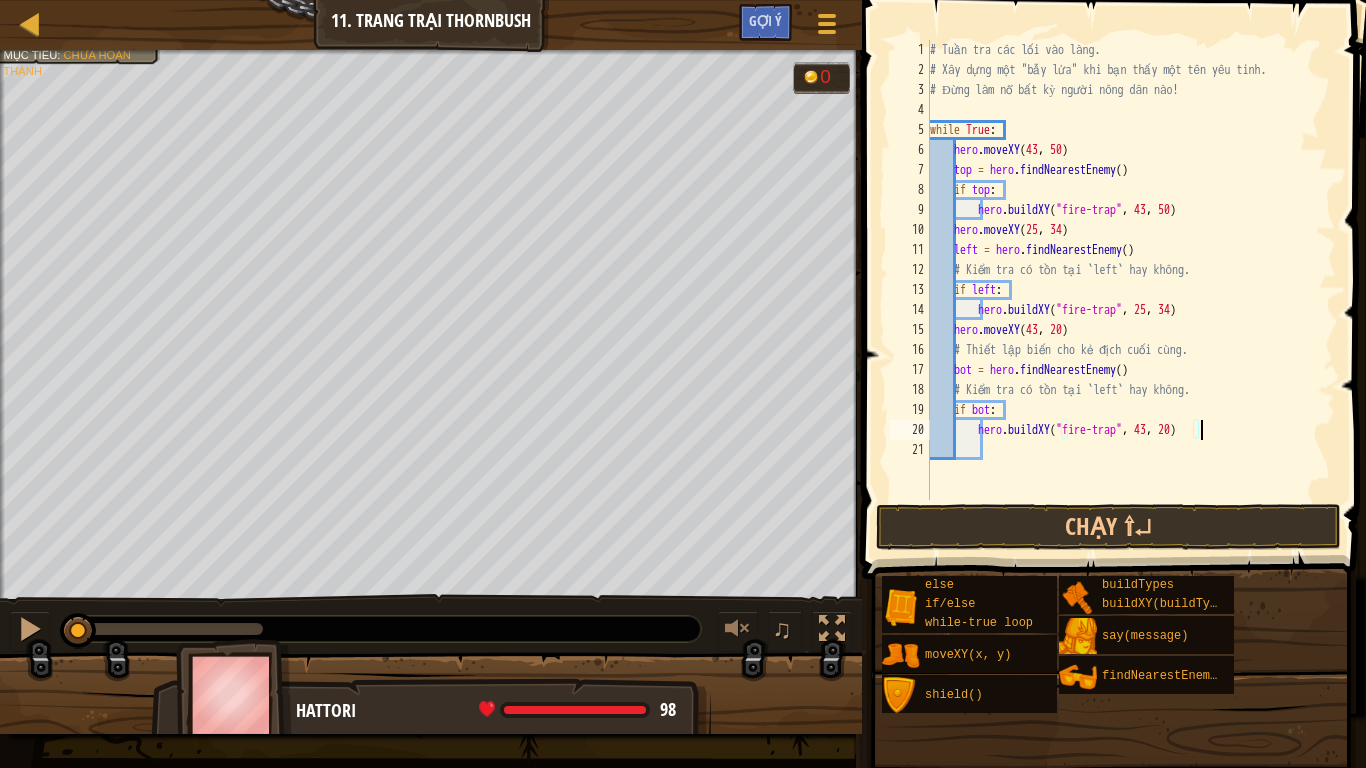 click on "# Tuần tra các lối vào làng. # Xây dựng một "bẫy lửa" khi bạn thấy một tên yêu tinh. # Đừng làm nổ bất kỳ người nông dân nào!   while   True :      hero . moveXY ( [NUM] ,   [NUM] )      top   =   hero . findNearestEnemy ( )      if   top :          hero . buildXY ( "fire-trap" ,   [NUM] ,   [NUM] )      hero . moveXY ( [NUM] ,   [NUM] )      left   =   hero . findNearestEnemy ( )      # Kiểm tra có tồn tại `left` hay không.       if   left :          hero . buildXY ( "fire-trap" ,   [NUM] ,   [NUM] )      hero . moveXY ( [NUM] ,   [NUM] )      # Thiết lập biến cho kẻ địch cuối cùng.       bot   =   hero . findNearestEnemy ( )      # Kiểm tra có tồn tại `left` hay không.       if   bot :          hero . buildXY ( "fire-trap" ,   [NUM] ,   [NUM] )" at bounding box center (1131, 290) 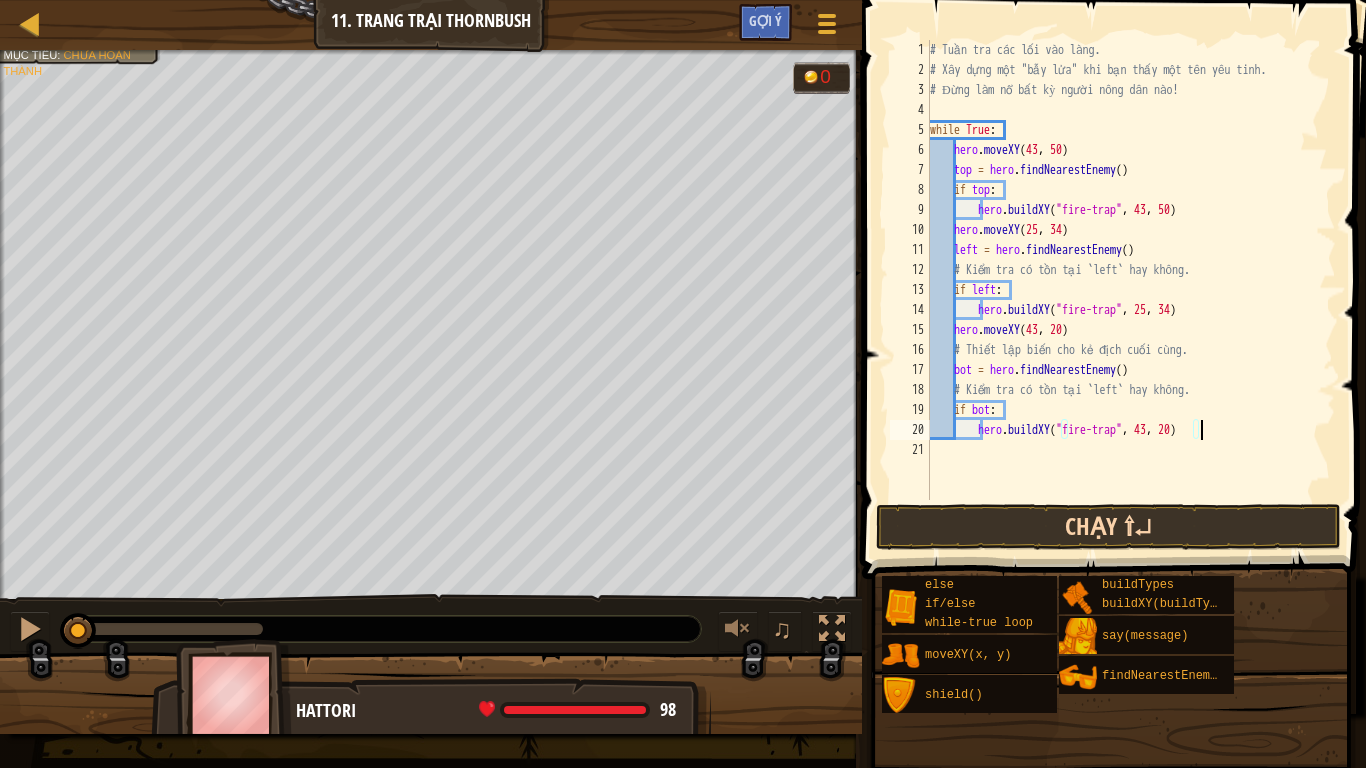 type on "hero.buildXY("fire-trap", [NUMBER], [NUMBER])" 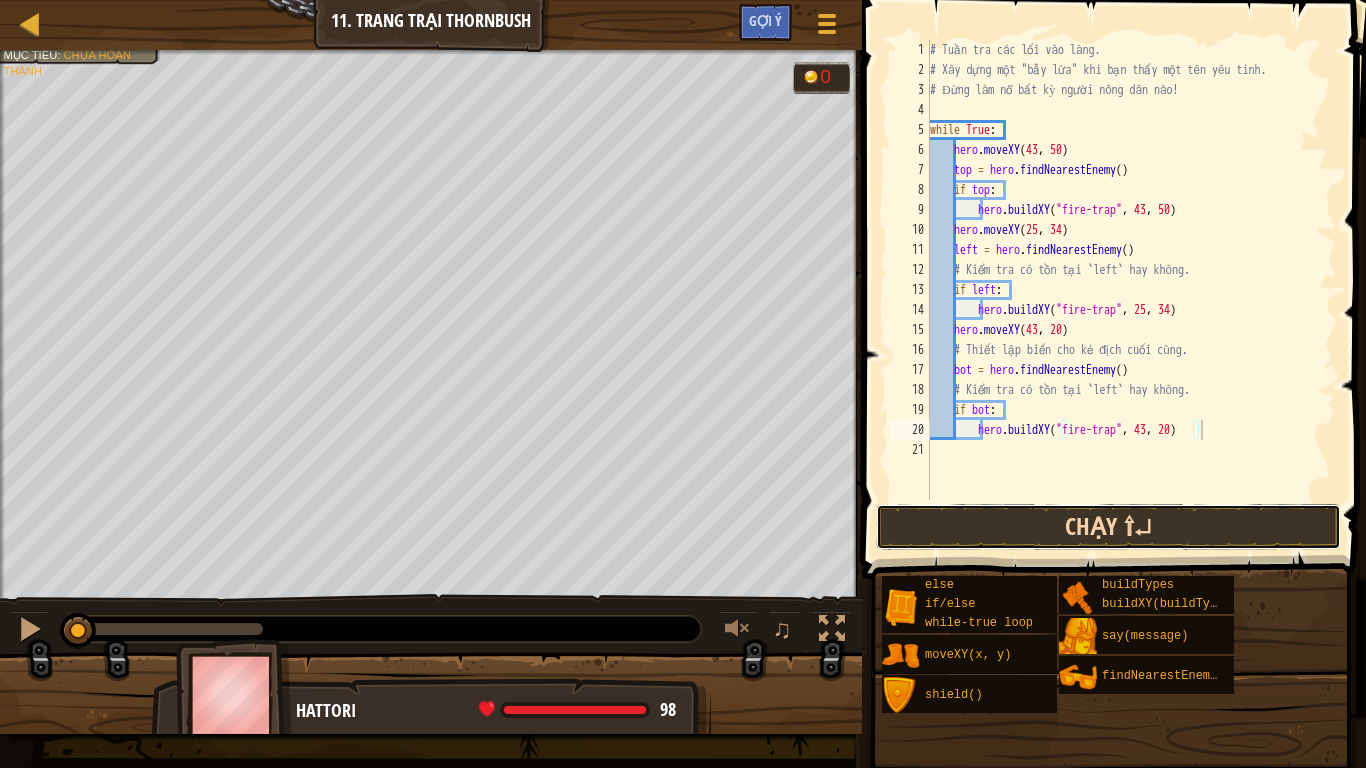 drag, startPoint x: 1055, startPoint y: 520, endPoint x: 1180, endPoint y: 526, distance: 125.14392 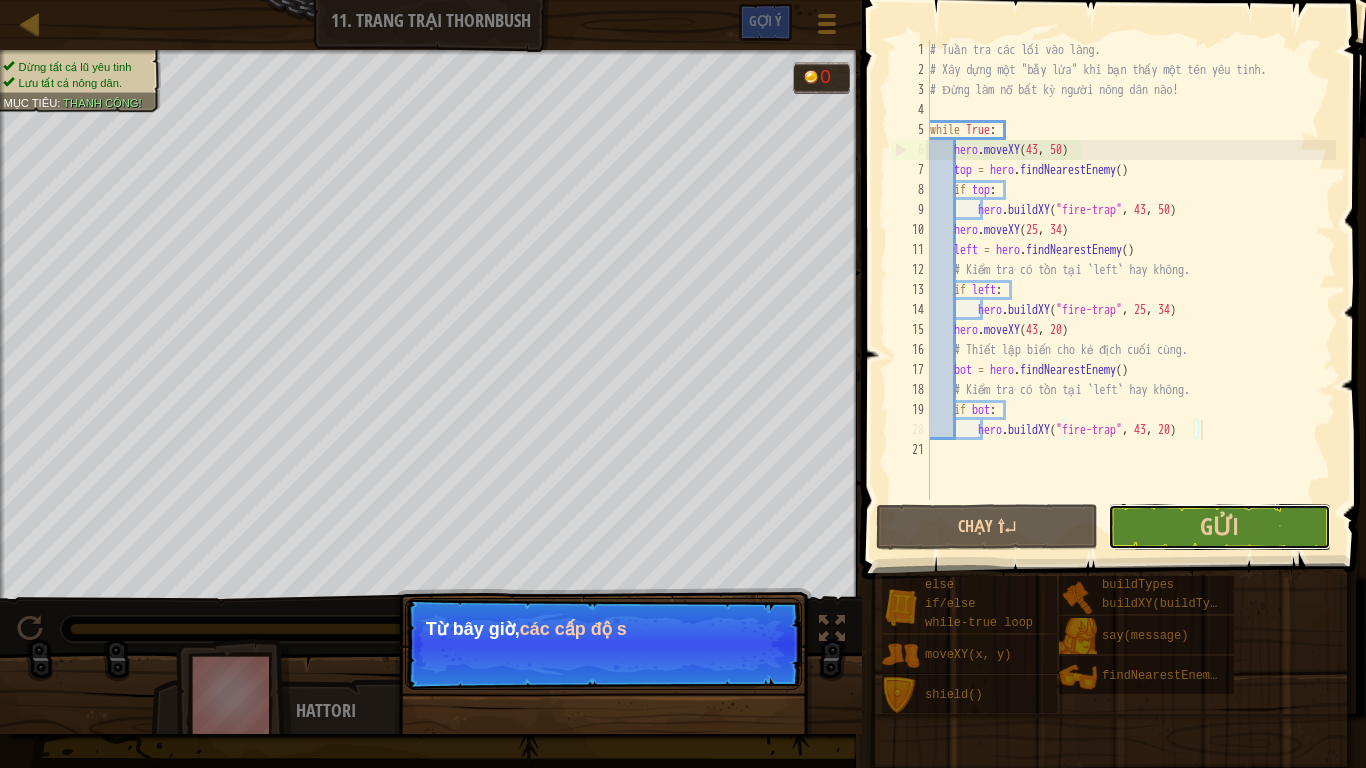 click on "Gửi" at bounding box center [1219, 527] 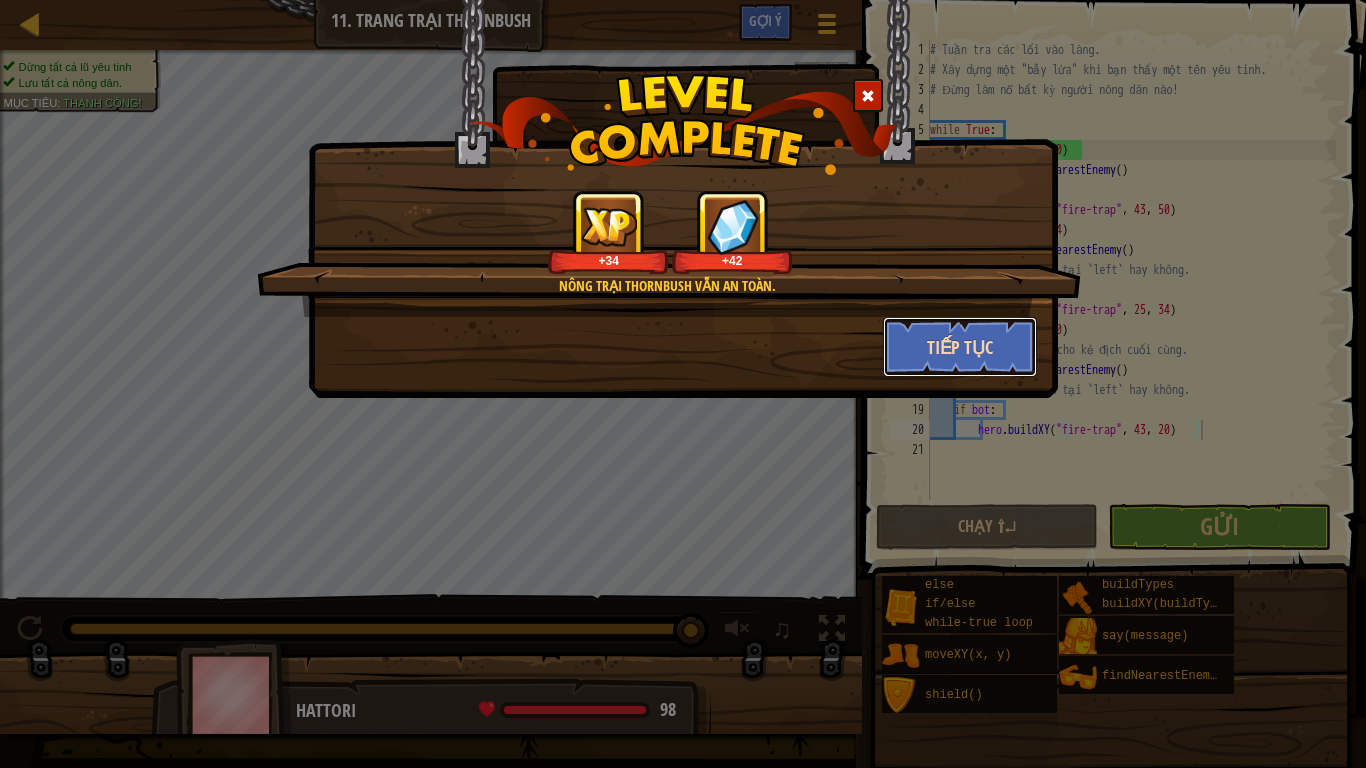 click on "Tiếp tục" at bounding box center [960, 347] 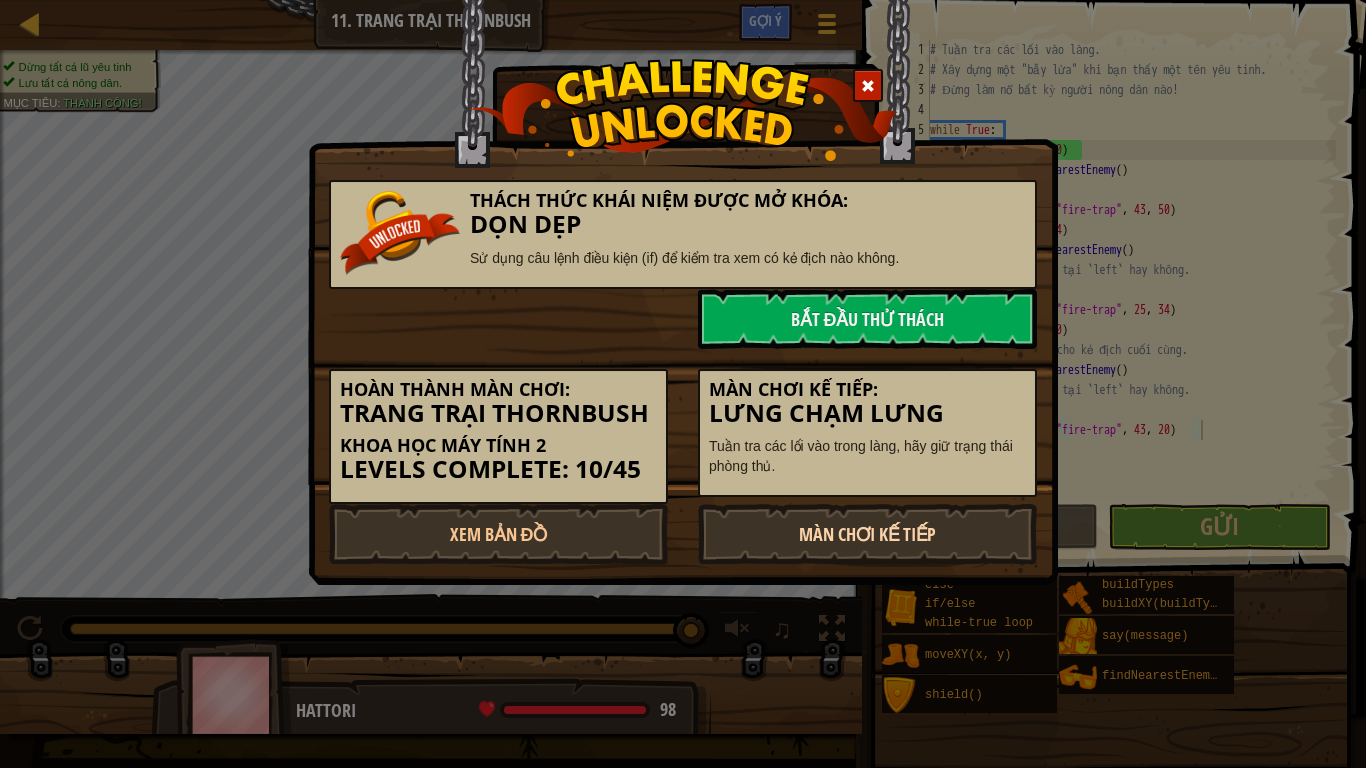 click on "Màn chơi kế tiếp" at bounding box center [867, 534] 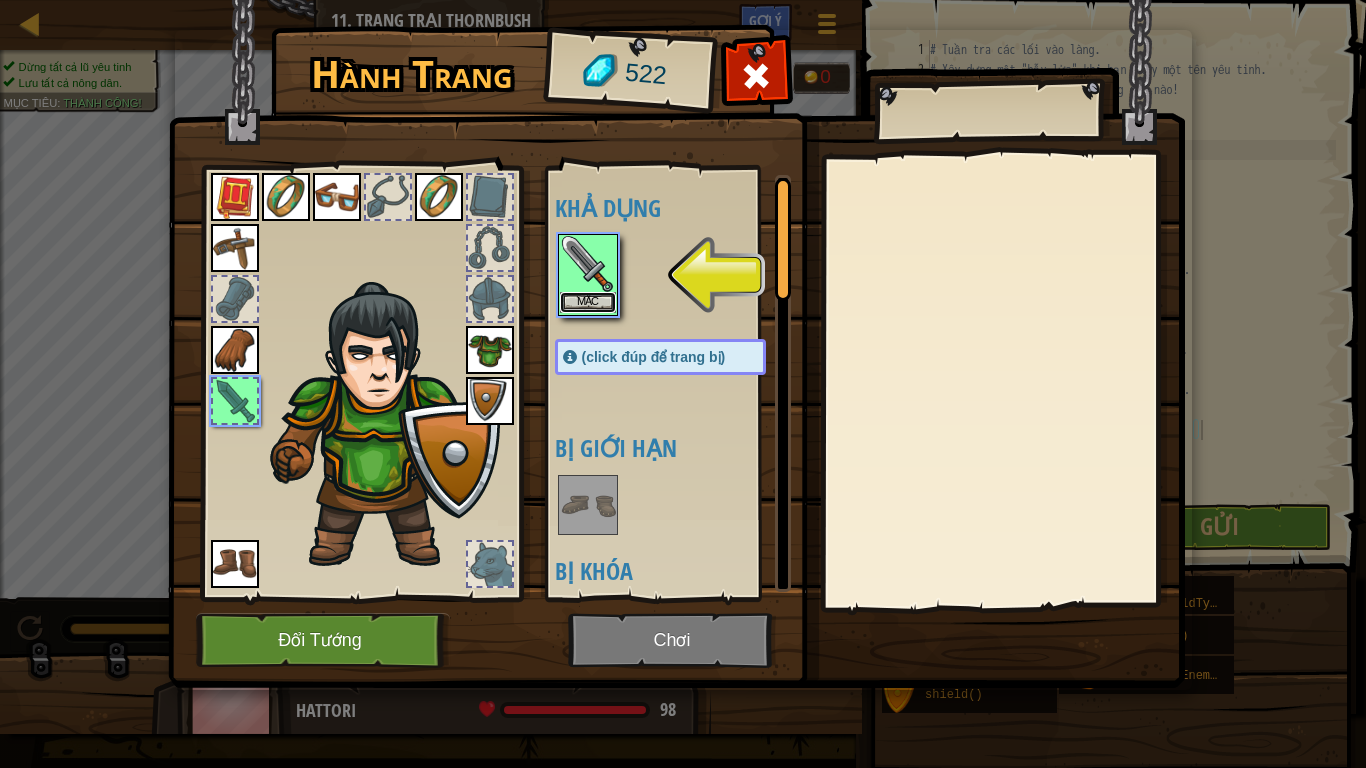 click on "Mặc" at bounding box center (588, 302) 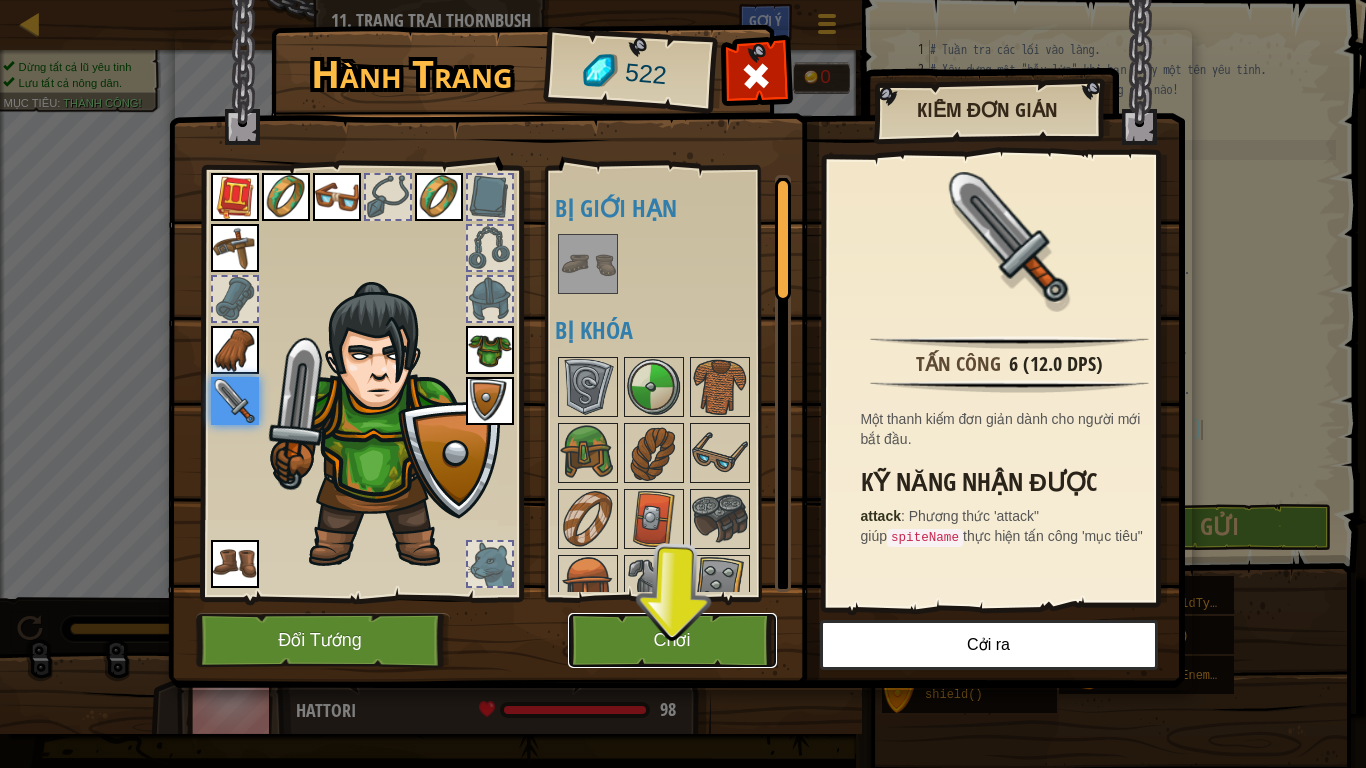 click on "Chơi" at bounding box center [672, 640] 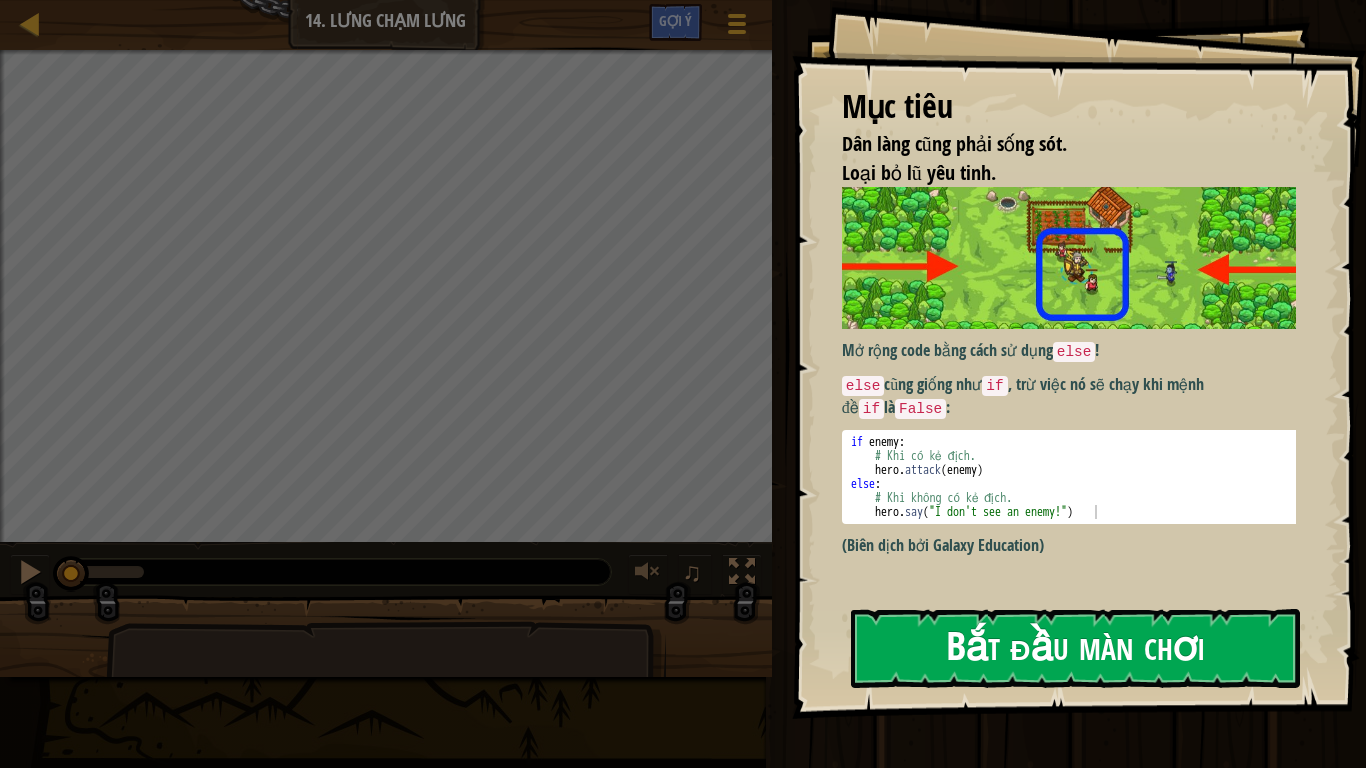 click on "Bắt đầu màn chơi" at bounding box center (1075, 648) 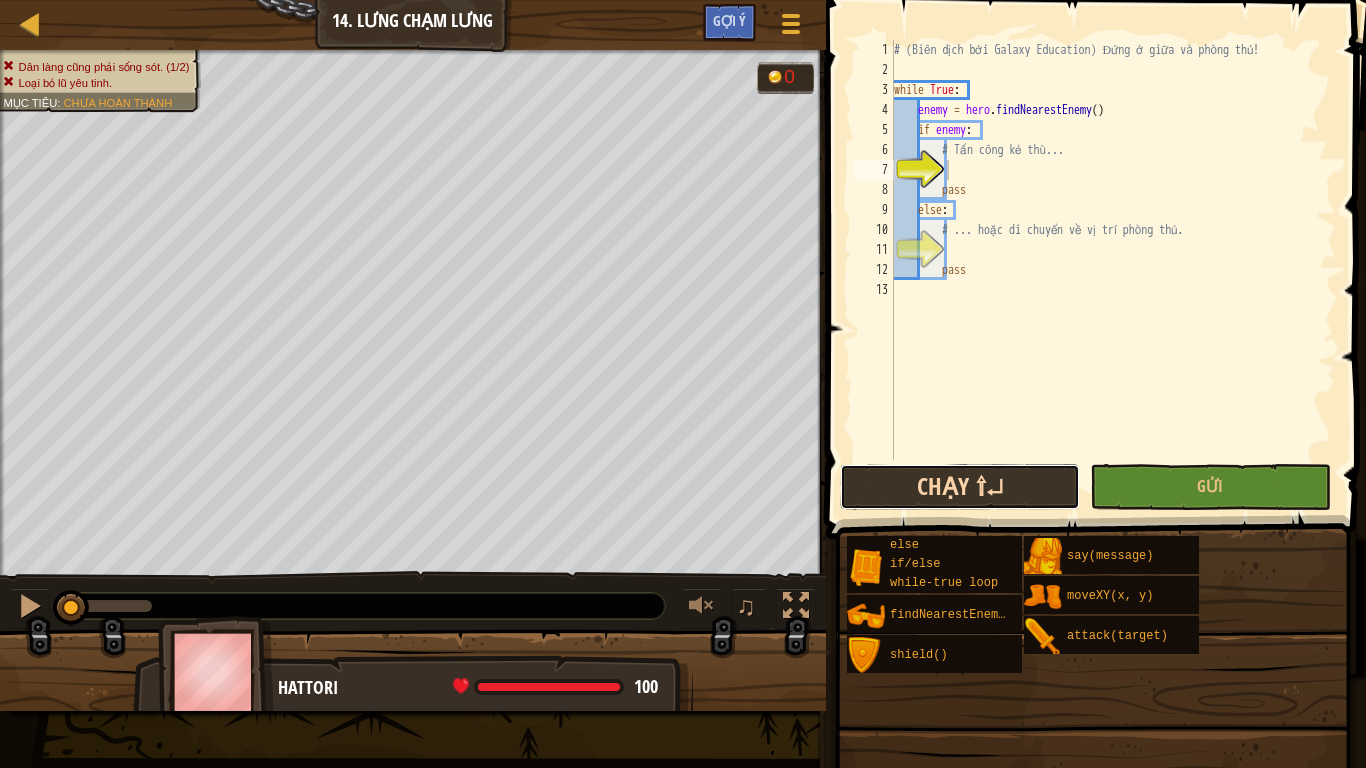 click on "Chạy ⇧↵" at bounding box center [960, 487] 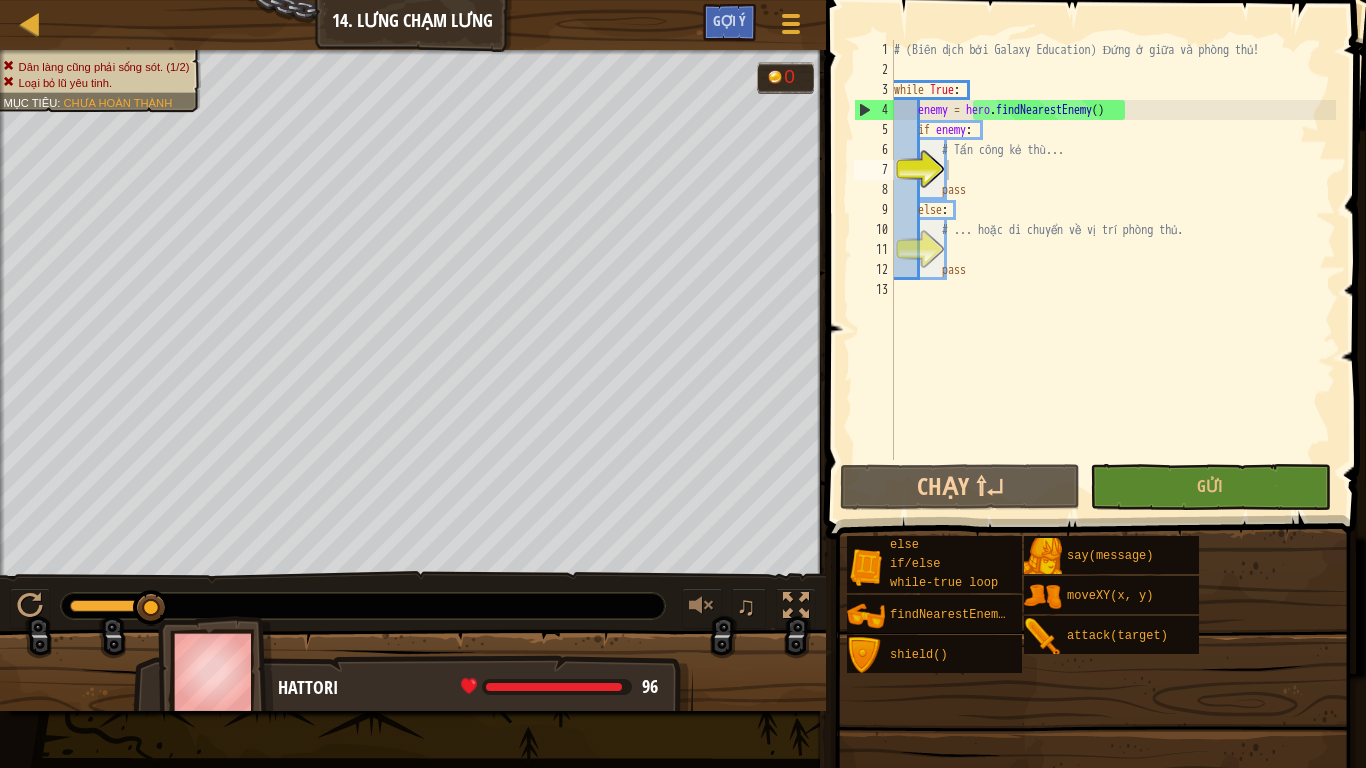 click on "Dân làng cũng phải sống sót. (1/2)" at bounding box center [96, 67] 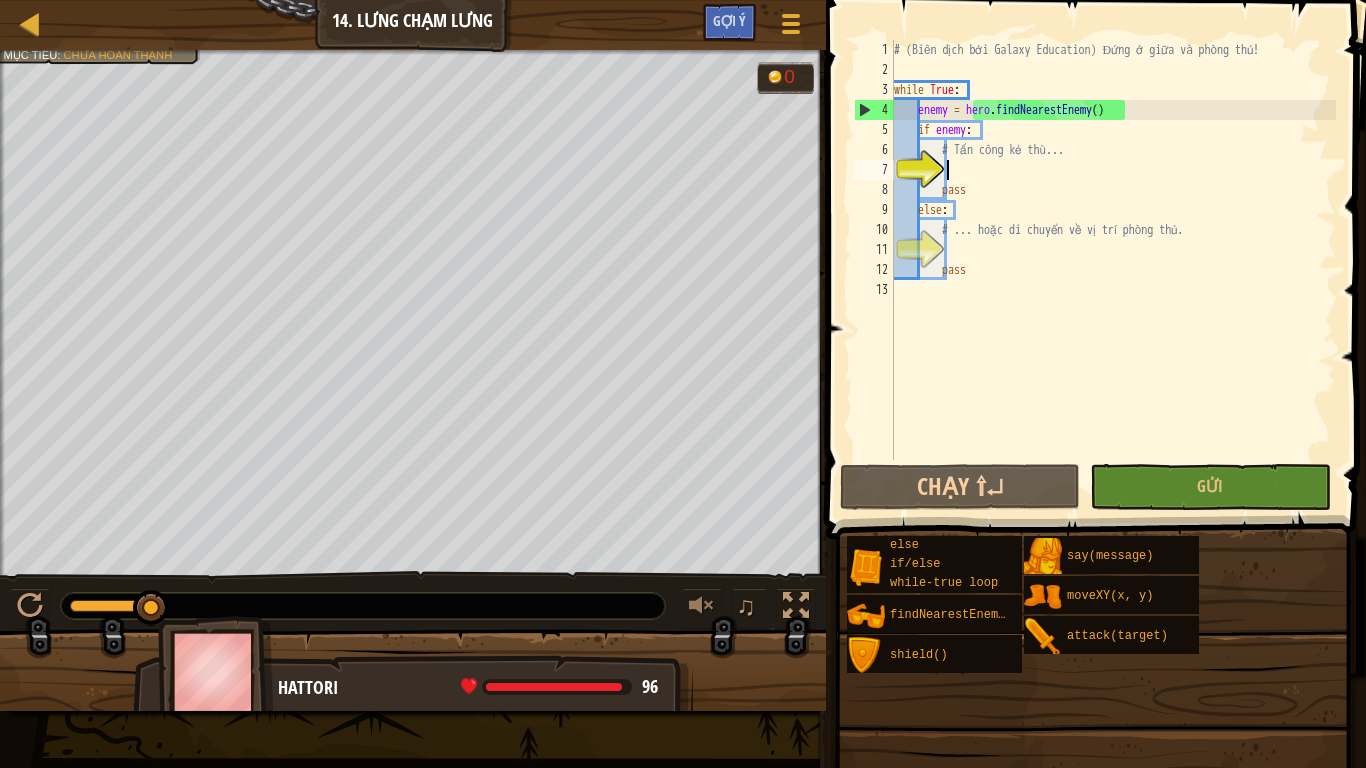 click on "# (Biên dịch bởi Galaxy Education) Đứng ở giữa và phòng thủ! while   True :      enemy   =   hero . findNearestEnemy ( )      if   enemy :          # Tấn công kẻ thù...                   pass      else :          # ... hoặc di chuyển về vị trí phòng thủ.                   pass" at bounding box center (1113, 270) 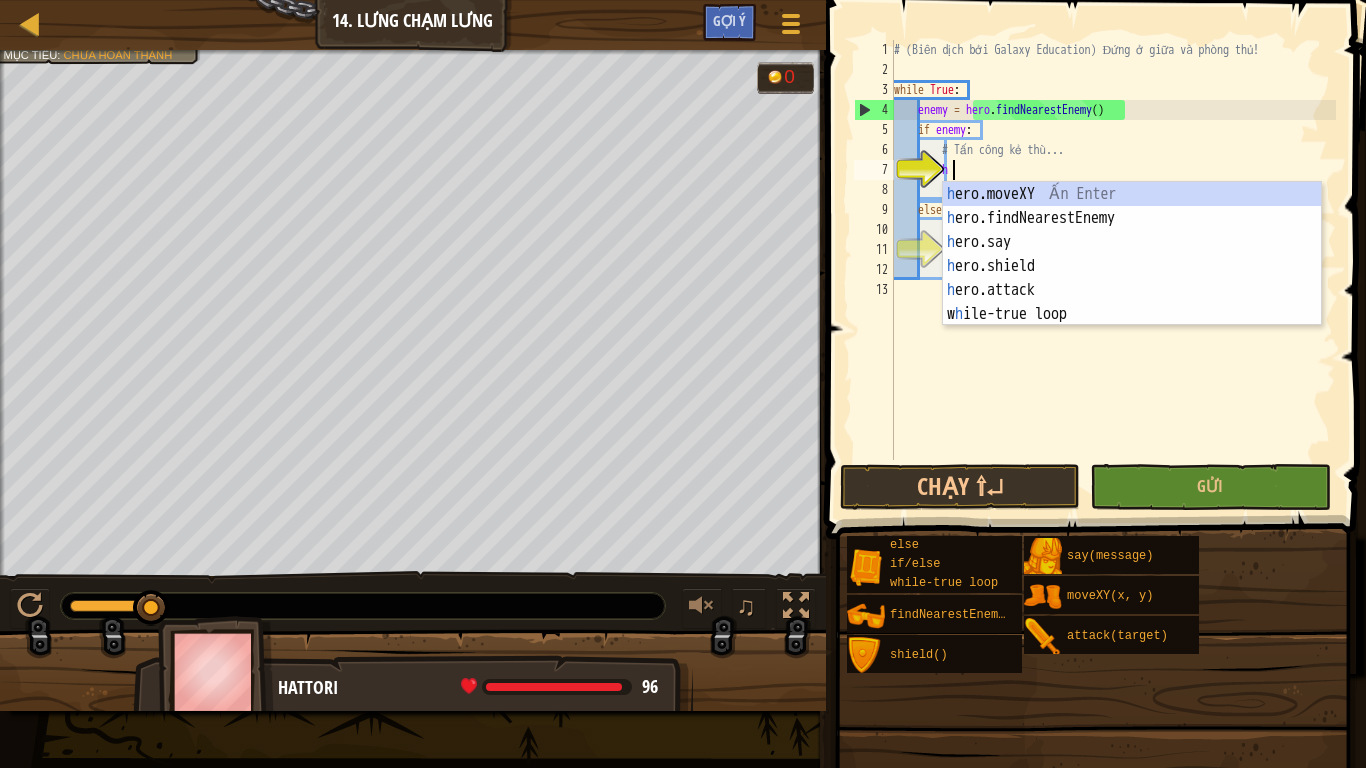 scroll, scrollTop: 9, scrollLeft: 4, axis: both 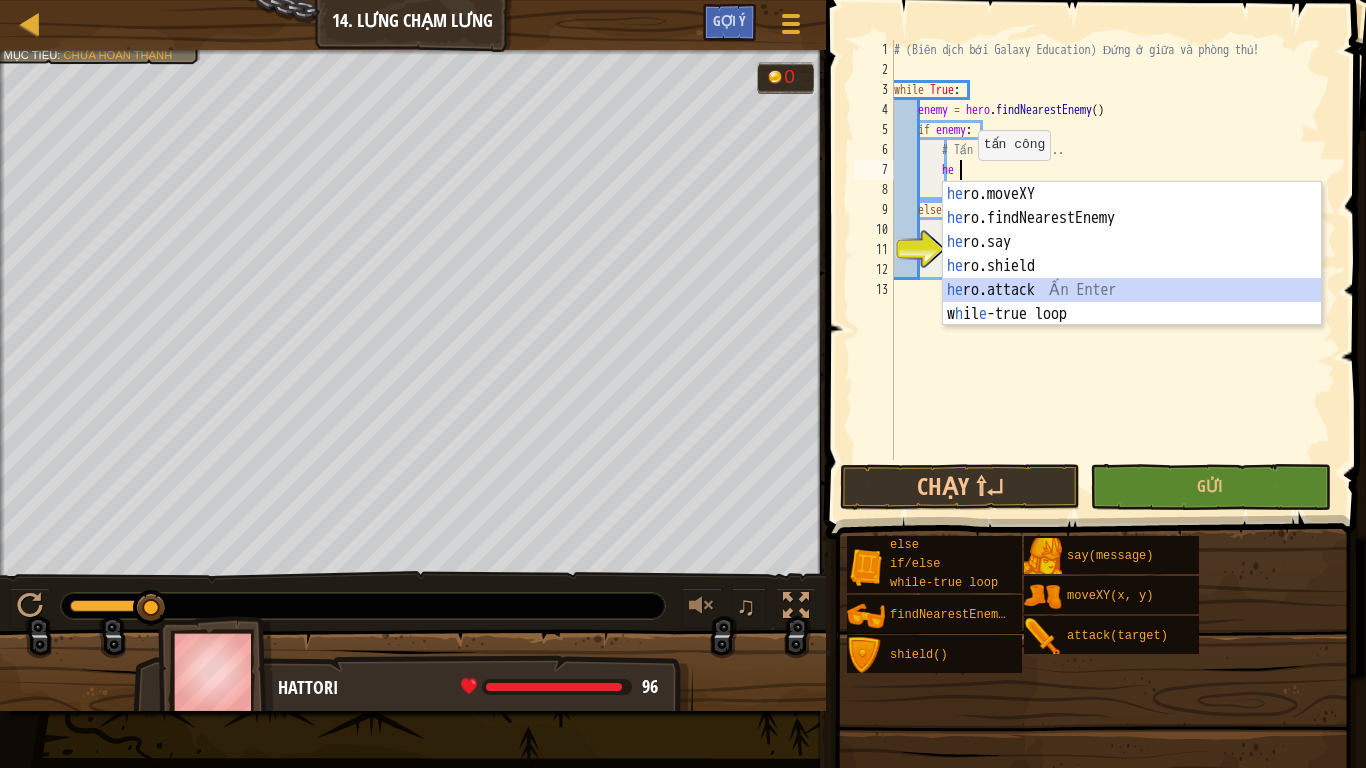 click on "he ro.moveXY Ấn Enter he ro.findNearestEnemy Ấn Enter he ro.say Ấn Enter he ro.shield Ấn Enter he ro.attack Ấn Enter w h il e -true loop Ấn Enter" at bounding box center [1132, 278] 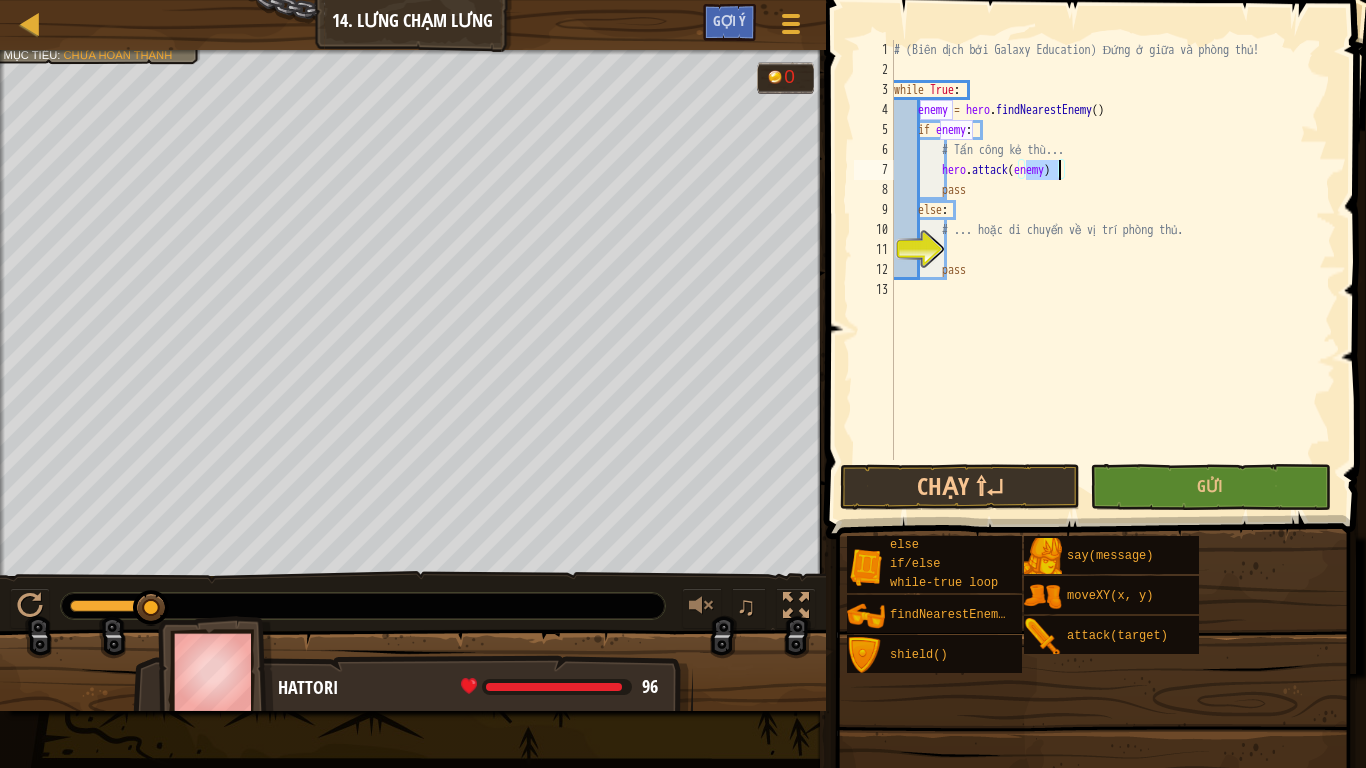 click on "# (Biên dịch bởi Galaxy Education) Đứng ở giữa và phòng thủ! while   True :      enemy   =   hero . findNearestEnemy ( )      if   enemy :          # Tấn công kẻ thù...          hero . attack ( enemy )          pass      else :          # ... hoặc di chuyển về vị trí phòng thủ.                   pass" at bounding box center (1113, 270) 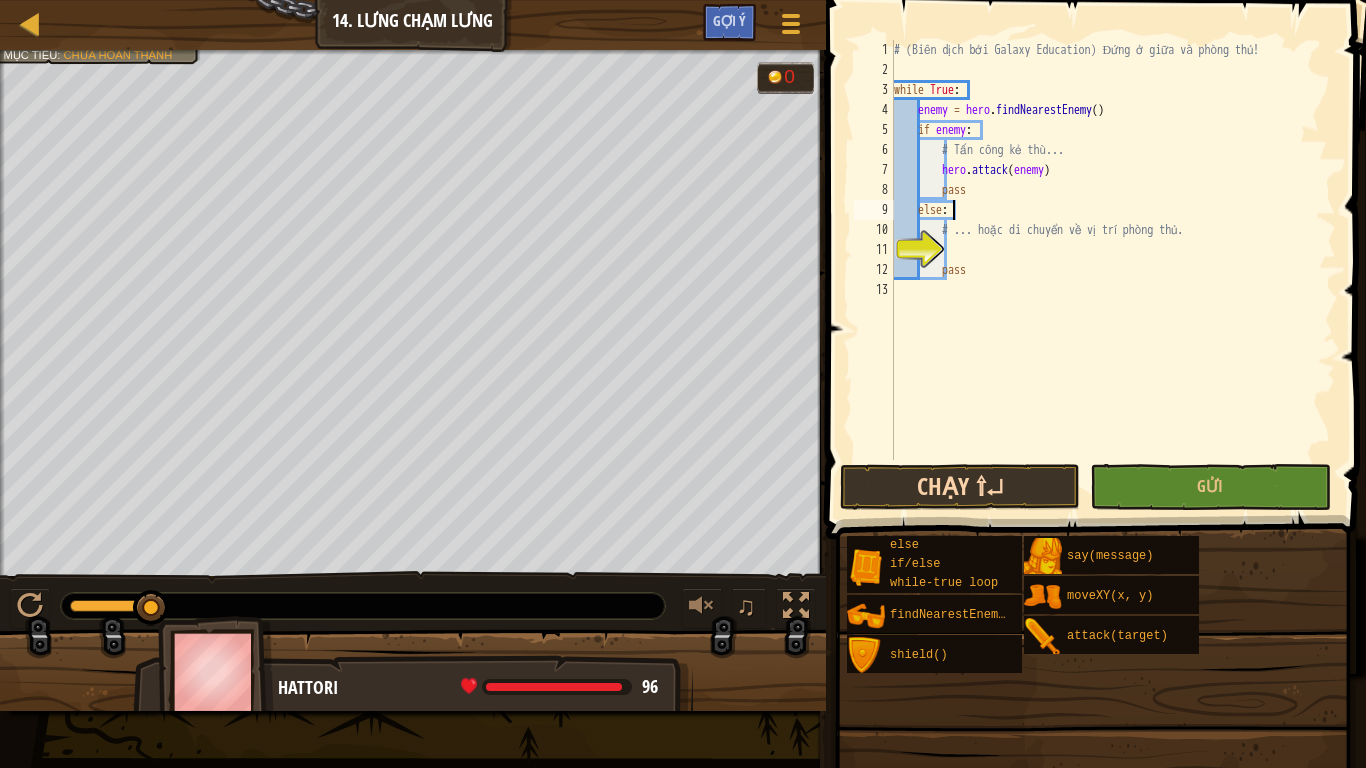 type on "else:" 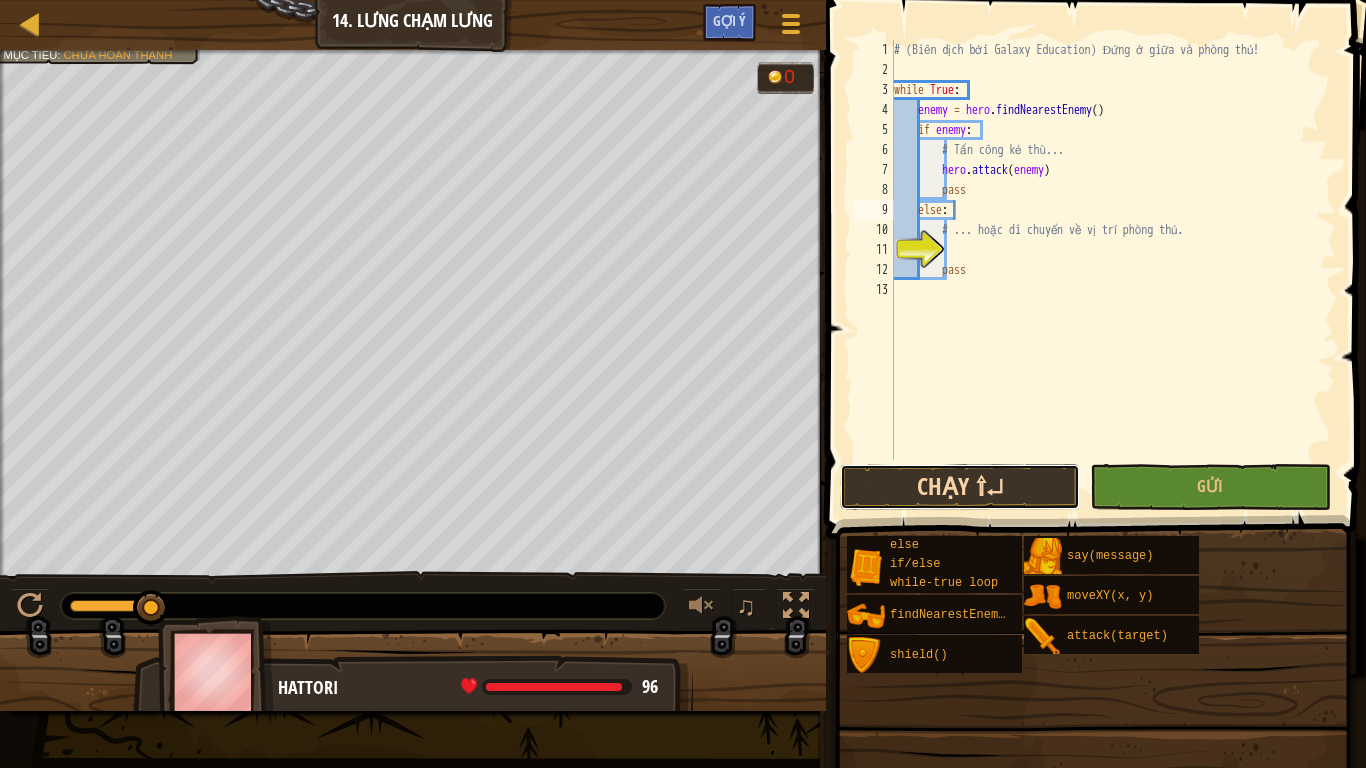 click on "Chạy ⇧↵" at bounding box center [960, 487] 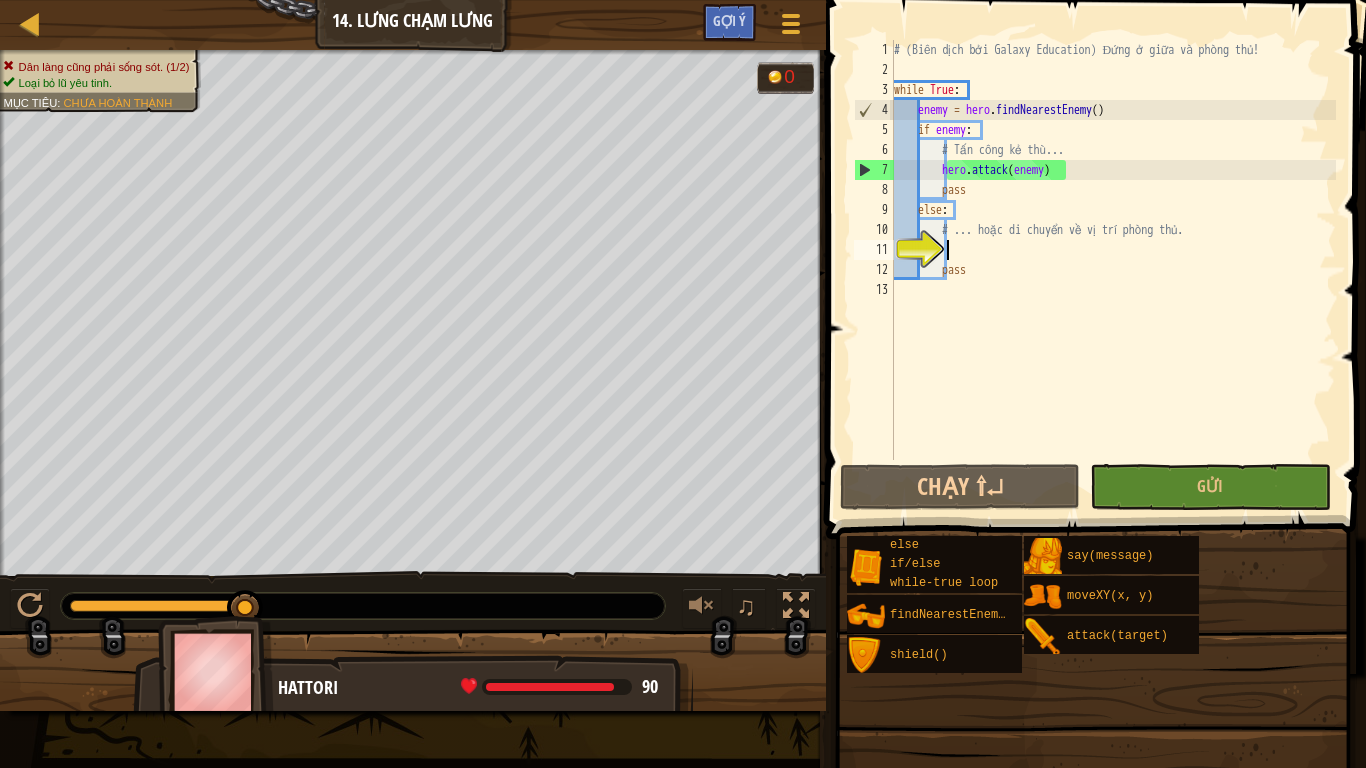 click on "# (Biên dịch bởi Galaxy Education) Đứng ở giữa và phòng thủ! while   True :      enemy   =   hero . findNearestEnemy ( )      if   enemy :          # Tấn công kẻ thù...          hero . attack ( enemy )          pass      else :          # ... hoặc di chuyển về vị trí phòng thủ.                   pass" at bounding box center [1113, 270] 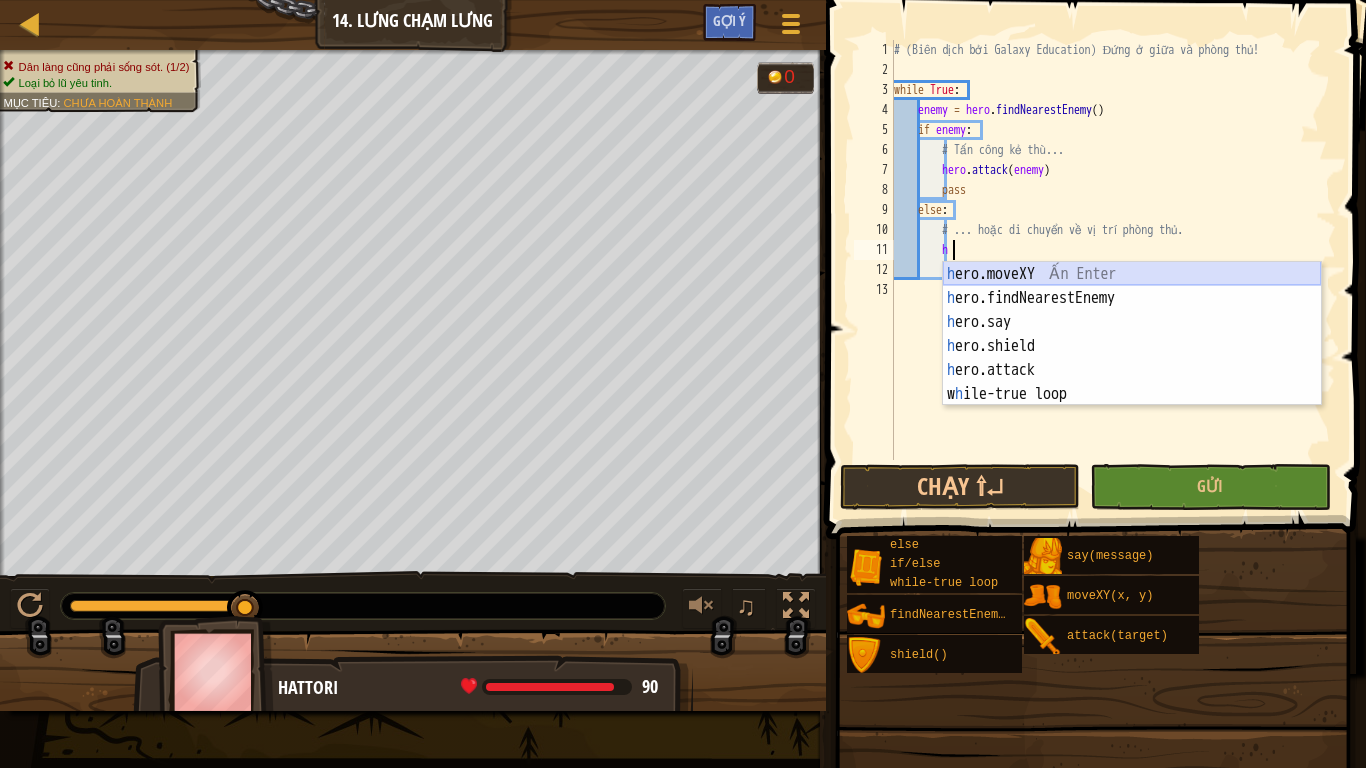 click on "h ero.moveXY Ấn Enter h ero.findNearestEnemy Ấn Enter h ero.say Ấn Enter h ero.shield Ấn Enter h ero.attack Ấn Enter w h ile-true loop Ấn Enter" at bounding box center (1132, 358) 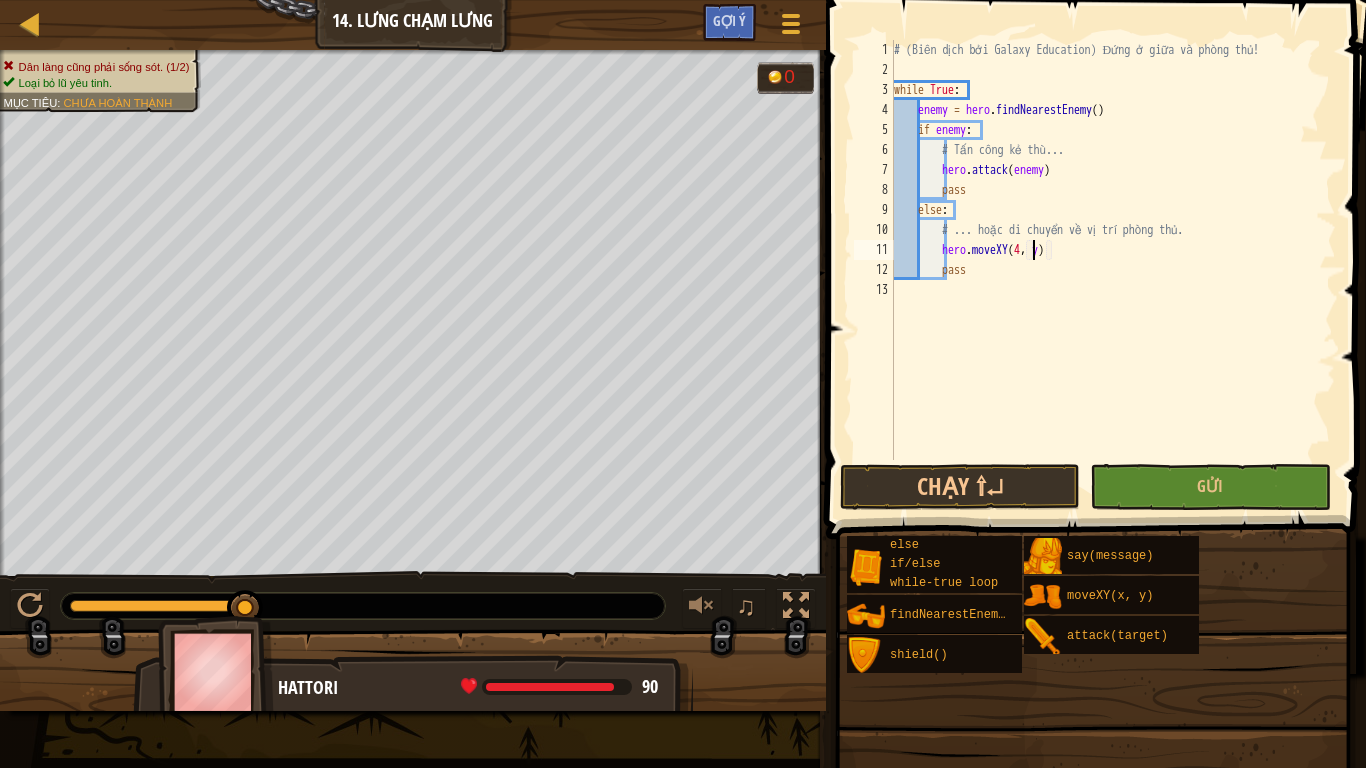 scroll, scrollTop: 9, scrollLeft: 12, axis: both 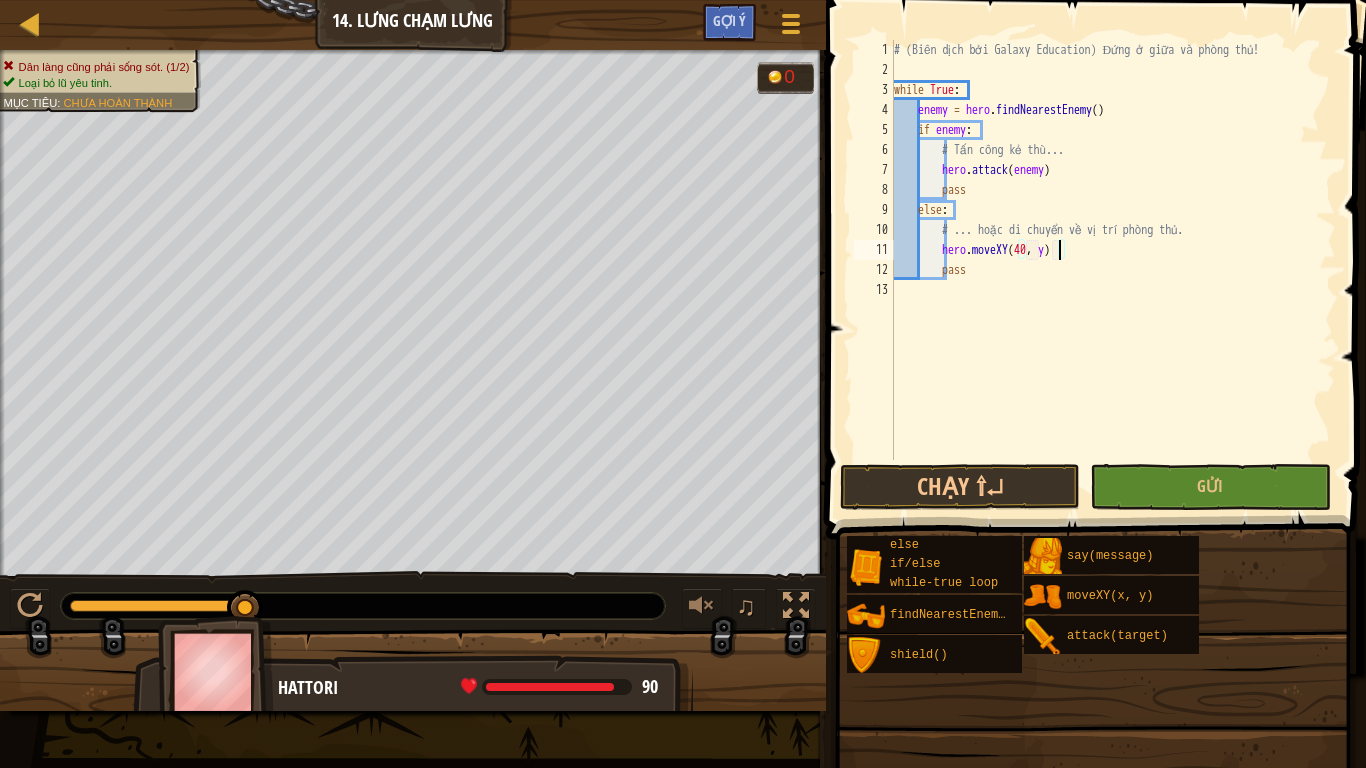 click on "# (Biên dịch bởi Galaxy Education) Đứng ở giữa và phòng thủ! while   True :      enemy   =   hero . findNearestEnemy ( )      if   enemy :          # Tấn công kẻ thù...          hero . attack ( enemy )          pass      else :          # ... hoặc di chuyển về vị trí phòng thủ.          hero . moveXY ( [NUMBER] ,   y )          pass" at bounding box center (1113, 270) 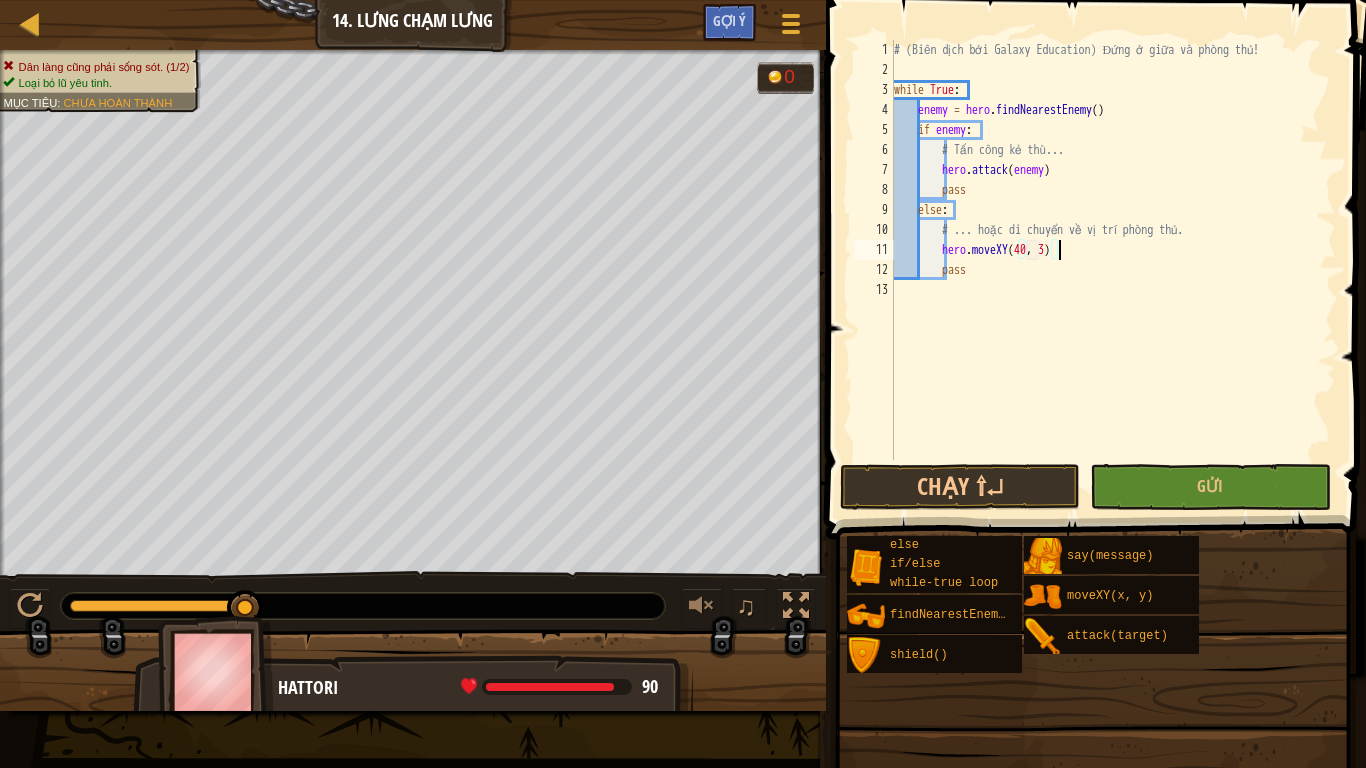 scroll, scrollTop: 9, scrollLeft: 13, axis: both 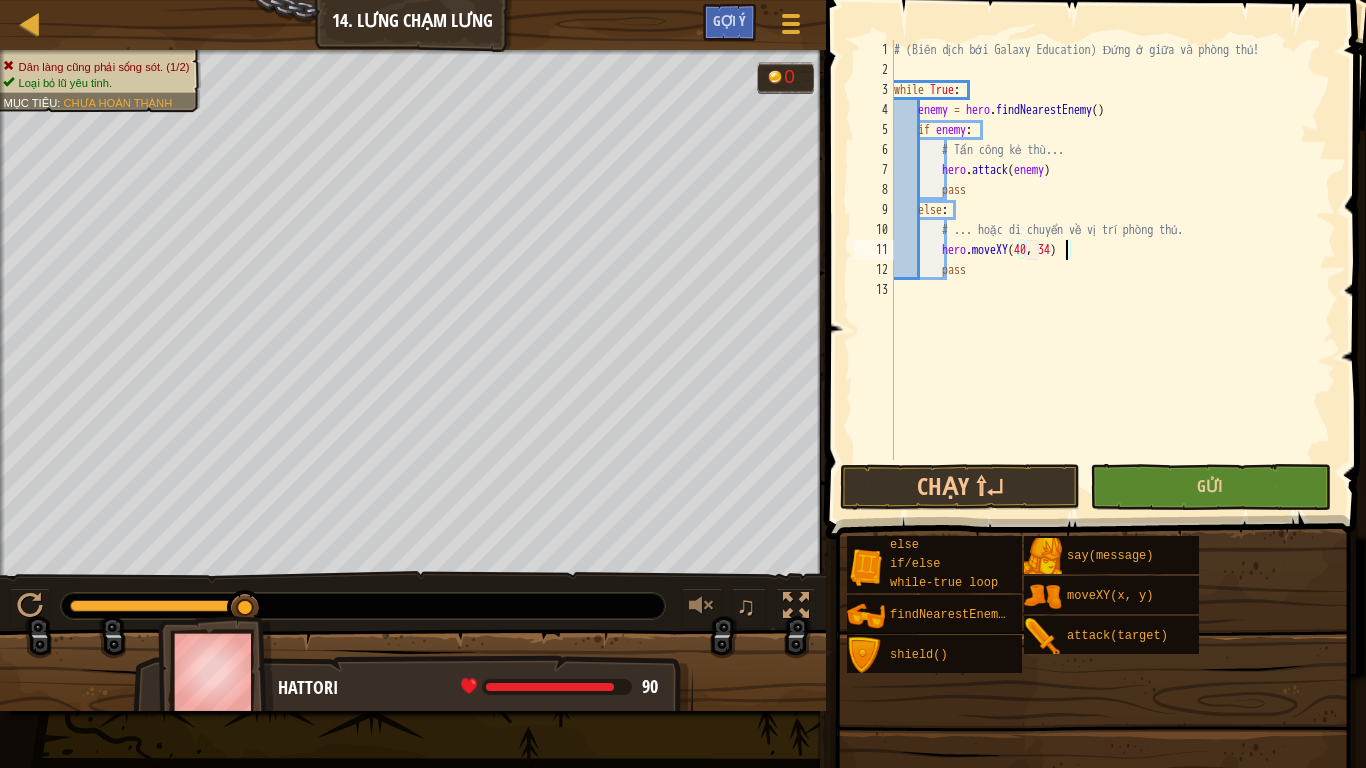 type on "hero.moveXY(40, 34)" 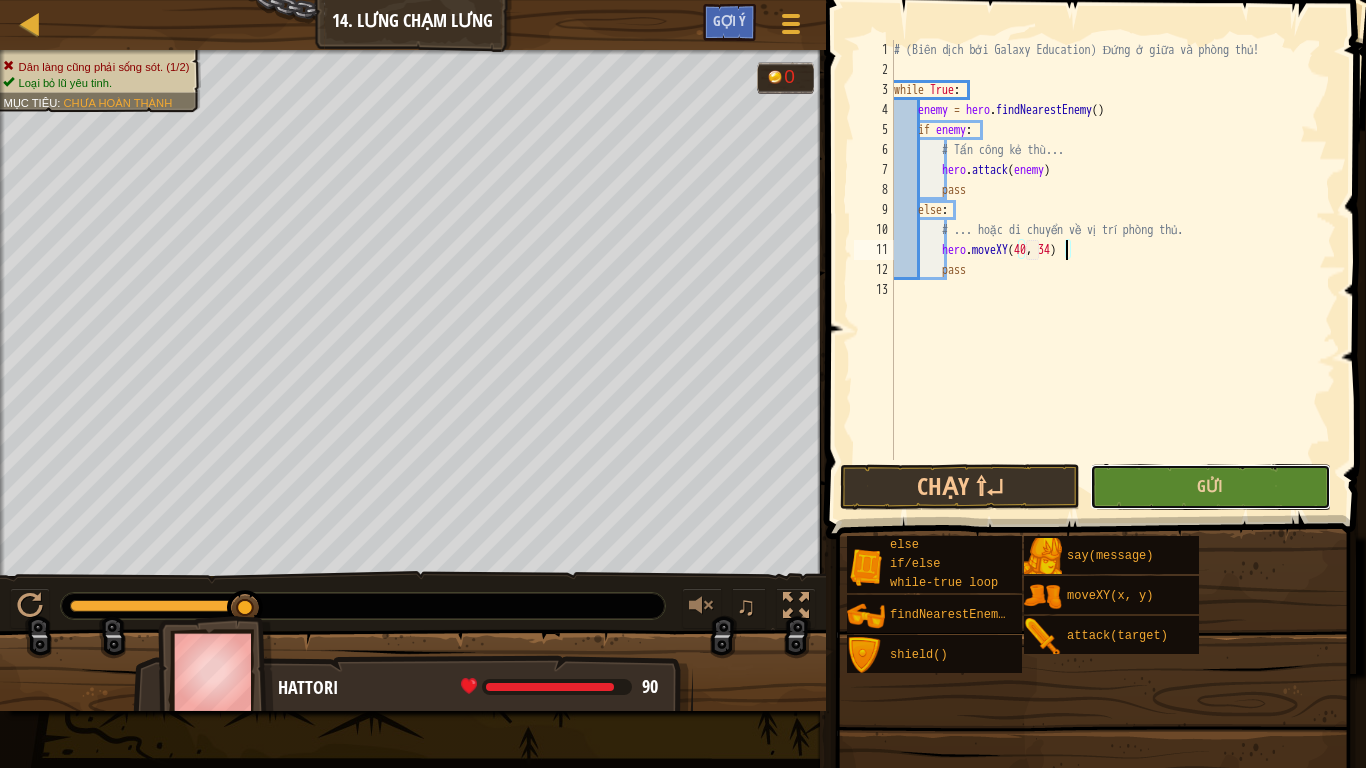 click on "Gửi" at bounding box center [1210, 487] 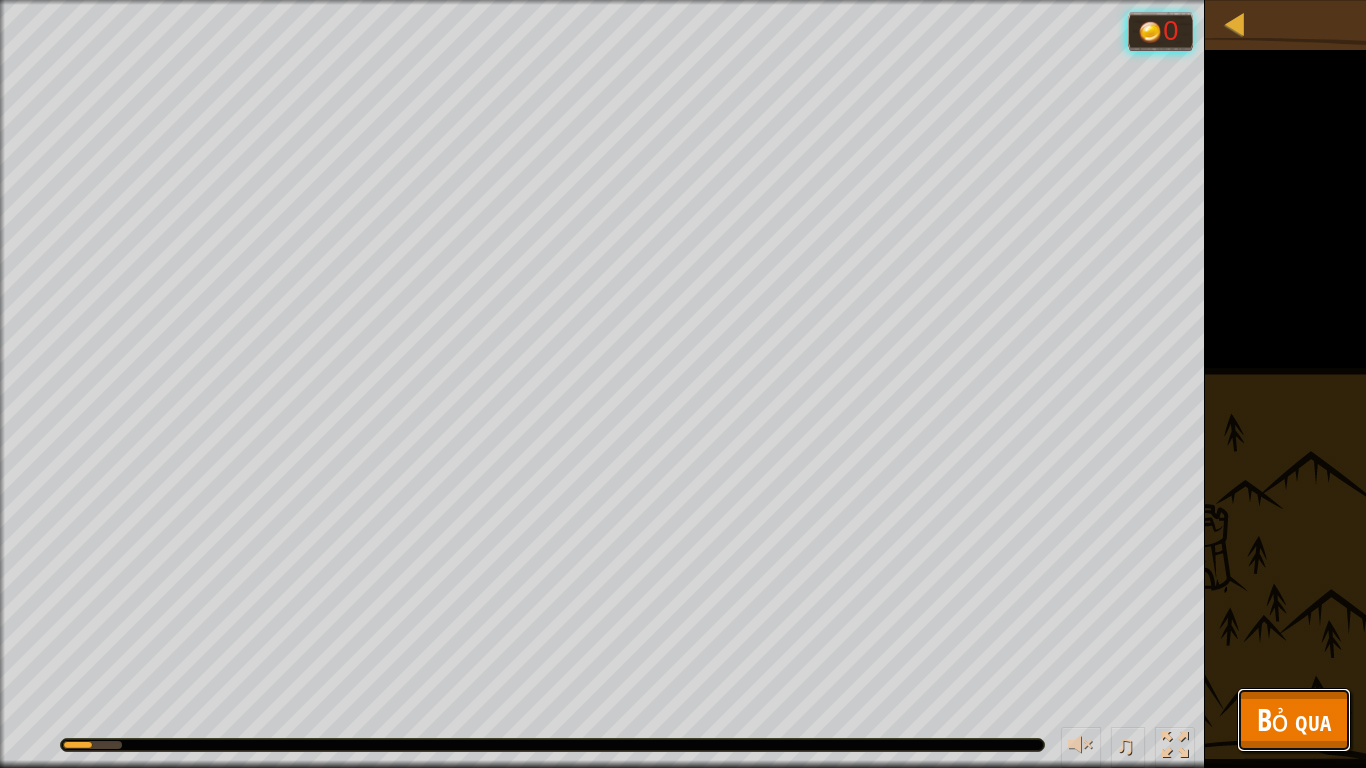 click on "Bỏ qua" at bounding box center (1294, 719) 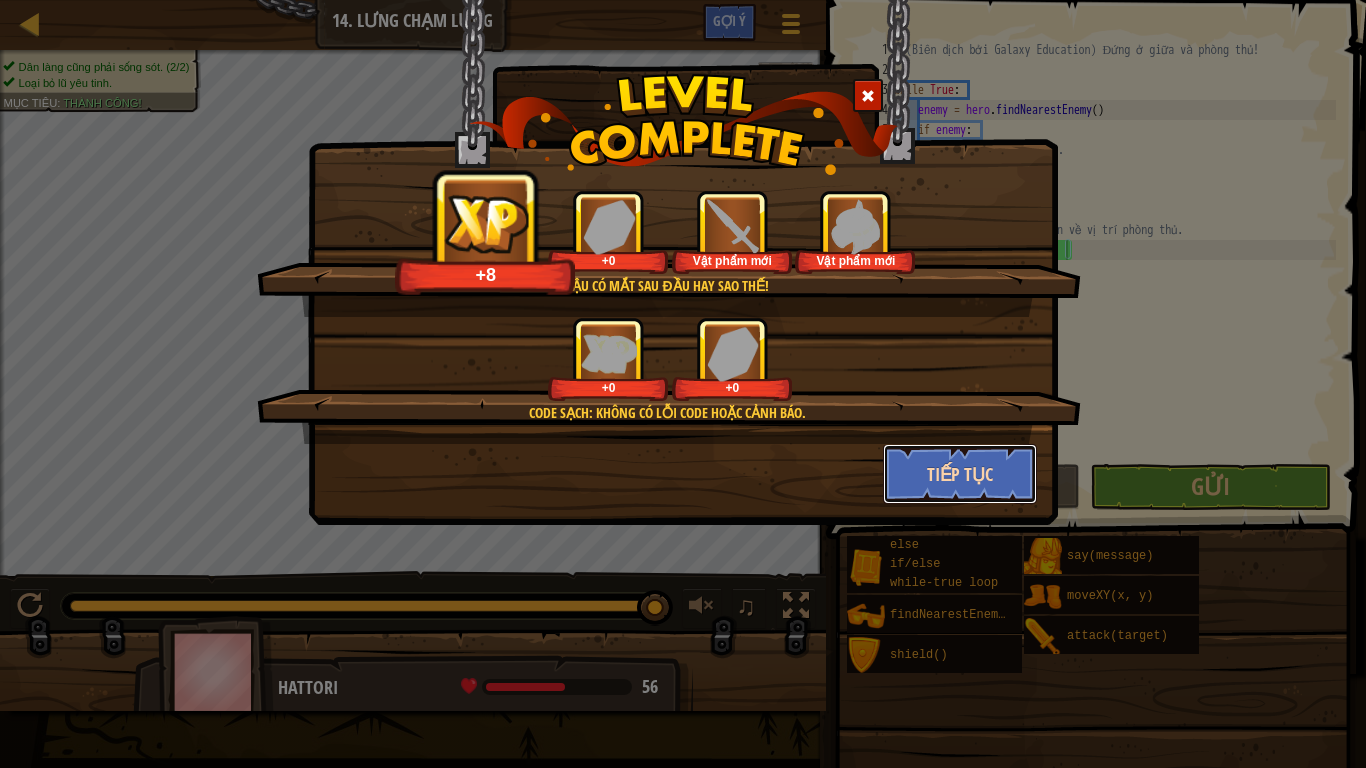 click on "Tiếp tục" at bounding box center [960, 474] 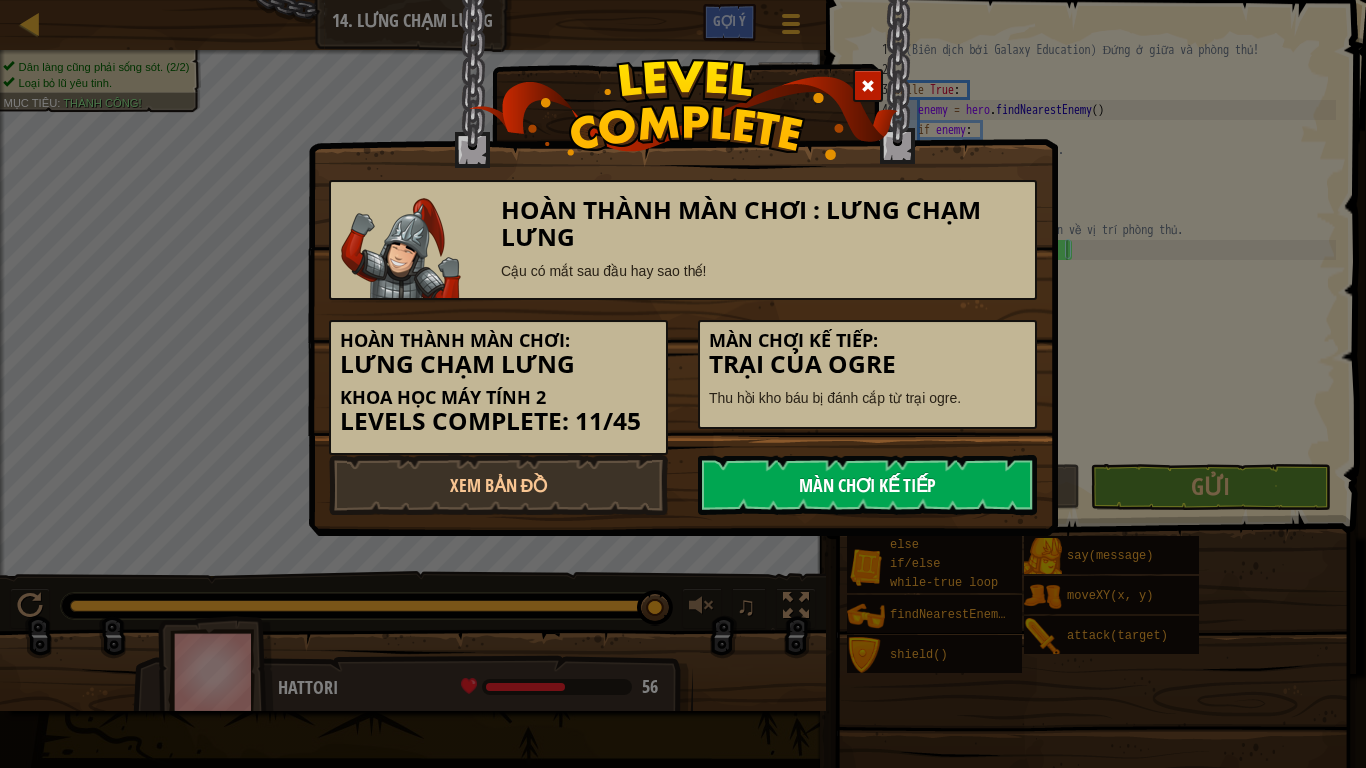 click on "Màn chơi kế tiếp" at bounding box center [867, 485] 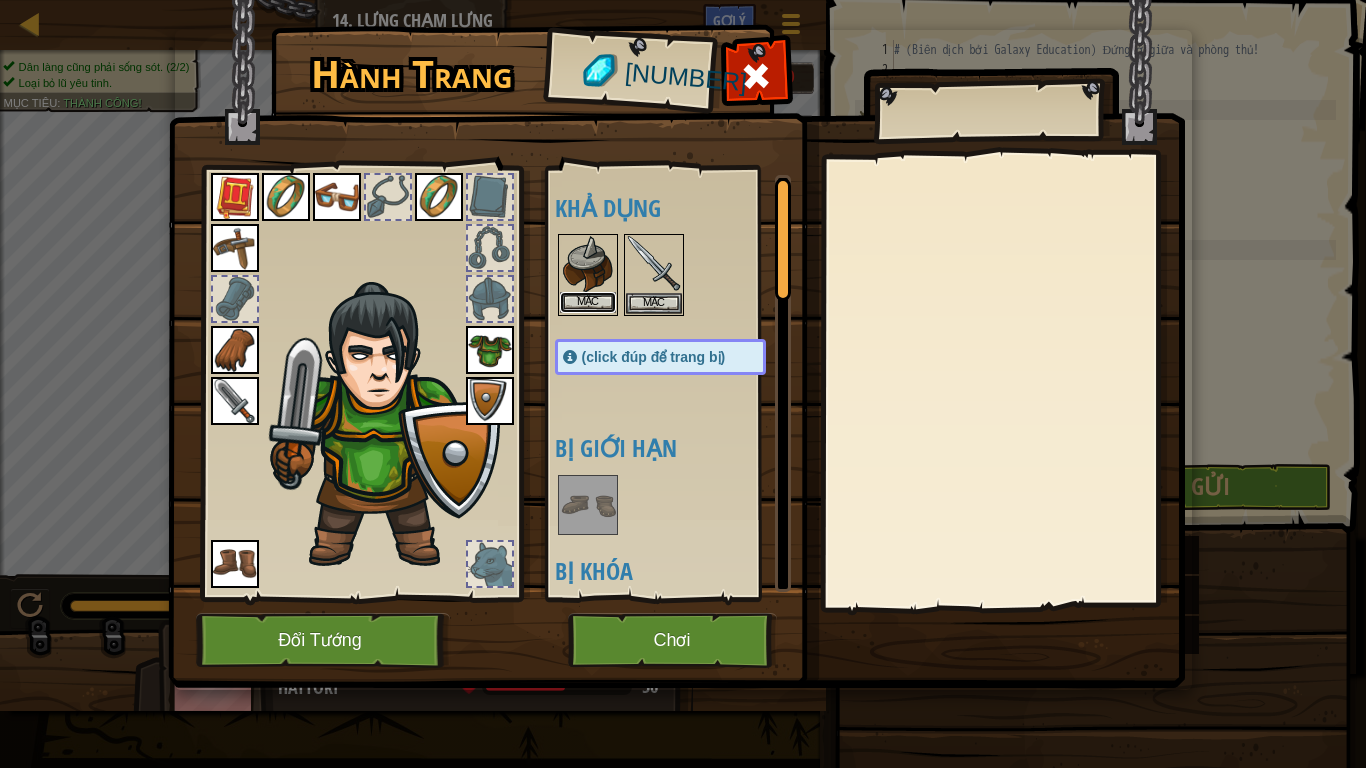 click on "Mặc" at bounding box center (588, 302) 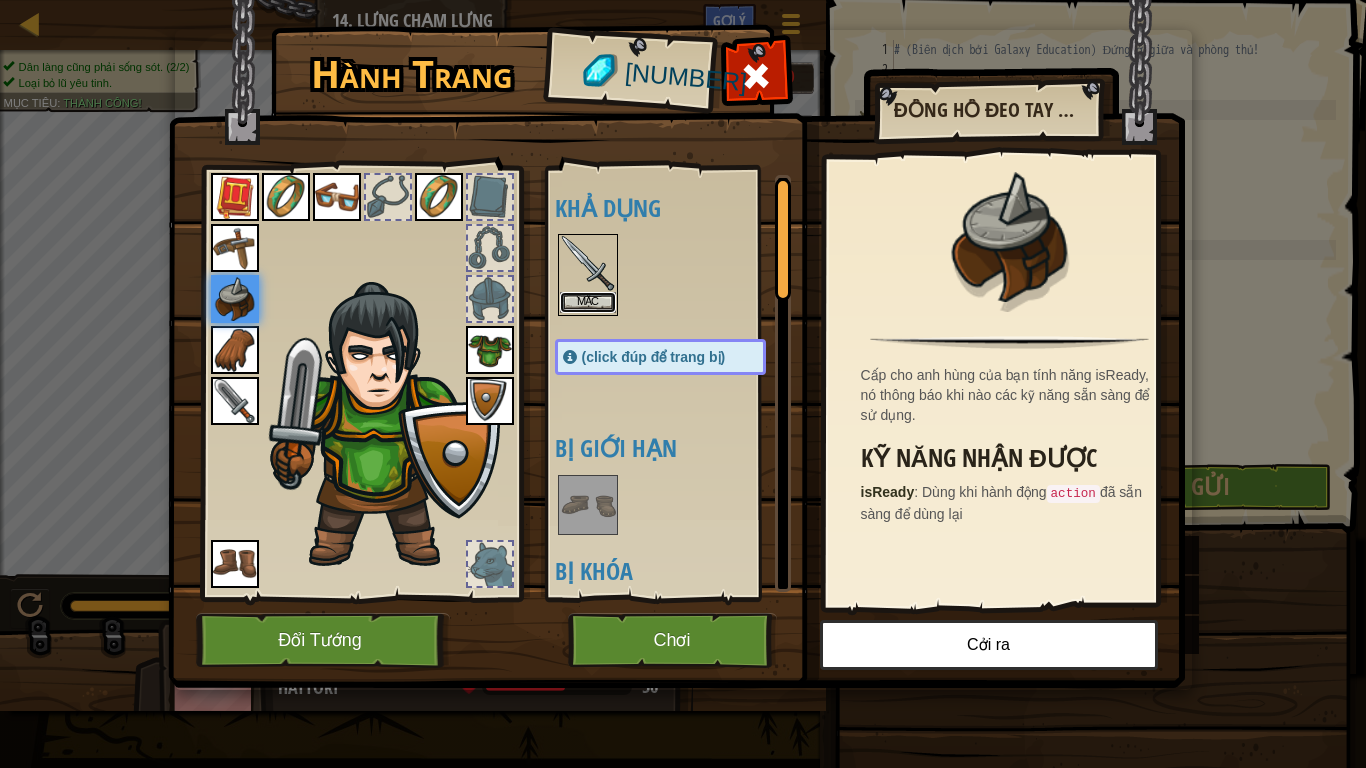 click on "Mặc" at bounding box center [588, 302] 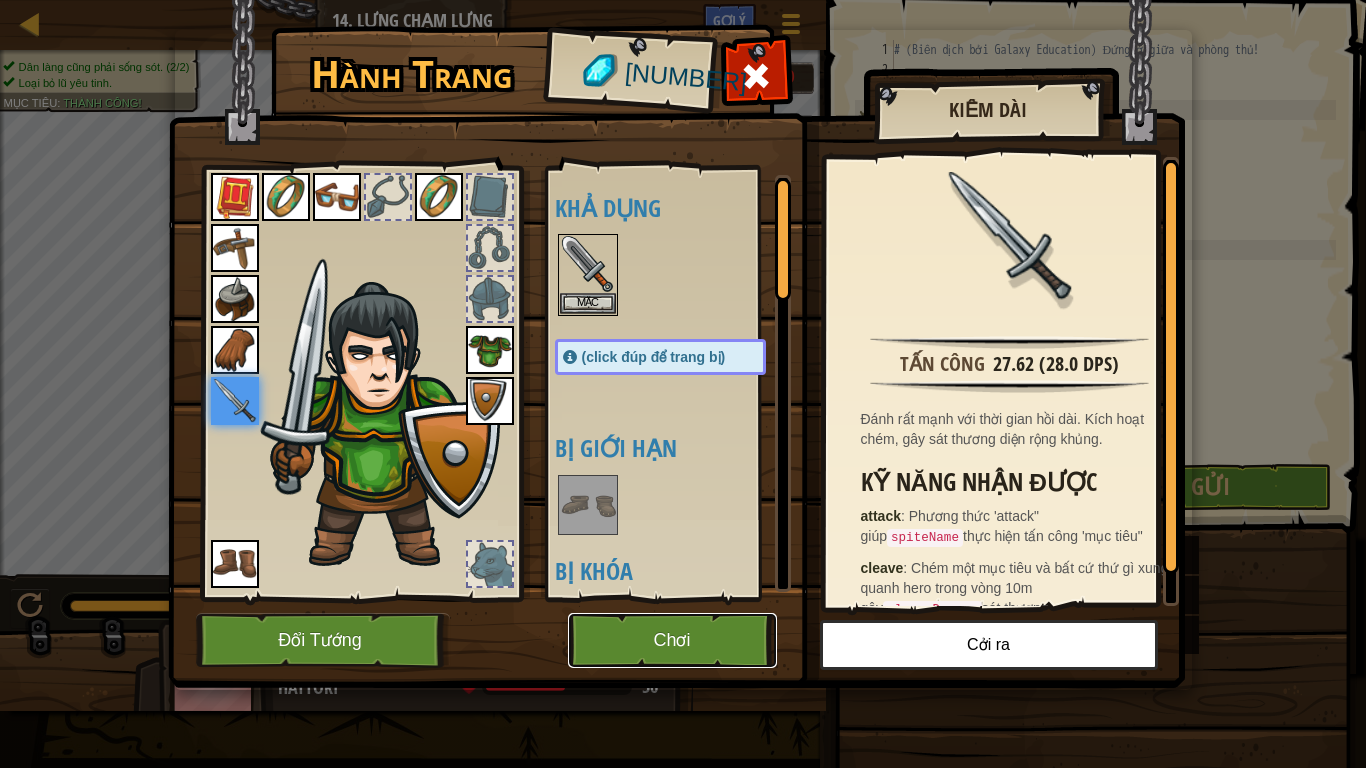 click on "Chơi" at bounding box center [672, 640] 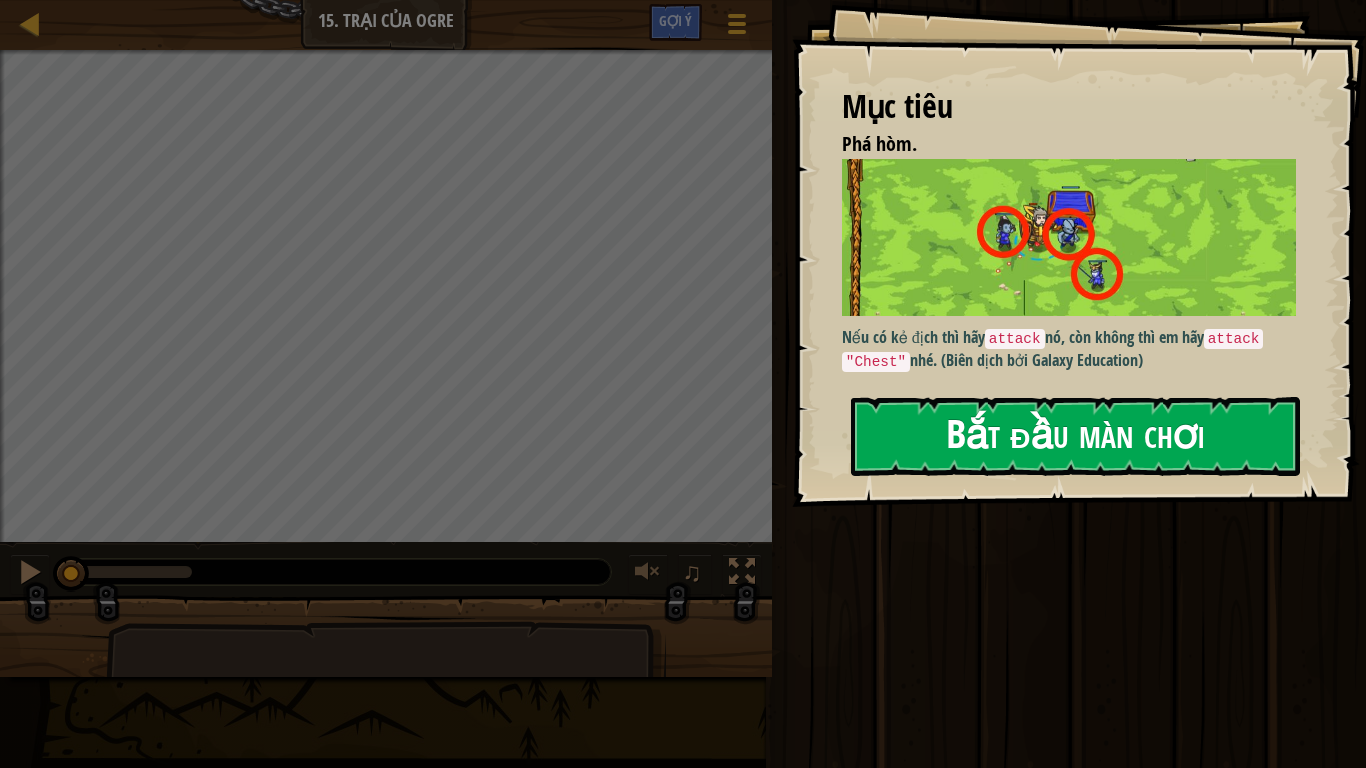 click on "Bắt đầu màn chơi" at bounding box center (1075, 436) 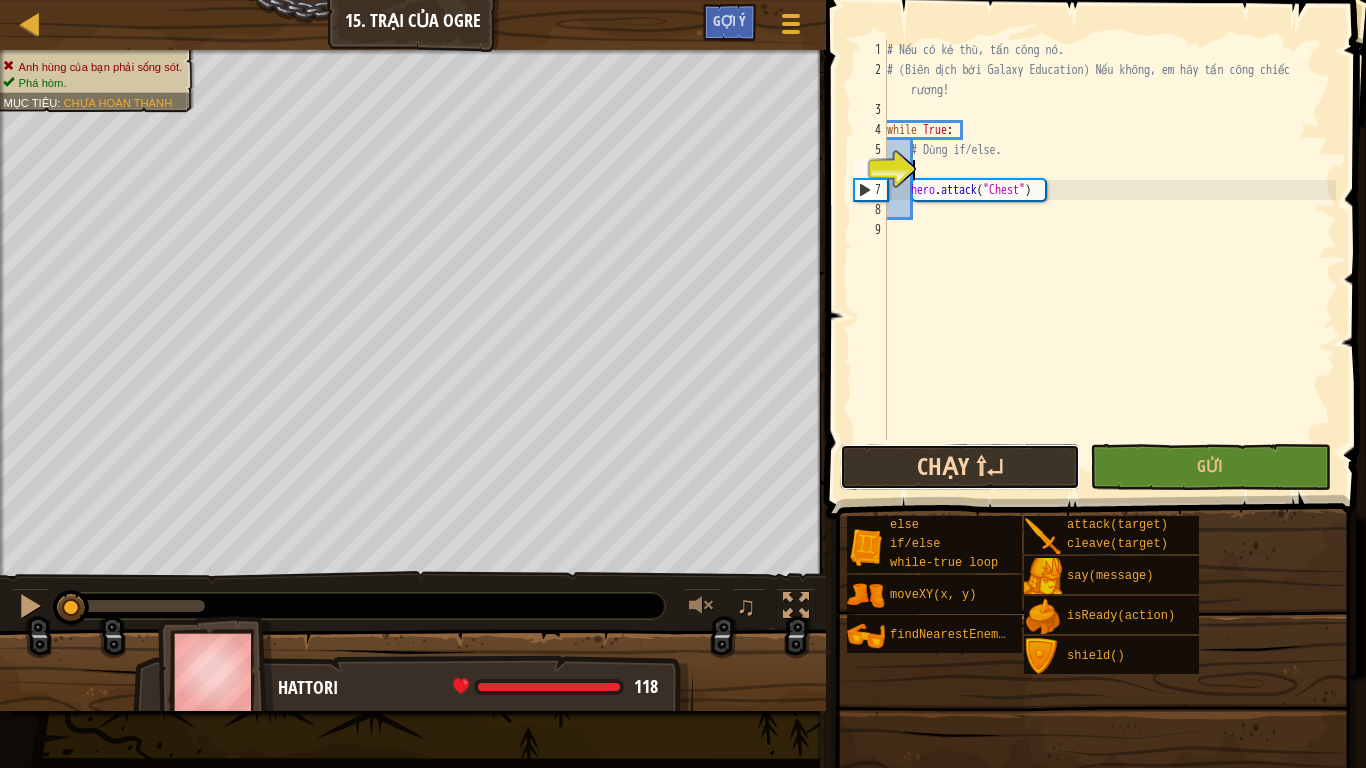 click on "Chạy ⇧↵" at bounding box center (960, 467) 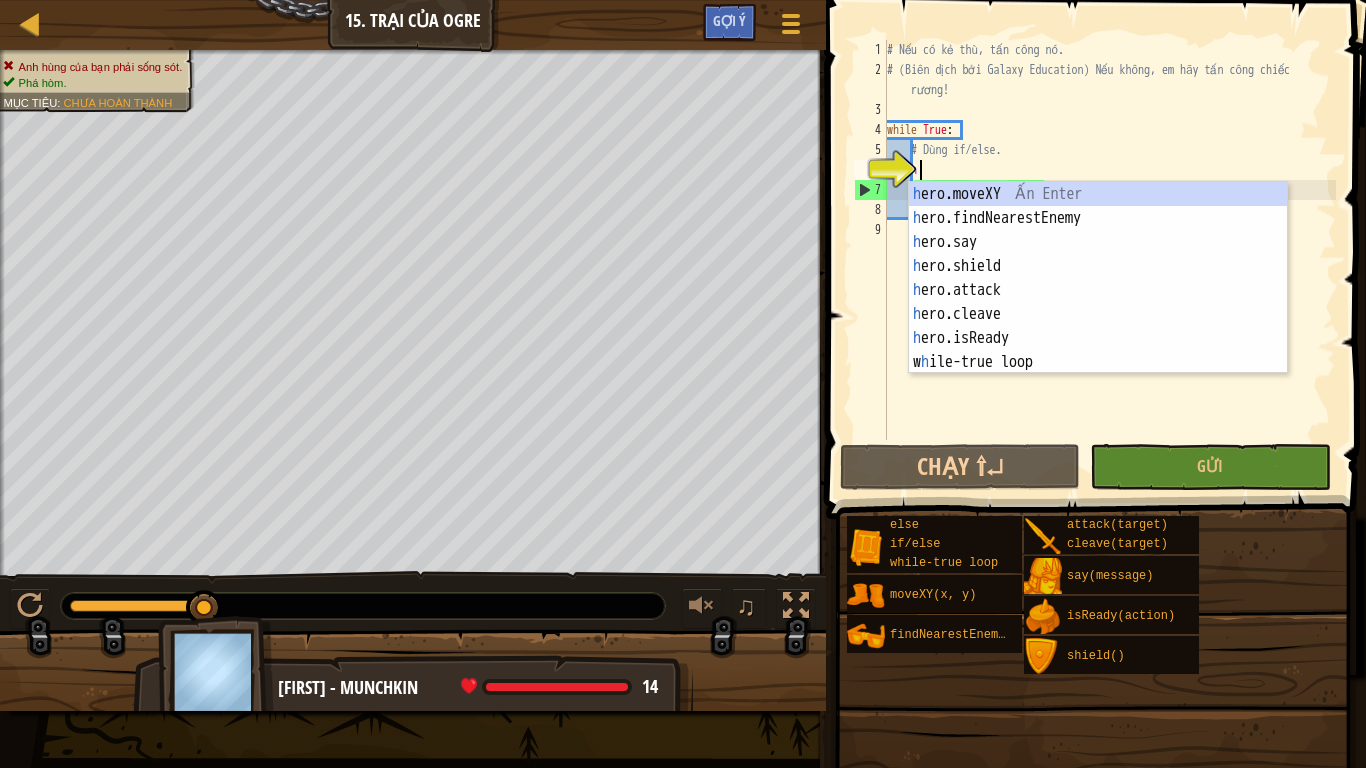 scroll, scrollTop: 9, scrollLeft: 1, axis: both 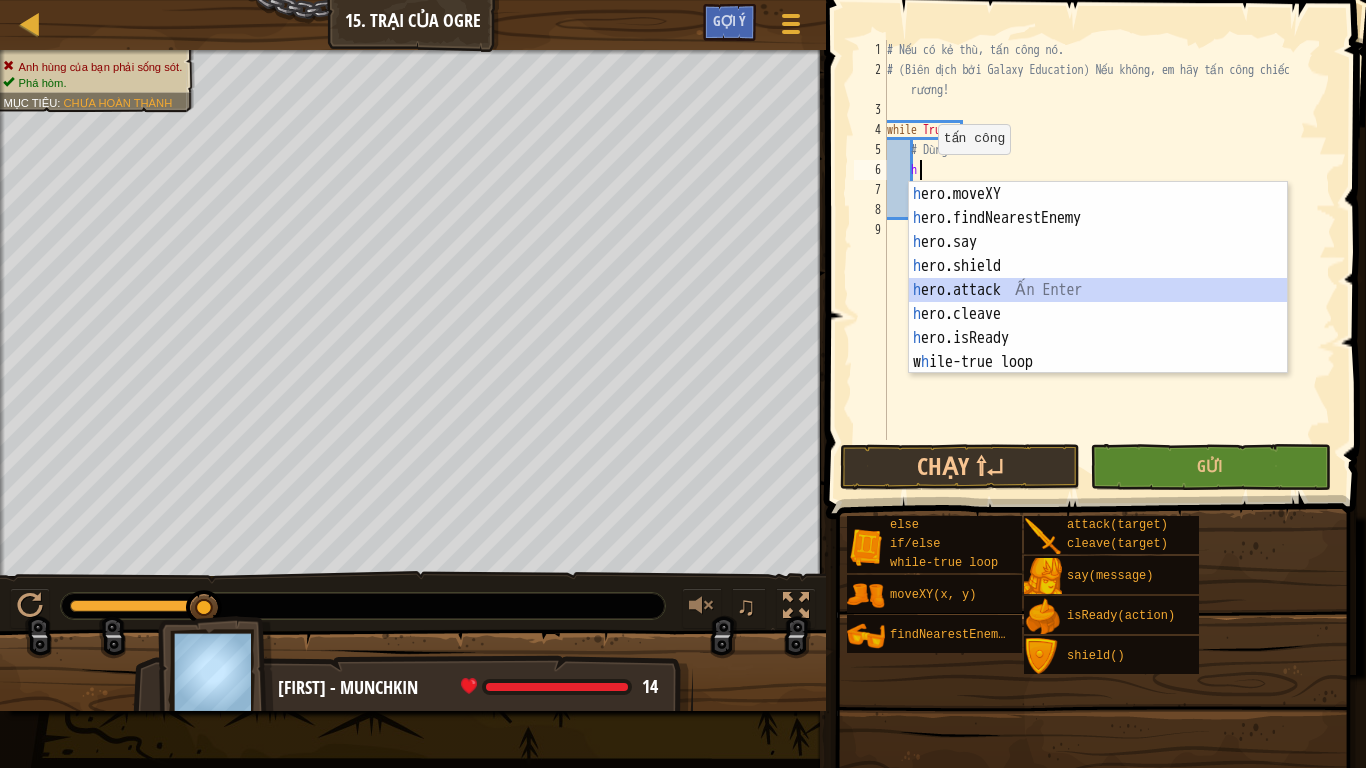 click on "h ero.moveXY Ấn Enter h ero.findNearestEnemy Ấn Enter h ero.say Ấn Enter h ero.shield Ấn Enter h ero.attack Ấn Enter h ero.cleave Ấn Enter h ero.isReady Ấn Enter w h ile-true loop Ấn Enter" at bounding box center [1098, 302] 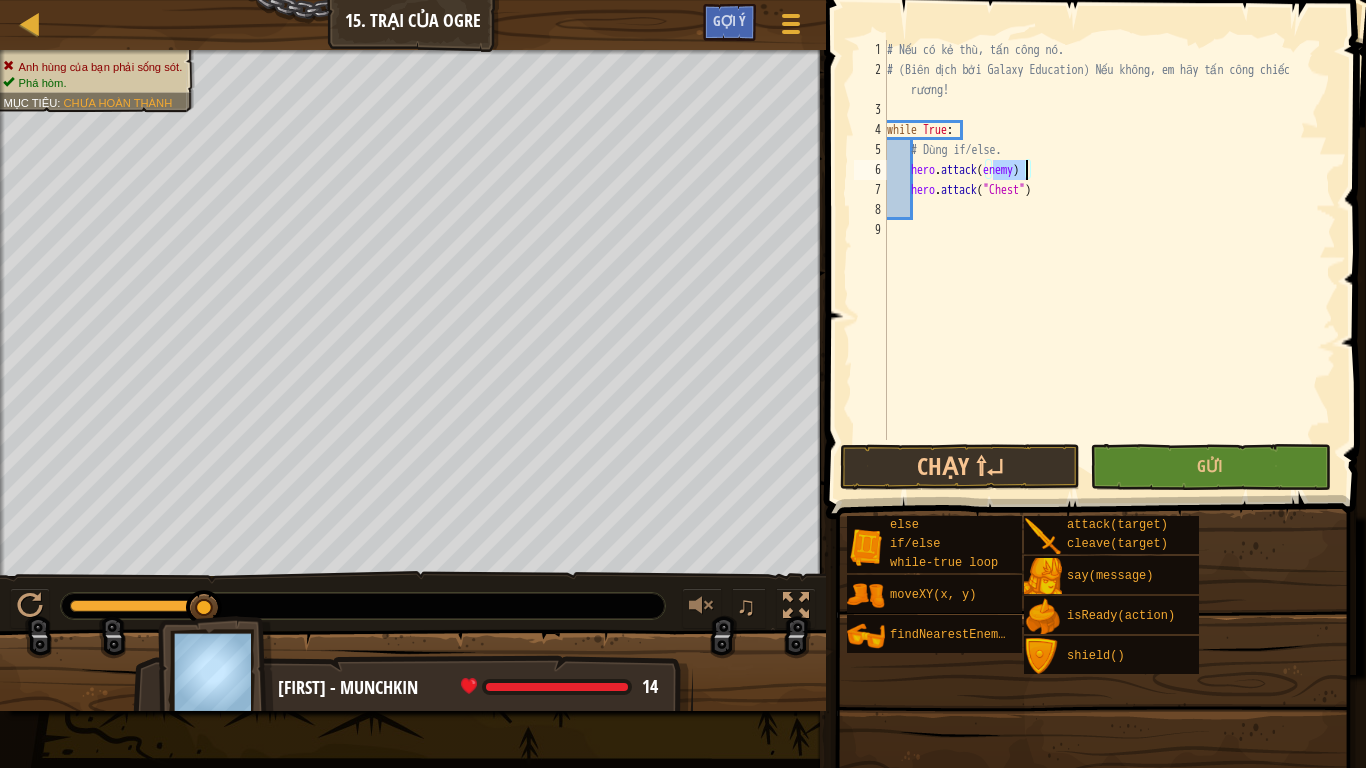 click on "# Nếu có kẻ thù, tấn công nó. # (Biên dịch bởi Galaxy Education) Nếu không, em hãy tấn công chiếc       rương! while   True :      # Dùng if/else.      hero . attack ( enemy )      hero . attack ( "Chest" )" at bounding box center [1109, 260] 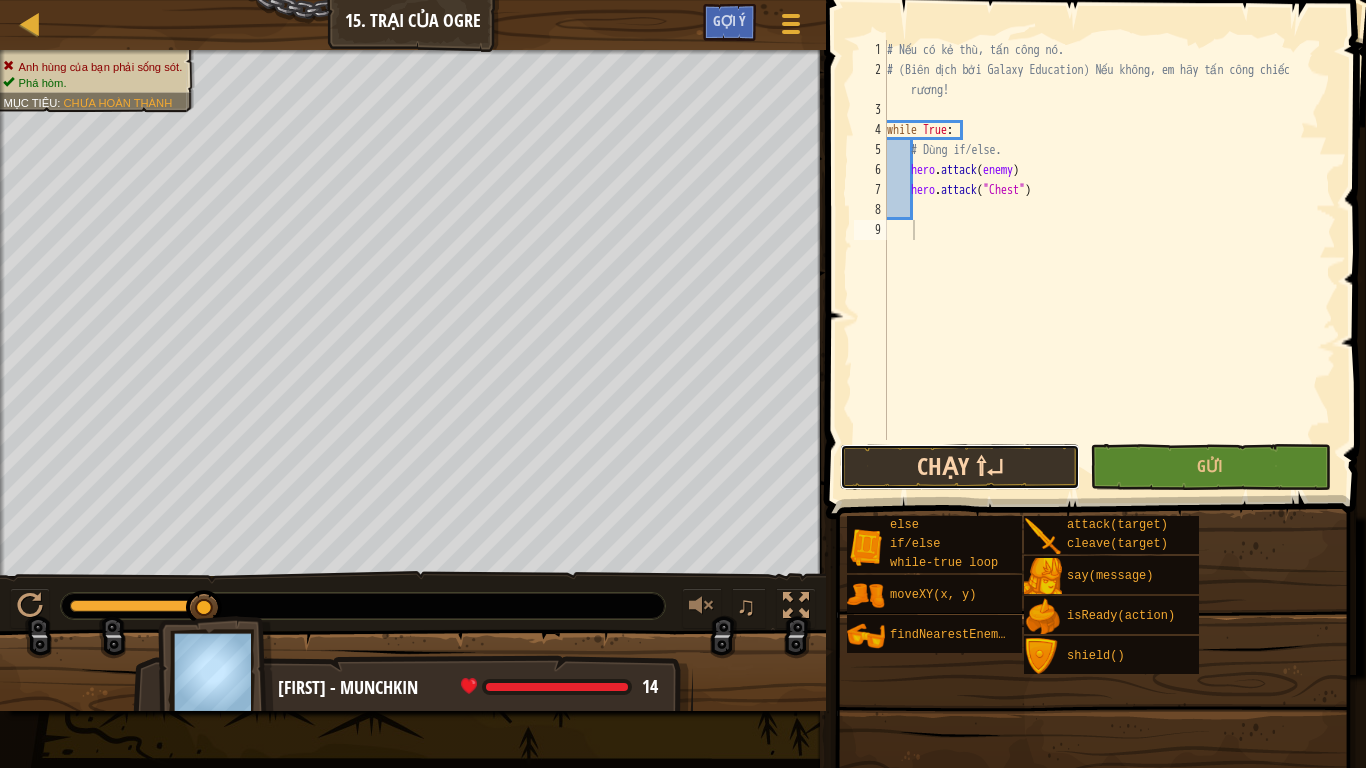 click on "Chạy ⇧↵" at bounding box center [960, 467] 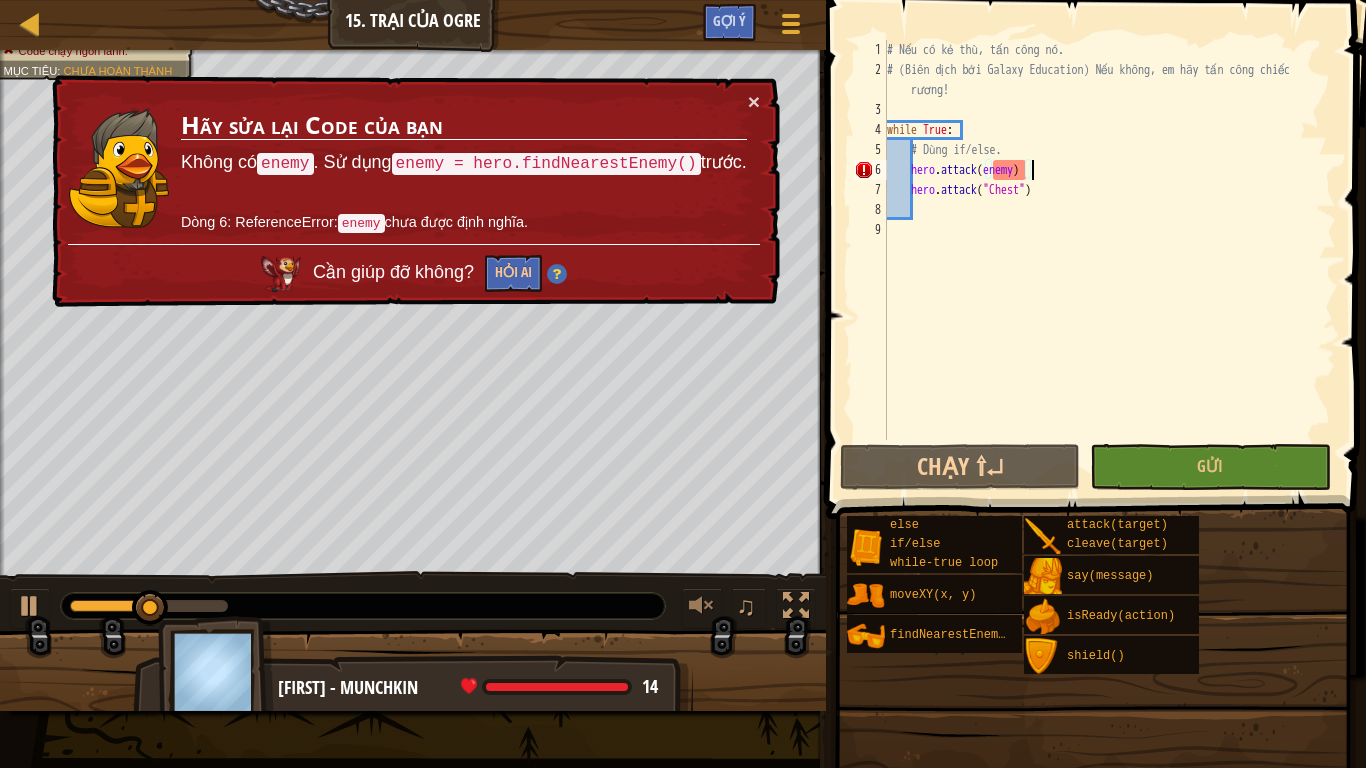 click on "# Nếu có kẻ thù, tấn công nó. # (Biên dịch bởi Galaxy Education) Nếu không, em hãy tấn công chiếc       rương! while   True :      # Dùng if/else.      hero . attack ( enemy )      hero . attack ( "Chest" )" at bounding box center (1109, 260) 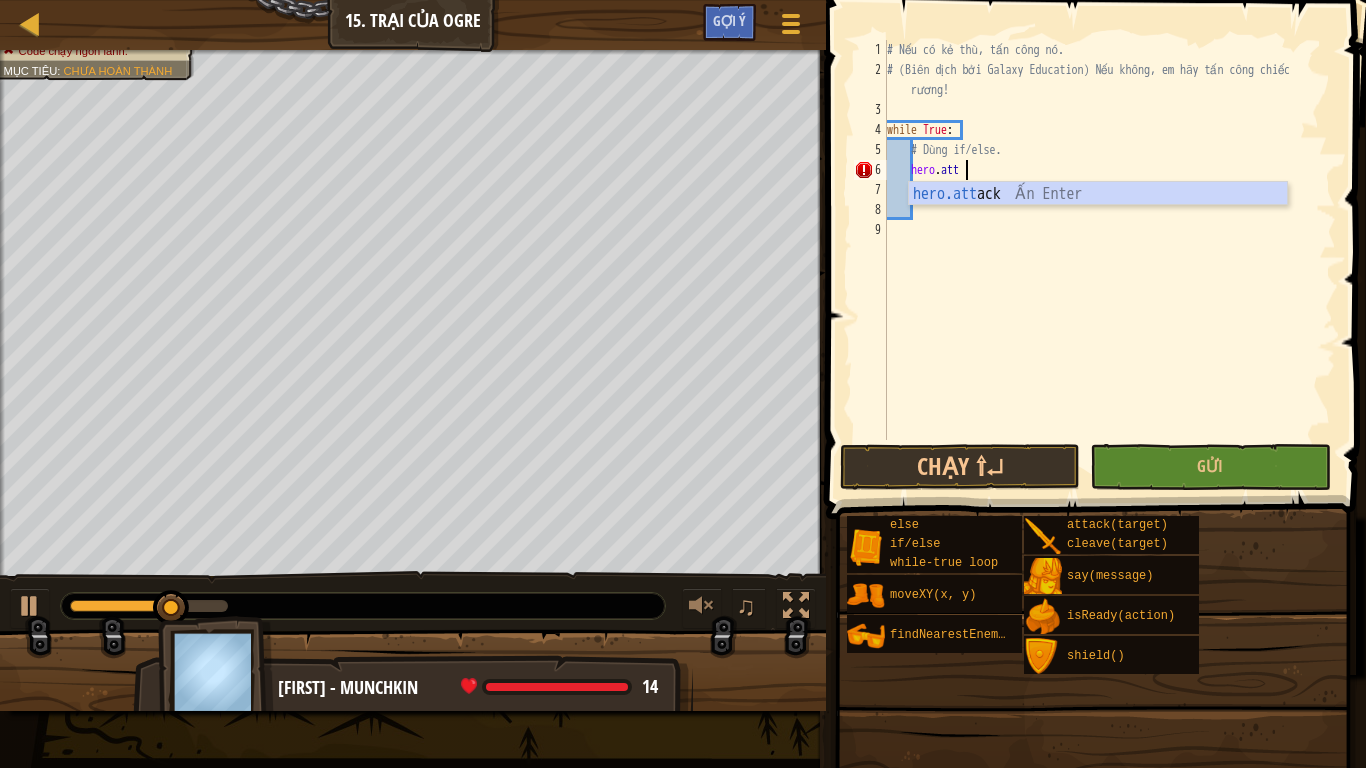 type on "h" 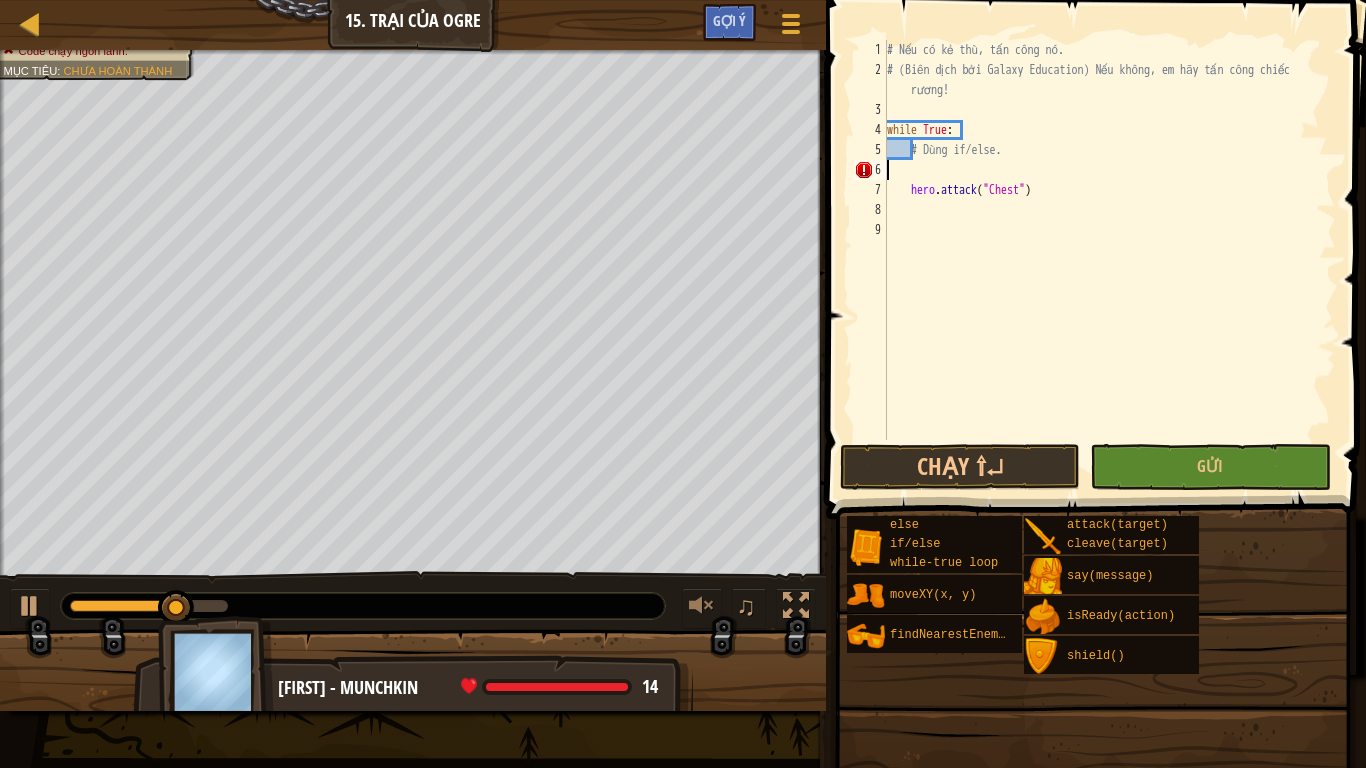 scroll, scrollTop: 9, scrollLeft: 0, axis: vertical 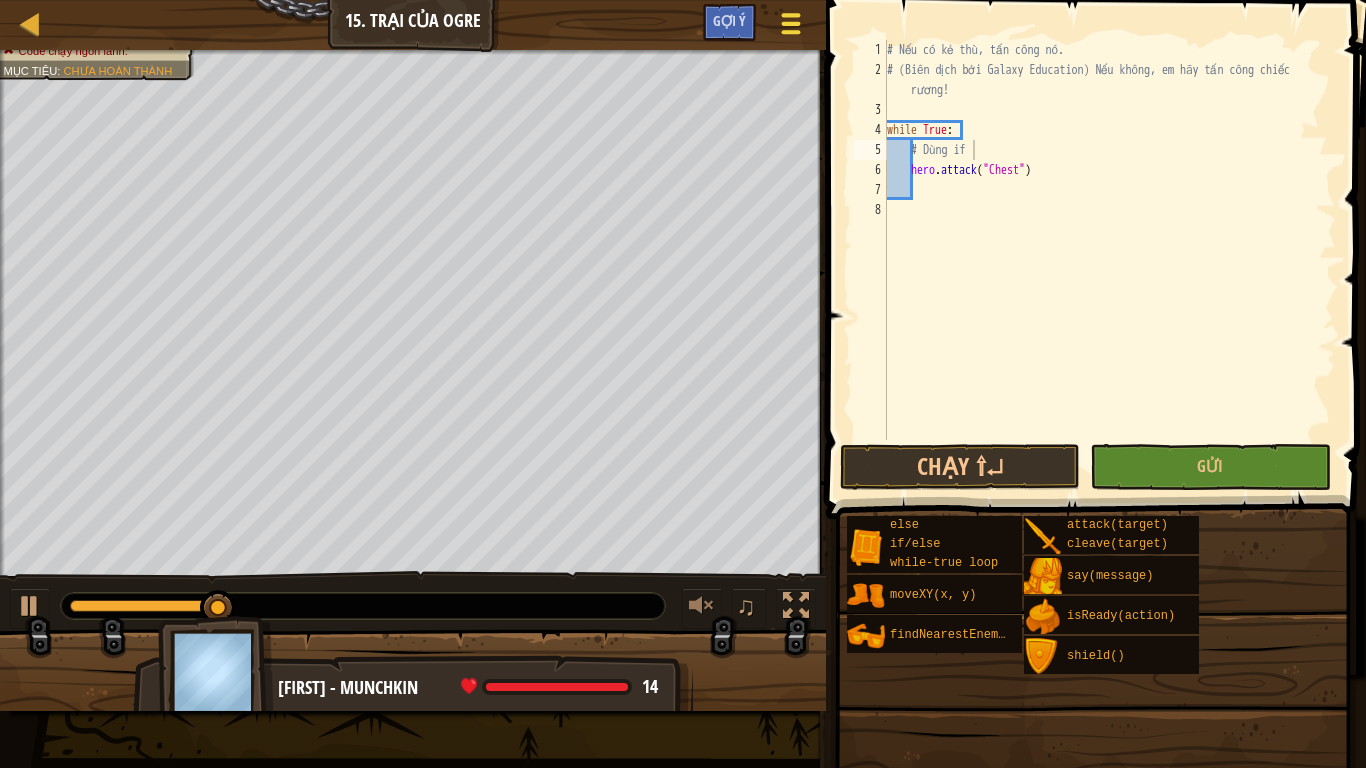 click at bounding box center (790, 23) 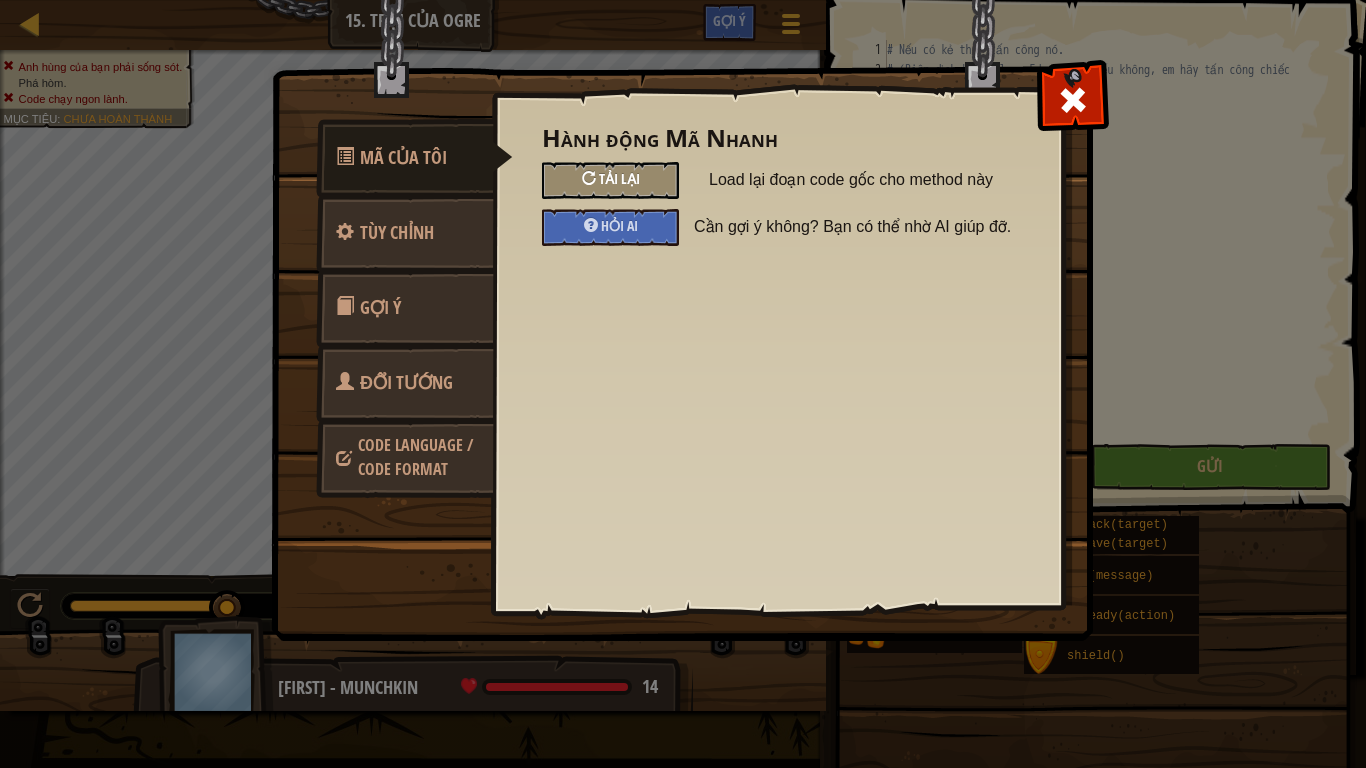 click on "Tải lại" at bounding box center [610, 180] 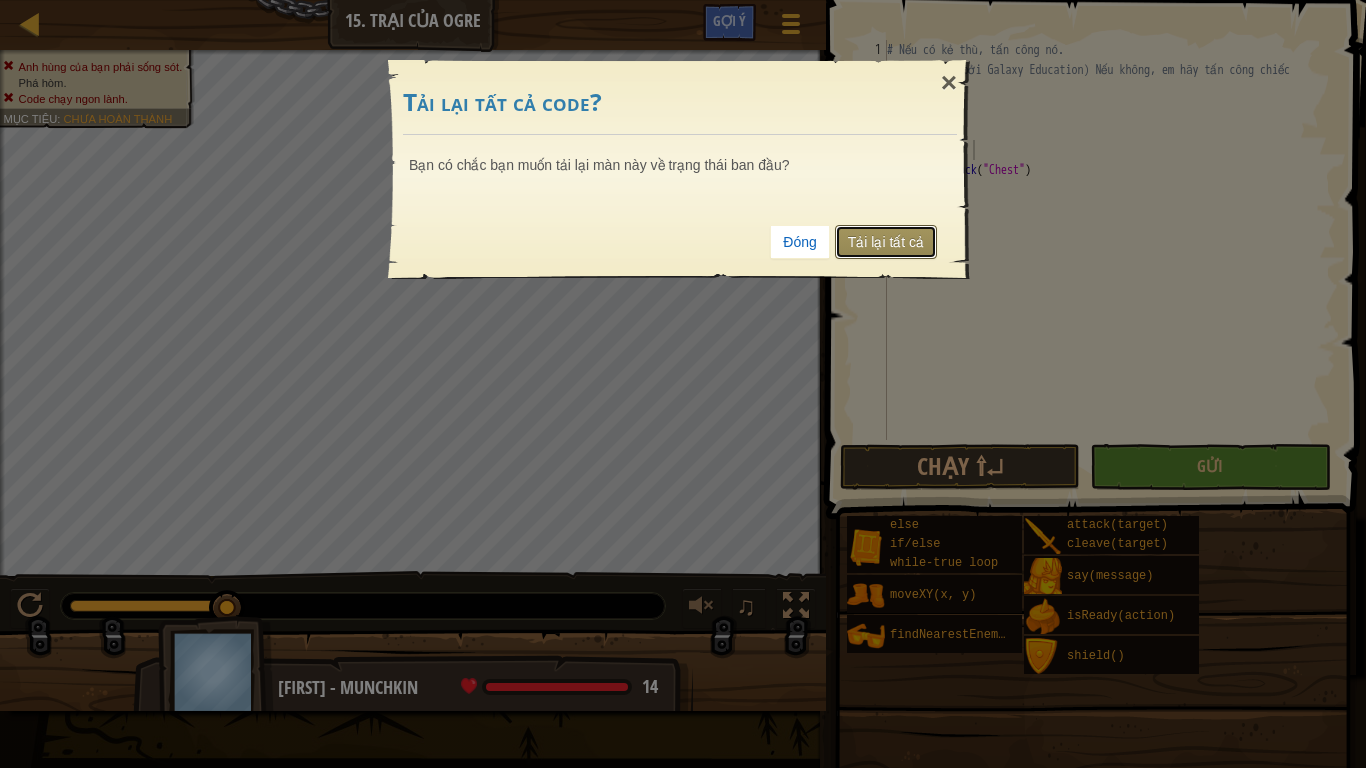 click on "Tải lại tất cả" at bounding box center (886, 242) 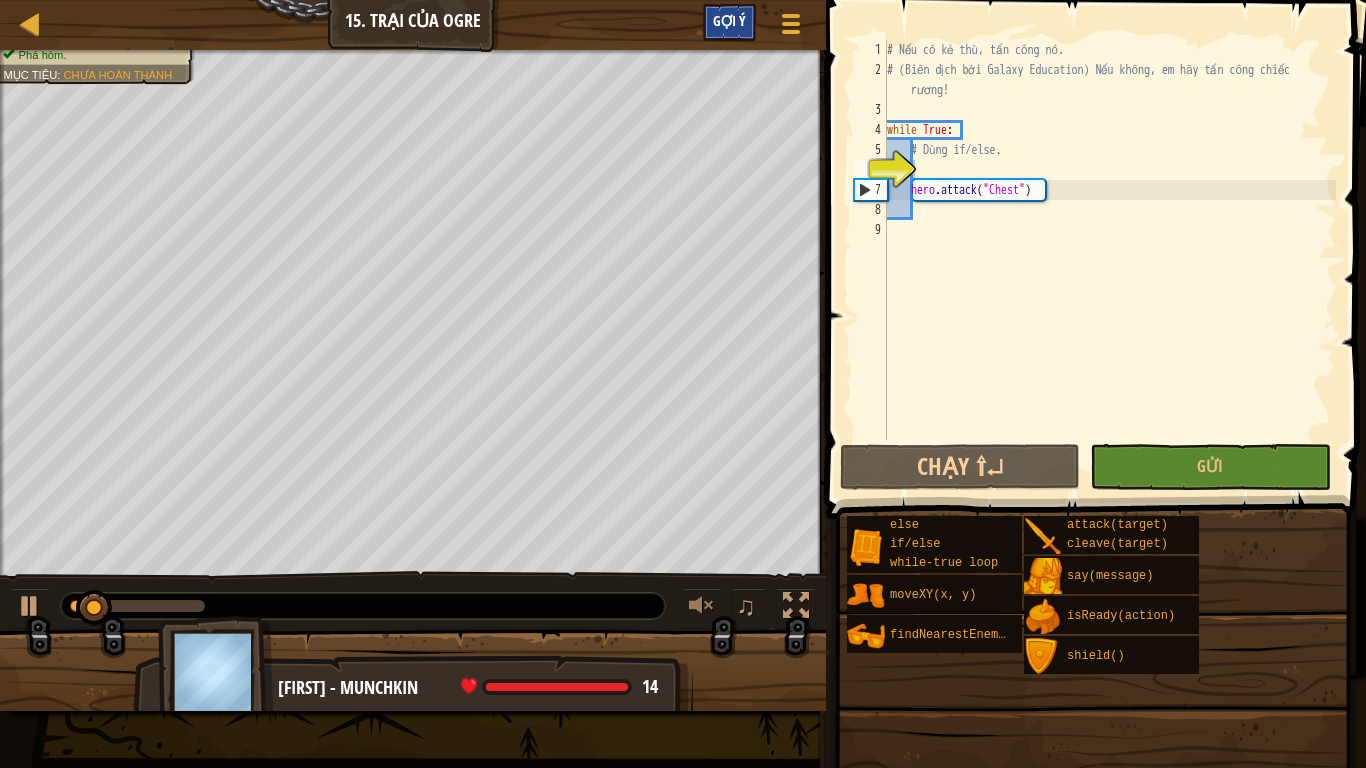 click on "Gợi ý" at bounding box center (729, 22) 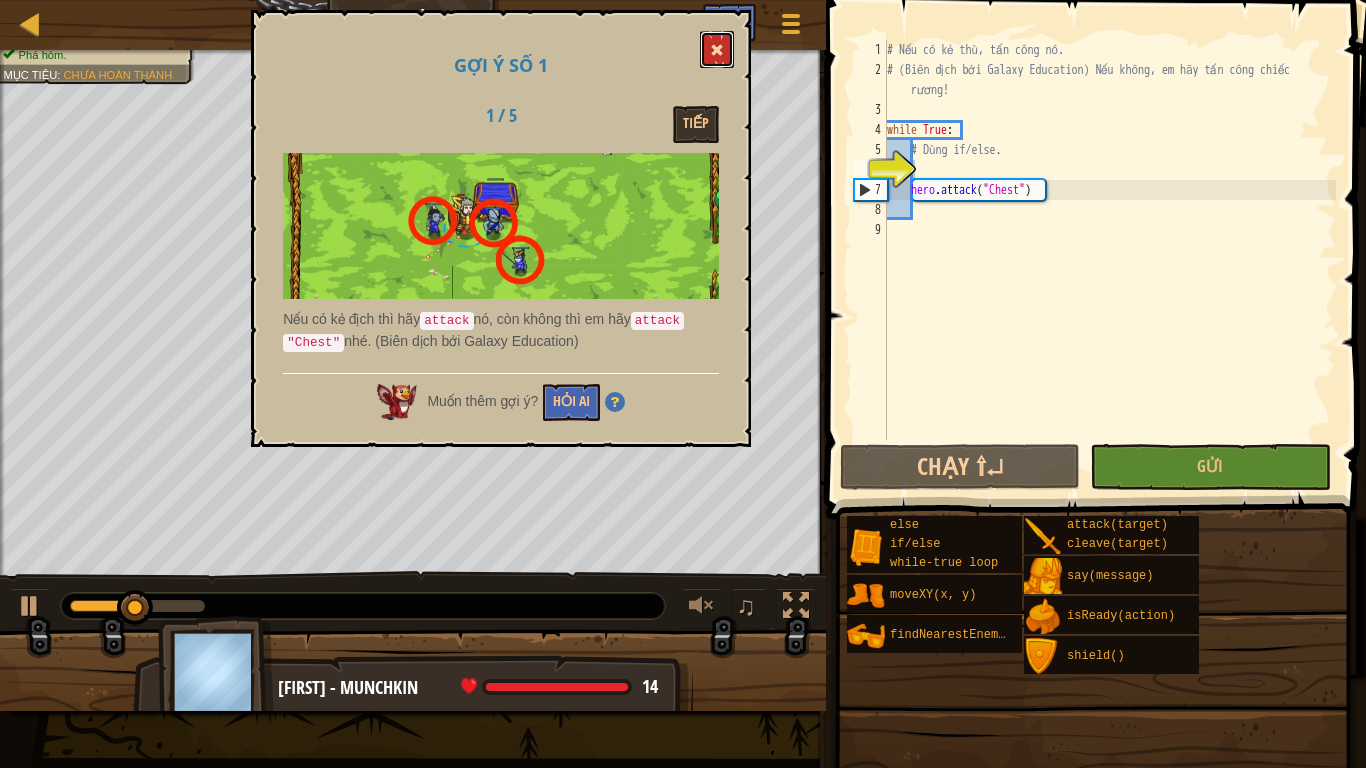 click at bounding box center (717, 49) 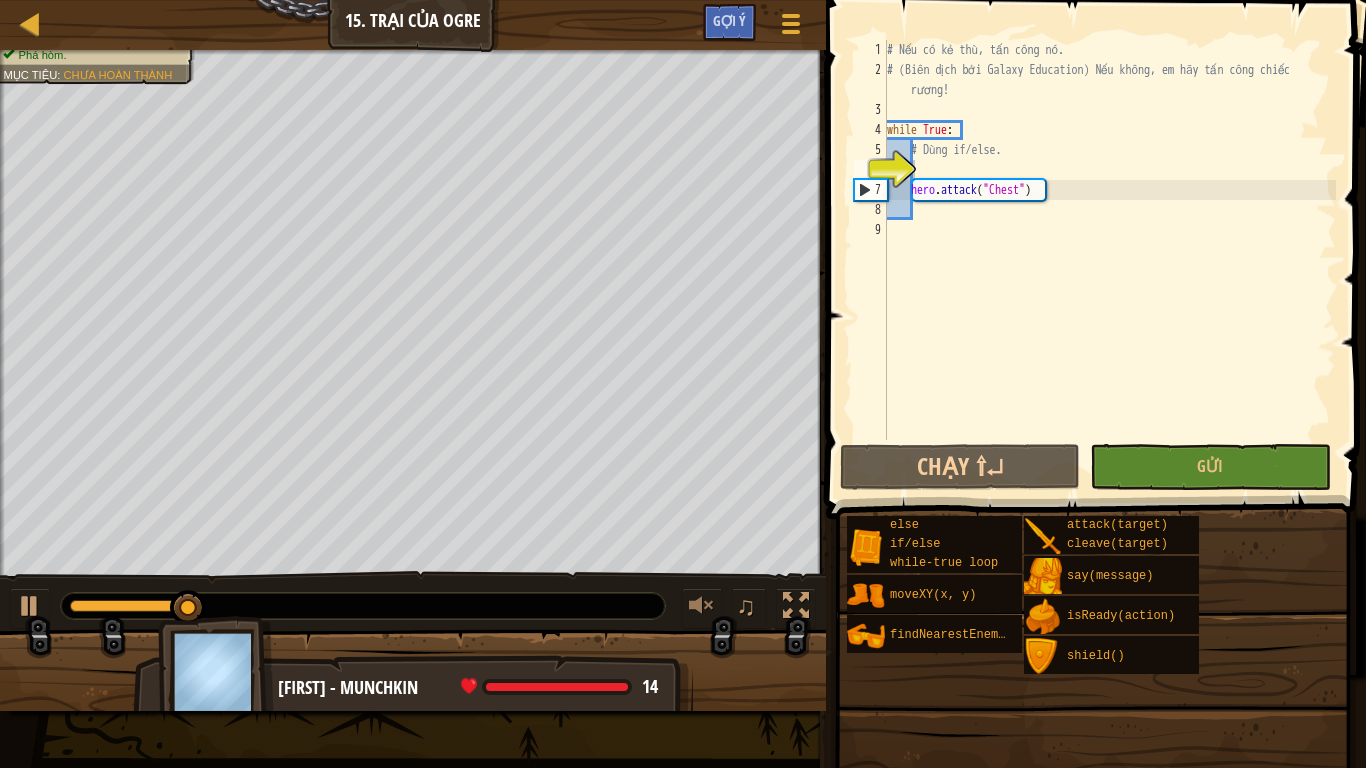 click on "# Nếu có kẻ thù, tấn công nó. # (Biên dịch bởi Galaxy Education) Nếu không, em hãy tấn công chiếc       rương! while   True :      # Dùng if/else.           hero . attack ( "Chest" )" at bounding box center [1109, 260] 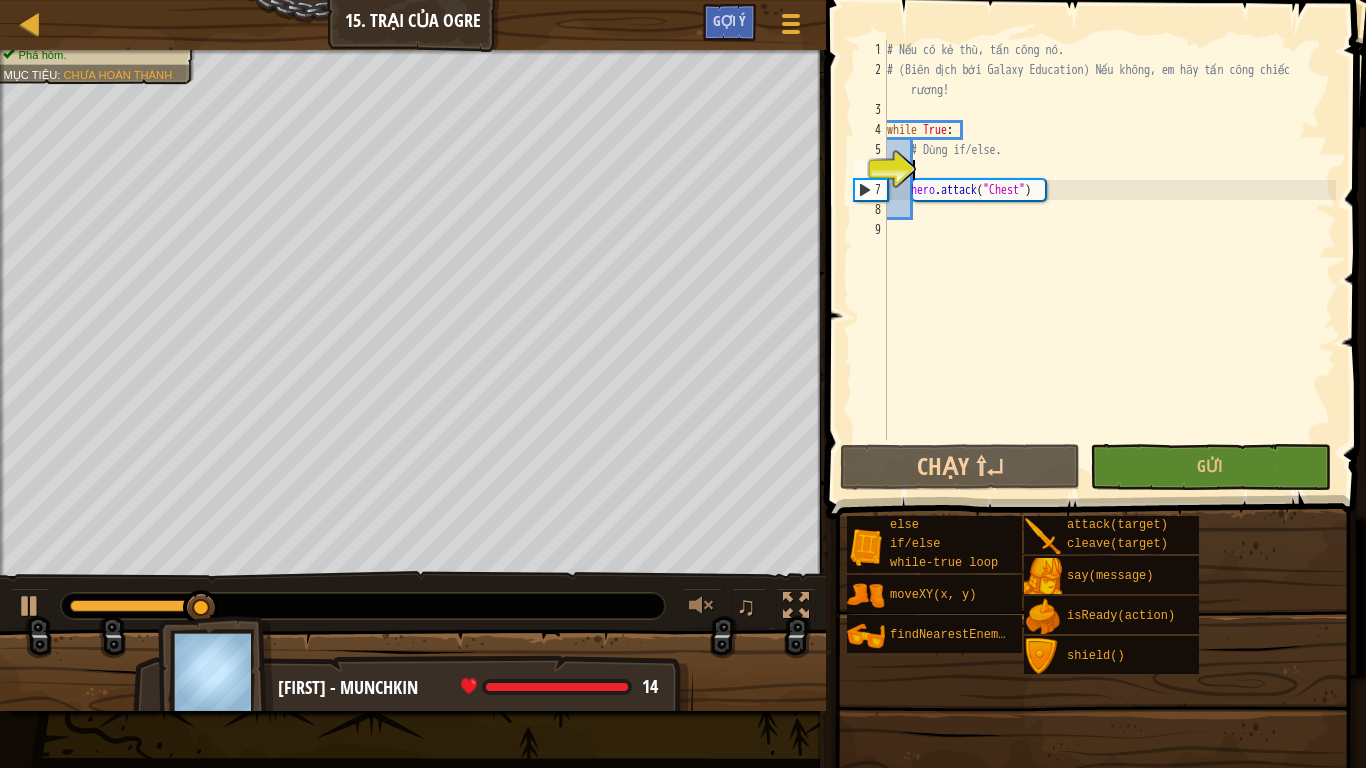 click on "# Nếu có kẻ thù, tấn công nó. # (Biên dịch bởi Galaxy Education) Nếu không, em hãy tấn công chiếc       rương! while   True :      # Dùng if/else.           hero . attack ( "Chest" )" at bounding box center [1109, 260] 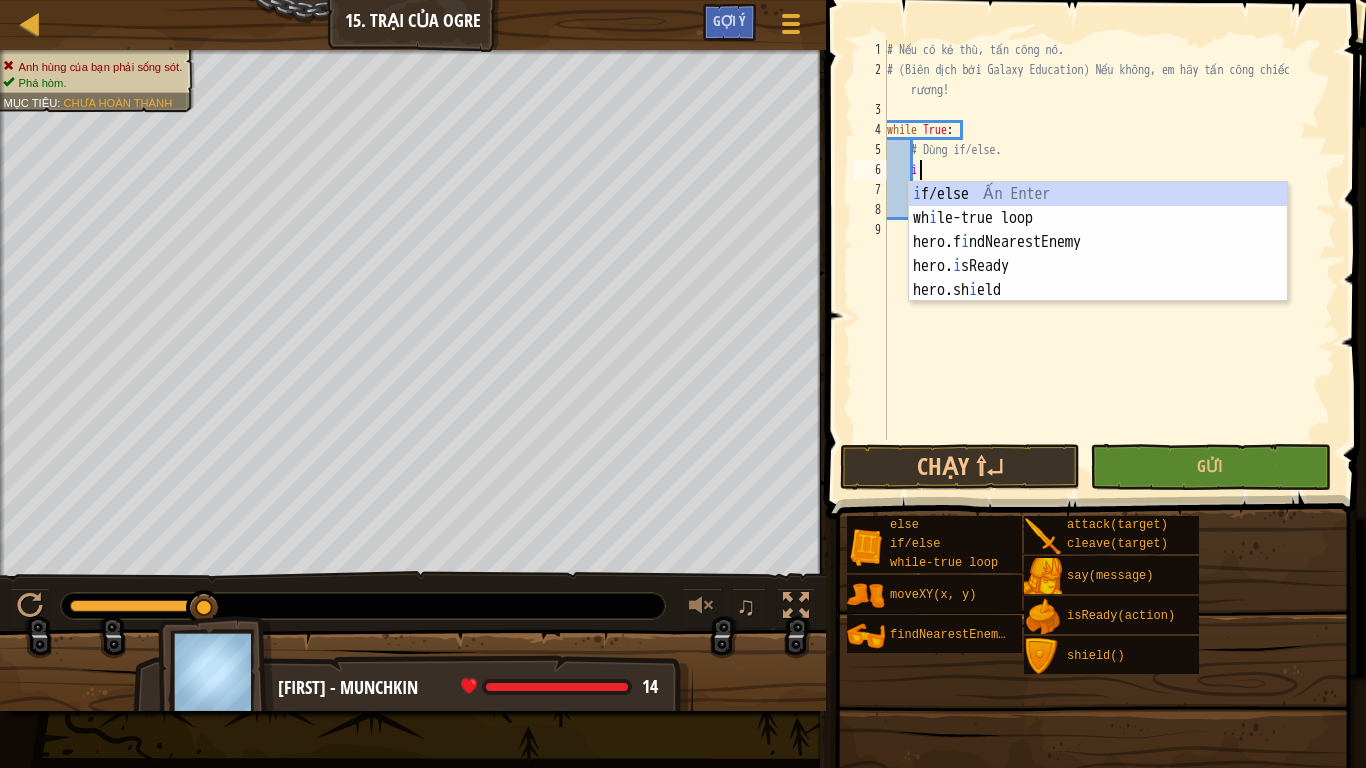 type on "i" 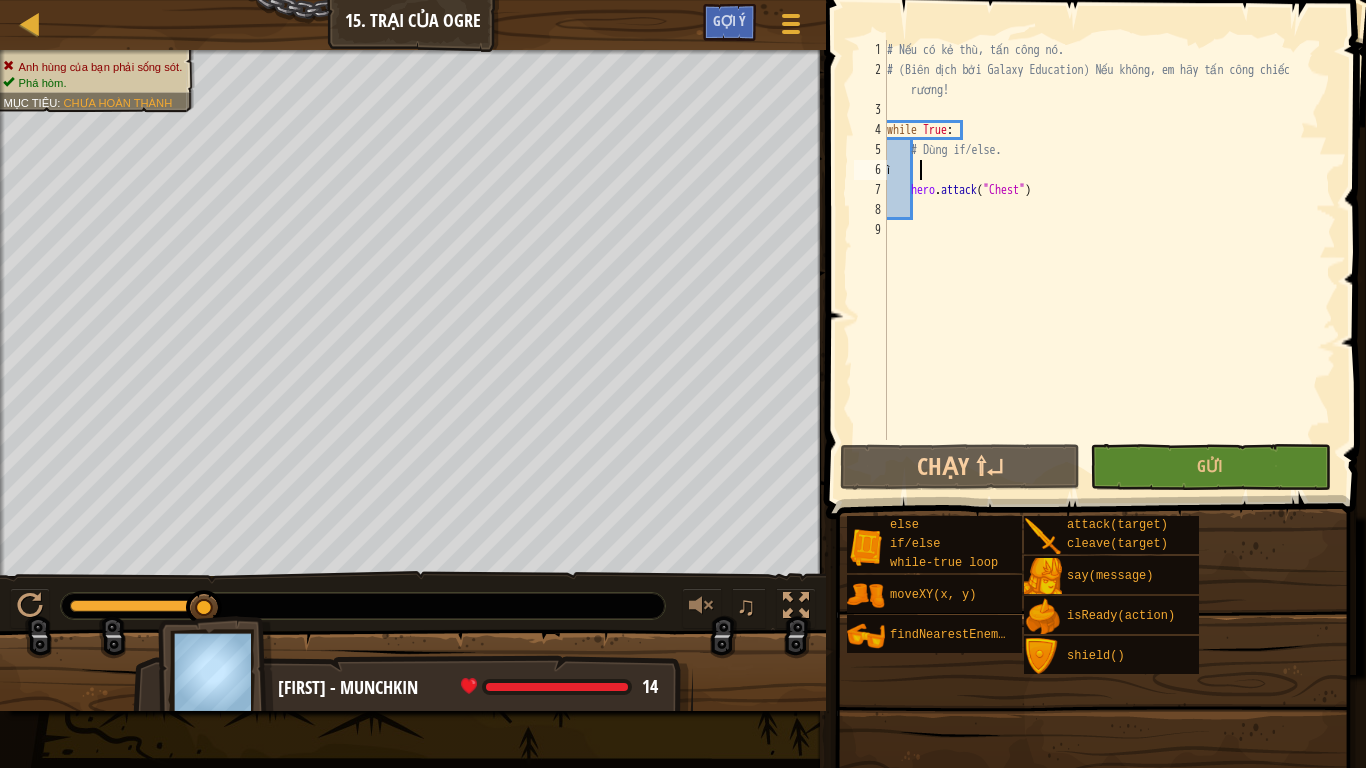 type on "ì" 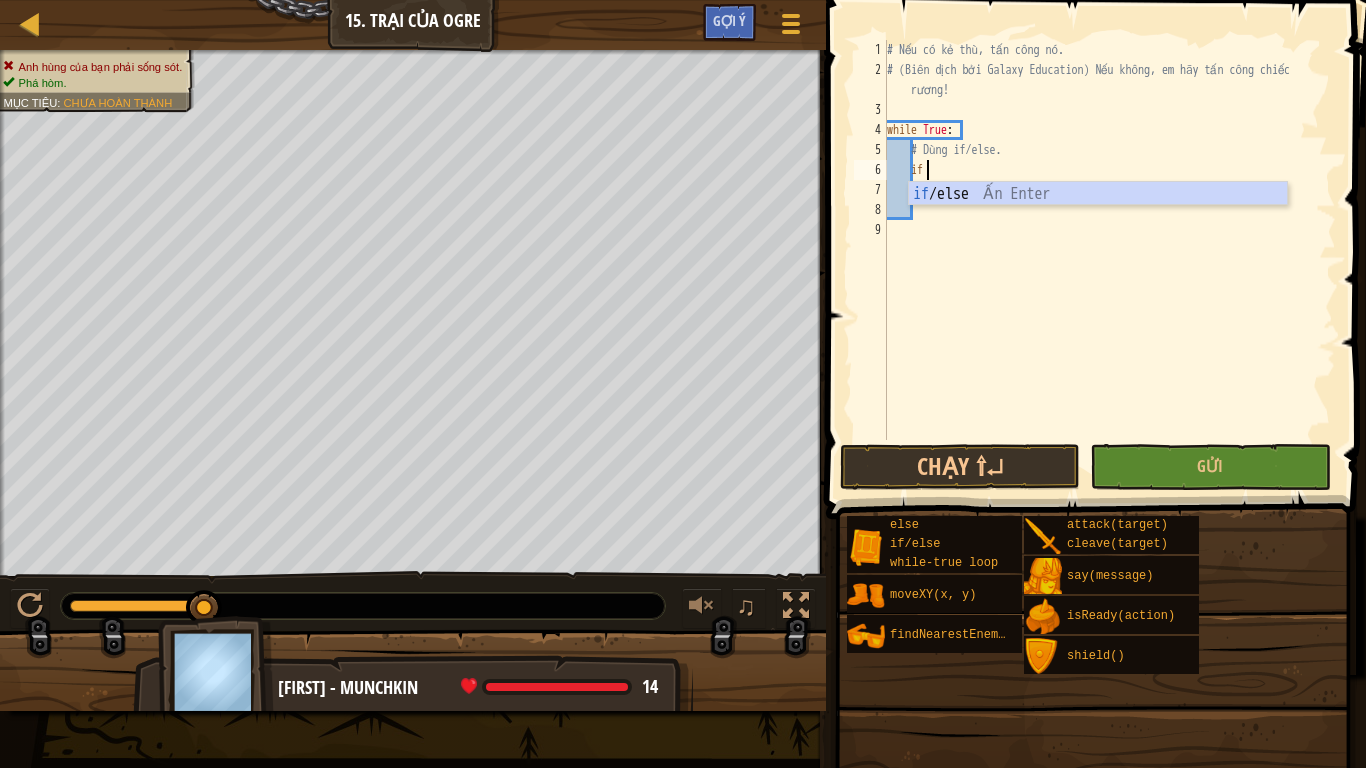 scroll, scrollTop: 9, scrollLeft: 2, axis: both 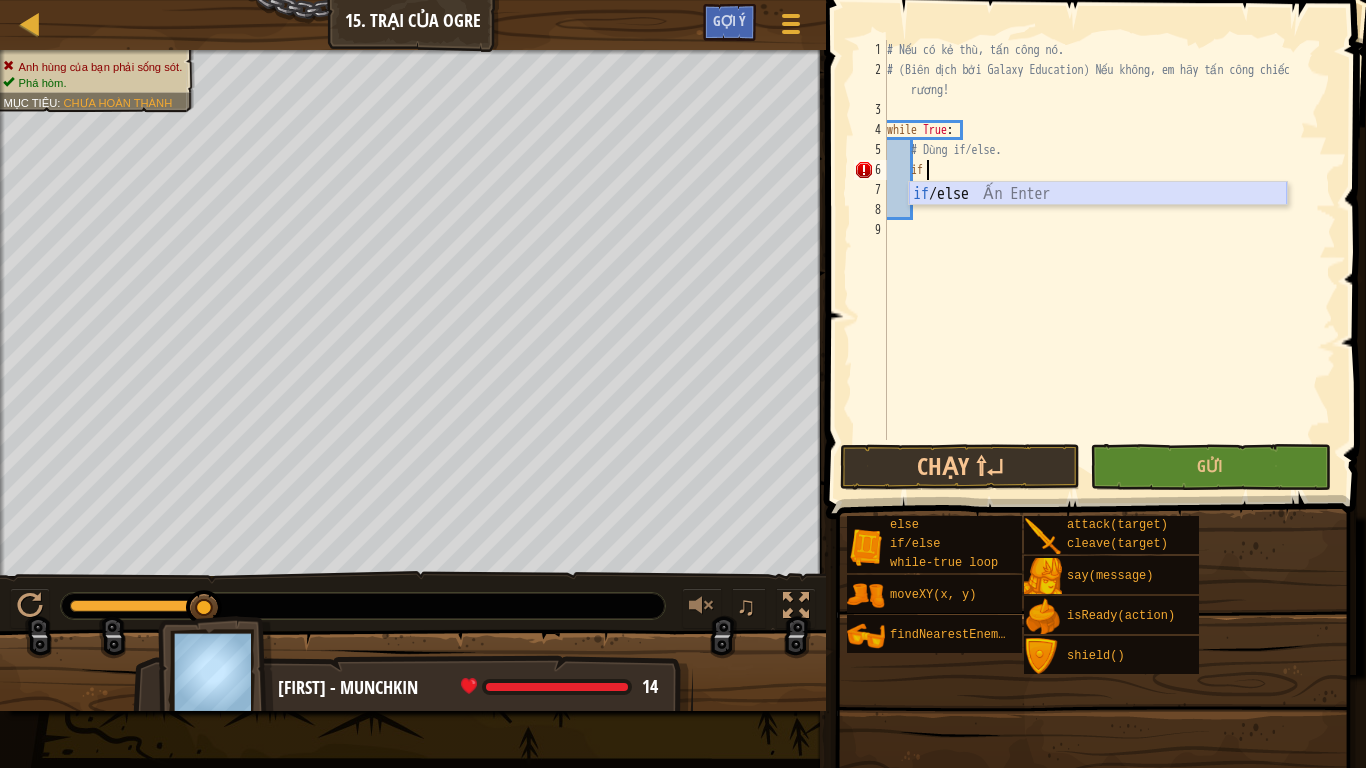 click on "if /else Ấn Enter" at bounding box center [1098, 218] 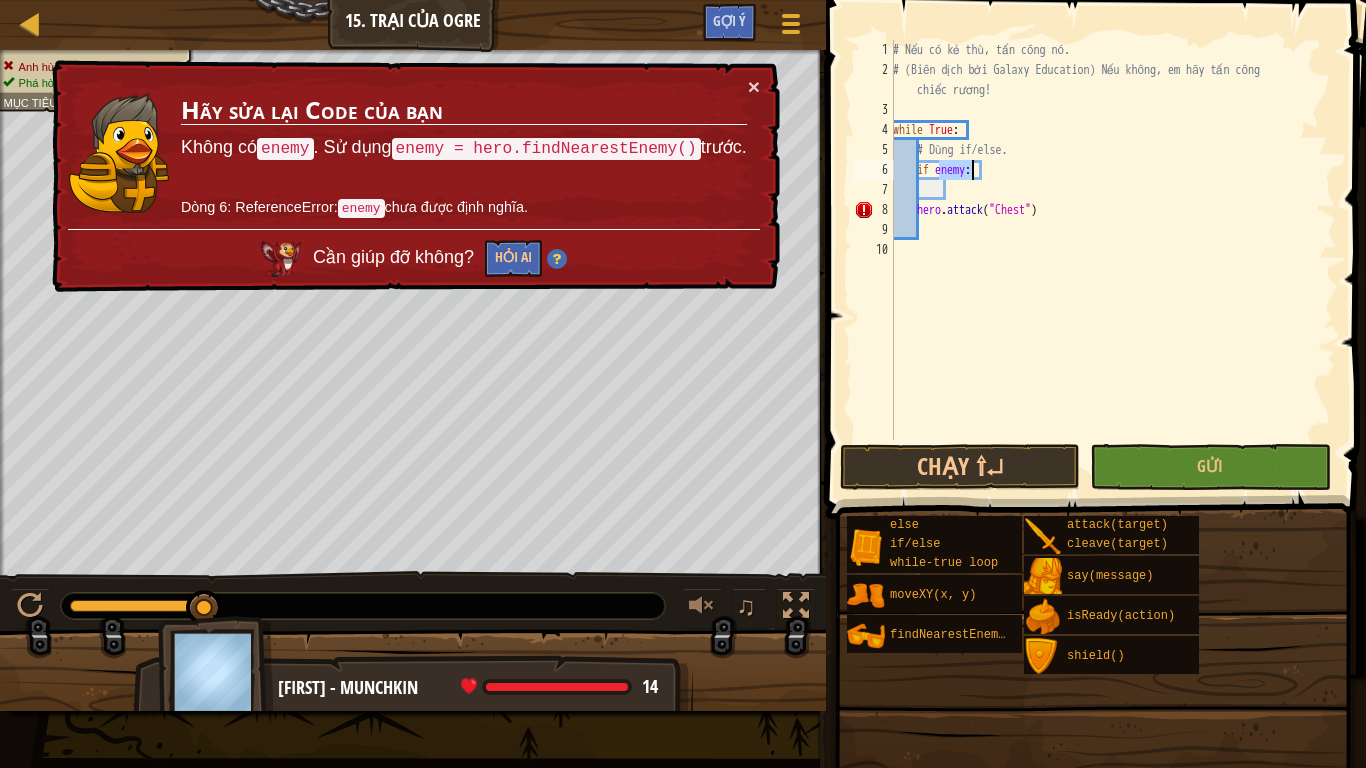 click on "# Nếu có kẻ địch, tấn công nó. # (Biên dịch bởi Galaxy Education) Nếu không, em hãy tấn công       chiếc rương! while   True :      # Dùng if/else.      if   enemy :               hero . attack ( "Chest" )" at bounding box center (1112, 260) 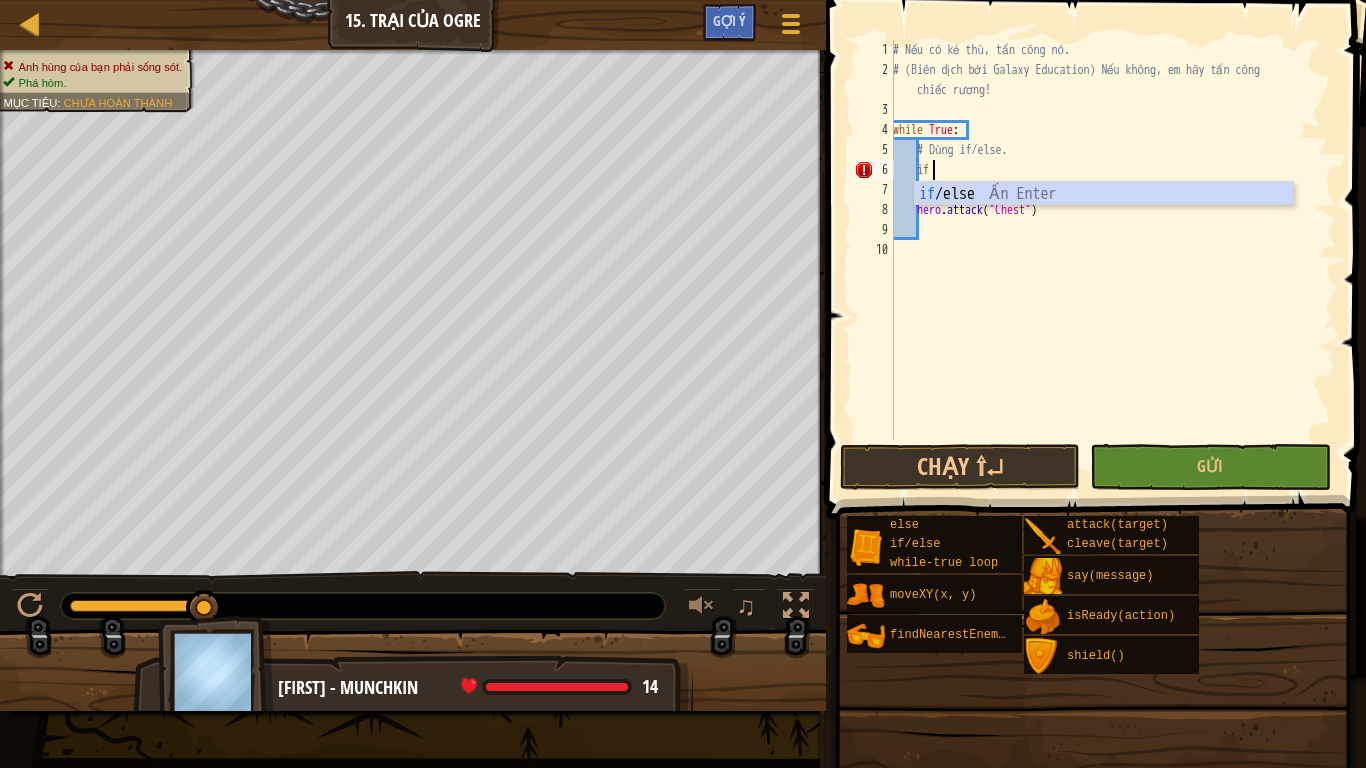 type on "i" 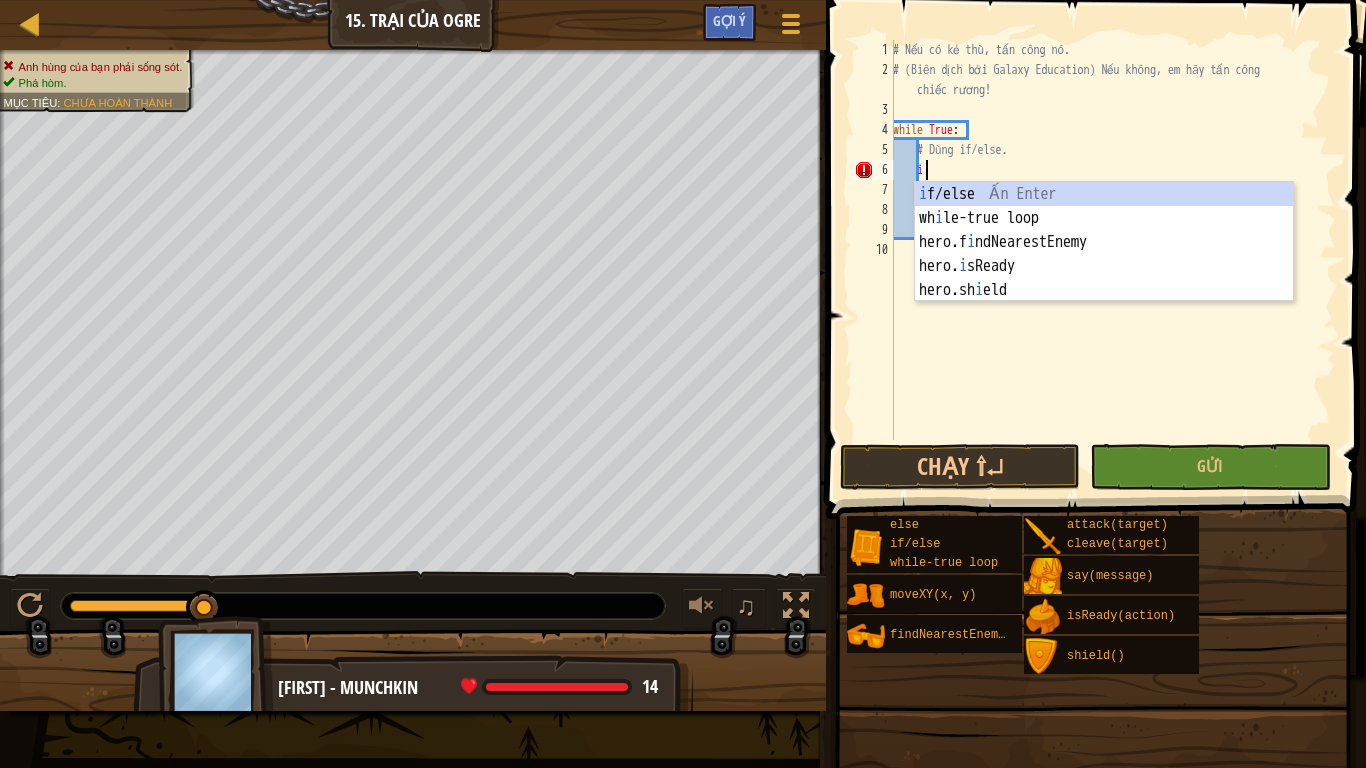 scroll, scrollTop: 9, scrollLeft: 1, axis: both 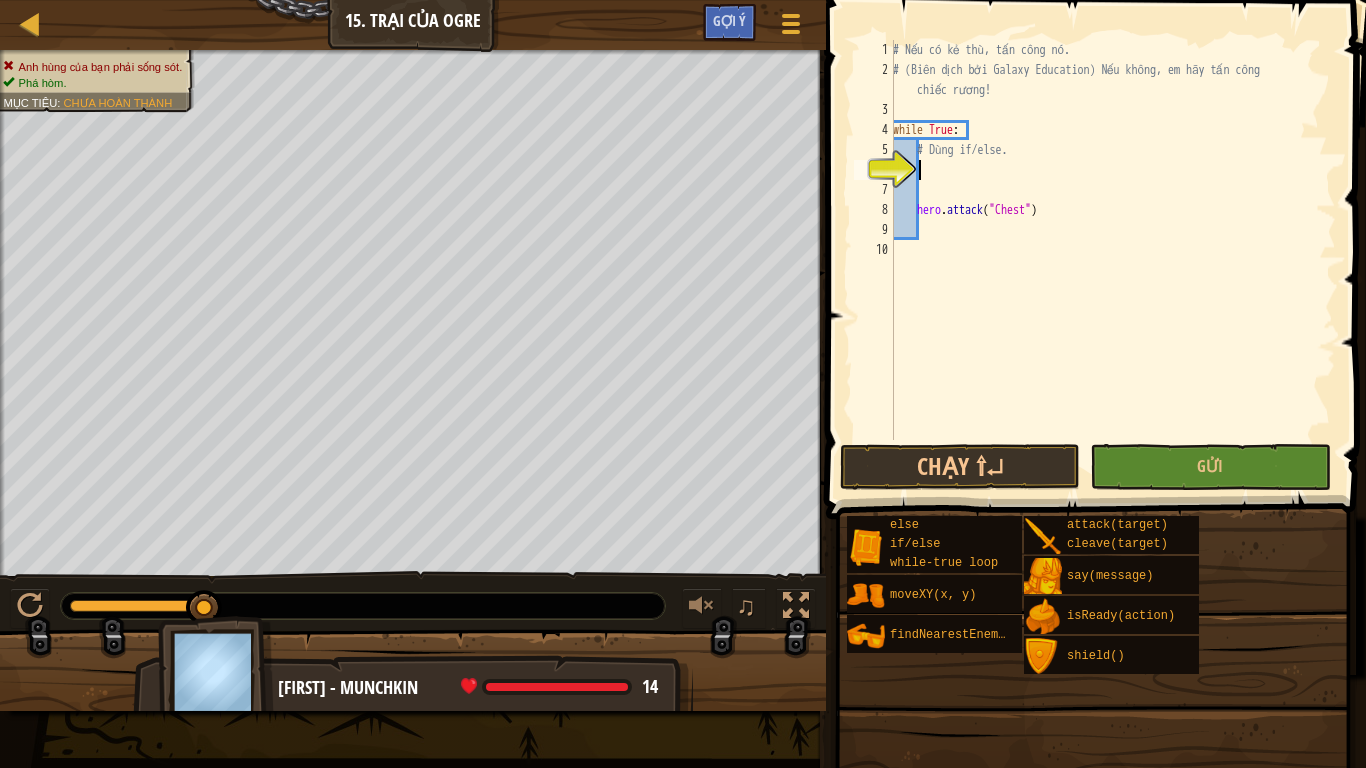 type on "h" 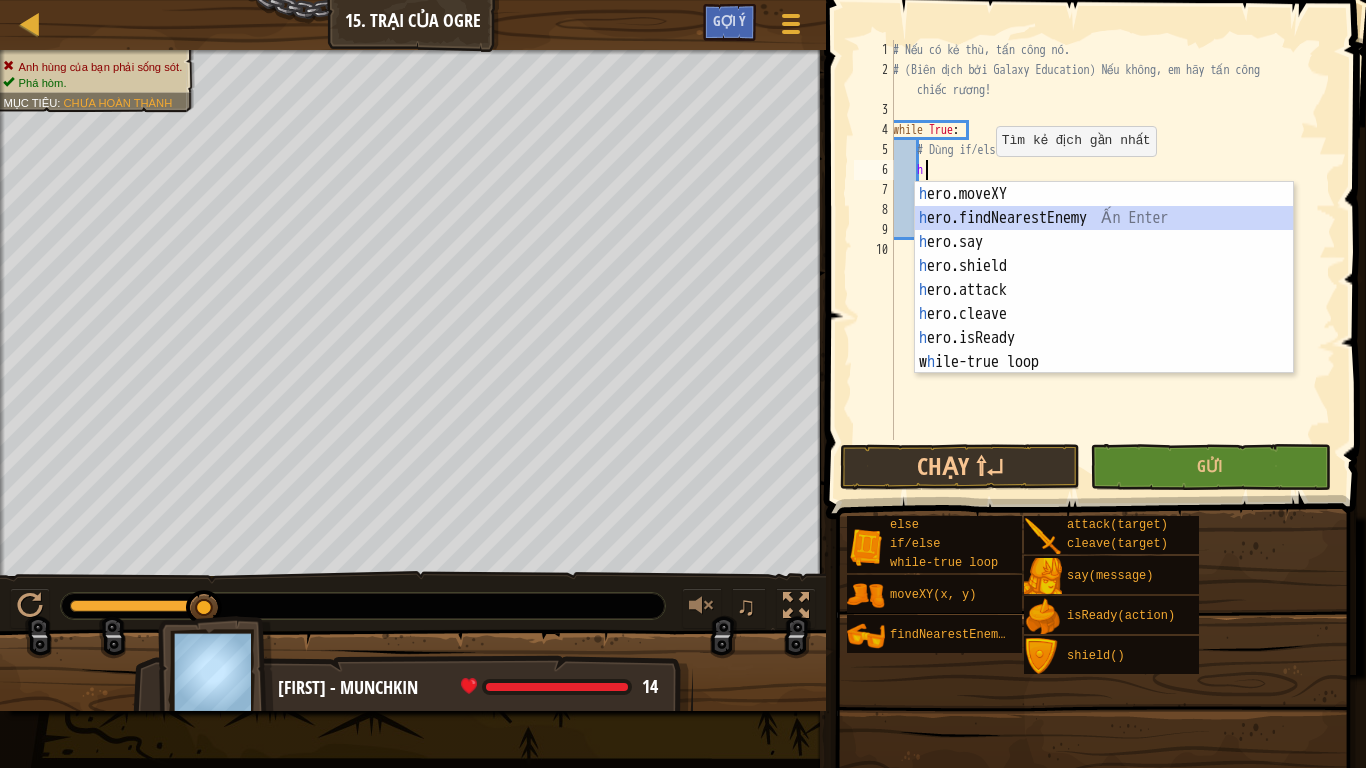 click on "h ero.moveXY Ấn Enter h ero.findNearestEnemy Ấn Enter h ero.say Ấn Enter h ero.shield Ấn Enter h ero.attack Ấn Enter h ero.cleave Ấn Enter h ero.isReady Ấn Enter w h ile-true loop Ấn Enter" at bounding box center (1104, 302) 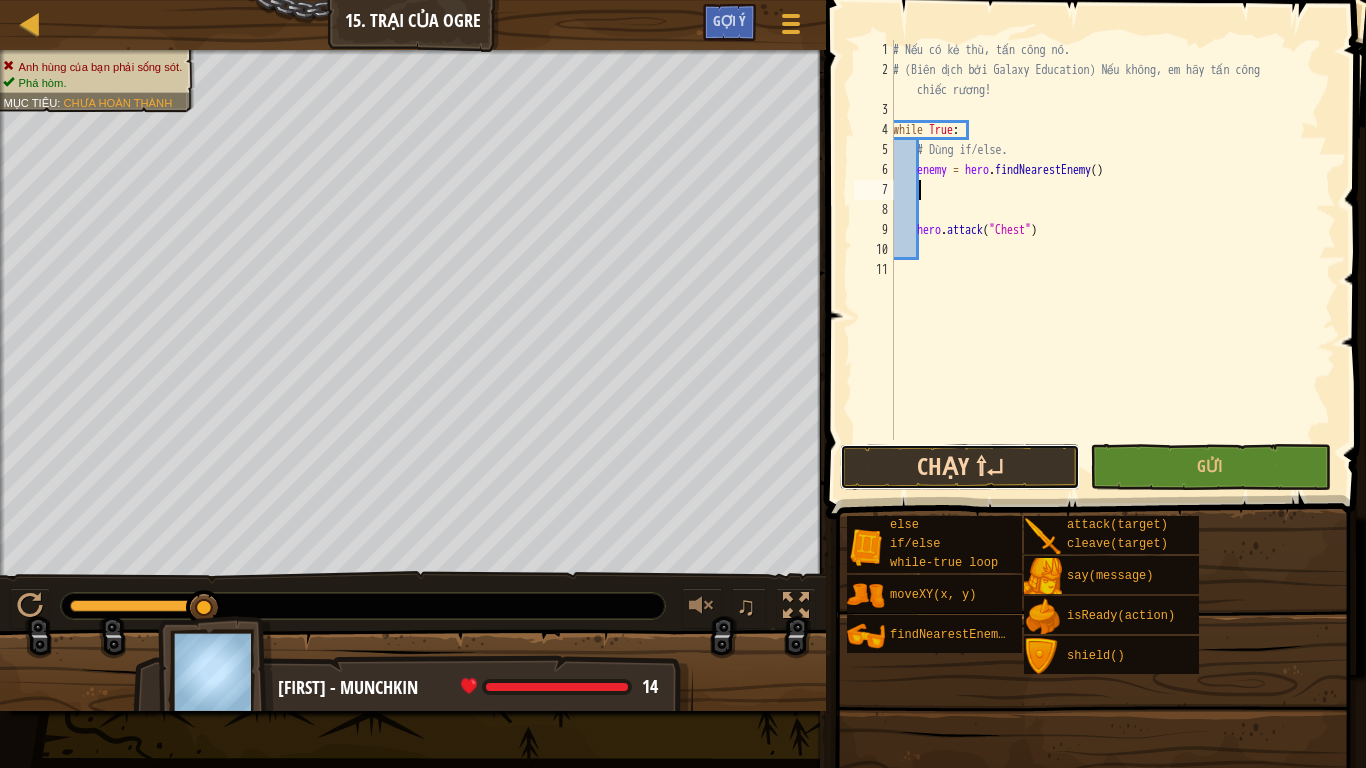 click on "Chạy ⇧↵" at bounding box center (960, 467) 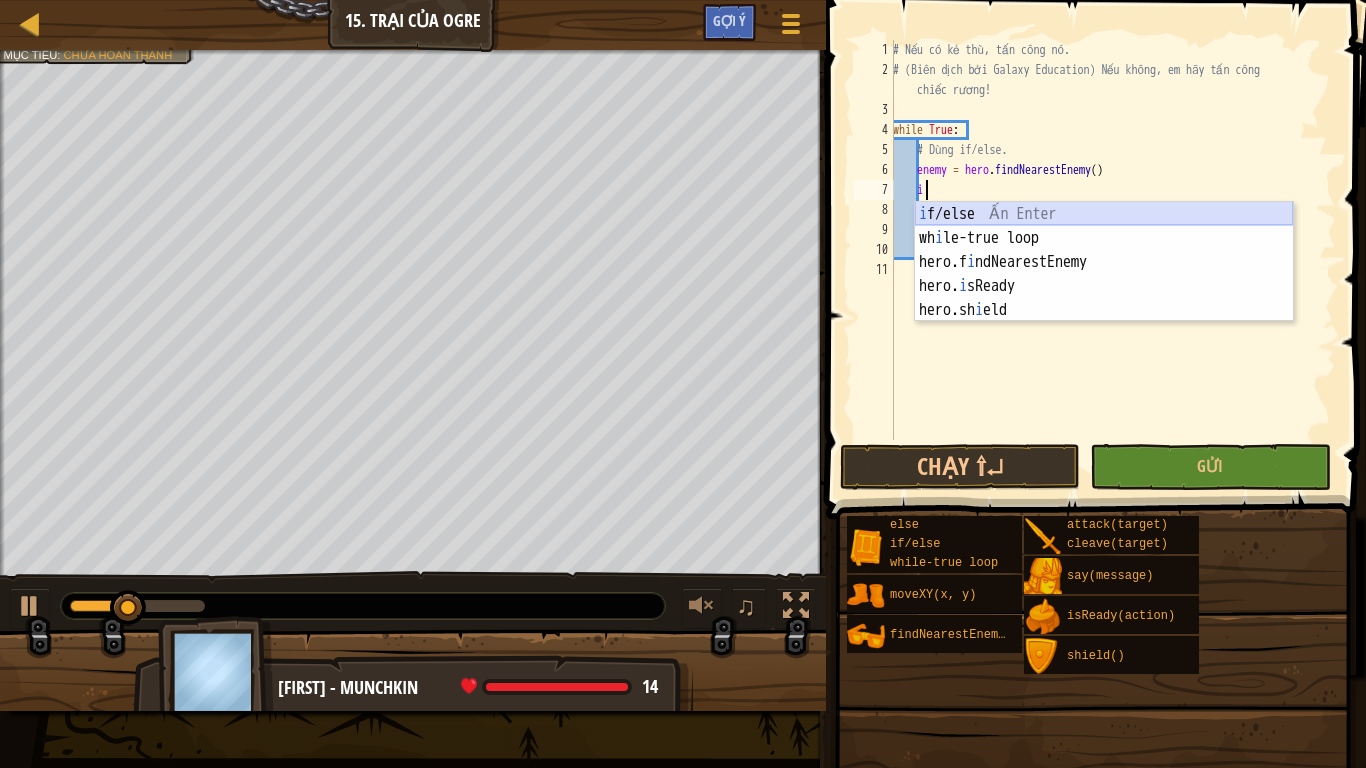 click on "i f/else Ấn Enter wh i le-true loop Ấn Enter hero.f i ndNearestEnemy Ấn Enter hero. i sReady Ấn Enter hero.sh i eld Ấn Enter" at bounding box center (1104, 286) 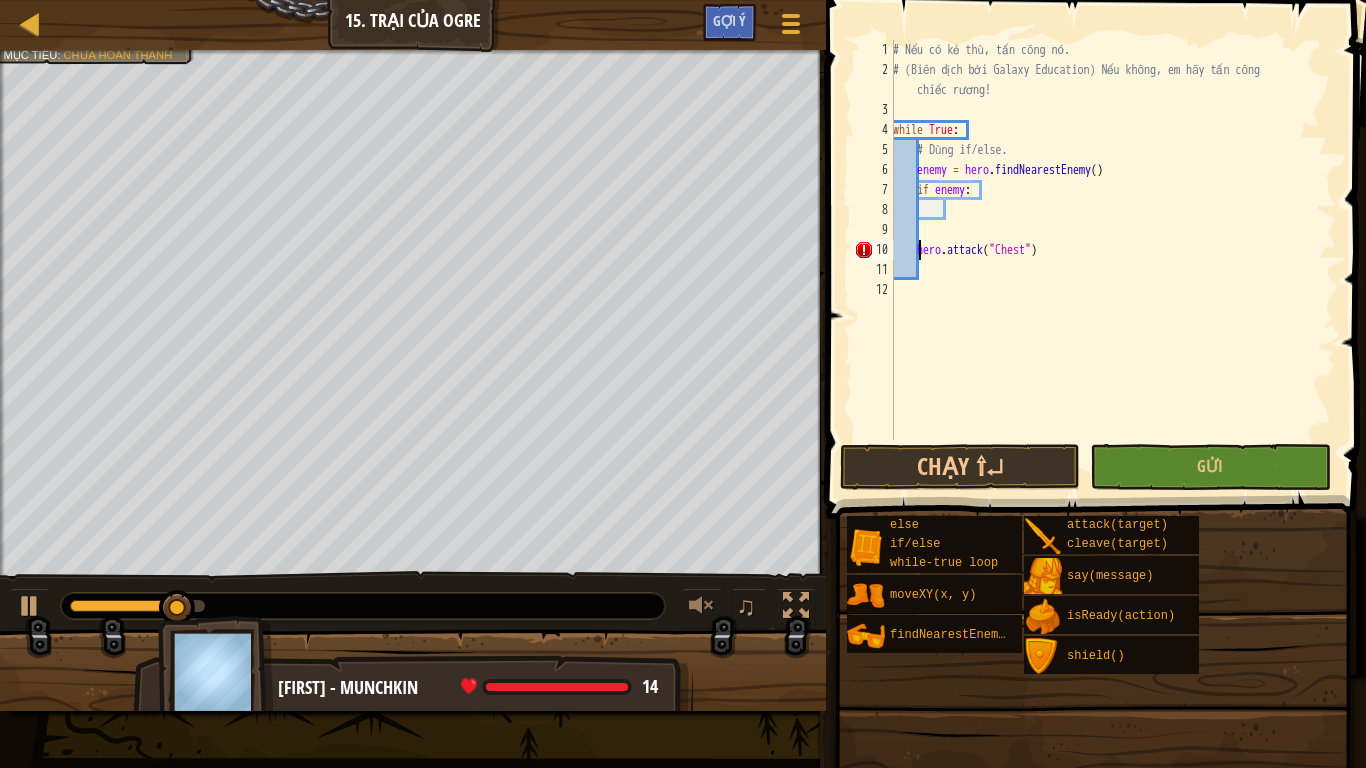 click on "# Nếu không (nếu chưa sẵn sàng chém), thực hiện tấn công bình thường.
enemy = hero.findNearestEnemy()
if enemy:
hero.attack("Chest")" at bounding box center (1112, 260) 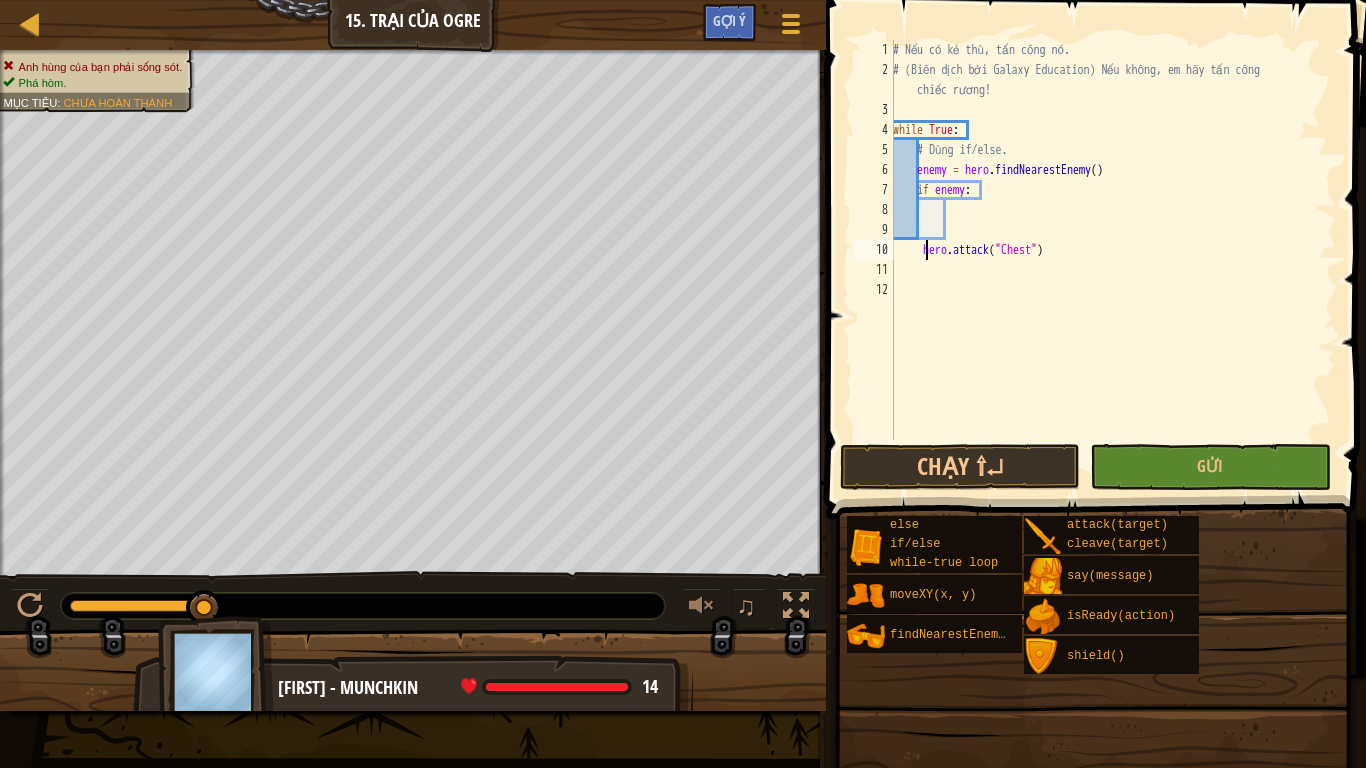 type on "hero.attack("Chest")" 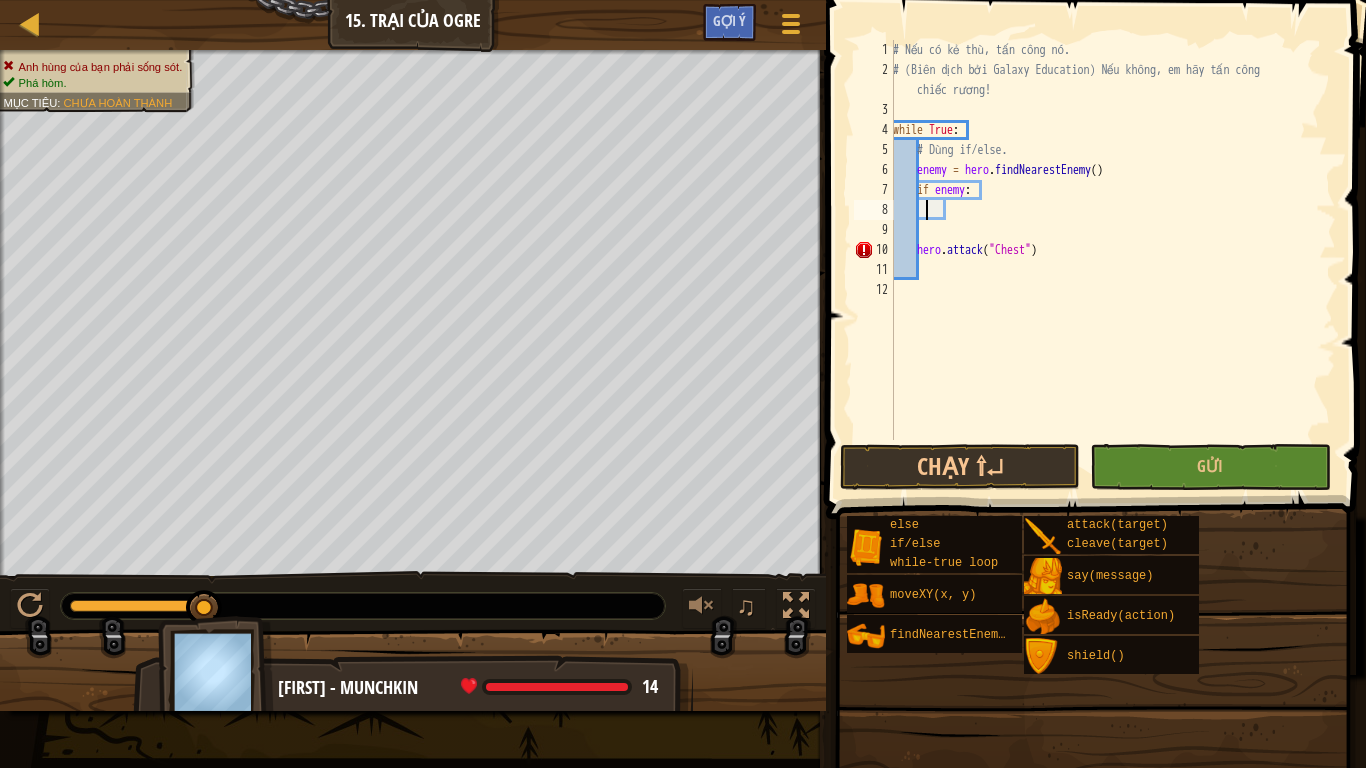 click on "# Nếu không (nếu chưa sẵn sàng chém), thực hiện tấn công bình thường.
enemy = hero.findNearestEnemy()
if enemy:
hero.attack("Chest")" at bounding box center [1112, 260] 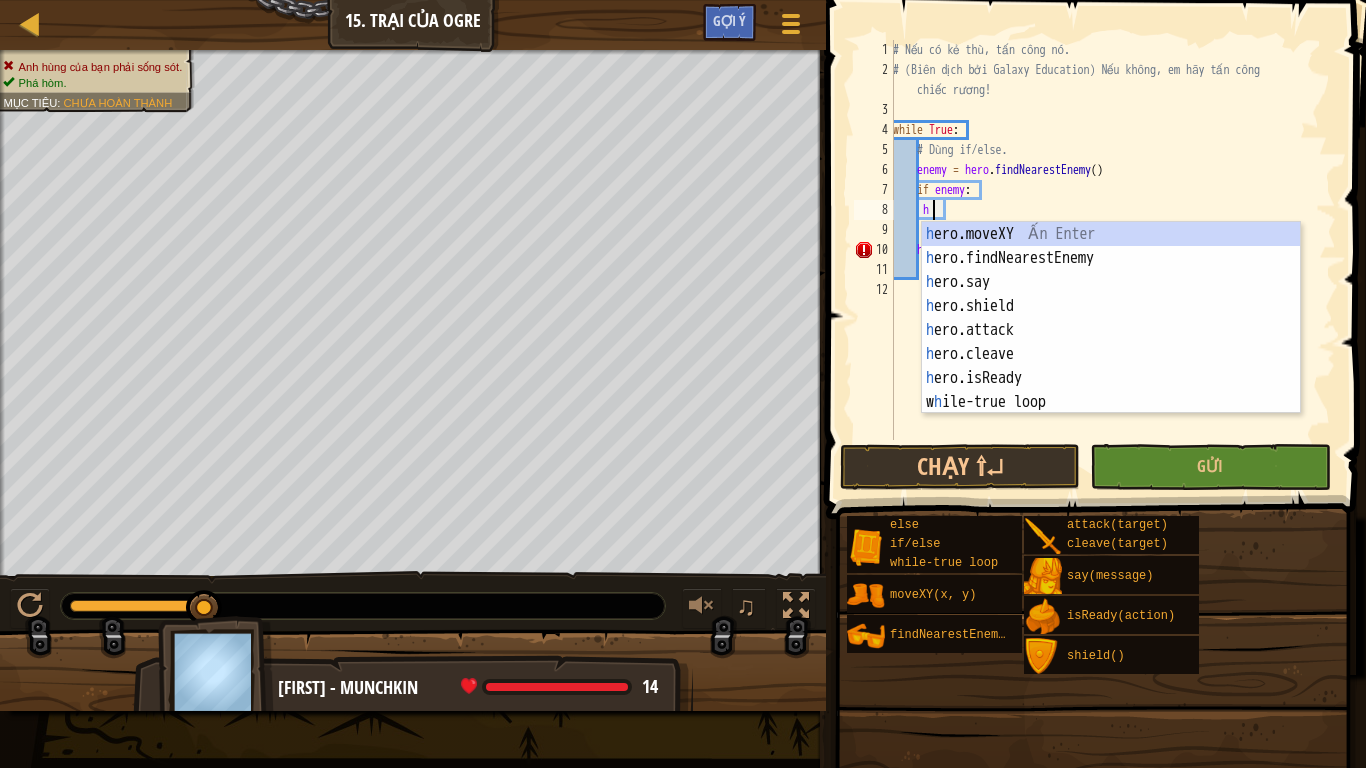 scroll, scrollTop: 9, scrollLeft: 3, axis: both 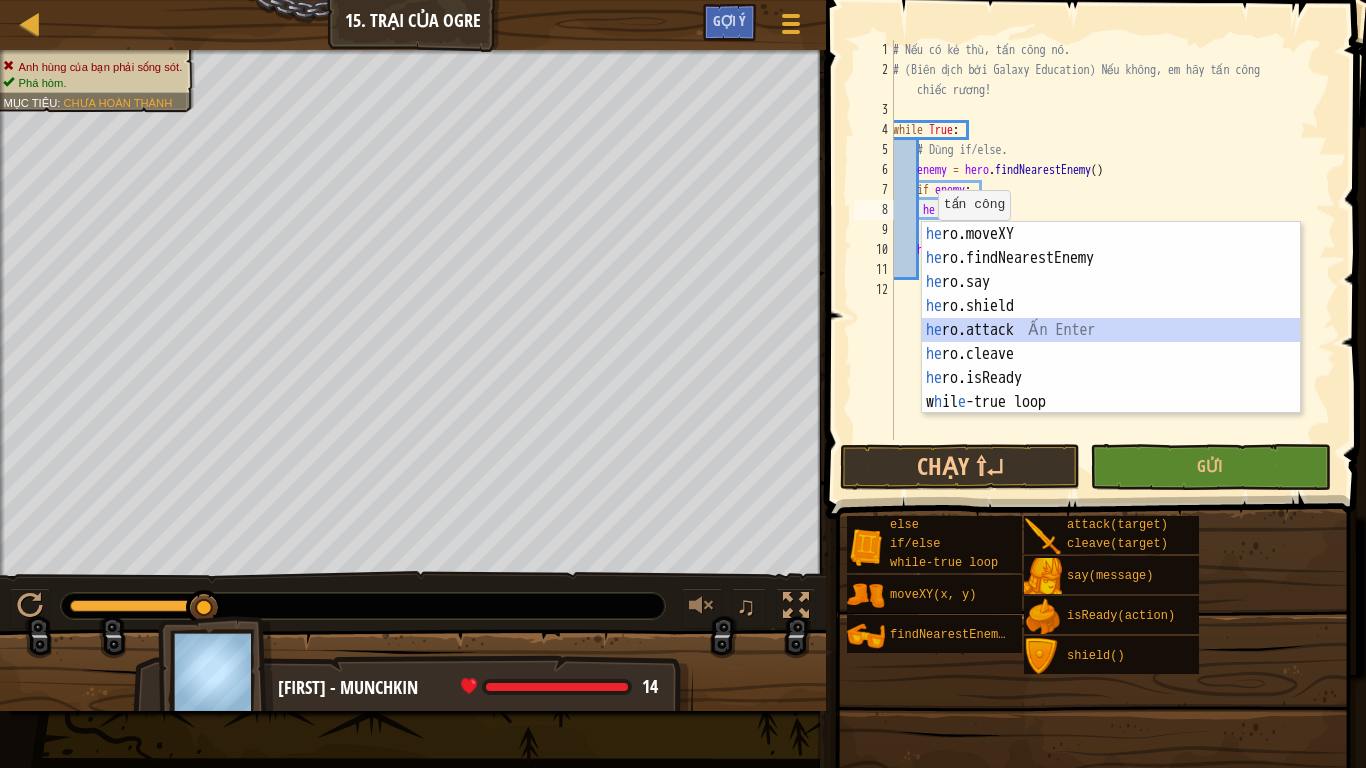 click on "he ro.moveXY Ấn Enter he ro.findNearestEnemy Ấn Enter he ro.say Ấn Enter he ro.shield Ấn Enter he ro.attack Ấn Enter he ro.cleave Ấn Enter he ro.isReady Ấn Enter w h il e -true loop Ấn Enter" at bounding box center (1111, 342) 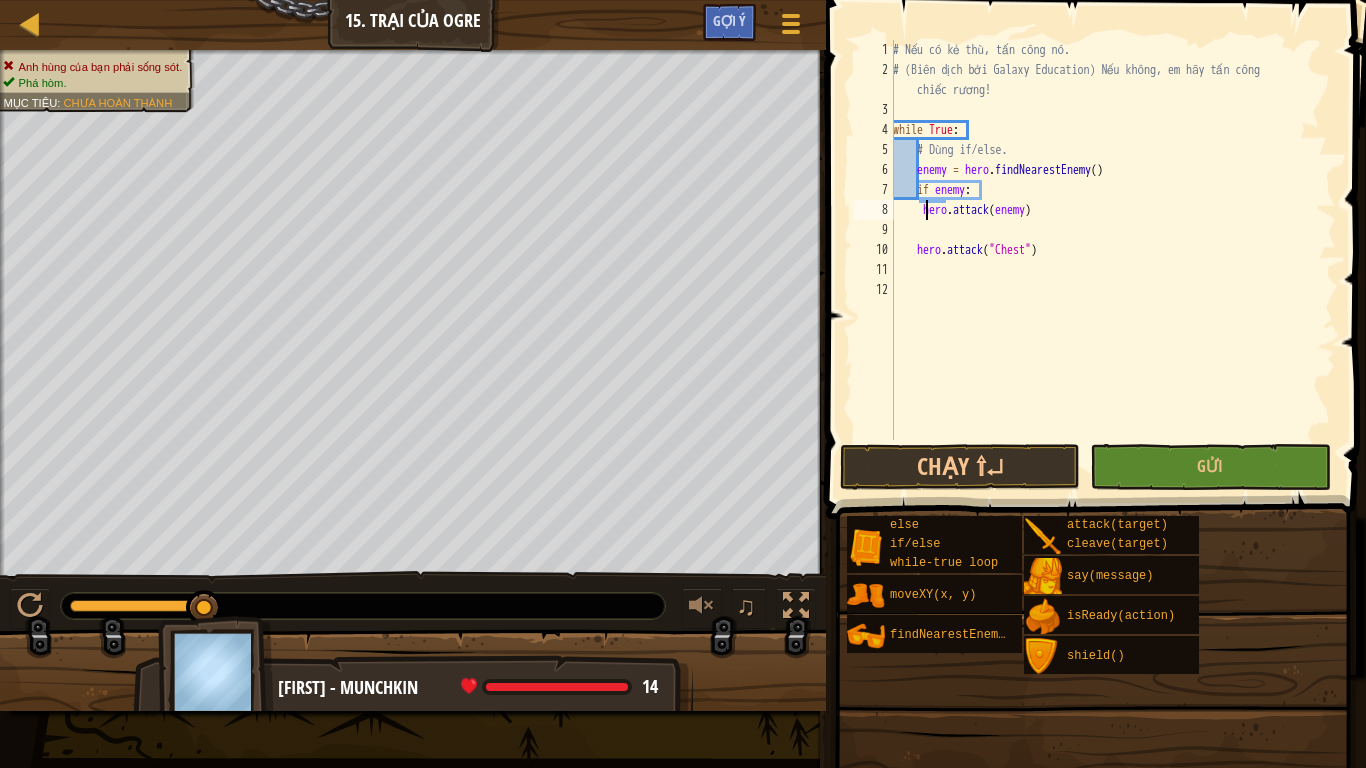 click on "# Nếu có kẻ thù, tấn công nó. # (Biên dịch bởi Galaxy Education) Nếu không, em hãy tấn công       chiếc rương! while   True :      # Dùng if/else.      enemy   =   hero . findNearestEnemy ( )      if   enemy :       hero . attack ( enemy )                   hero . attack ( "Chest" )" at bounding box center (1112, 260) 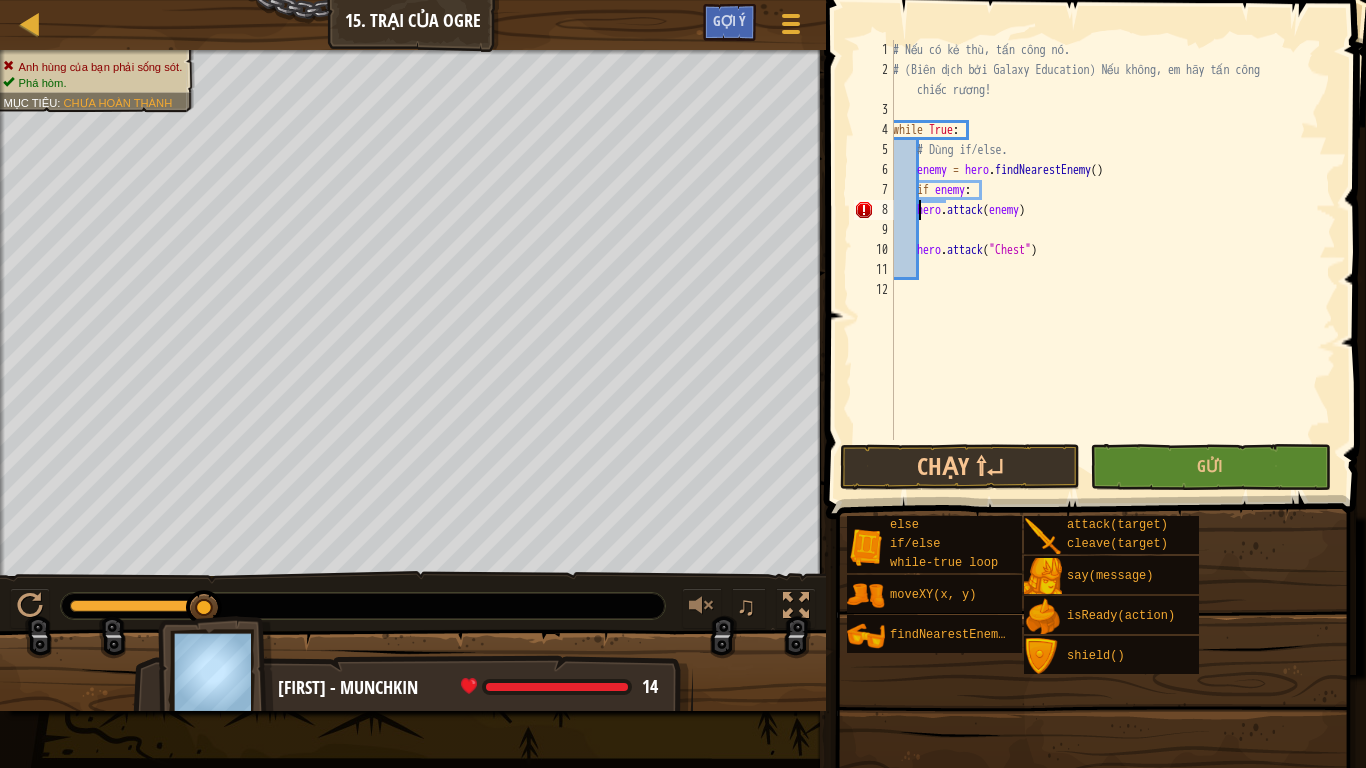 click on "# Nếu có kẻ thù, tấn công nó. # (Biên dịch bởi Galaxy Education) Nếu không, em hãy tấn công       chiếc rương! while   True :      # Dùng if/else.      enemy   =   hero . findNearestEnemy ( )      if   enemy :      hero . attack ( enemy )                   hero . attack ( "Chest" )" at bounding box center [1112, 260] 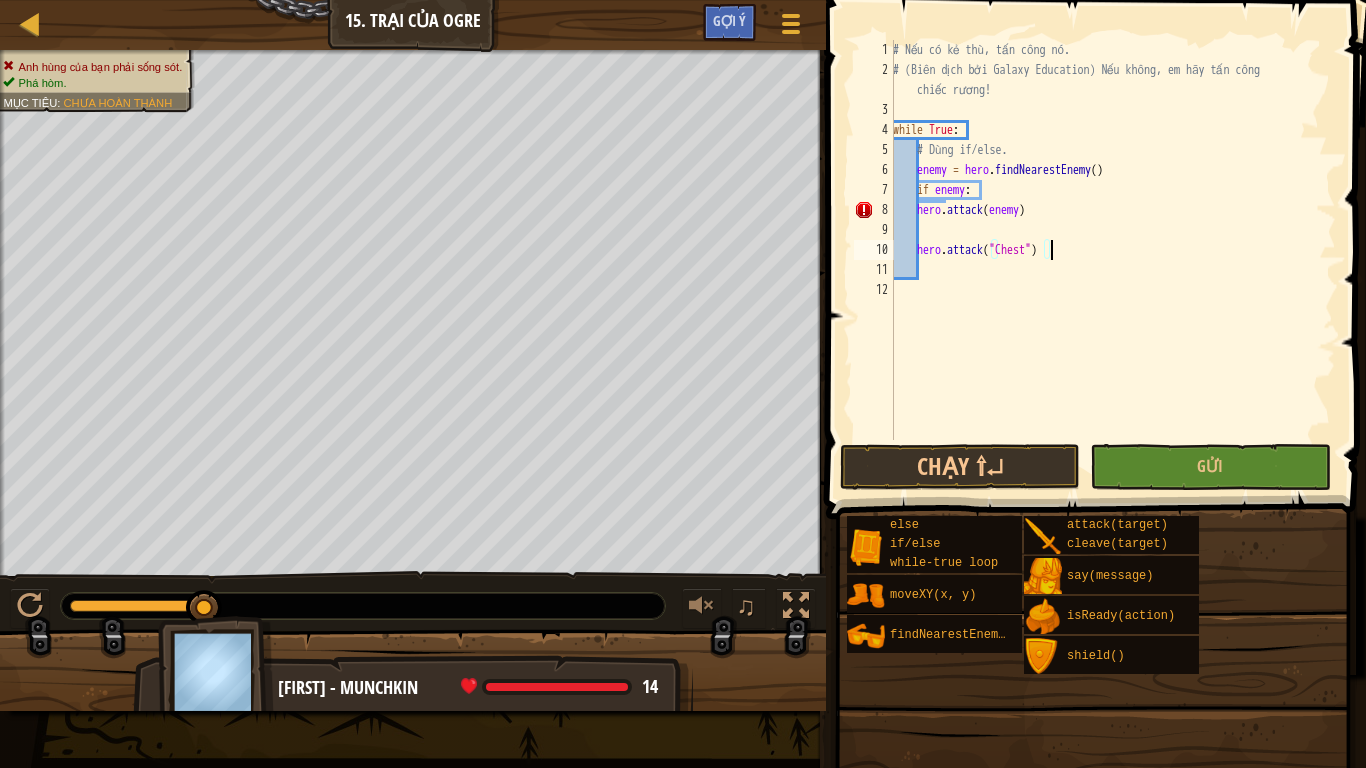 click on "# Nếu có kẻ thù, tấn công nó. # (Biên dịch bởi Galaxy Education) Nếu không, em hãy tấn công       chiếc rương! while   True :      # Dùng if/else.      enemy   =   hero . findNearestEnemy ( )      if   enemy :      hero . attack ( enemy )                   hero . attack ( "Chest" )" at bounding box center [1112, 260] 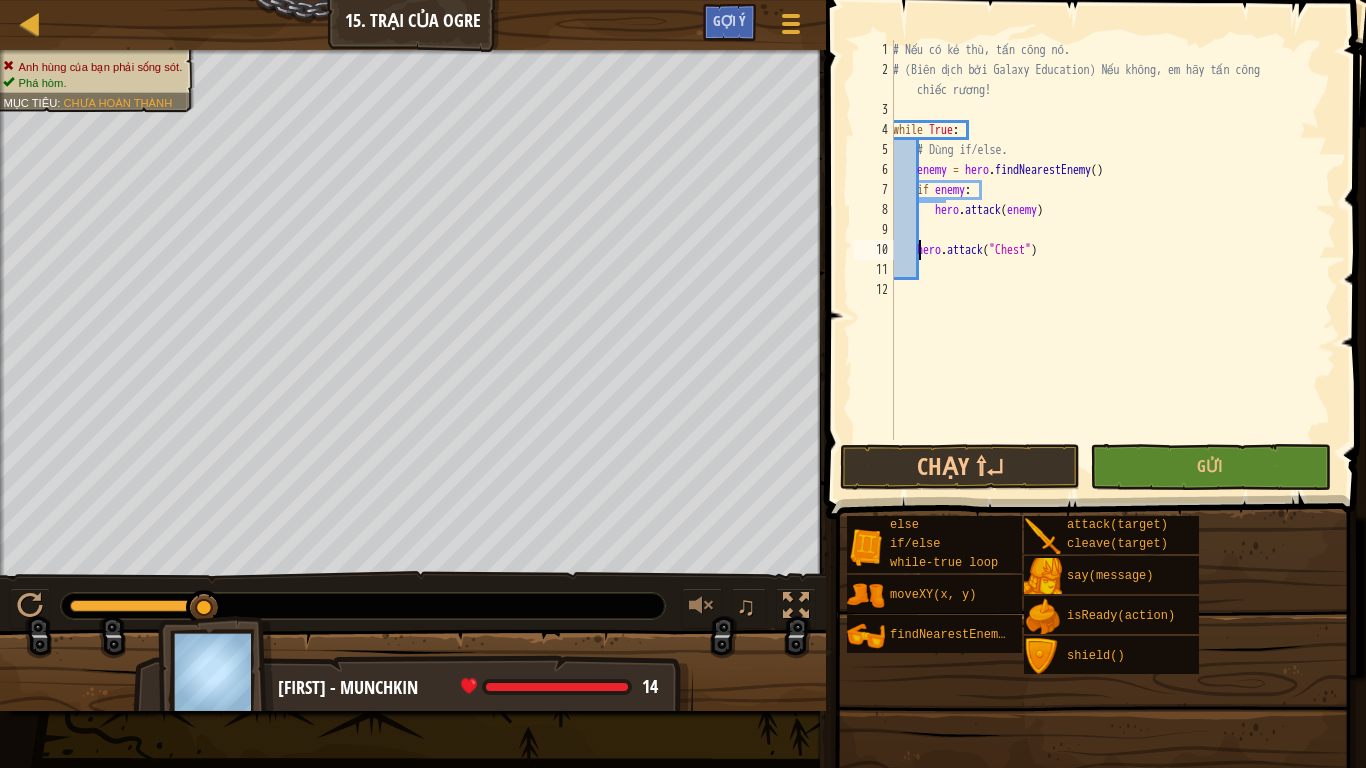 click on "# Nếu có kẻ thù, tấn công nó. # (Biên dịch bởi Galaxy Education) Nếu không, em hãy tấn công       chiếc rương! while   True :      # Dùng if/else.      enemy   =   hero . findNearestEnemy ( )      if   enemy :         hero . attack ( enemy )                   hero . attack ( "Chest" )" at bounding box center [1112, 260] 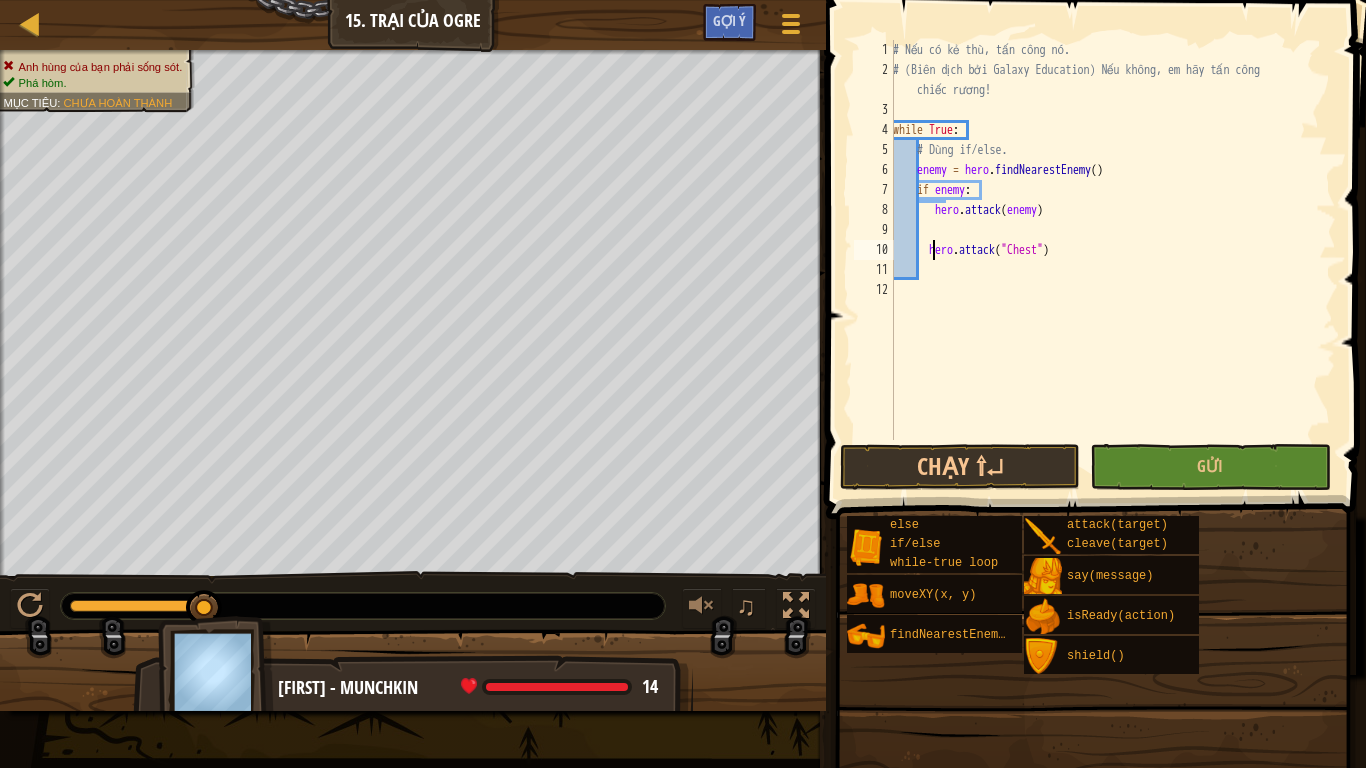 type on "hero.attack("Chest")" 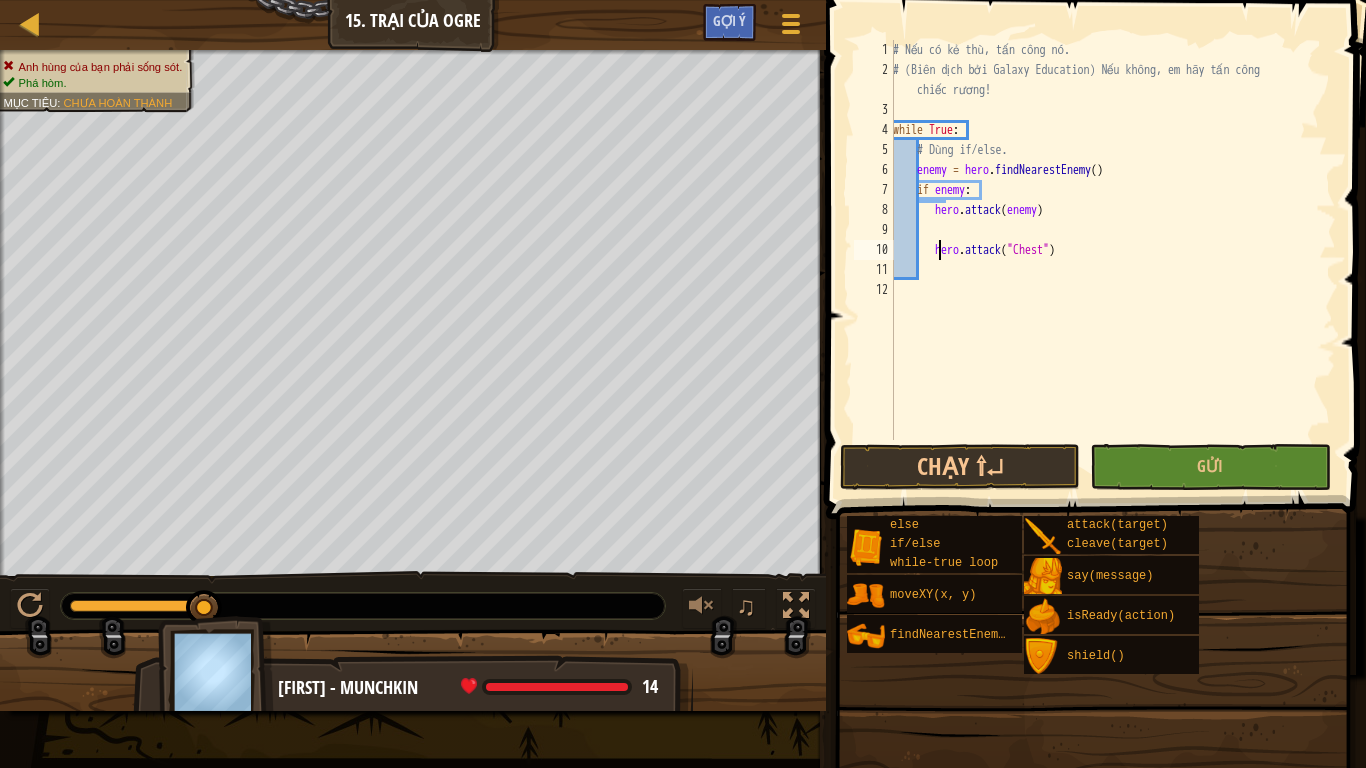 click on "# Nếu có kẻ thù, tấn công nó. # (Biên dịch bởi Galaxy Education) Nếu không, em hãy tấn công       chiếc rương! while   True :      # Dùng if/else.      enemy   =   hero . findNearestEnemy ( )      if   enemy :         hero . attack ( enemy )                      hero . attack ( "Chest" )" at bounding box center (1112, 260) 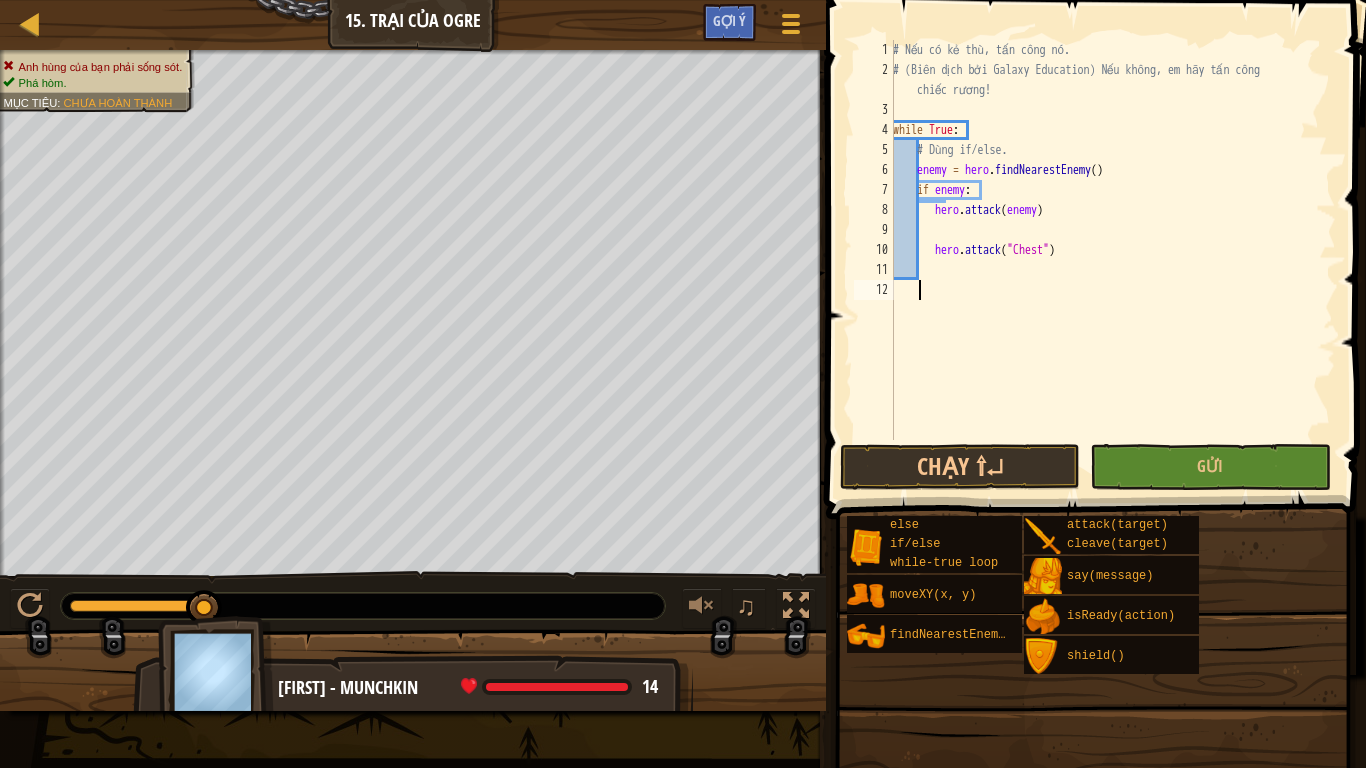 scroll, scrollTop: 9, scrollLeft: 1, axis: both 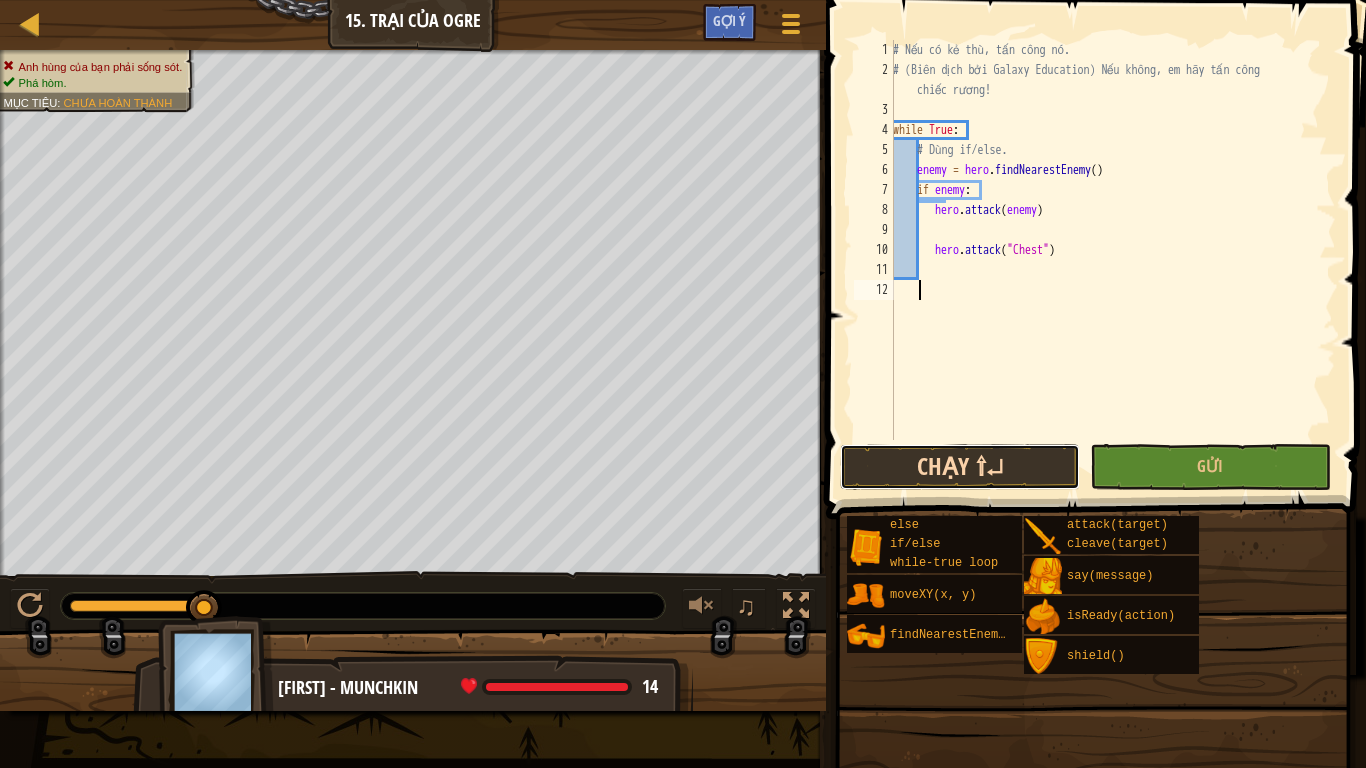click on "Chạy ⇧↵" at bounding box center (960, 467) 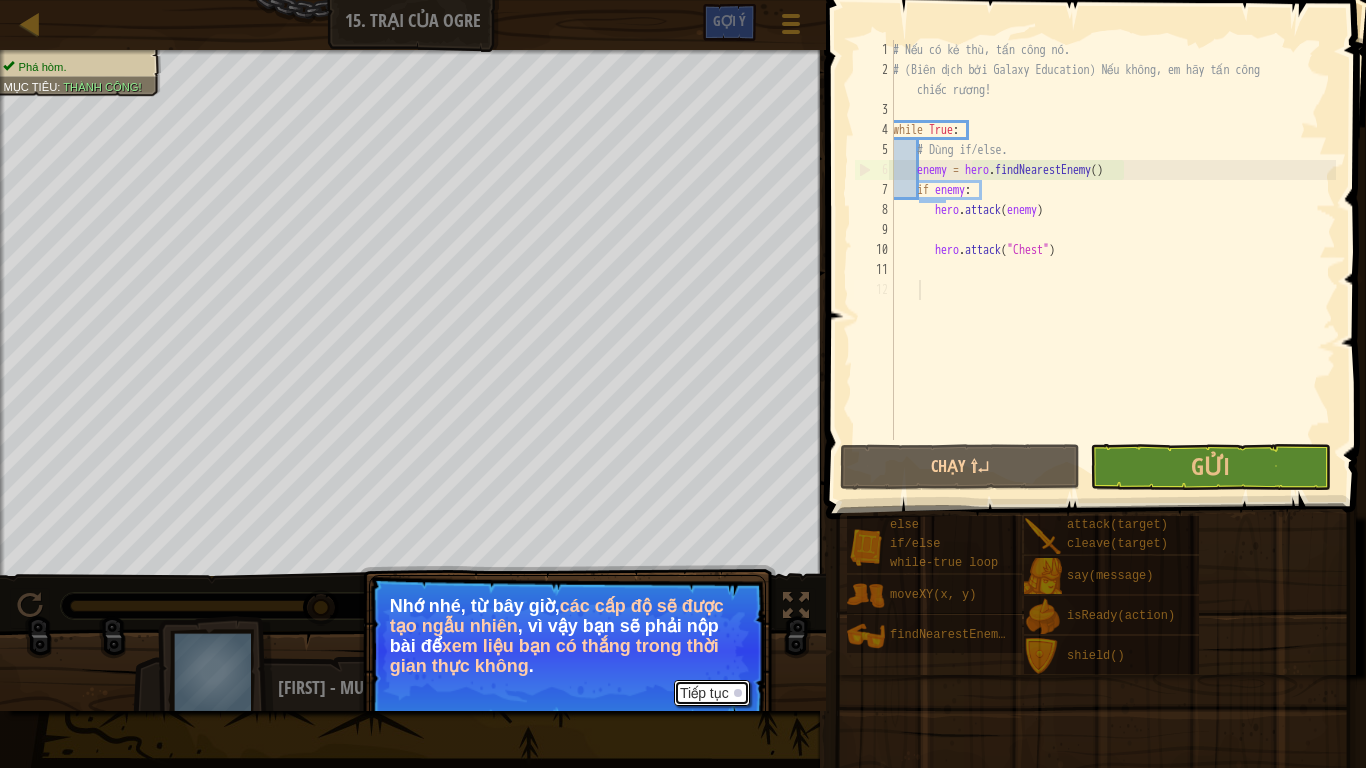 click on "Tiếp tục" at bounding box center [712, 693] 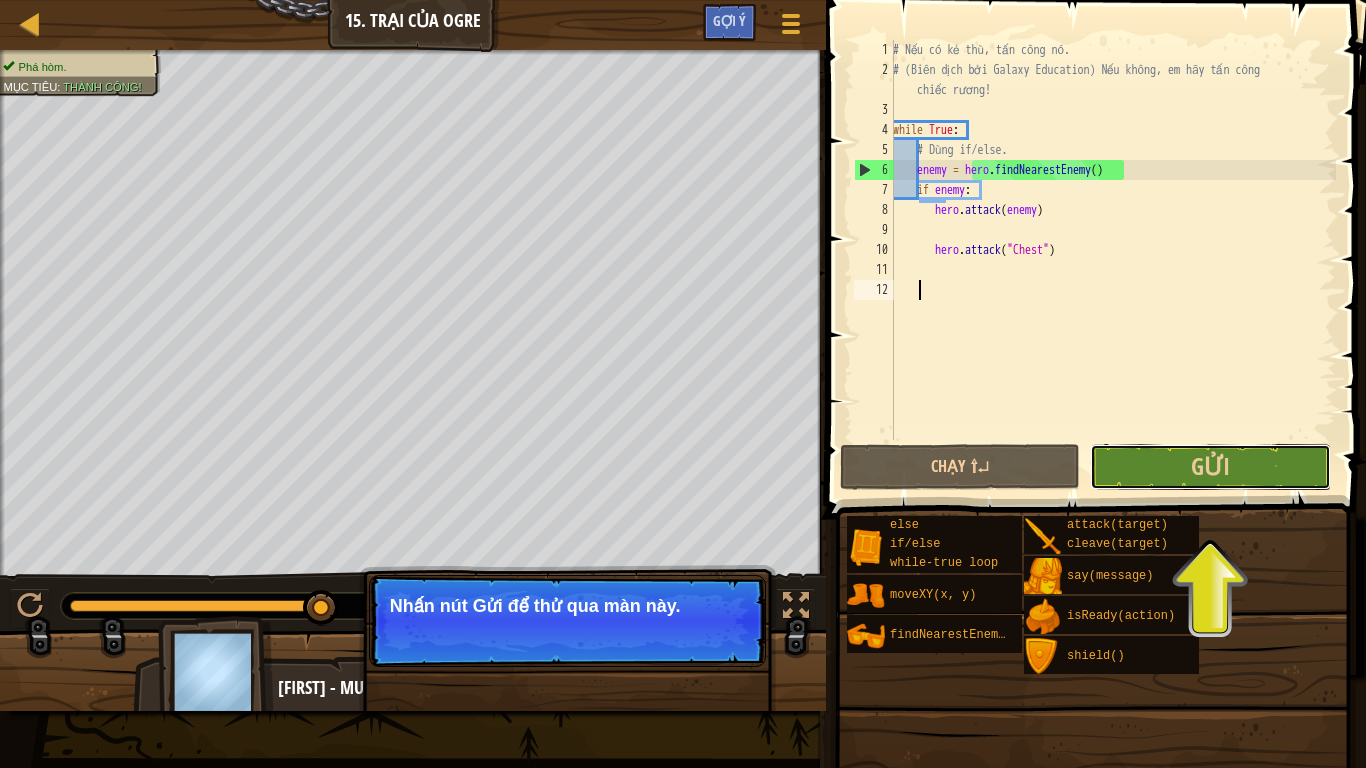 click on "Gửi" at bounding box center [1210, 467] 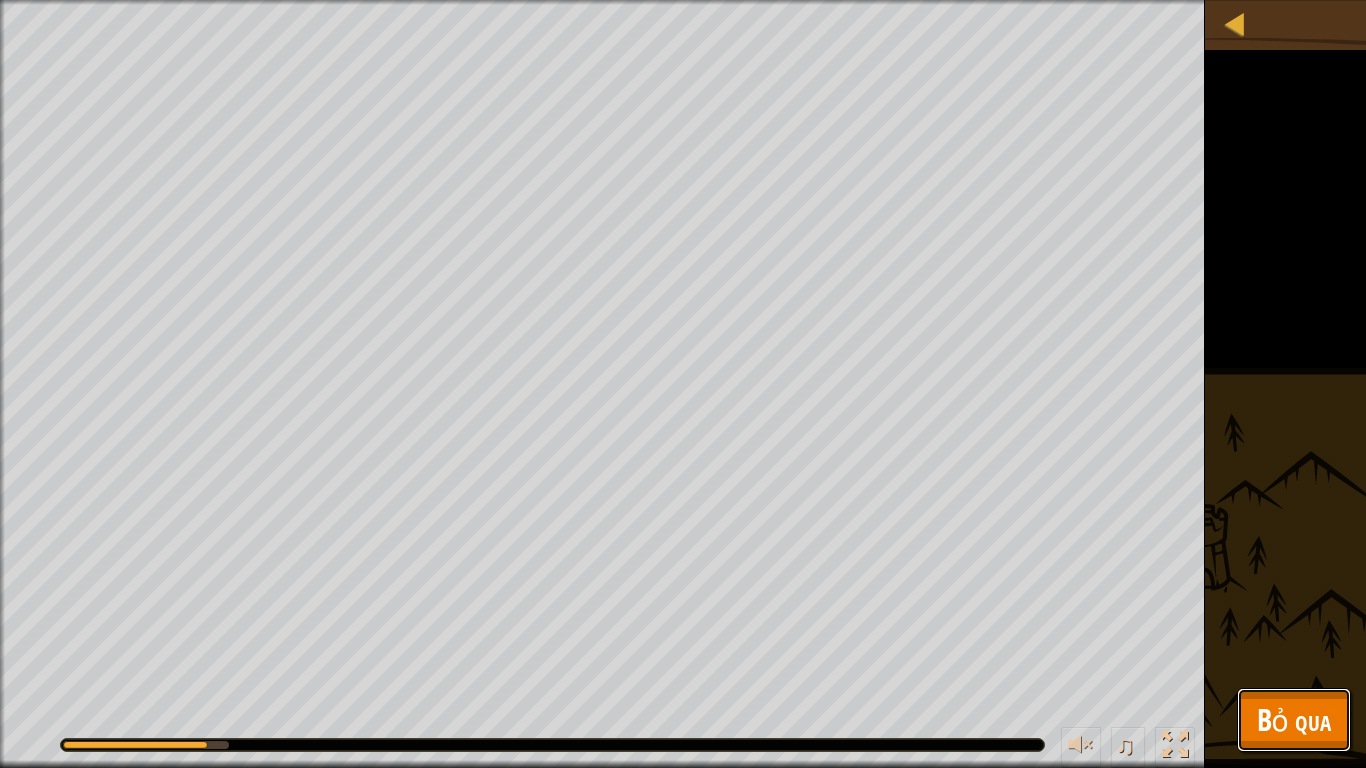 click on "Bỏ qua" at bounding box center (1294, 719) 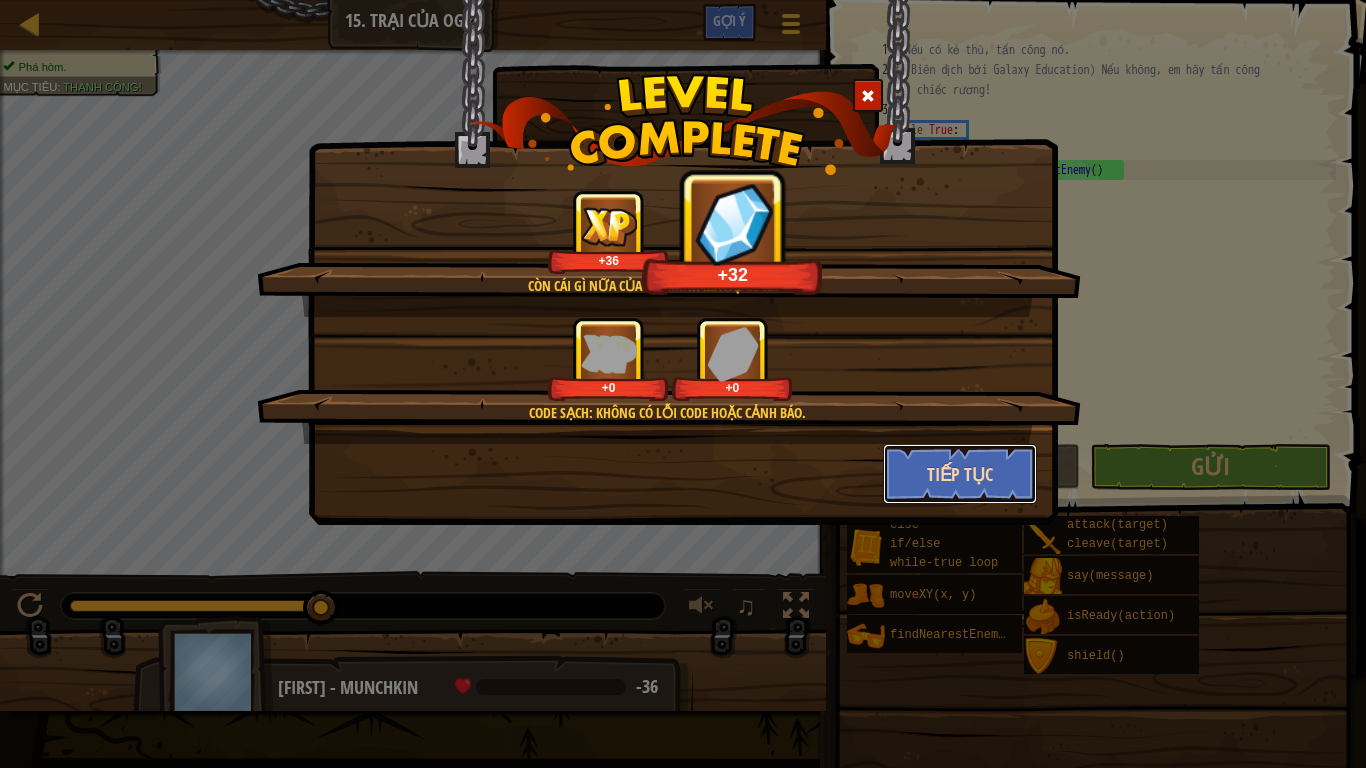 click on "Tiếp tục" at bounding box center [960, 474] 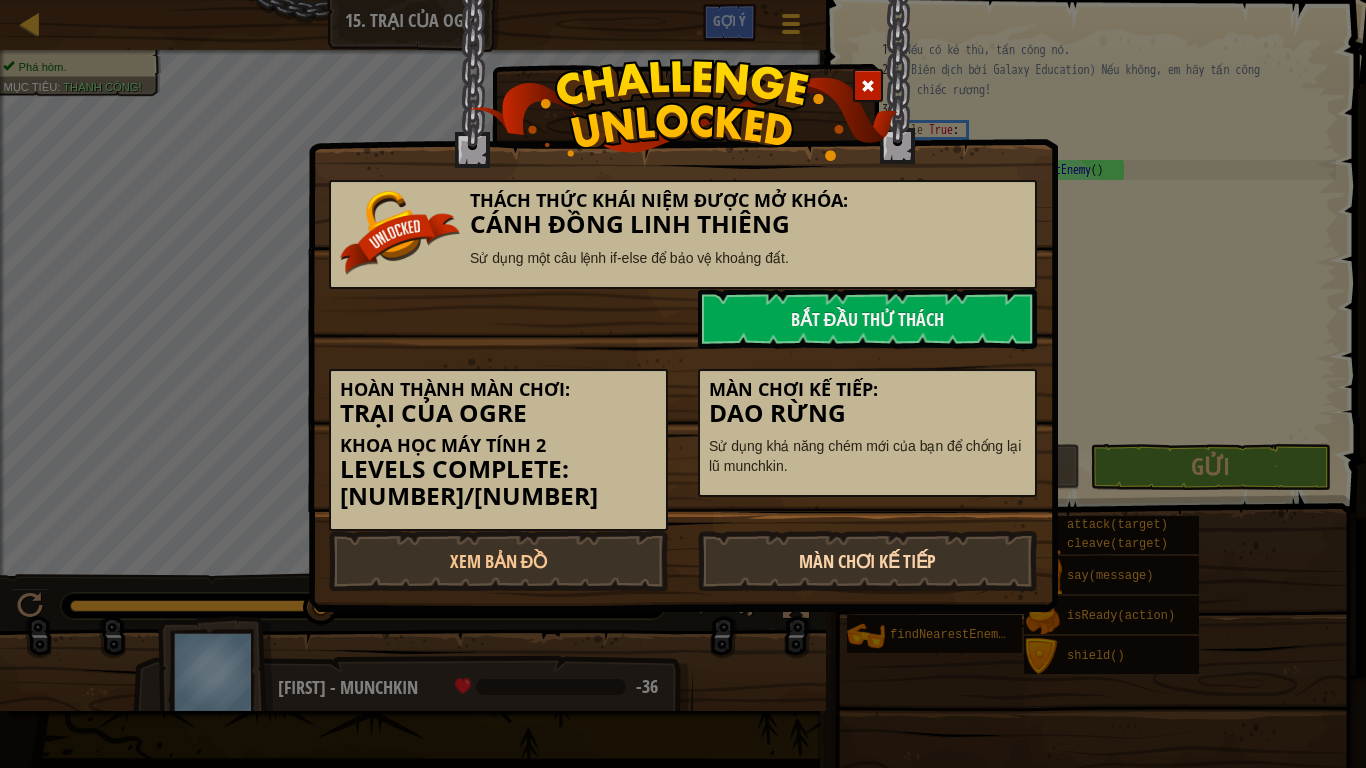 click on "Màn chơi kế tiếp" at bounding box center (867, 561) 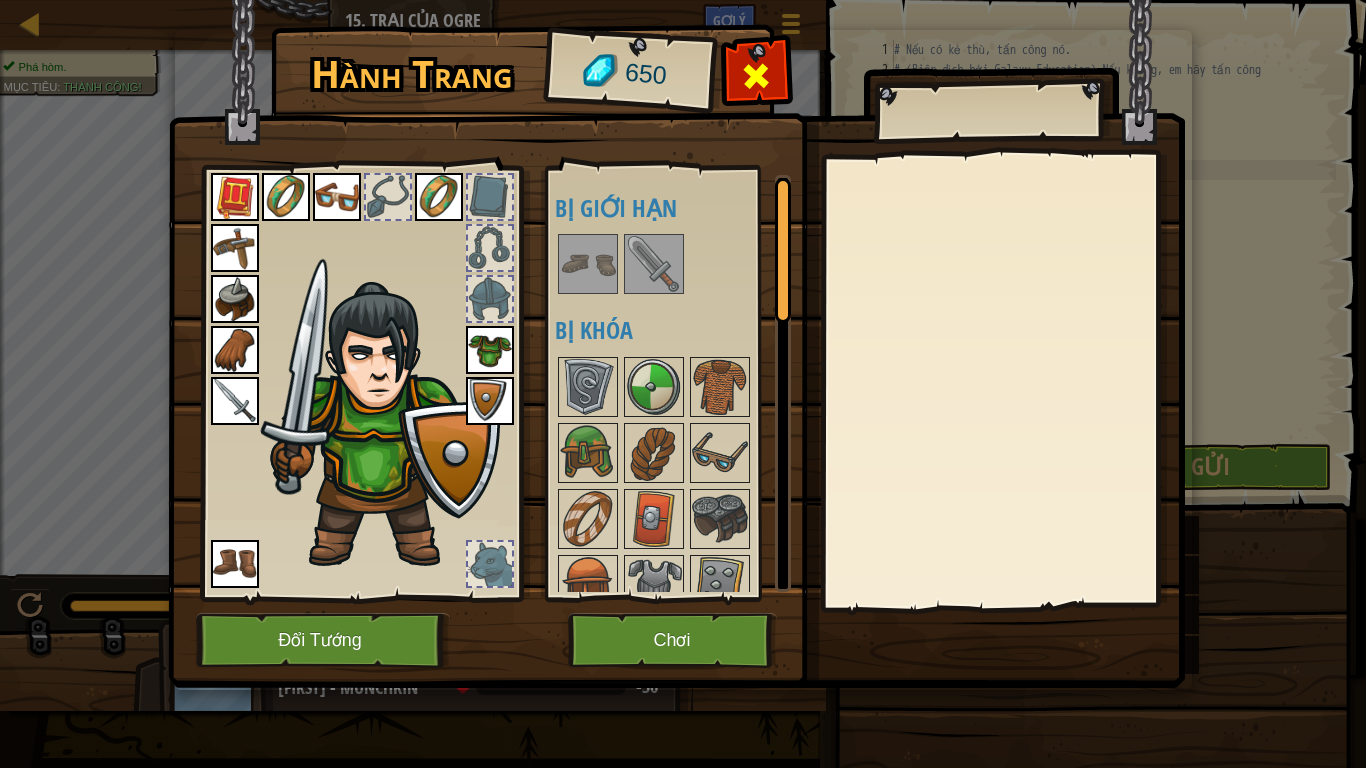 click at bounding box center (756, 76) 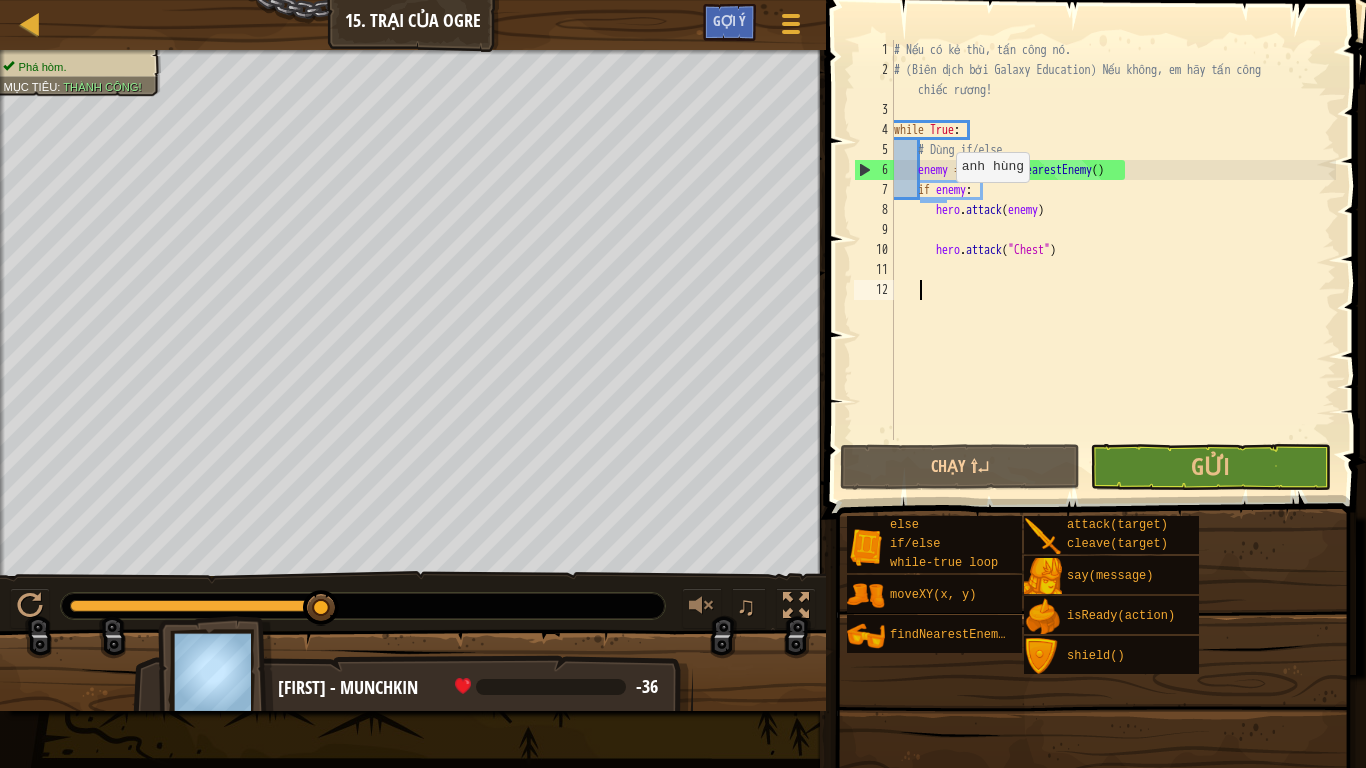 click on "# Nếu có kẻ thù, tấn công nó. # (Biên dịch bởi Galaxy Education) Nếu không, em hãy tấn công       chiếc rương! while   True :      # Dùng if/else.      enemy   =   hero . findNearestEnemy ( )      if   enemy :         hero . attack ( enemy )                      hero . attack ( "Chest" )" at bounding box center [1113, 260] 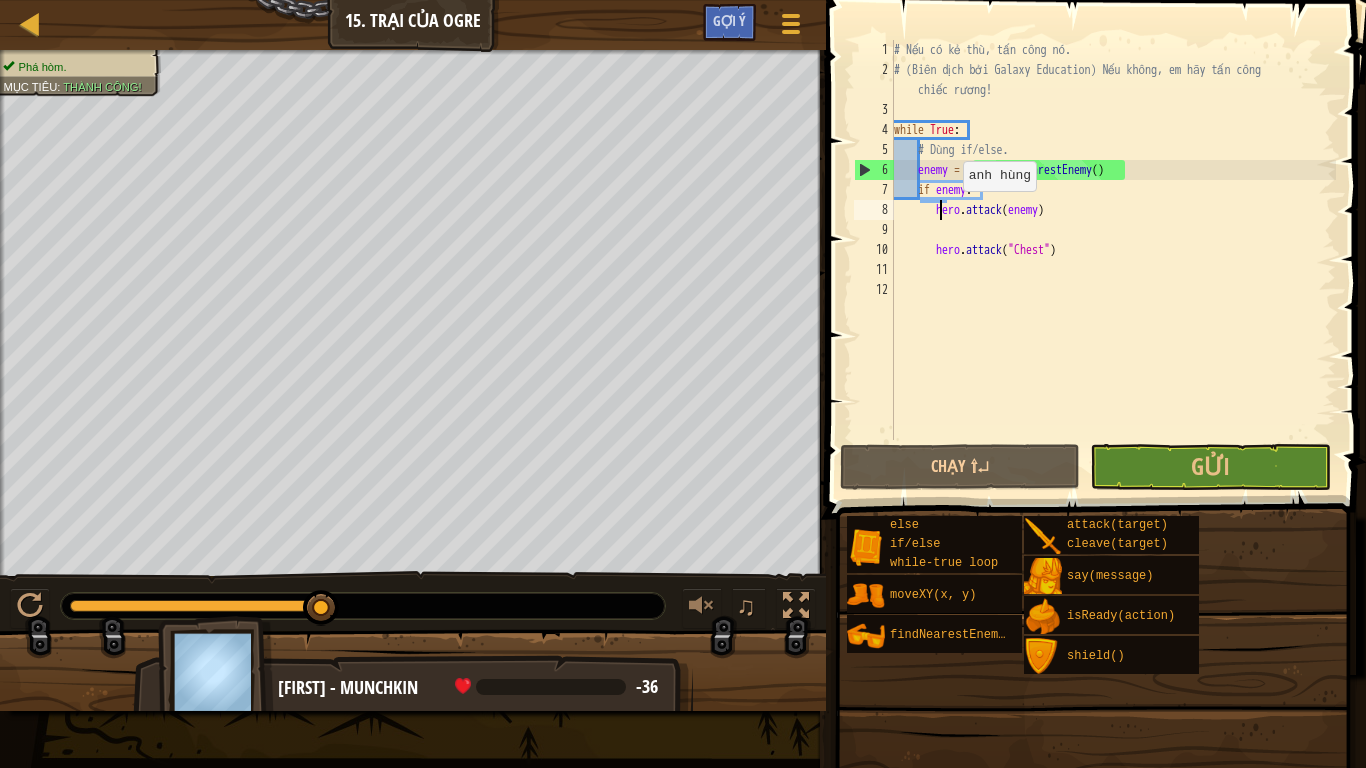 type on "hero.attack(enemy)" 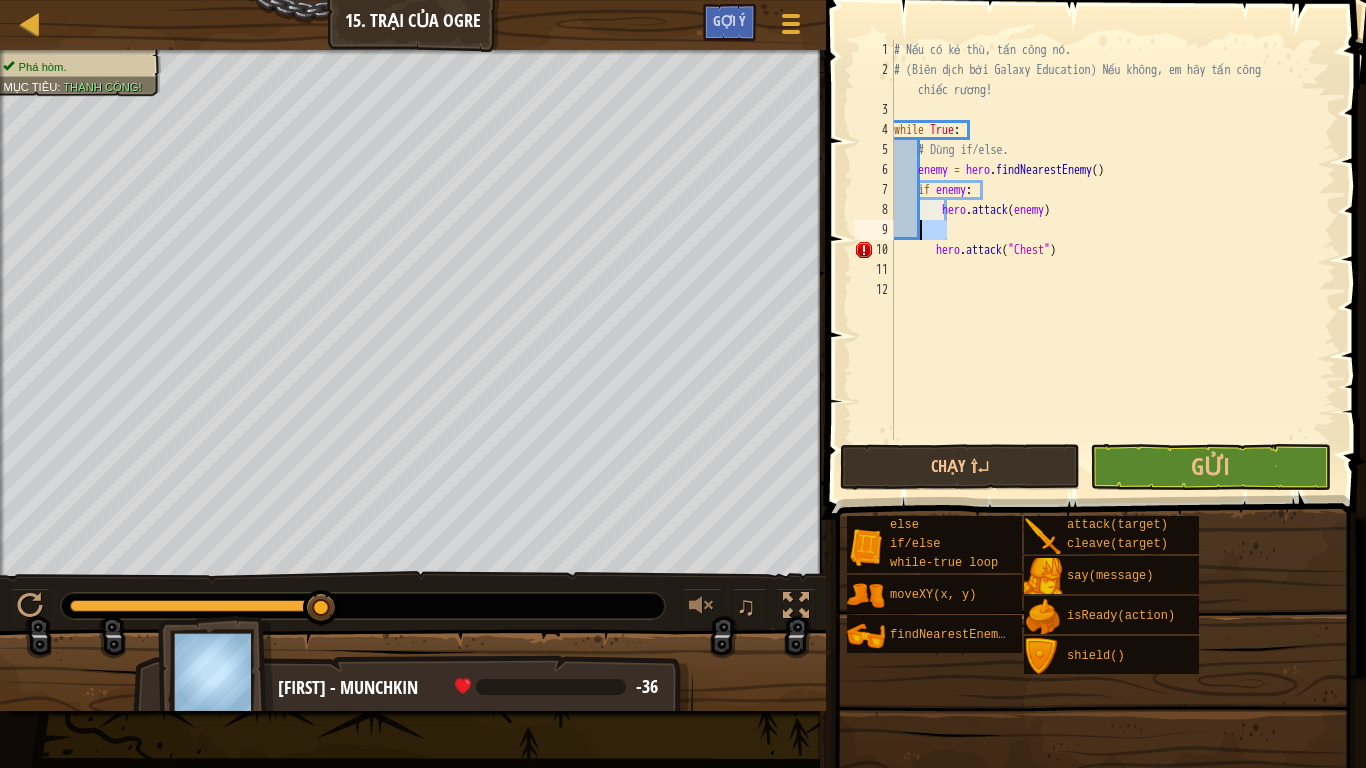 drag, startPoint x: 950, startPoint y: 231, endPoint x: 918, endPoint y: 232, distance: 32.01562 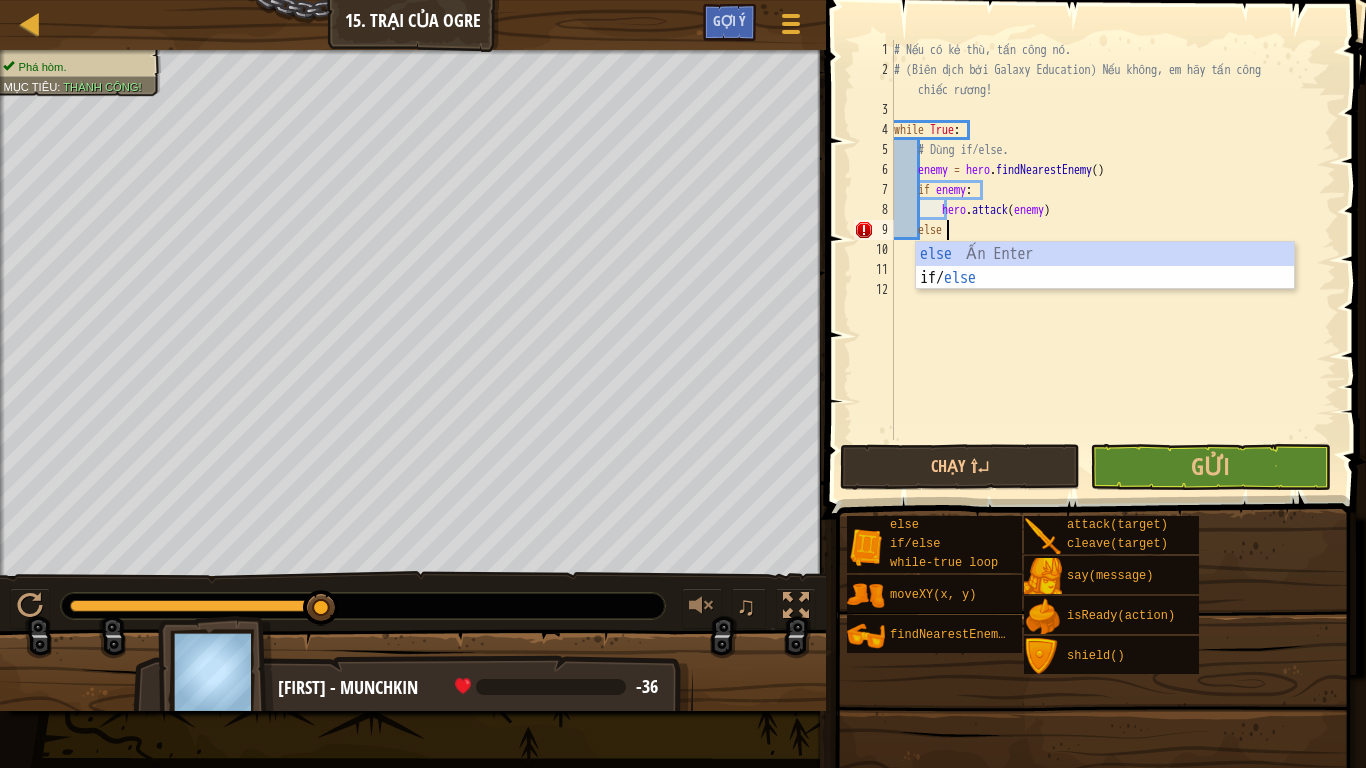 scroll, scrollTop: 9, scrollLeft: 3, axis: both 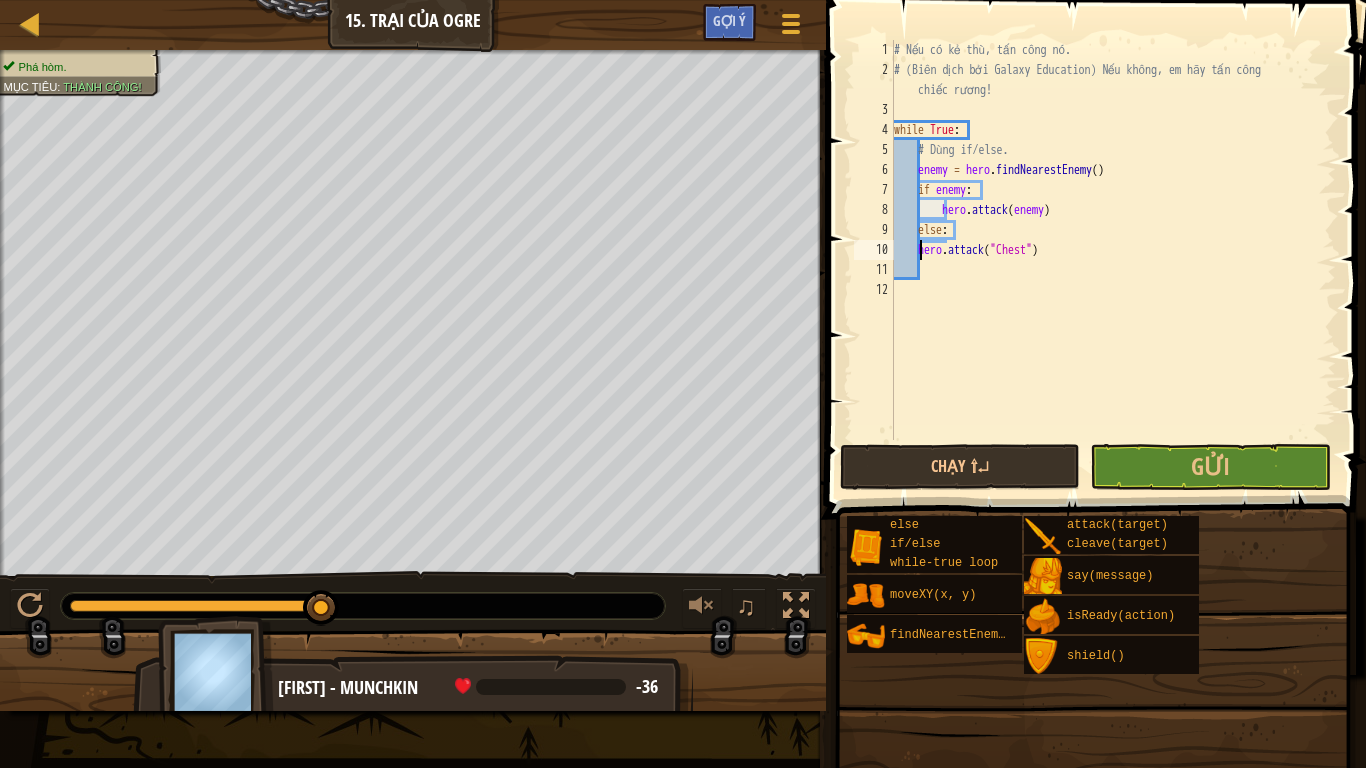 type on "hero.attack("Chest")" 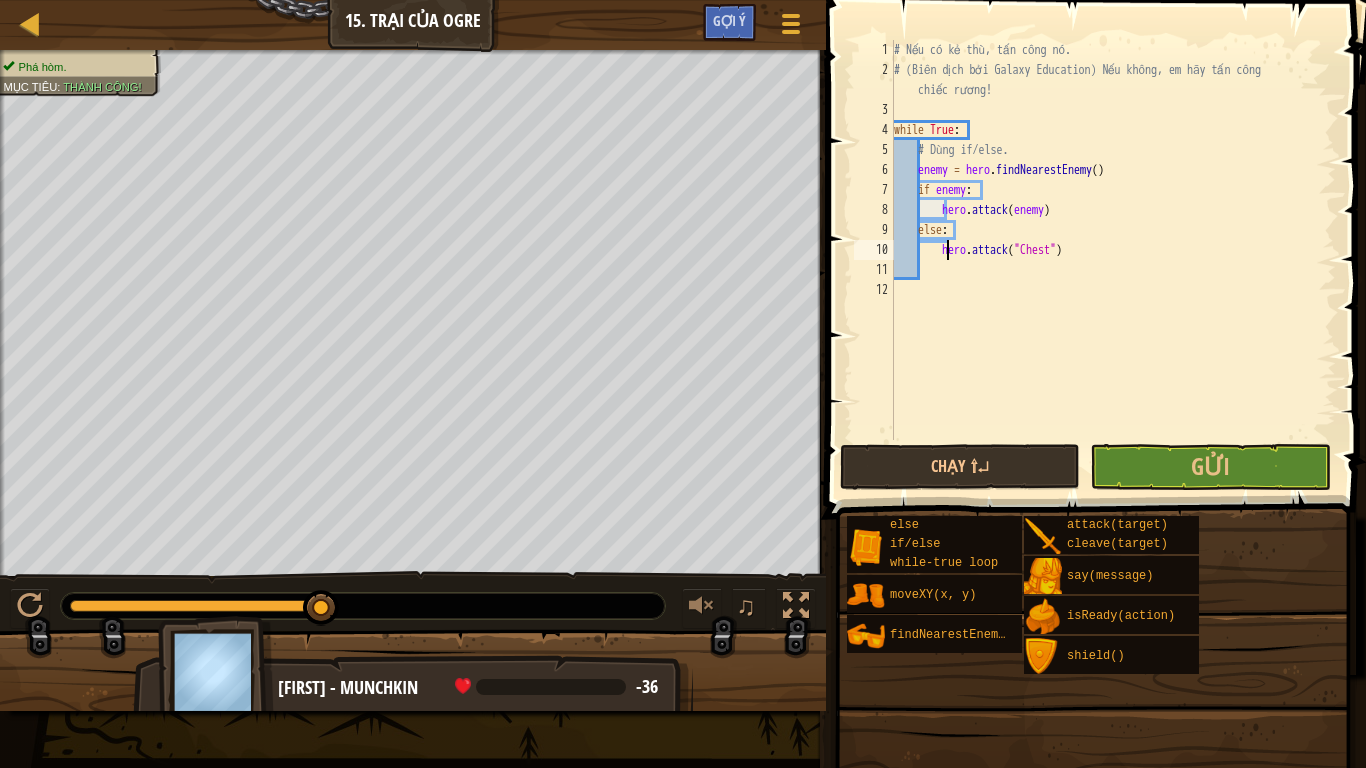 click on "# Nếu có kẻ thù, tấn công nó. # (Biên dịch bởi Galaxy Education) Nếu không, em hãy tấn công       chiếc rương! while   True :      # Dùng if/else.      enemy   =   hero . findNearestEnemy ( )      if   enemy :          hero . attack ( enemy )          else :          hero . attack ( "Chest" )" at bounding box center [1113, 260] 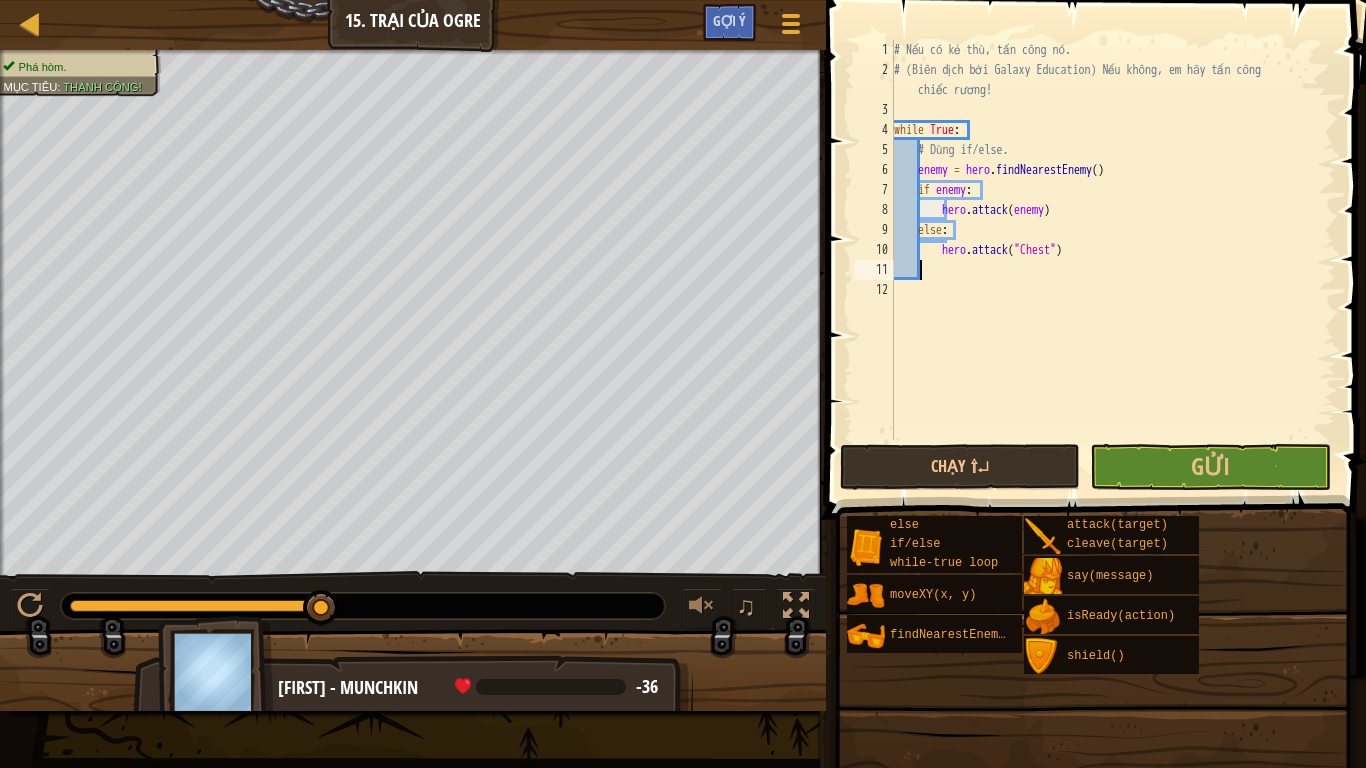 scroll, scrollTop: 9, scrollLeft: 0, axis: vertical 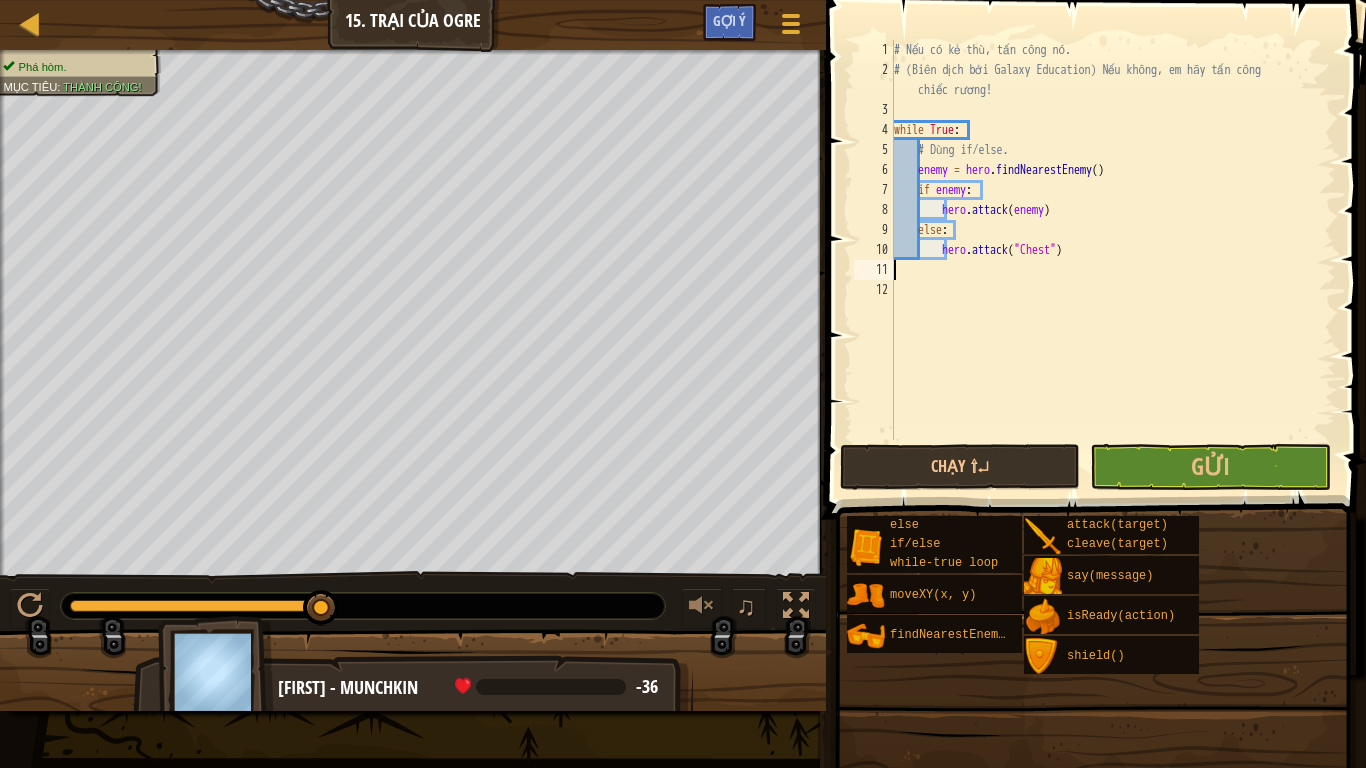 type on "hero.attack("Chest")" 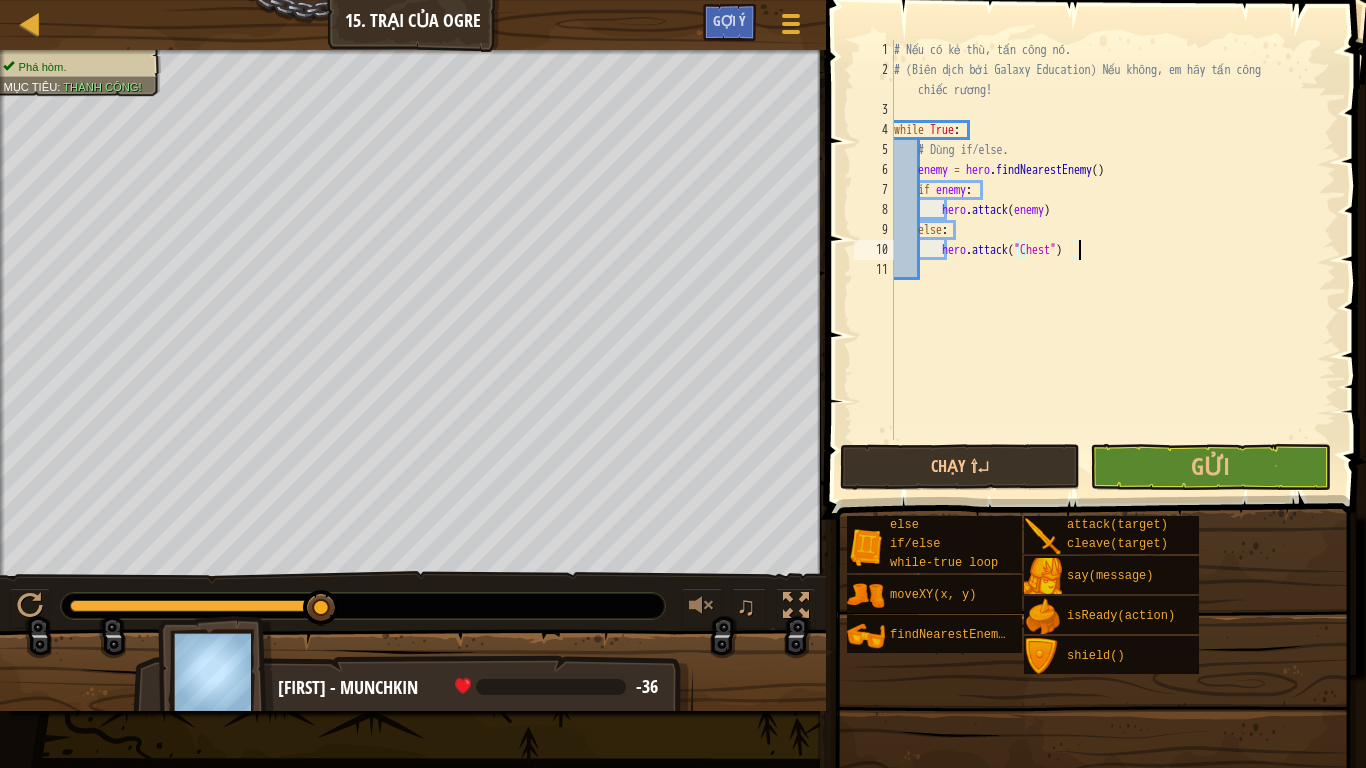 click on "# Nếu có kẻ thù, tấn công nó. # (Biên dịch bởi Galaxy Education) Nếu không, em hãy tấn công       chiếc rương! while   True :      # Dùng if/else.      enemy   =   hero . findNearestEnemy ( )      if   enemy :          hero . attack ( enemy )          else :          hero . attack ( "Chest" )" at bounding box center [1113, 260] 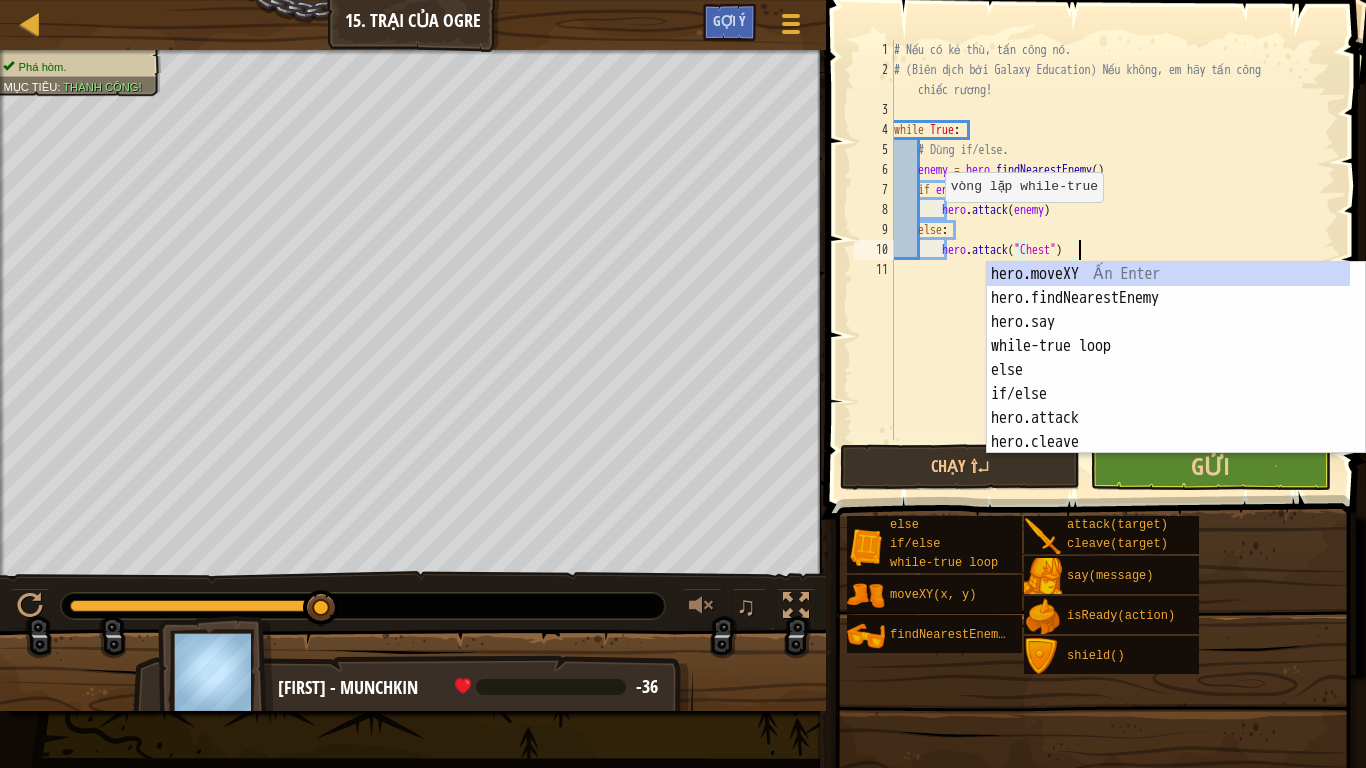 type on "hero.attack("Chest")" 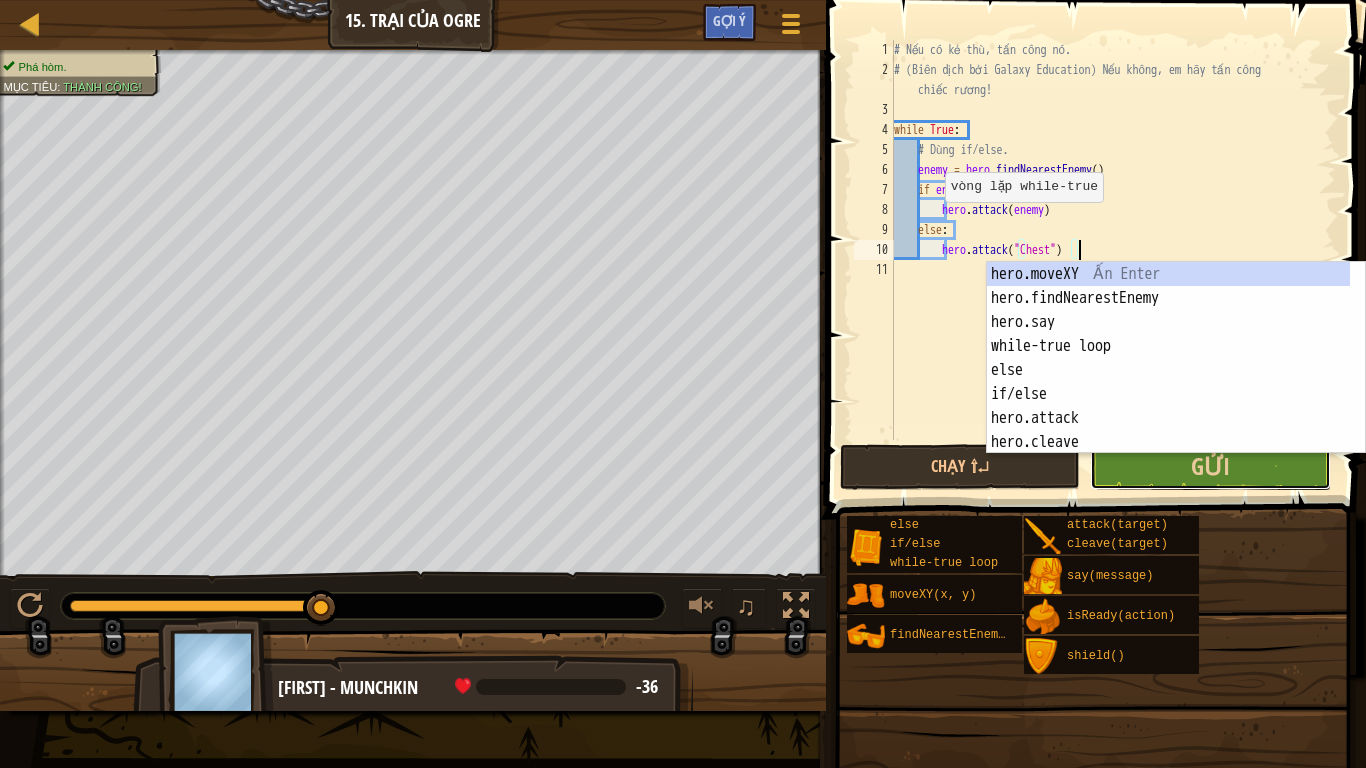 click on "Gửi" at bounding box center [1210, 467] 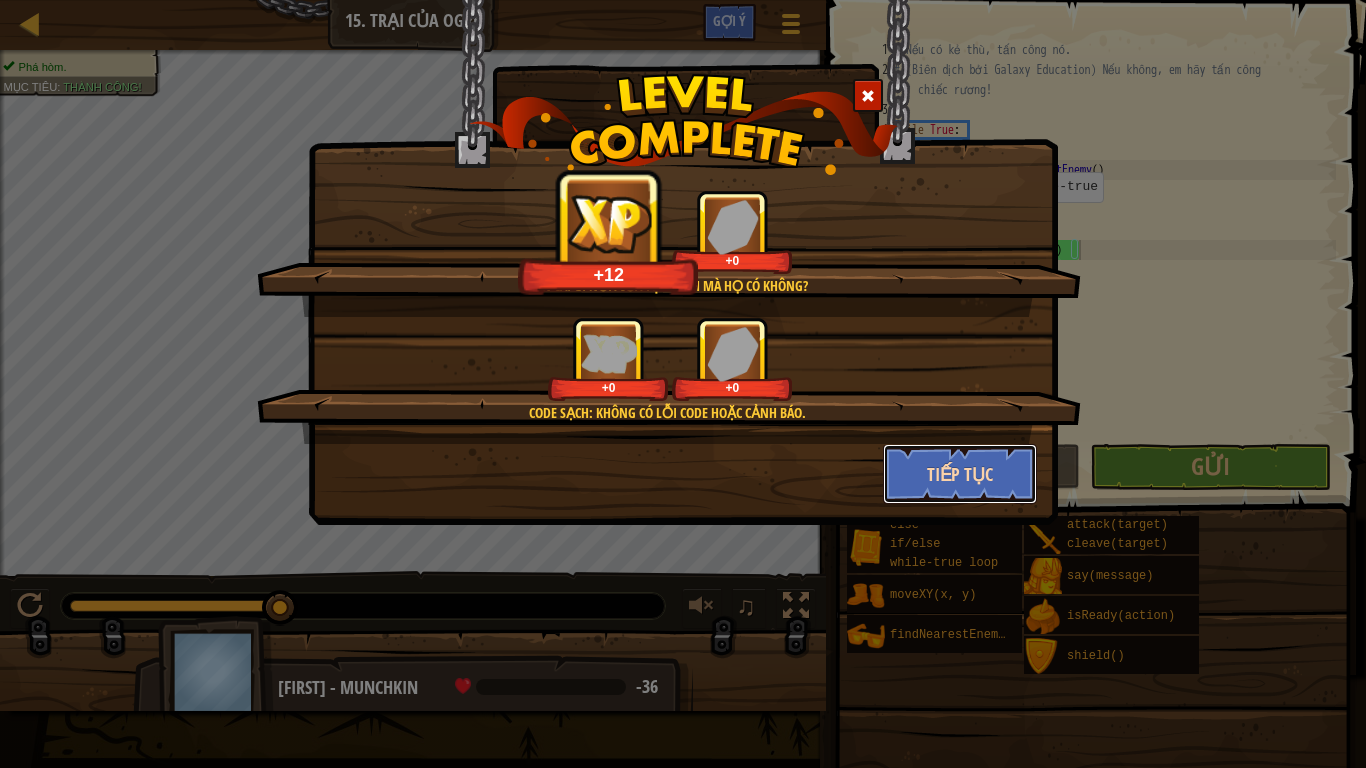 click on "Tiếp tục" at bounding box center (960, 474) 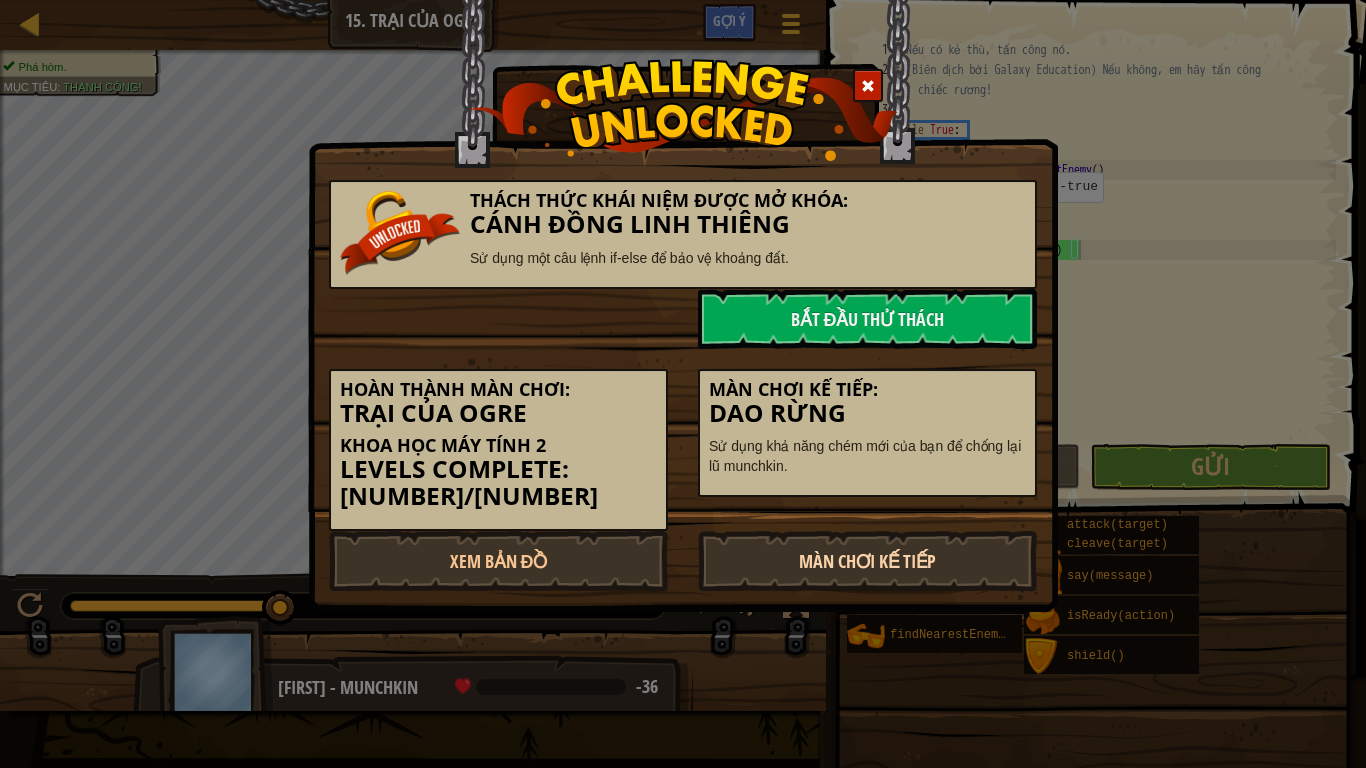 click on "Màn chơi kế tiếp" at bounding box center [867, 561] 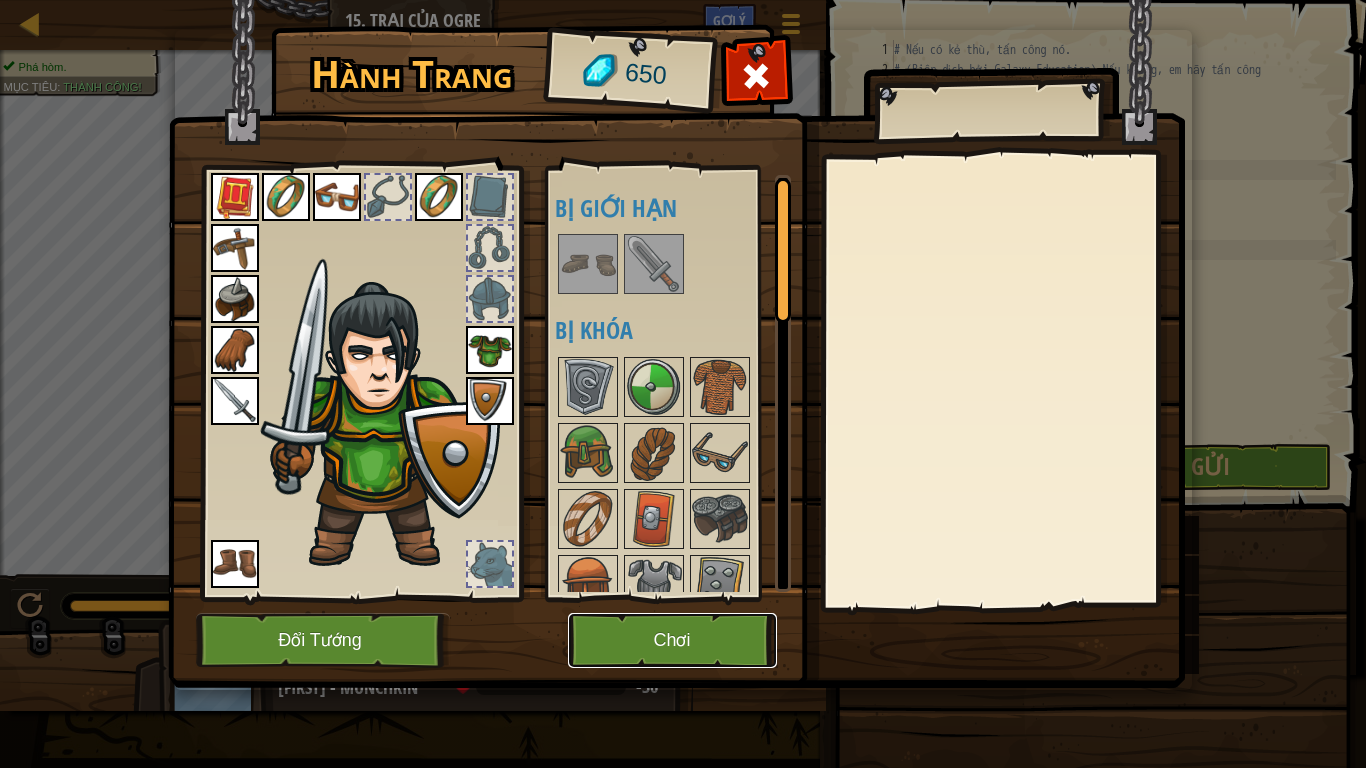 click on "Chơi" at bounding box center [672, 640] 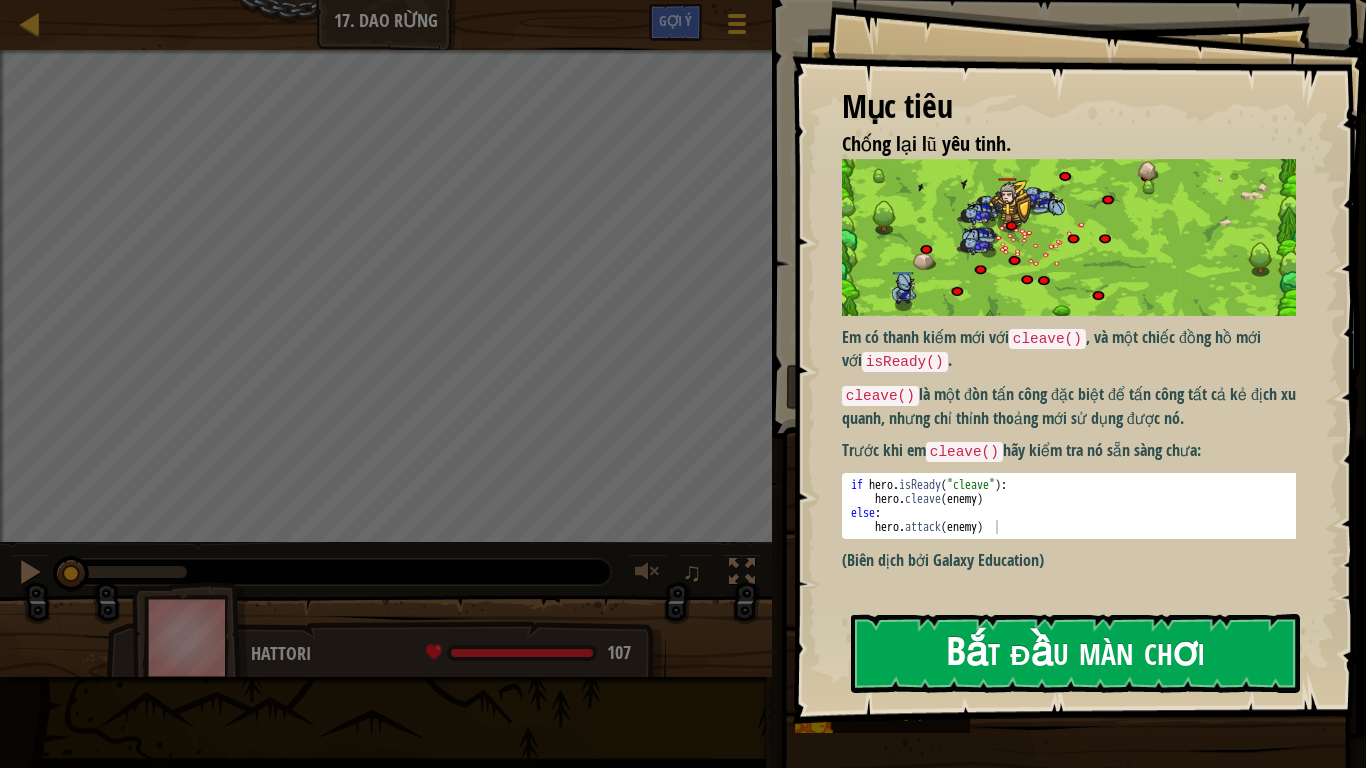 click on "Bắt đầu màn chơi" at bounding box center [1075, 653] 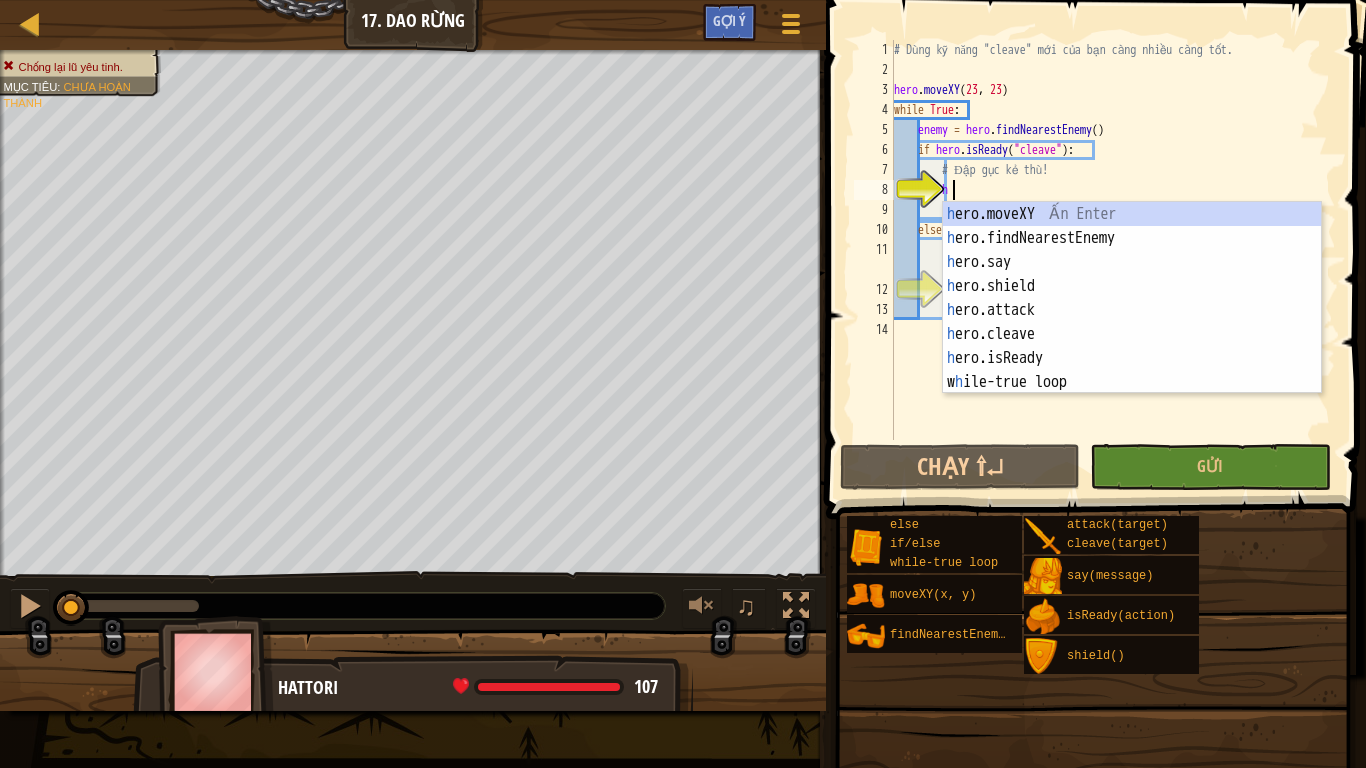 scroll, scrollTop: 9, scrollLeft: 3, axis: both 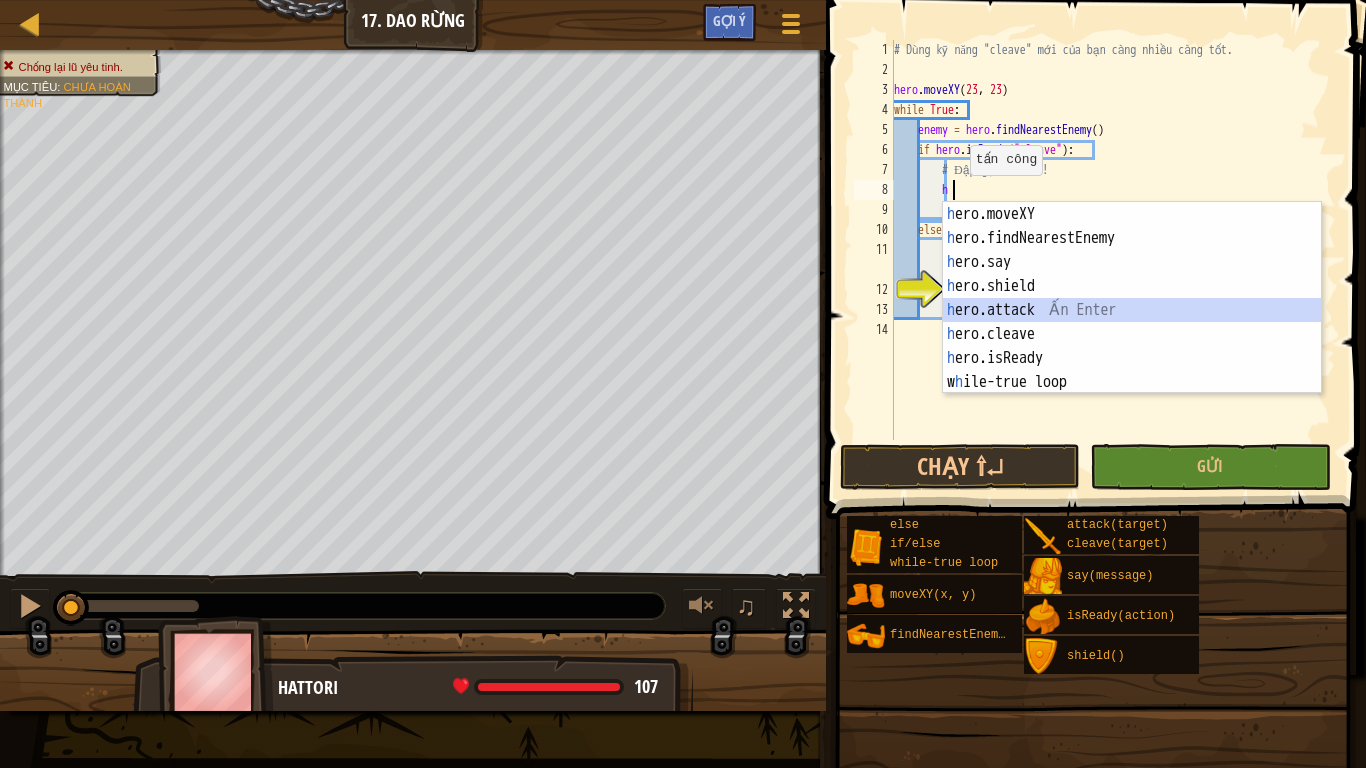 click on "h ero.moveXY Ấn Enter h ero.findNearestEnemy Ấn Enter h ero.say Ấn Enter h ero.shield Ấn Enter h ero.attack Ấn Enter h ero.cleave Ấn Enter h ero.isReady Ấn Enter w h ile-true loop Ấn Enter" at bounding box center [1132, 322] 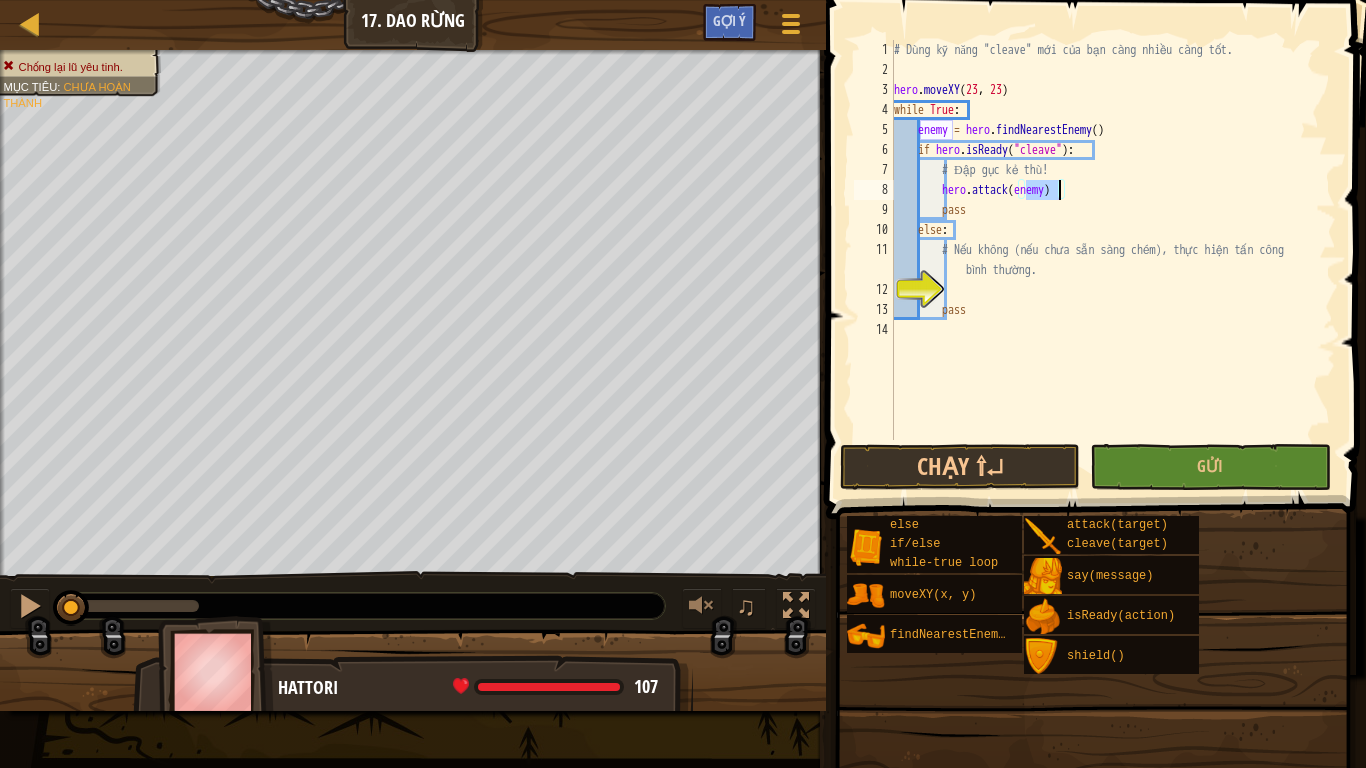 click on "# Dùng kỹ năng "cleave" mới của bạn càng nhiều càng tốt. hero . moveXY ( [NUMBER] ,   [NUMBER] ) while   True :      enemy   =   hero . findNearestEnemy ( )      if   hero . isReady ( "cleave" ) :          # Đập gục kẻ thù!          hero . attack ( enemy )          pass      else :          # Nếu không (nếu chưa sẵn sàng chém), thực hiện tấn công               bình thường.                   pass" at bounding box center [1113, 260] 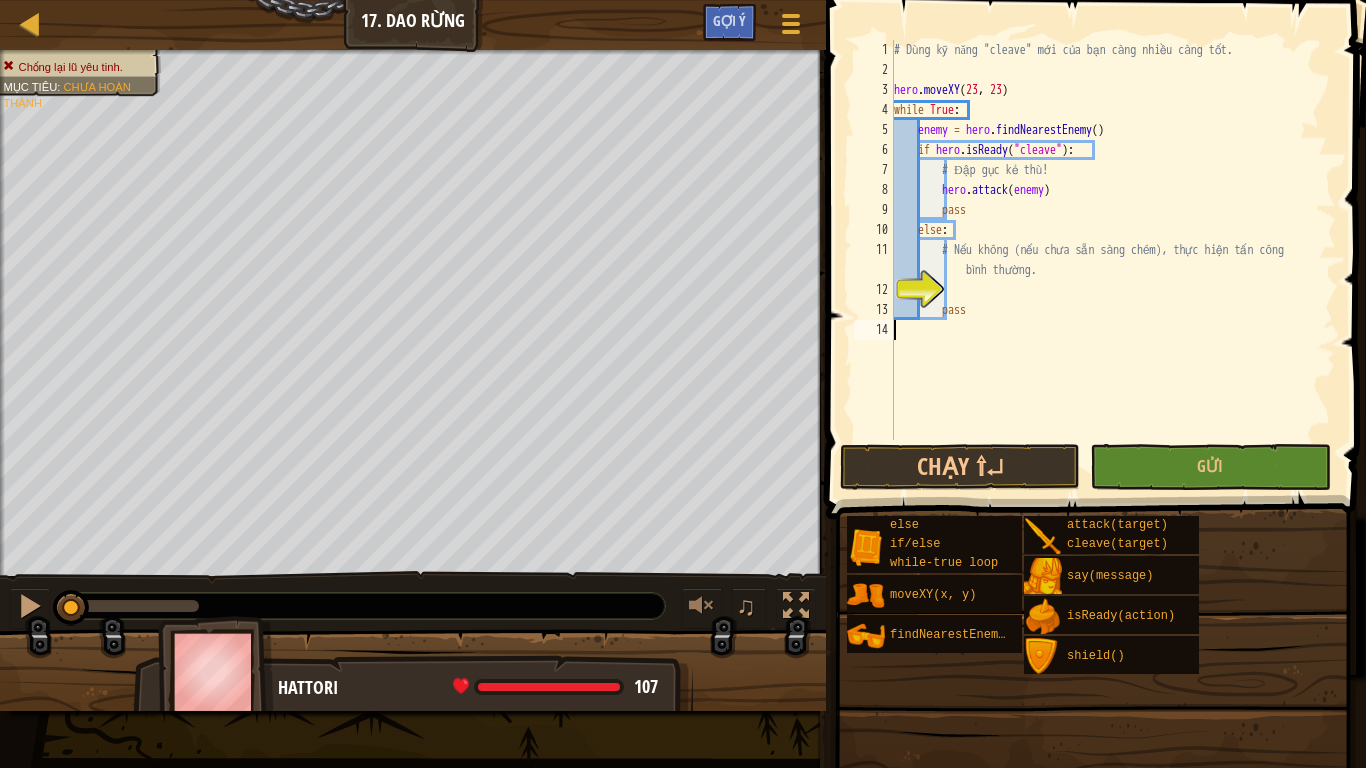 scroll, scrollTop: 9, scrollLeft: 0, axis: vertical 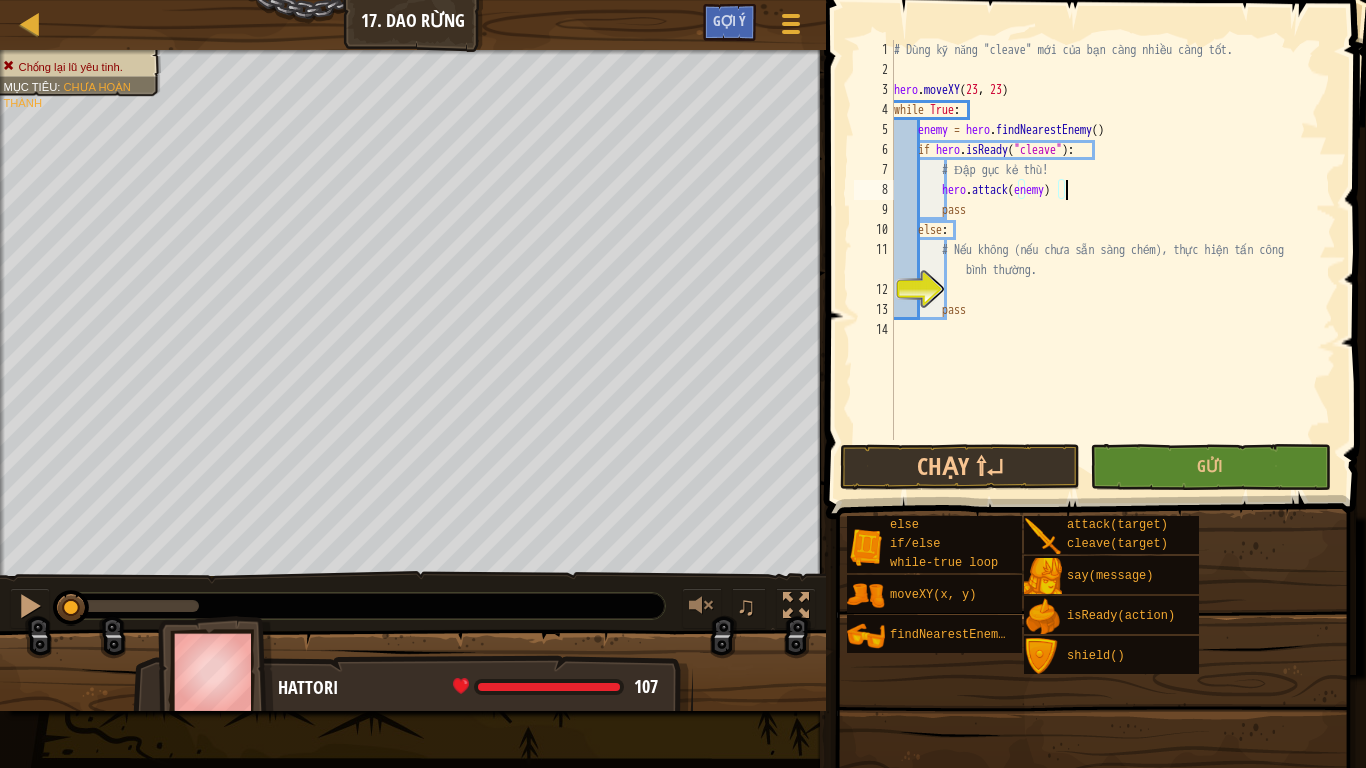 click on "# Dùng kỹ năng "cleave" mới của bạn càng nhiều càng tốt. hero . moveXY ( [NUMBER] ,   [NUMBER] ) while   True :      enemy   =   hero . findNearestEnemy ( )      if   hero . isReady ( "cleave" ) :          # Đập gục kẻ thù!          hero . attack ( enemy )          pass      else :          # Nếu không (nếu chưa sẵn sàng chém), thực hiện tấn công               bình thường.                   pass" at bounding box center (1113, 260) 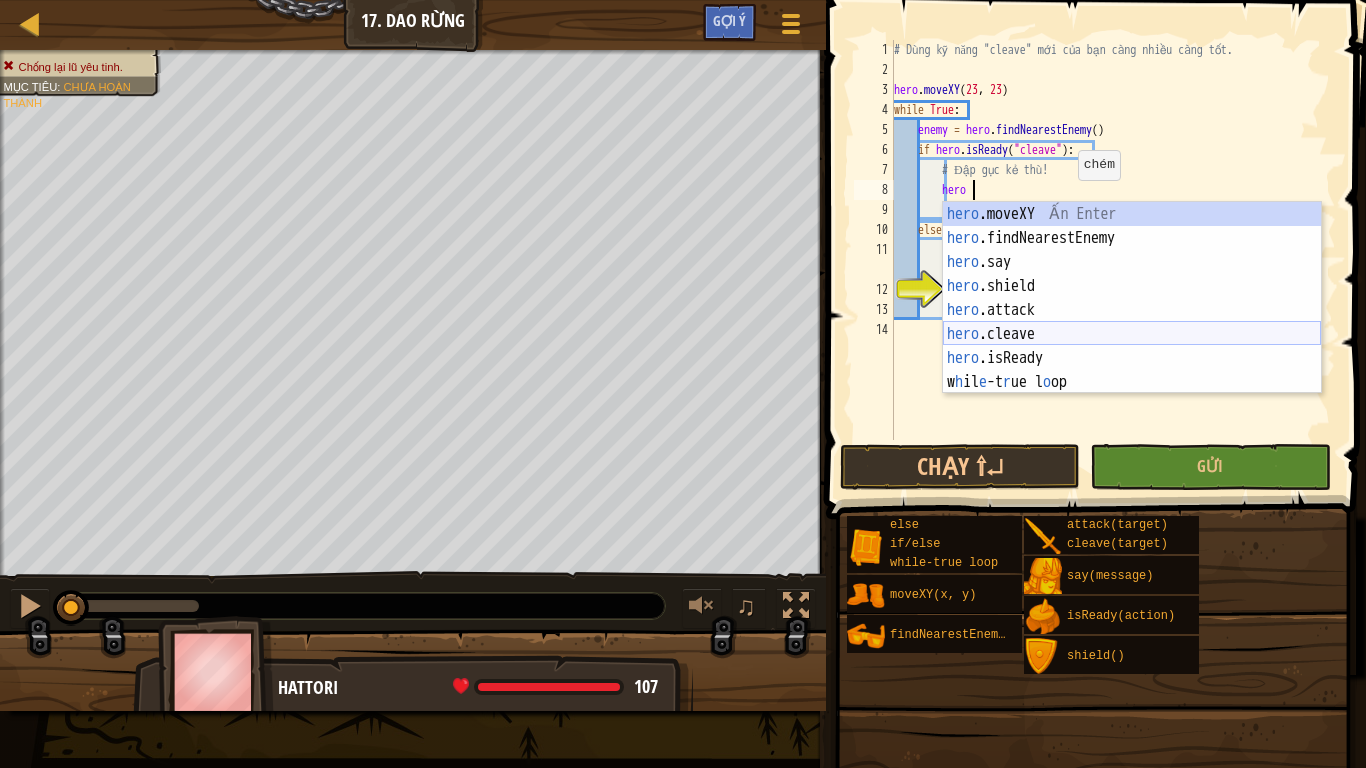 click on "hero .moveXY Ấn Enter hero .findNearestEnemy Ấn Enter hero .say Ấn Enter hero .shield Ấn Enter hero .attack Ấn Enter hero .cleave Ấn Enter hero .isReady Ấn Enter w h il e -t r ue l o op Ấn Enter" at bounding box center [1132, 322] 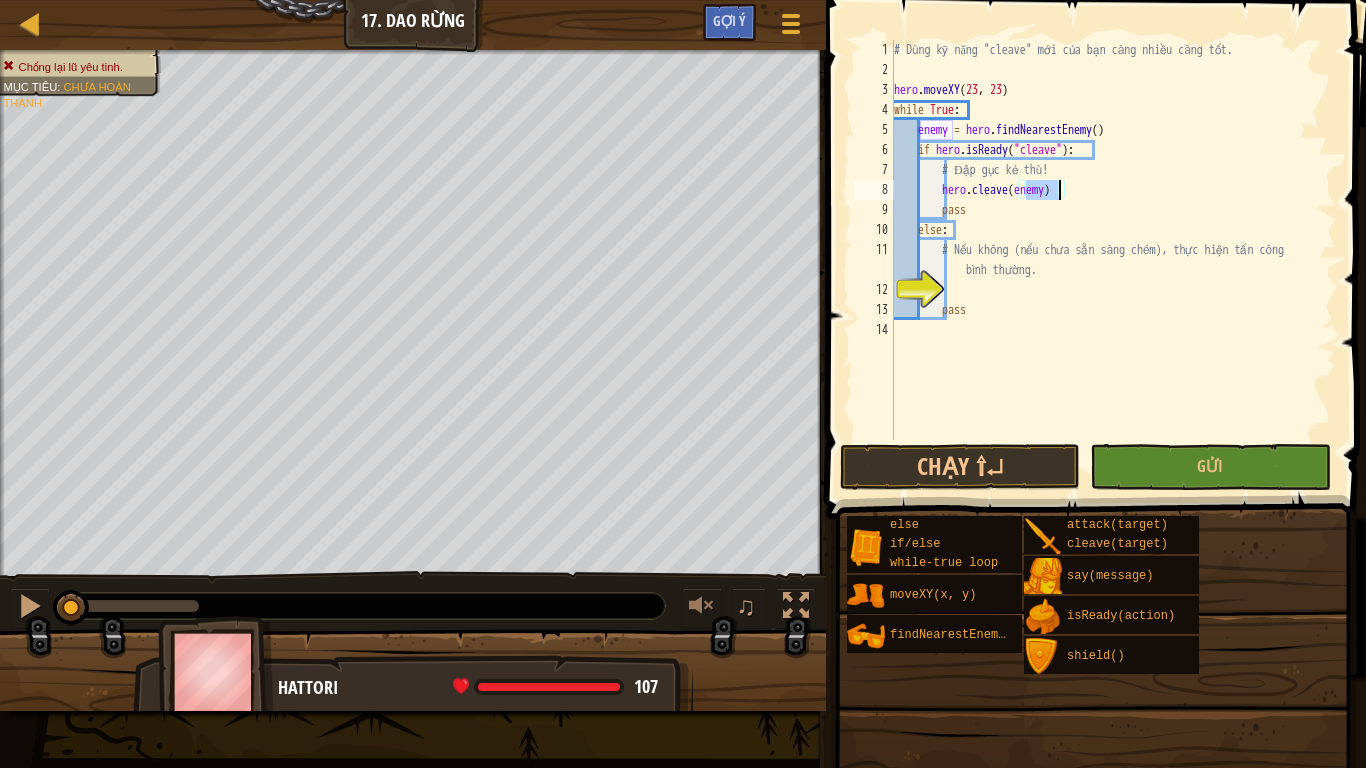 click on "# Dùng kỹ năng "cleave" mới của bạn càng nhiều càng tốt. hero . moveXY ( [NUMBER] ,   [NUMBER] ) while   True :      enemy   =   hero . findNearestEnemy ( )      if   hero . isReady ( "cleave" ) :          # Đập gục kẻ thù!          hero . cleave ( enemy )          pass      else :          # Nếu không (nếu chưa sẵn sàng chém), thực hiện tấn công               bình thường.                   pass" at bounding box center (1113, 260) 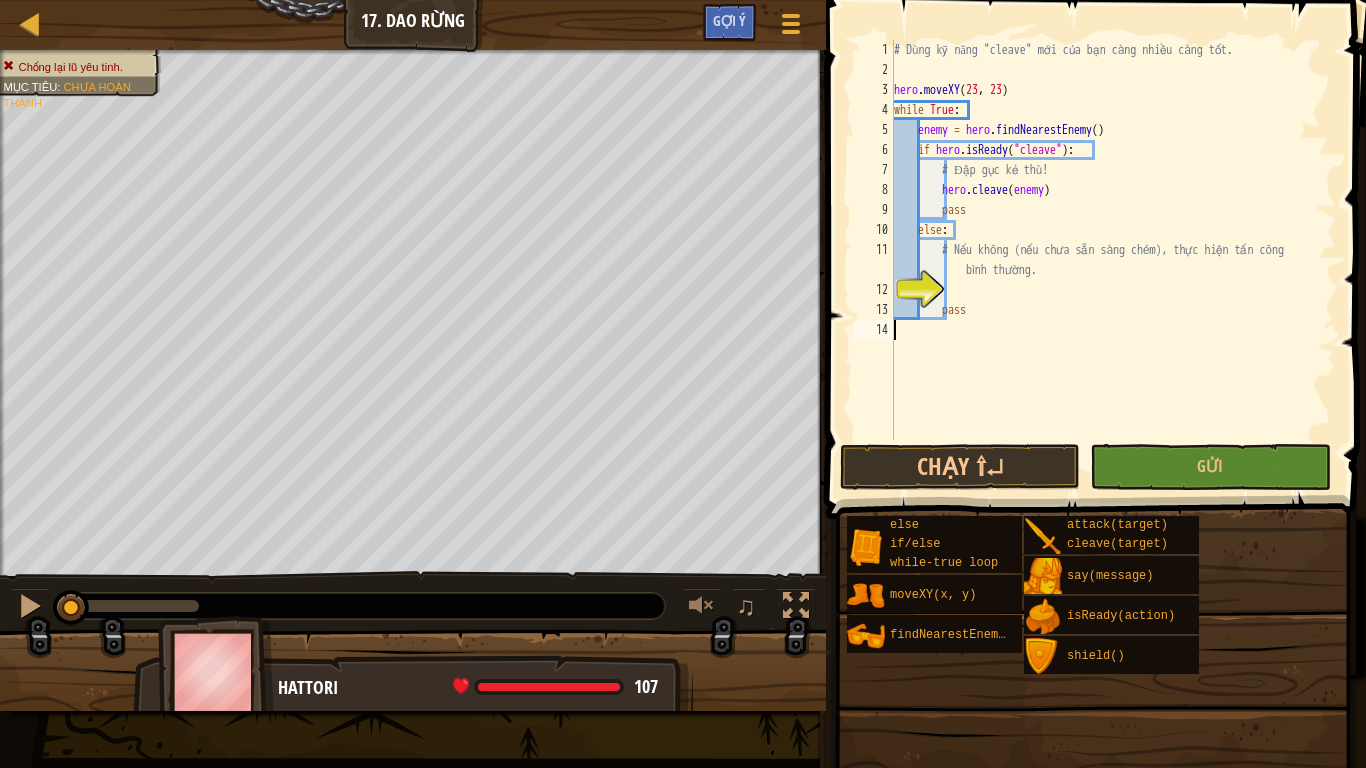 click on "# Dùng kỹ năng "cleave" mới của bạn càng nhiều càng tốt. hero . moveXY ( [NUMBER] ,   [NUMBER] ) while   True :      enemy   =   hero . findNearestEnemy ( )      if   hero . isReady ( "cleave" ) :          # Đập gục kẻ thù!          hero . cleave ( enemy )          pass      else :          # Nếu không (nếu chưa sẵn sàng chém), thực hiện tấn công               bình thường.                   pass" at bounding box center (1113, 260) 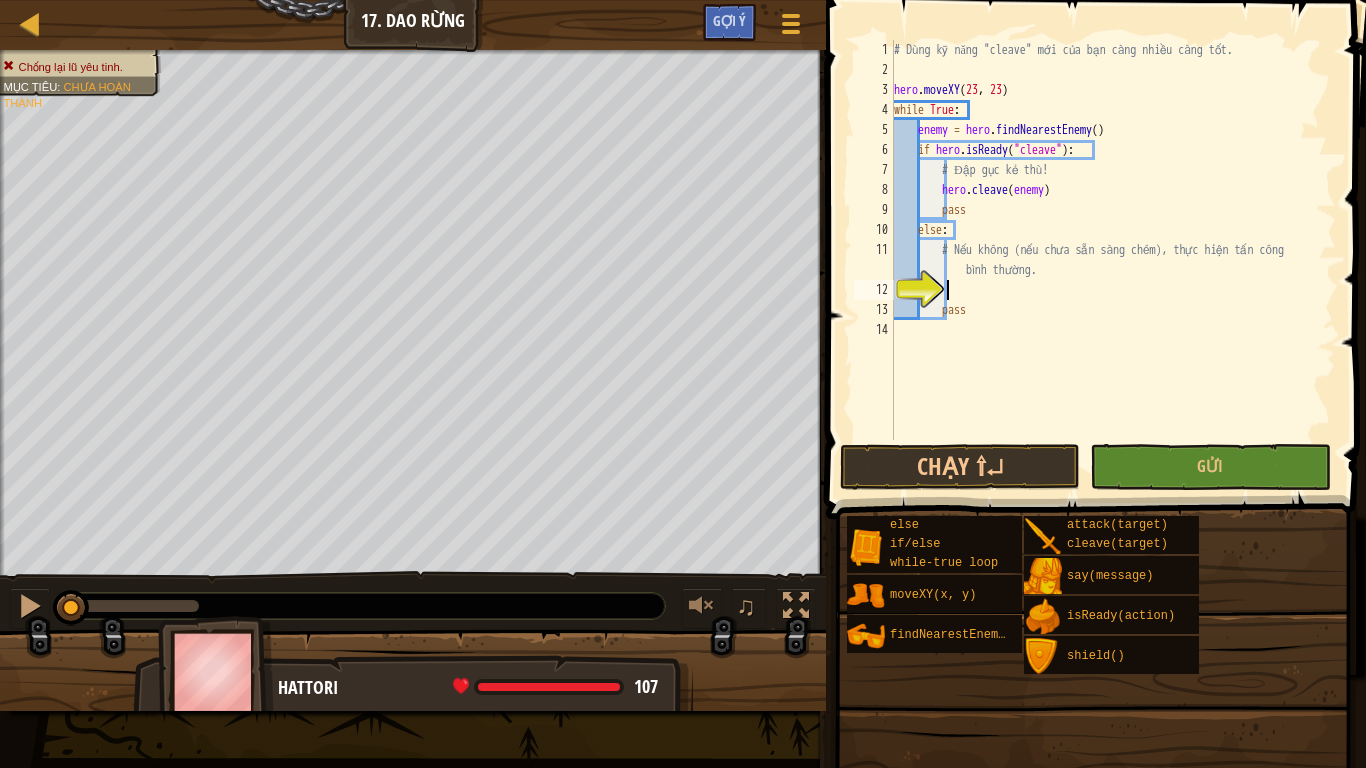 scroll, scrollTop: 9, scrollLeft: 3, axis: both 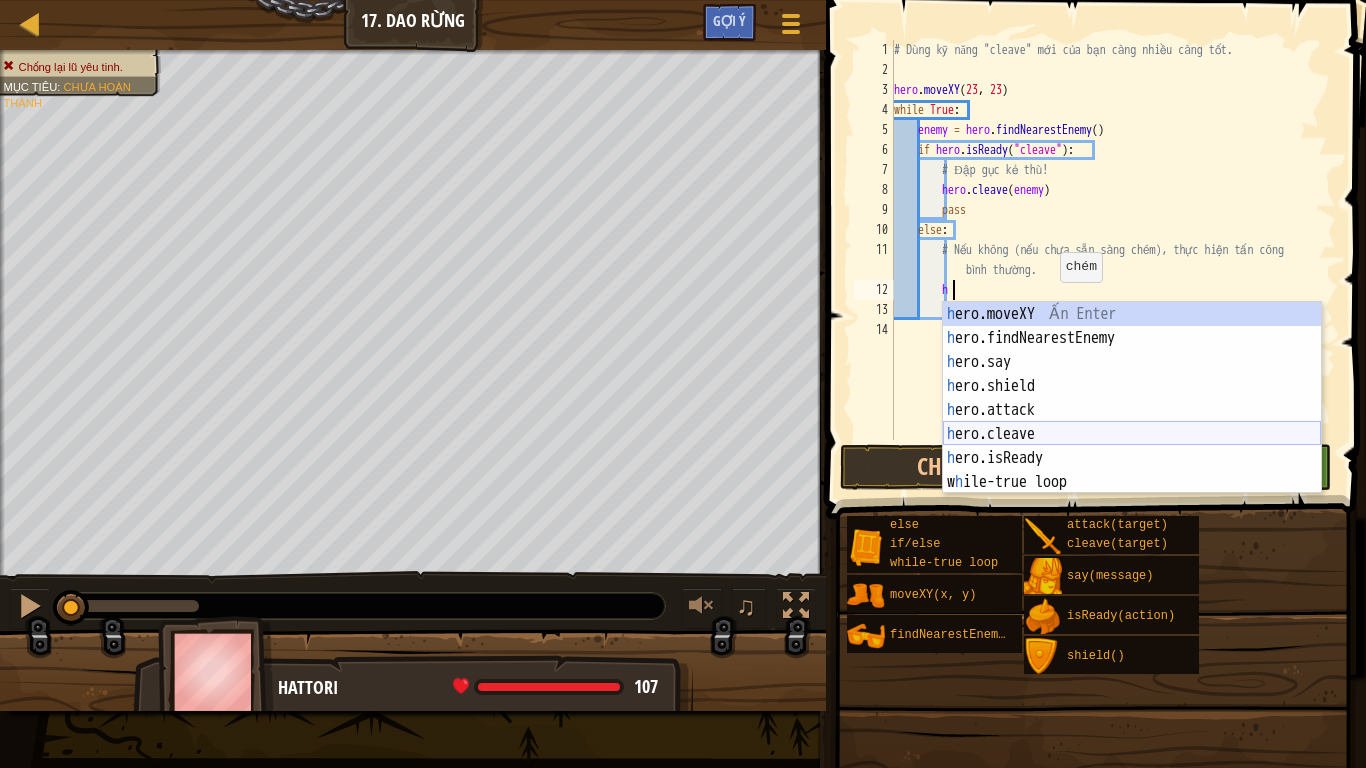 click on "h ero.moveXY Ấn Enter h ero.findNearestEnemy Ấn Enter h ero.say Ấn Enter h ero.shield Ấn Enter h ero.attack Ấn Enter h ero.cleave Ấn Enter h ero.isReady Ấn Enter w h ile-true loop Ấn Enter" at bounding box center (1132, 422) 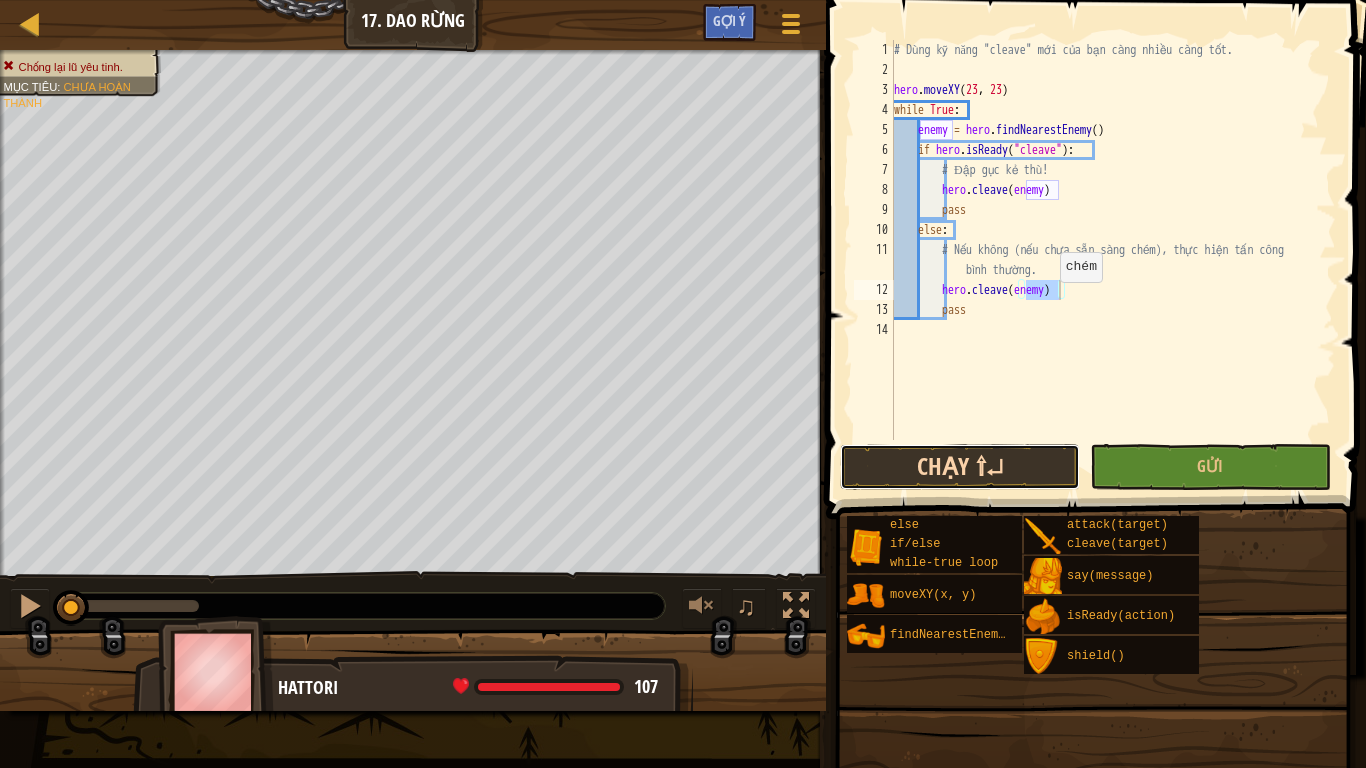 click on "Chạy ⇧↵" at bounding box center (960, 467) 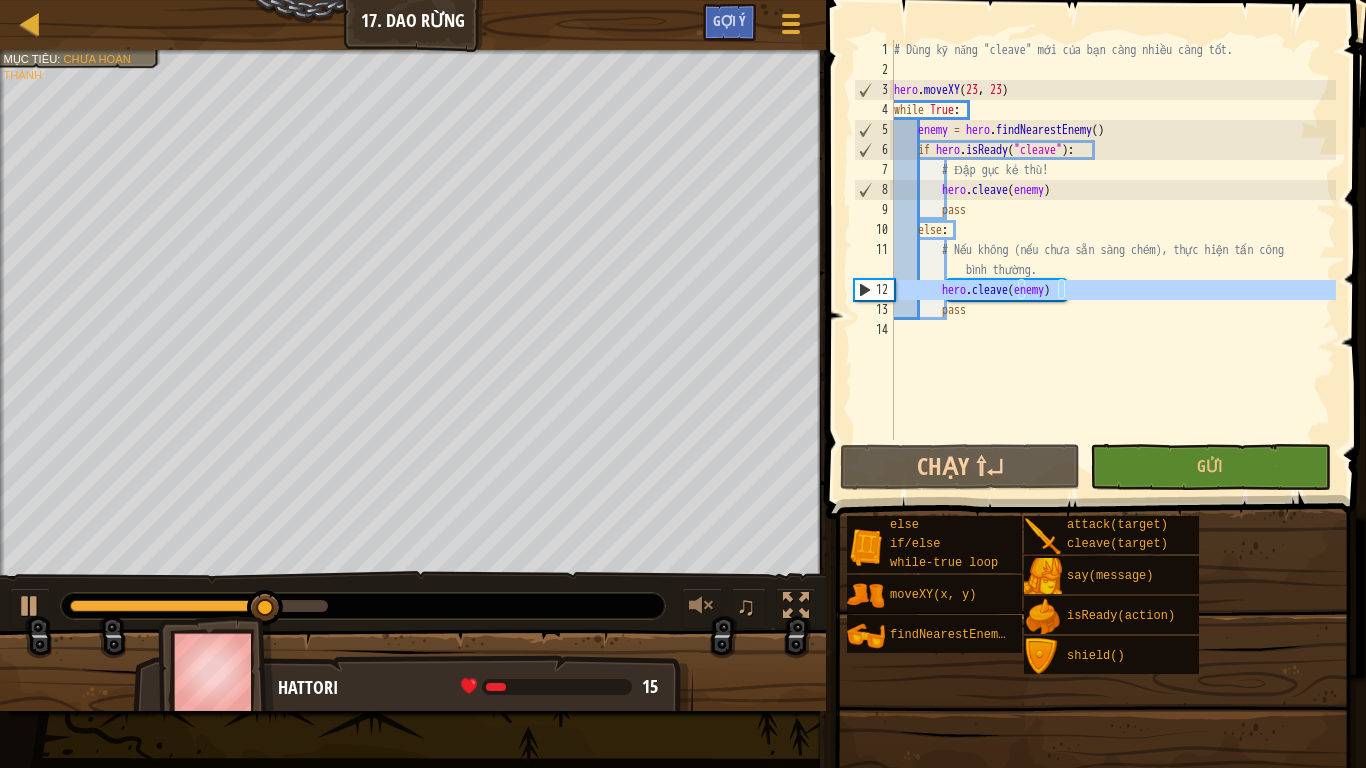 click on "12" at bounding box center (874, 290) 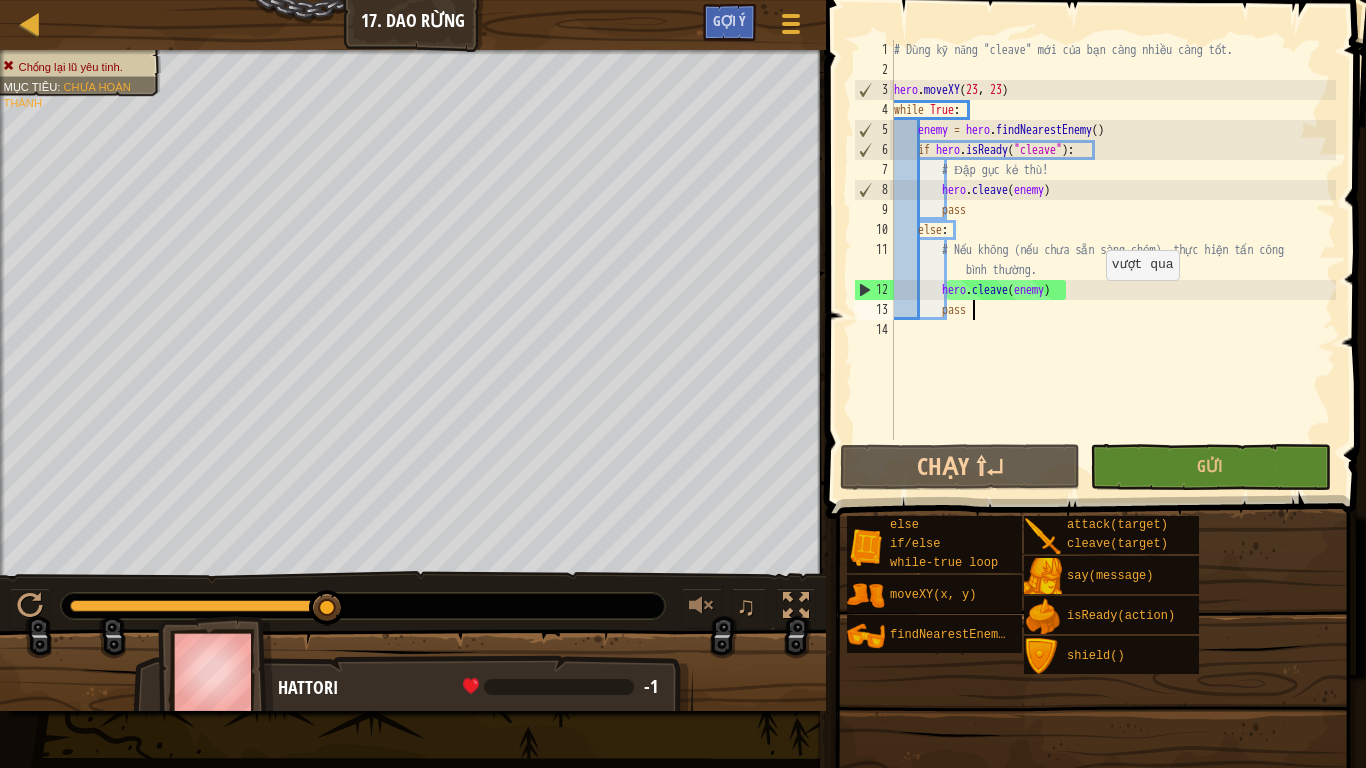 click on "# Dùng kỹ năng "cleave" mới của bạn càng nhiều càng tốt. hero . moveXY ( [NUM] ,   [NUM] ) while   True :      enemy   =   hero . findNearestEnemy ( )      if   hero . isReady ( "cleave" ) :          # Đập gục kẻ thù!          hero . cleave ( enemy )          pass      else :          # Nếu không (nếu chưa sẵn sàng chém), thực hiện tấn công               bình thường.          hero . cleave ( enemy )          pass" at bounding box center (1113, 260) 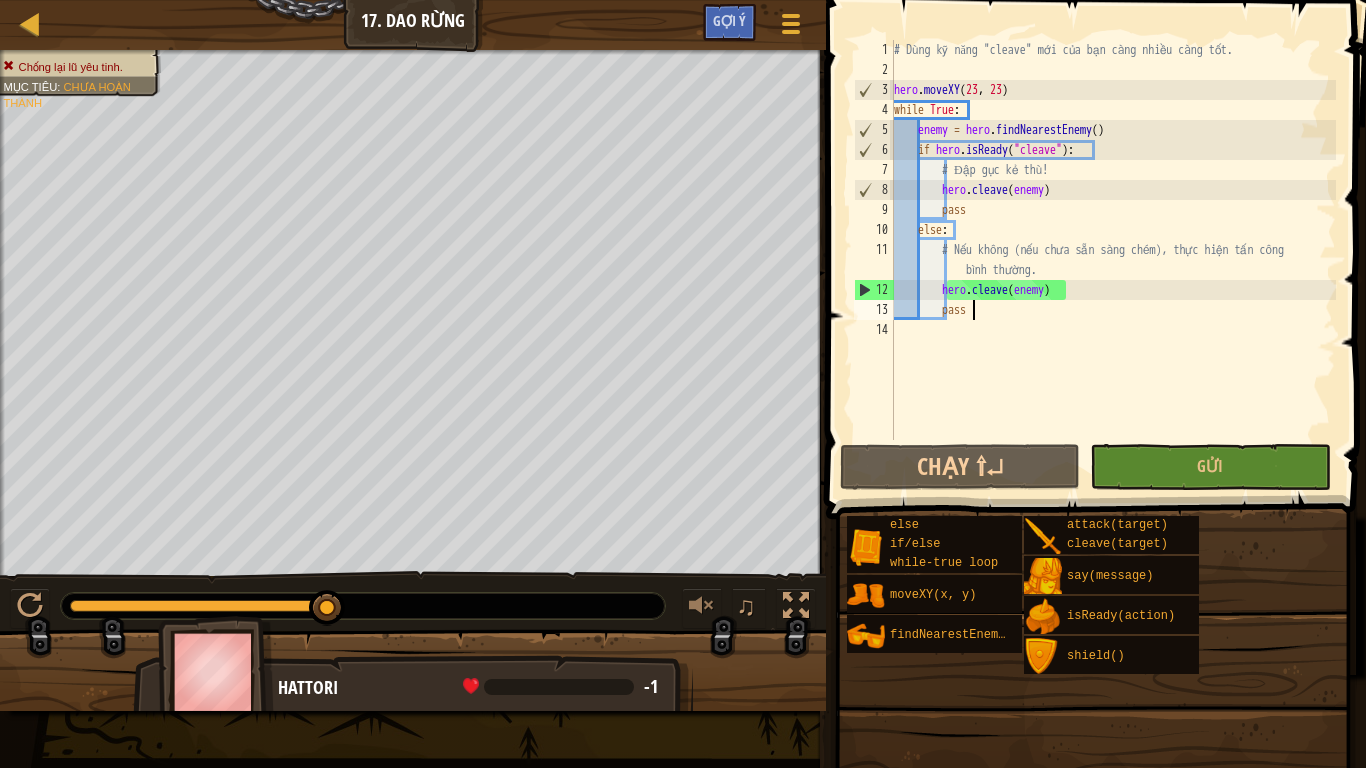 click on "# Dùng kỹ năng "cleave" mới của bạn càng nhiều càng tốt. hero . moveXY ( [NUM] ,   [NUM] ) while   True :      enemy   =   hero . findNearestEnemy ( )      if   hero . isReady ( "cleave" ) :          # Đập gục kẻ thù!          hero . cleave ( enemy )          pass      else :          # Nếu không (nếu chưa sẵn sàng chém), thực hiện tấn công               bình thường.          hero . cleave ( enemy )          pass" at bounding box center [1113, 260] 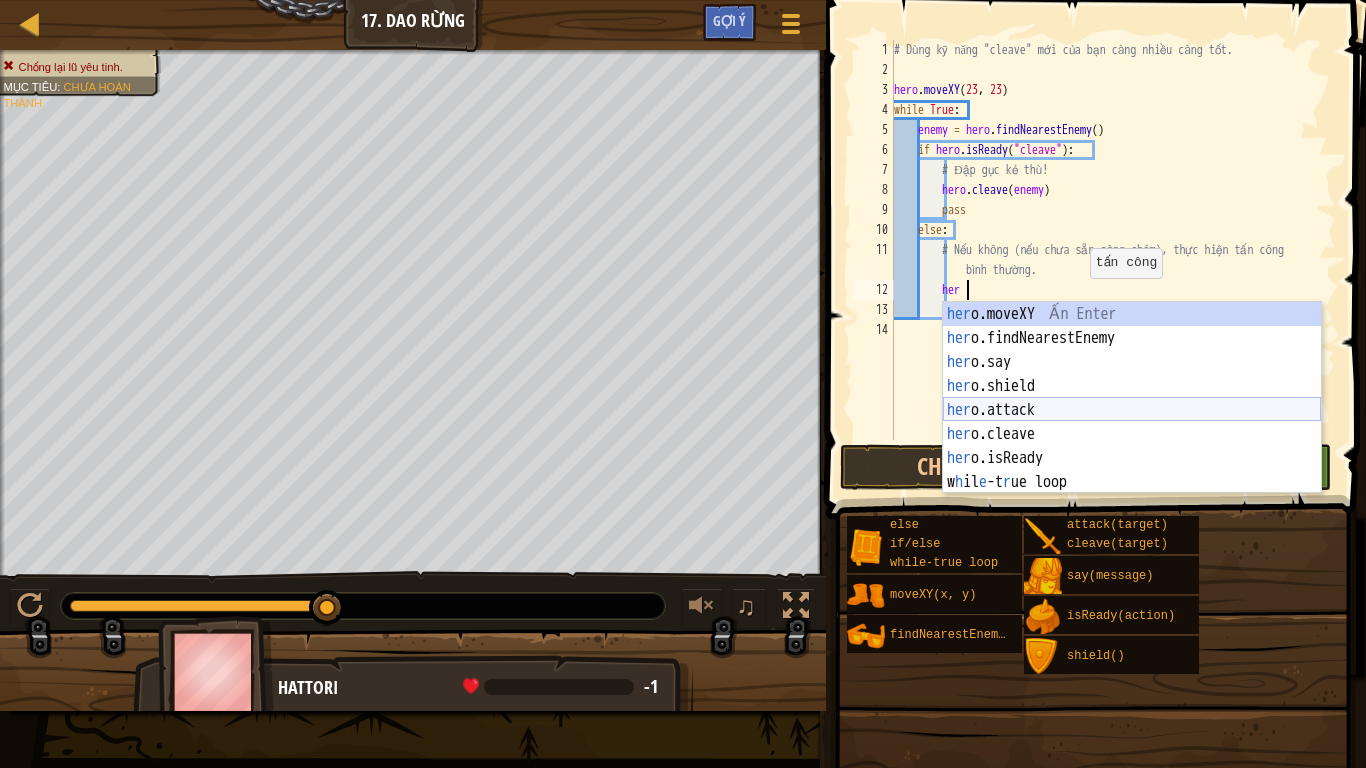 click on "her o.moveXY Ấn Enter her o.findNearestEnemy Ấn Enter her o.say Ấn Enter her o.shield Ấn Enter her o.attack Ấn Enter her o.cleave Ấn Enter her o.isReady Ấn Enter w h il e -t r ue loop Ấn Enter" at bounding box center [1132, 422] 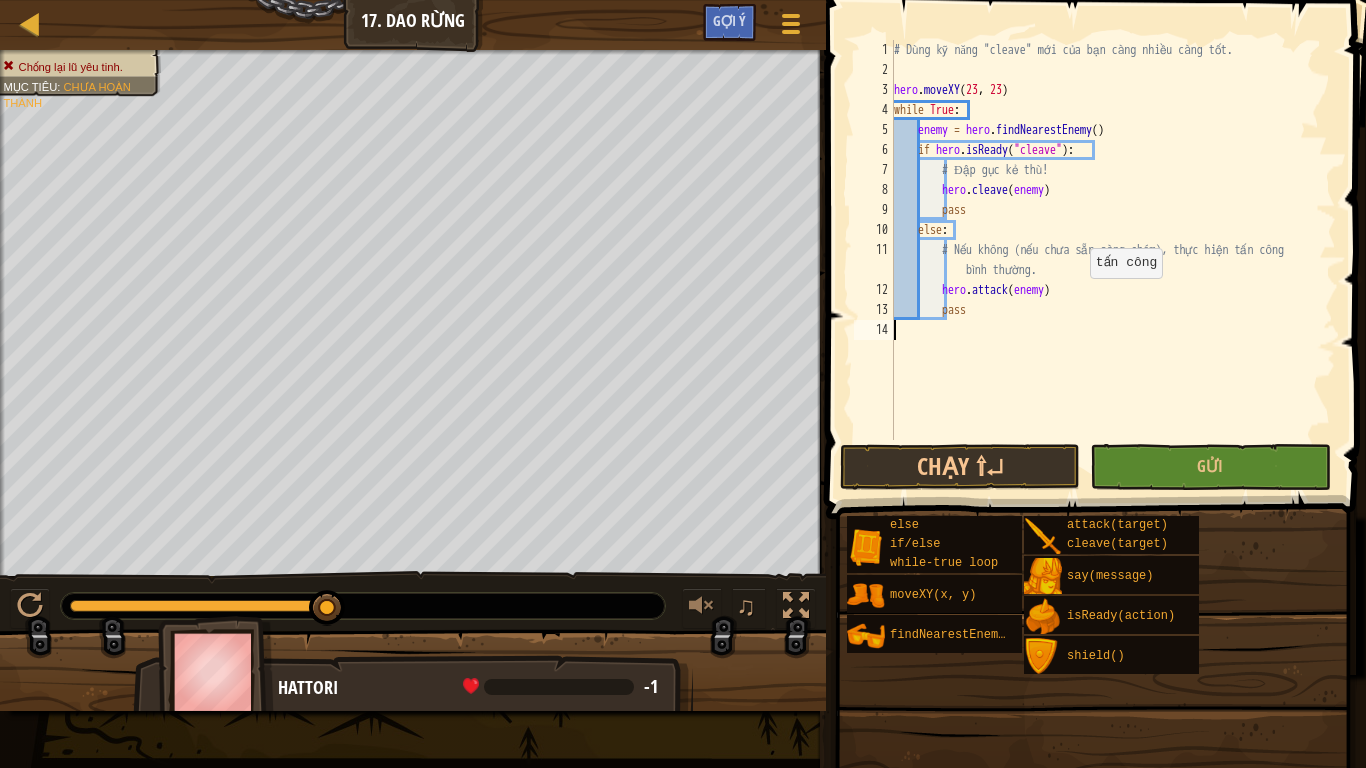 click on "# Dùng kỹ năng "cleave" mới của bạn càng nhiều càng tốt. hero . moveXY ( [NUM] ,   [NUM] ) while   True :      enemy   =   hero . findNearestEnemy ( )      if   hero . isReady ( "cleave" ) :          # Đập gục kẻ thù!          hero . cleave ( enemy )          pass      else :          # Nếu không (nếu chưa sẵn sàng chém), thực hiện tấn công               bình thường.          hero . attack ( enemy )          pass" at bounding box center (1113, 260) 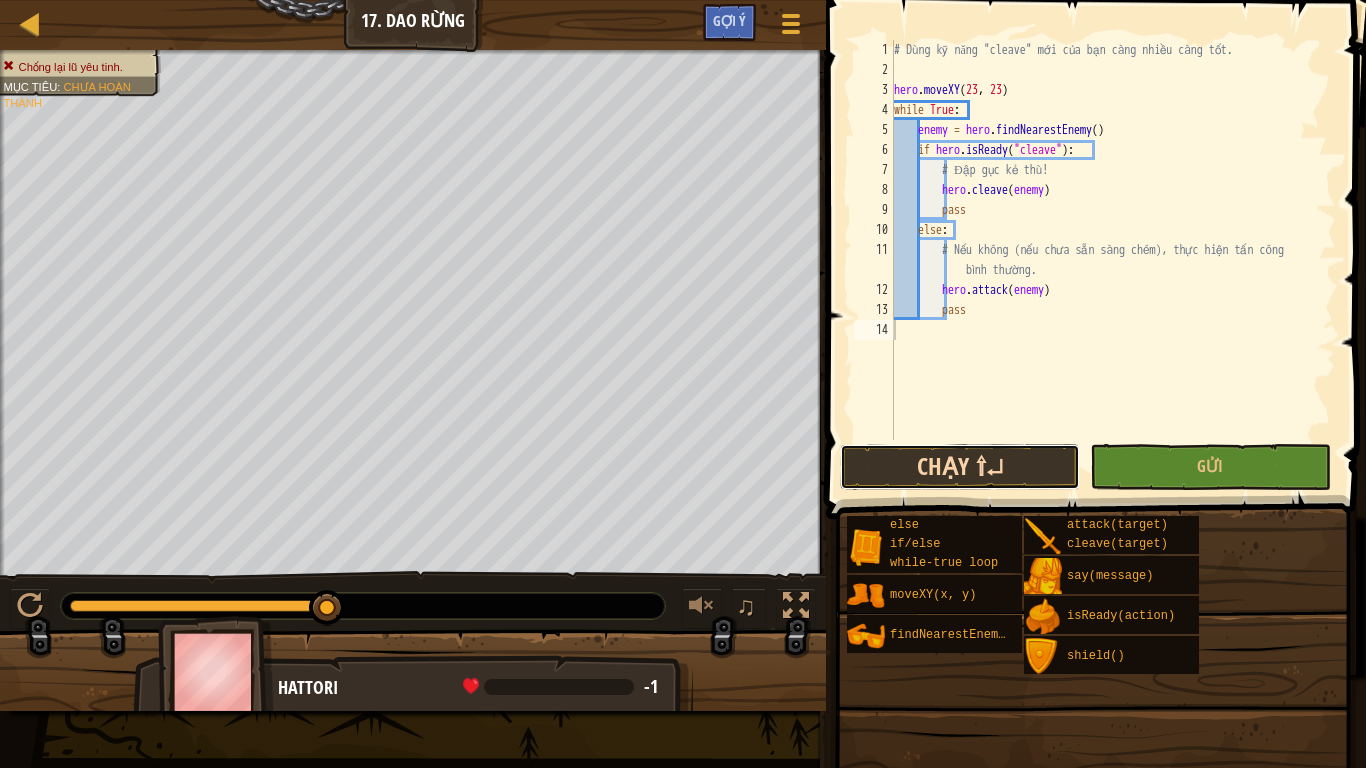 click on "Chạy ⇧↵" at bounding box center (960, 467) 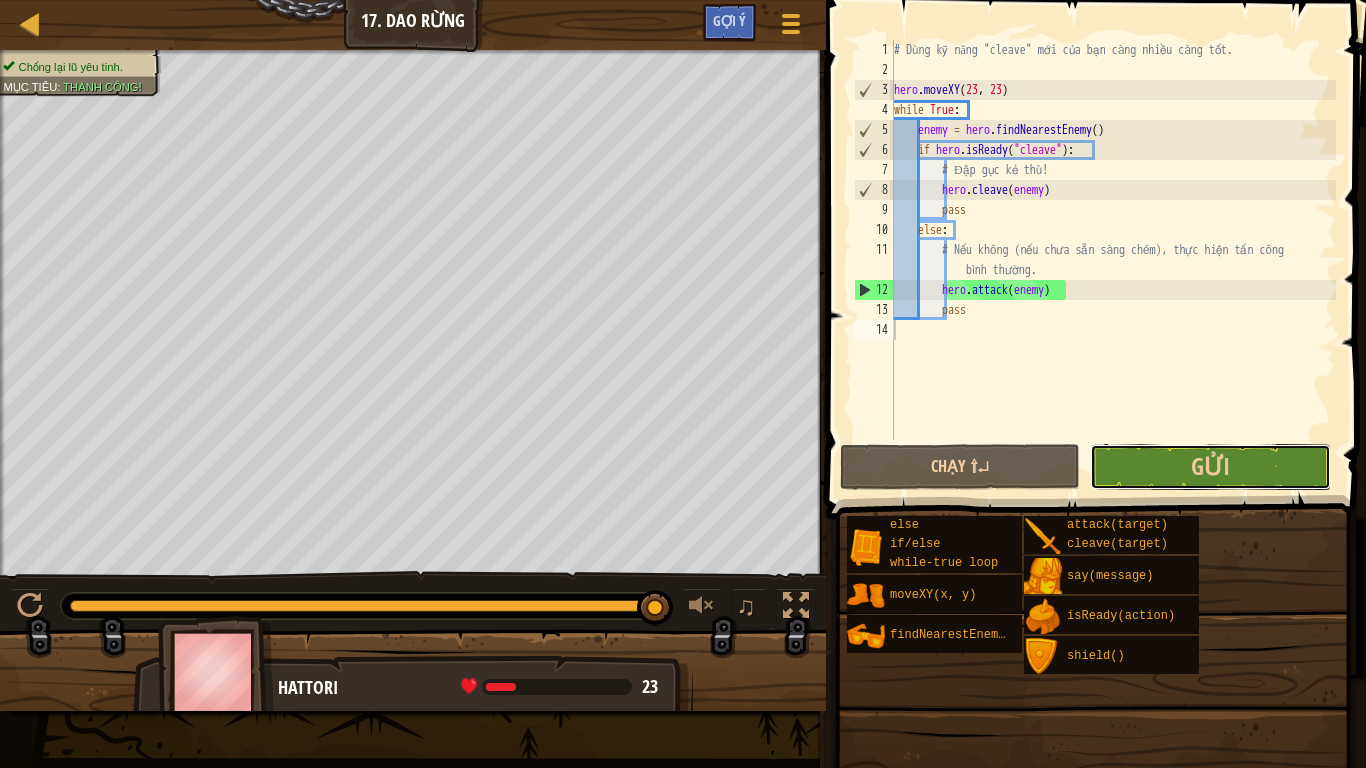 click on "Gửi" at bounding box center [1210, 467] 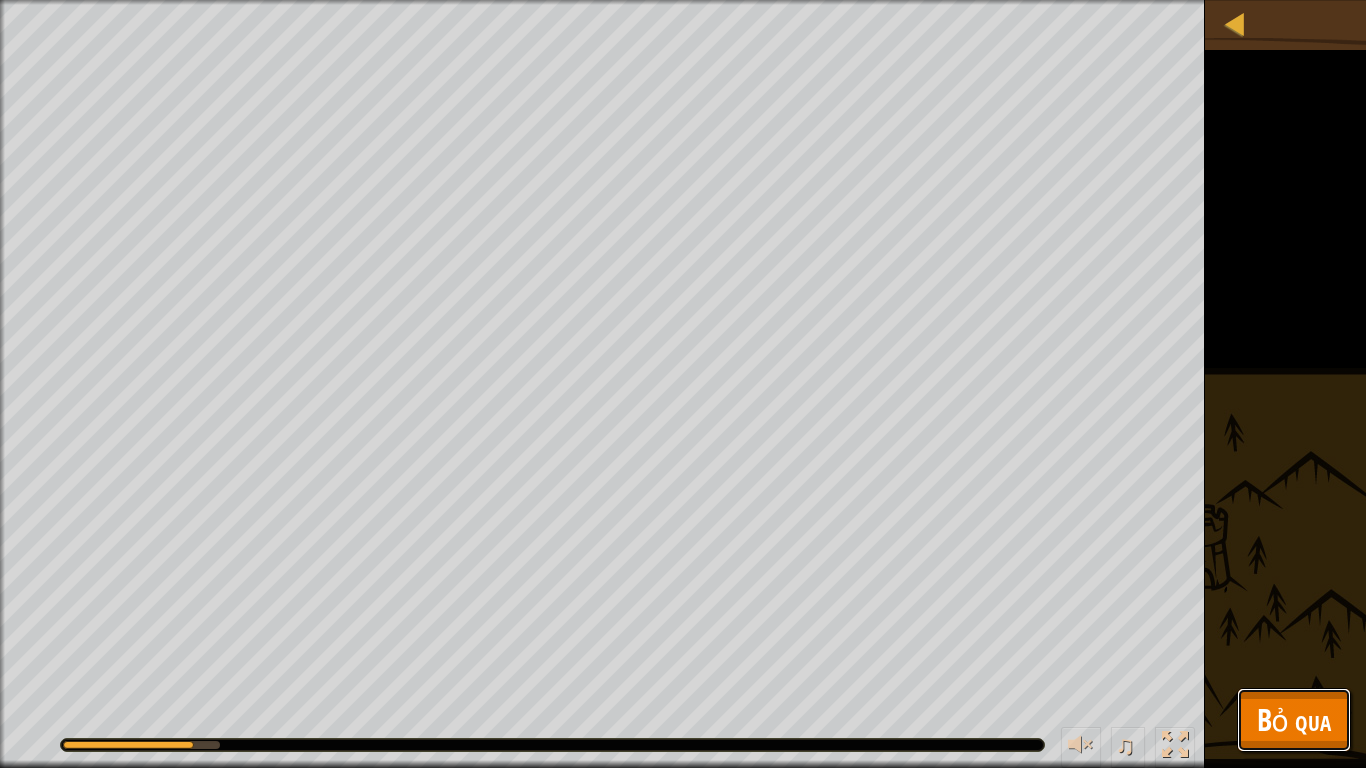 click on "Bỏ qua" at bounding box center [1294, 719] 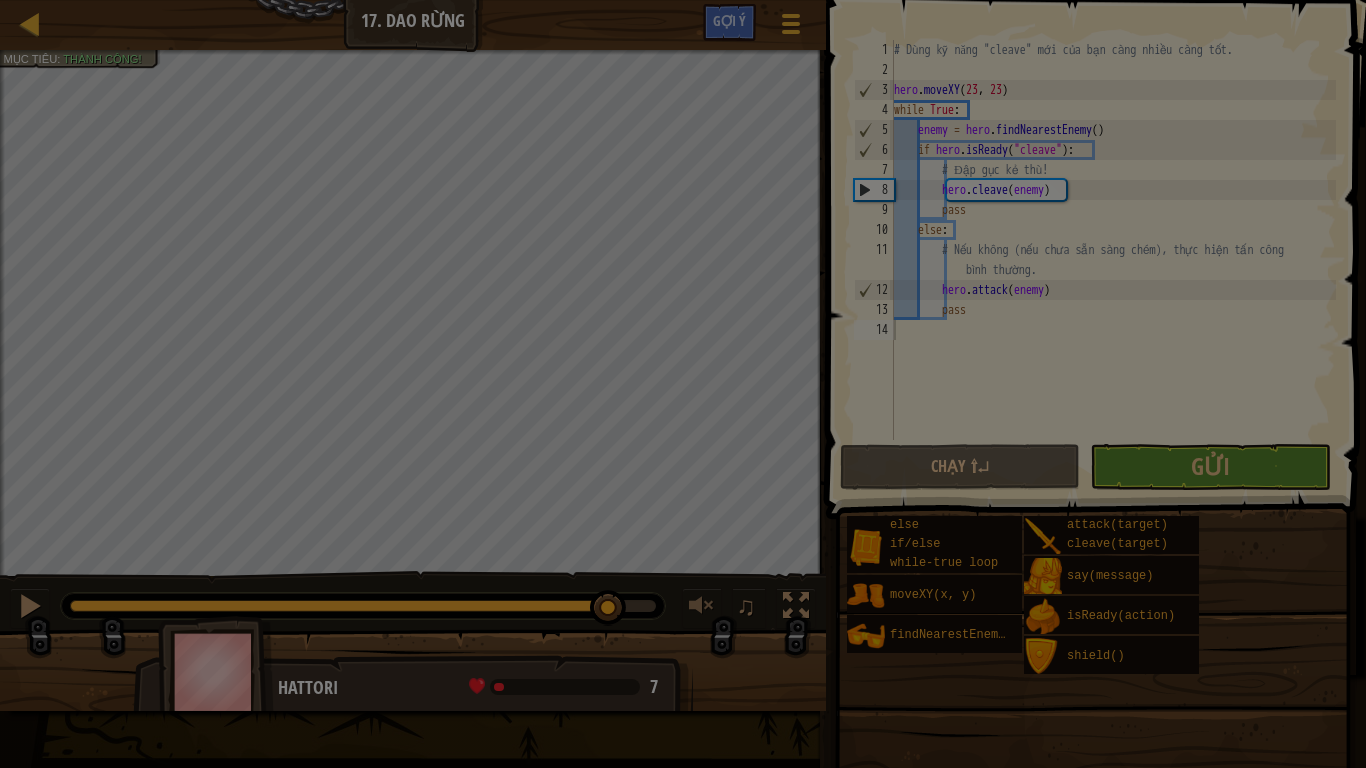 drag, startPoint x: 285, startPoint y: 599, endPoint x: 537, endPoint y: 654, distance: 257.93216 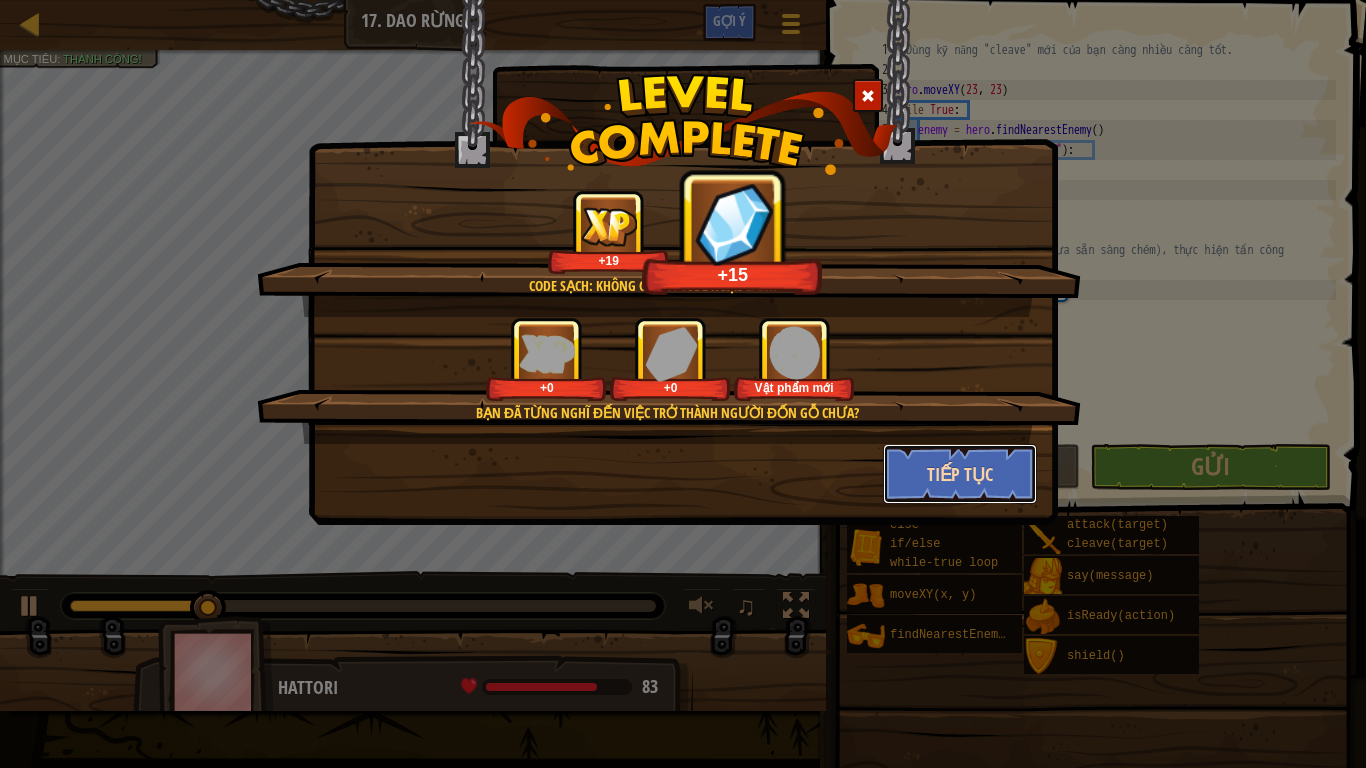 click on "Tiếp tục" at bounding box center [960, 474] 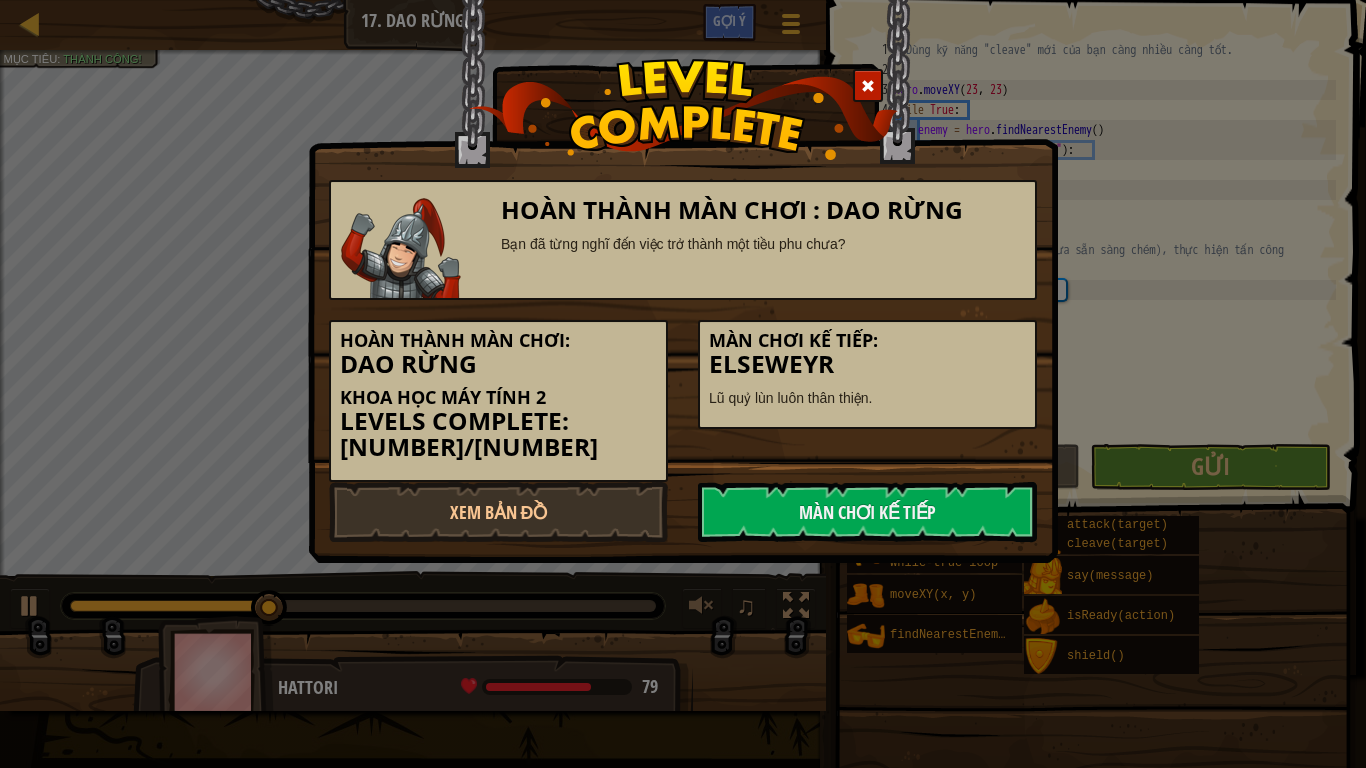 click on "Màn chơi kế tiếp" at bounding box center [867, 512] 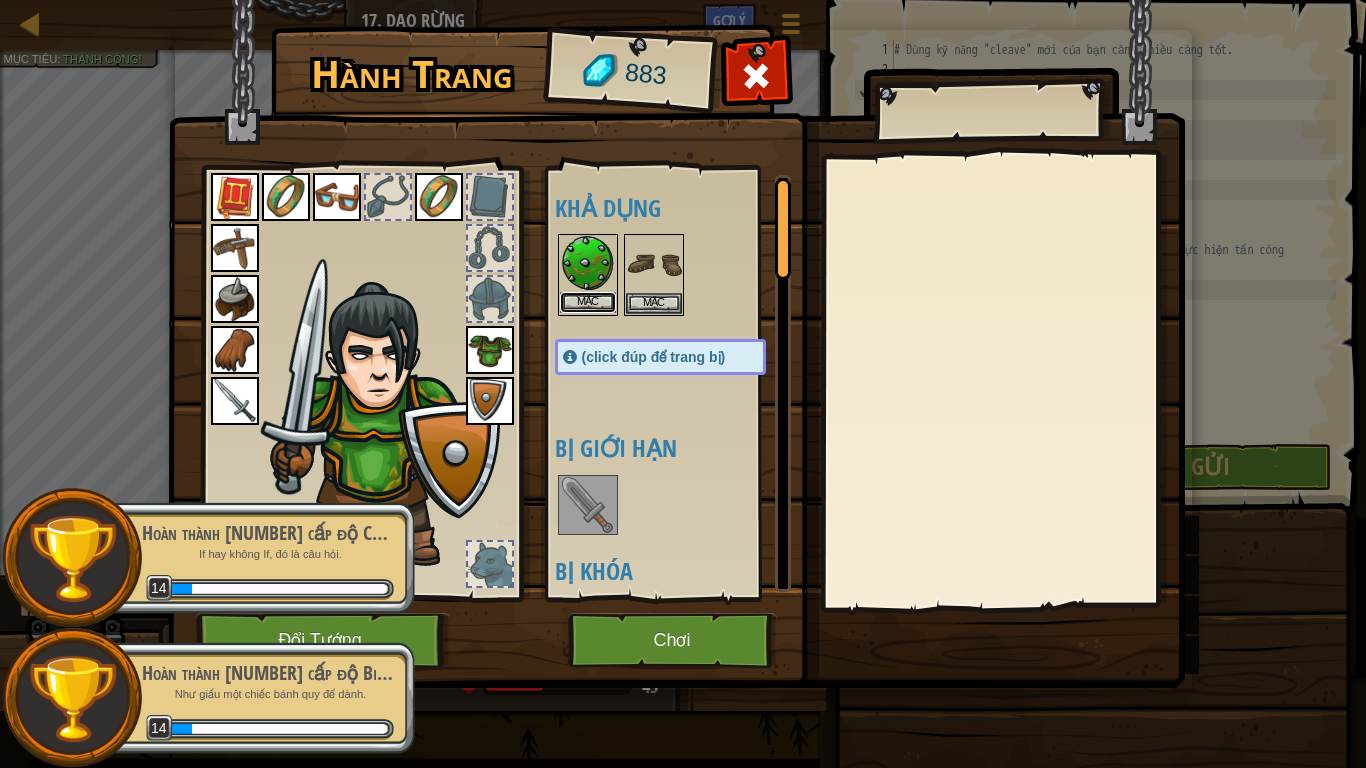 click on "Mặc" at bounding box center [588, 302] 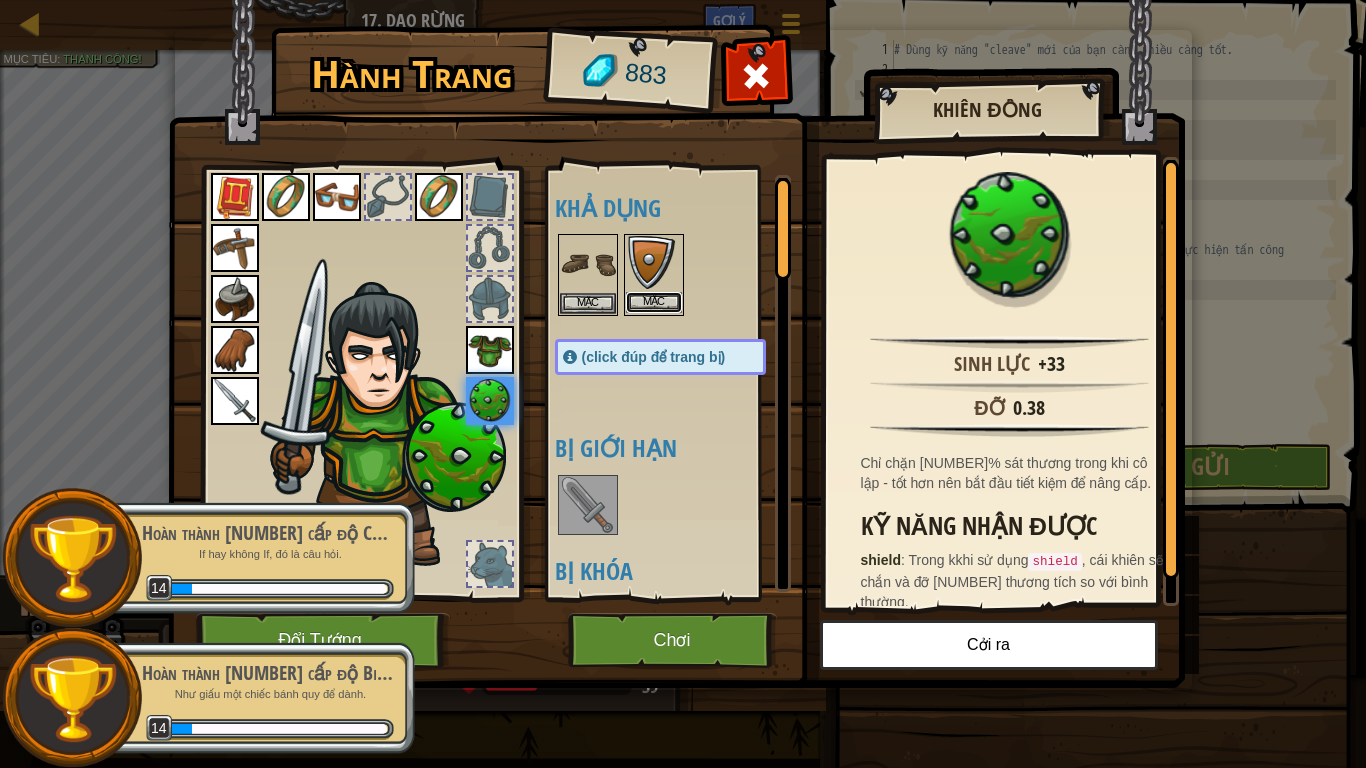 click on "Mặc" at bounding box center [654, 302] 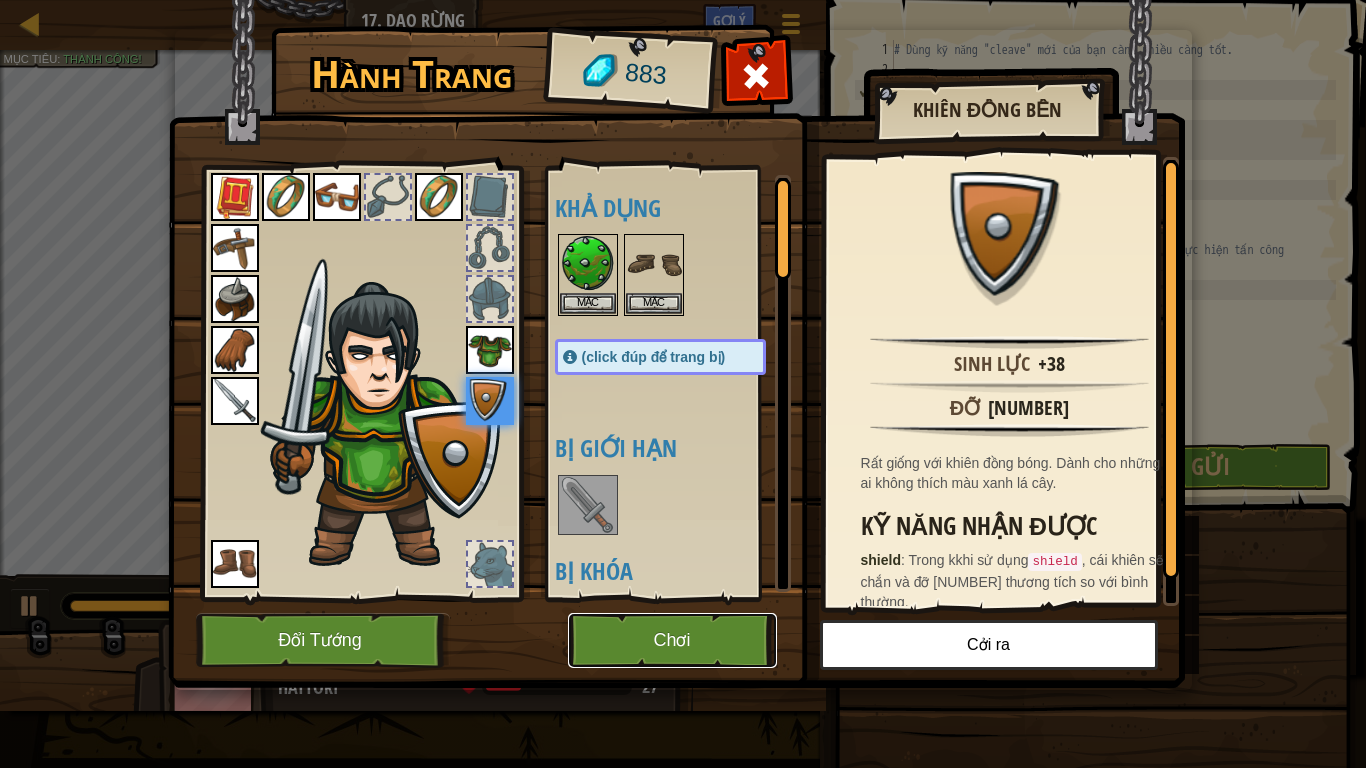 click on "Chơi" at bounding box center (672, 640) 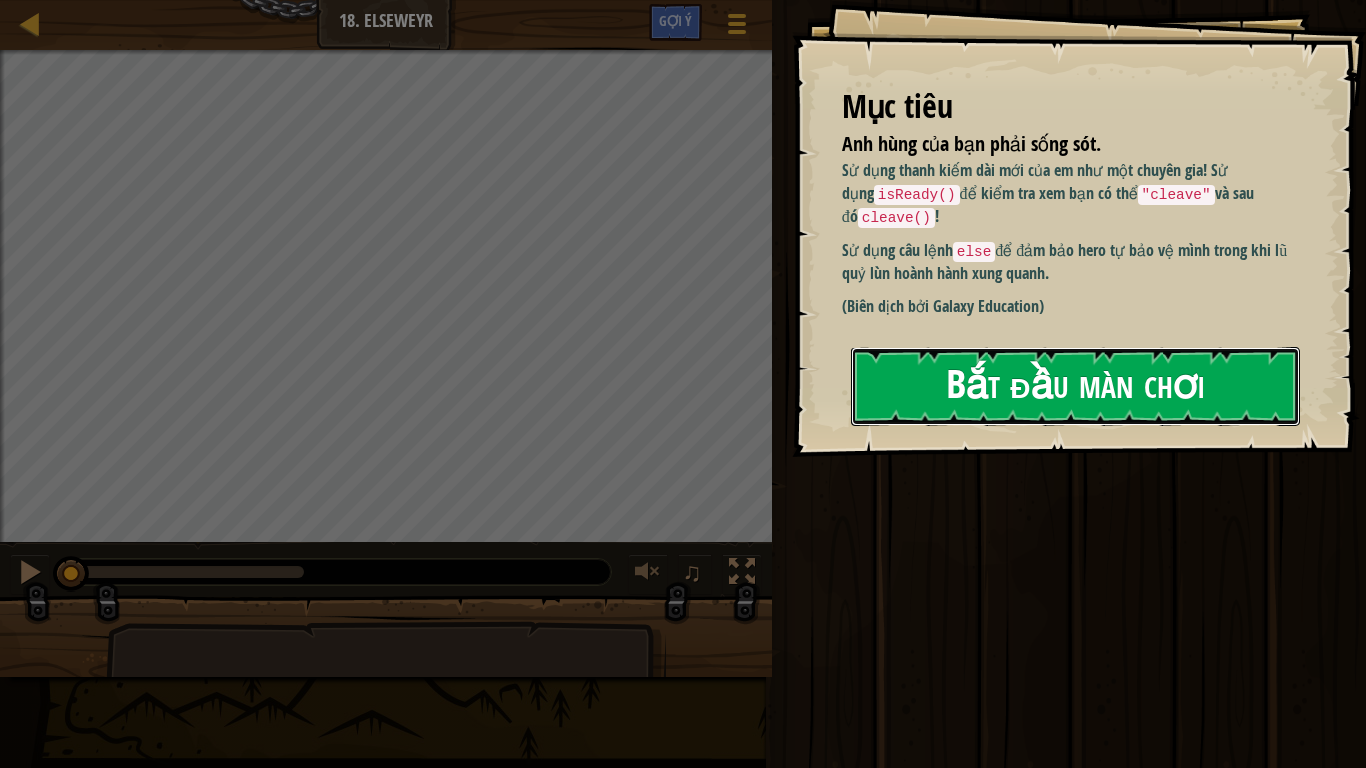 click on "Bắt đầu màn chơi" at bounding box center [1075, 386] 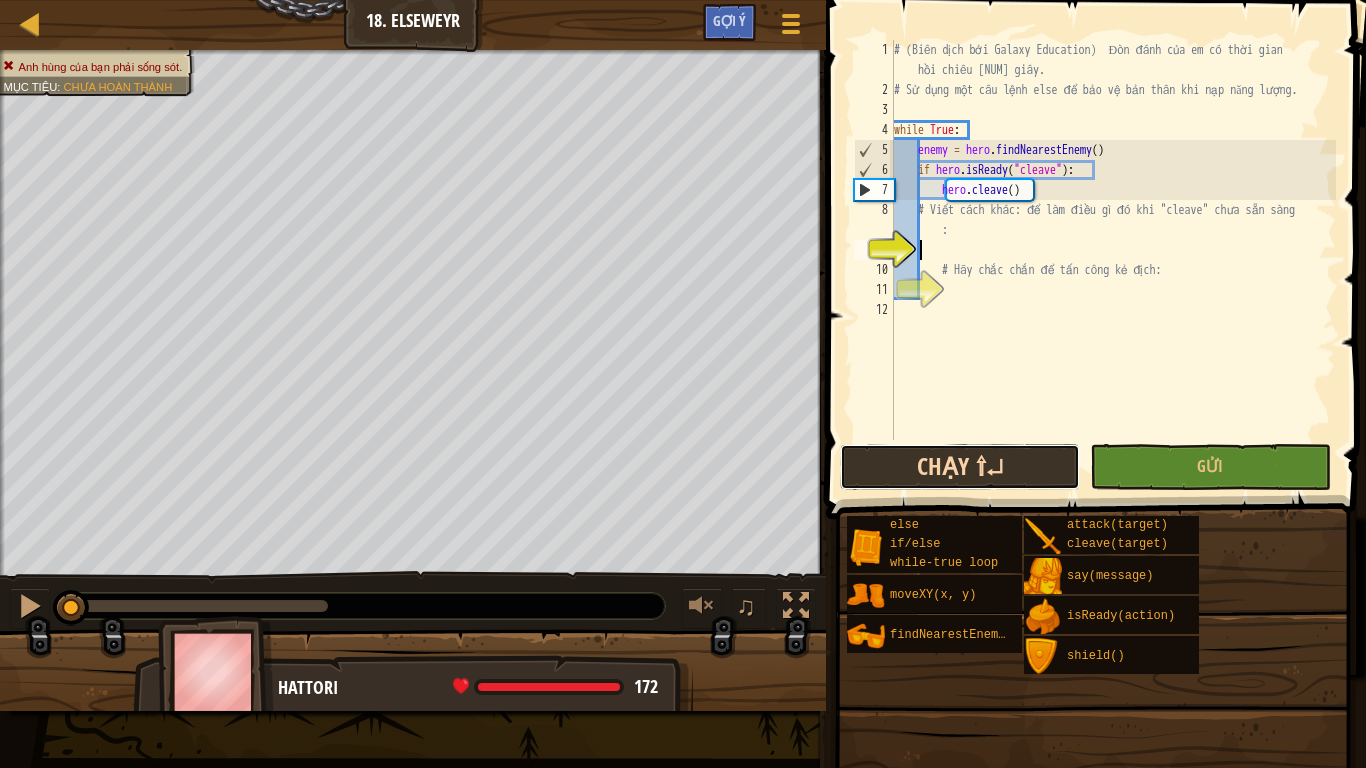 click on "Chạy ⇧↵" at bounding box center [960, 467] 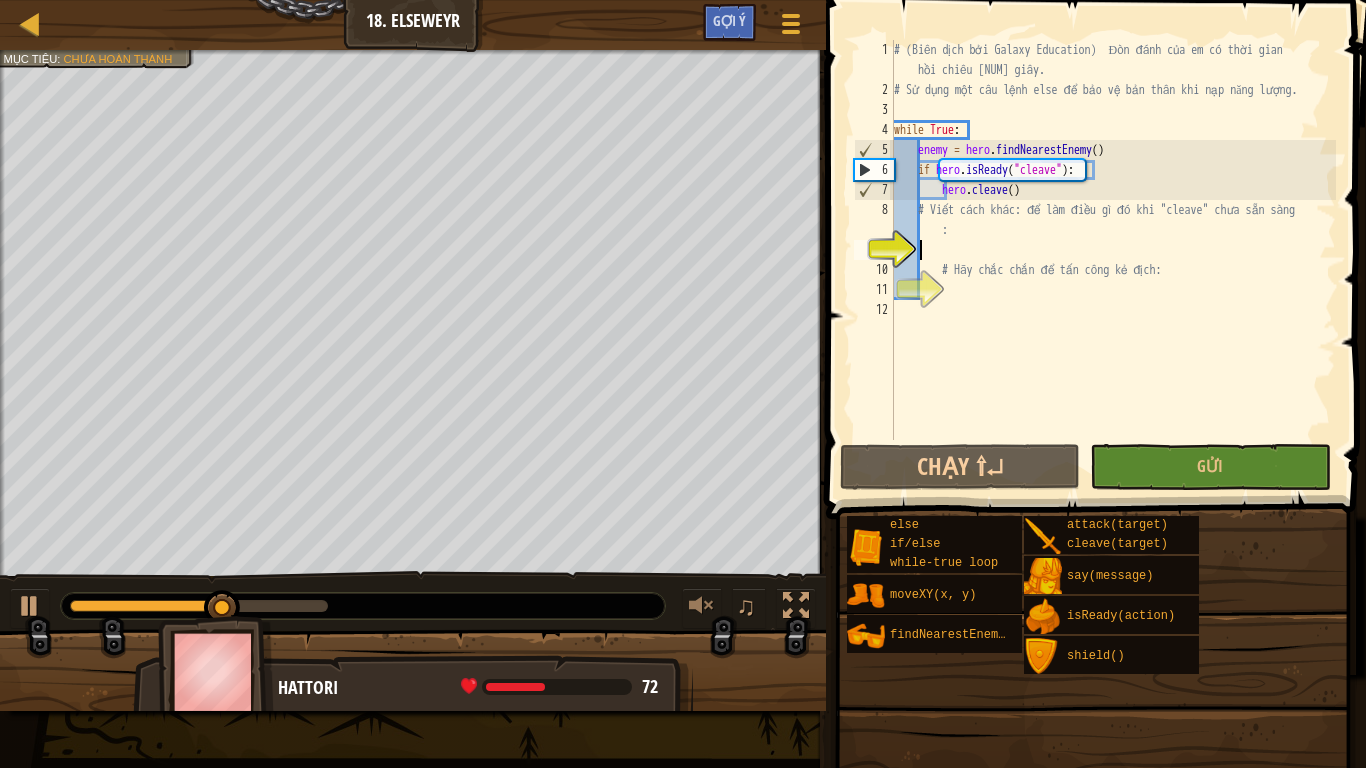 scroll, scrollTop: 9, scrollLeft: 1, axis: both 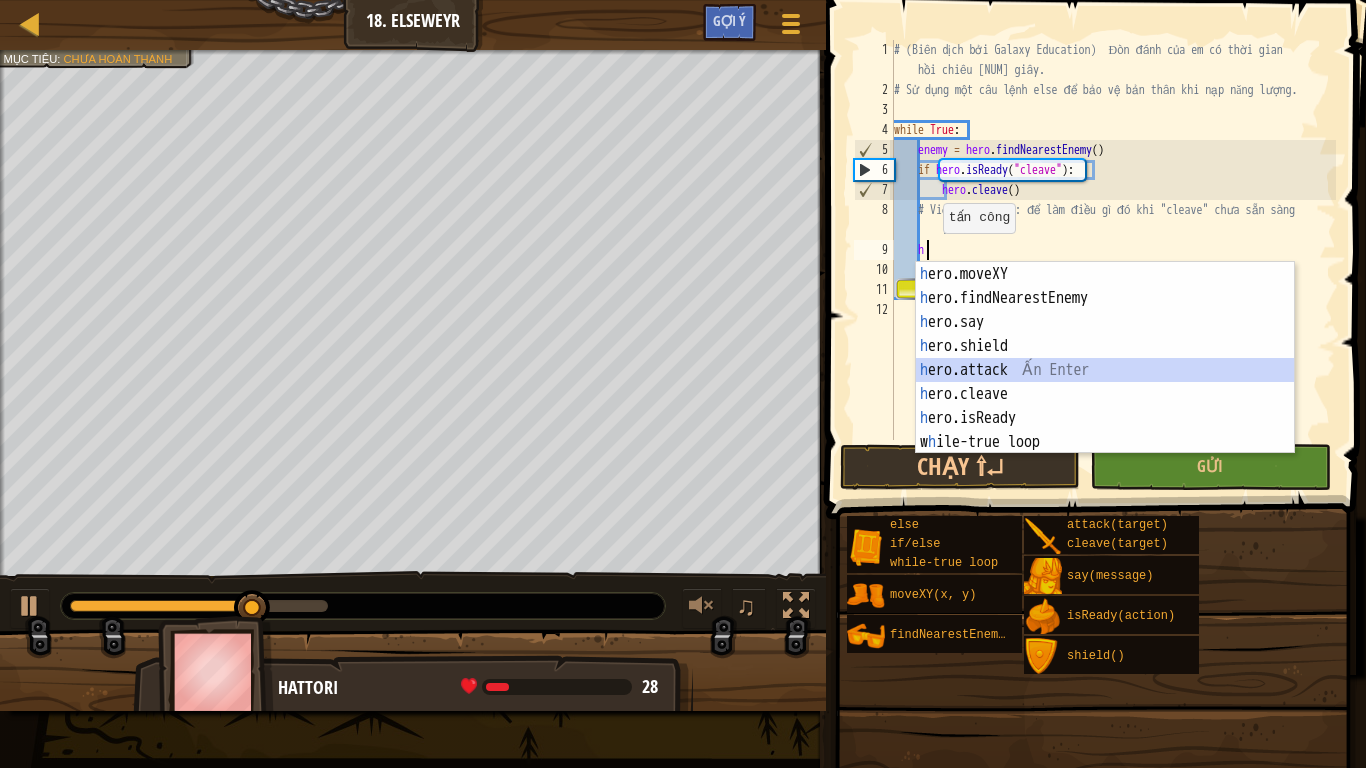 click on "h ero.moveXY Ấn Enter h ero.findNearestEnemy Ấn Enter h ero.say Ấn Enter h ero.shield Ấn Enter h ero.attack Ấn Enter h ero.cleave Ấn Enter h ero.isReady Ấn Enter w h ile-true loop Ấn Enter" at bounding box center (1105, 382) 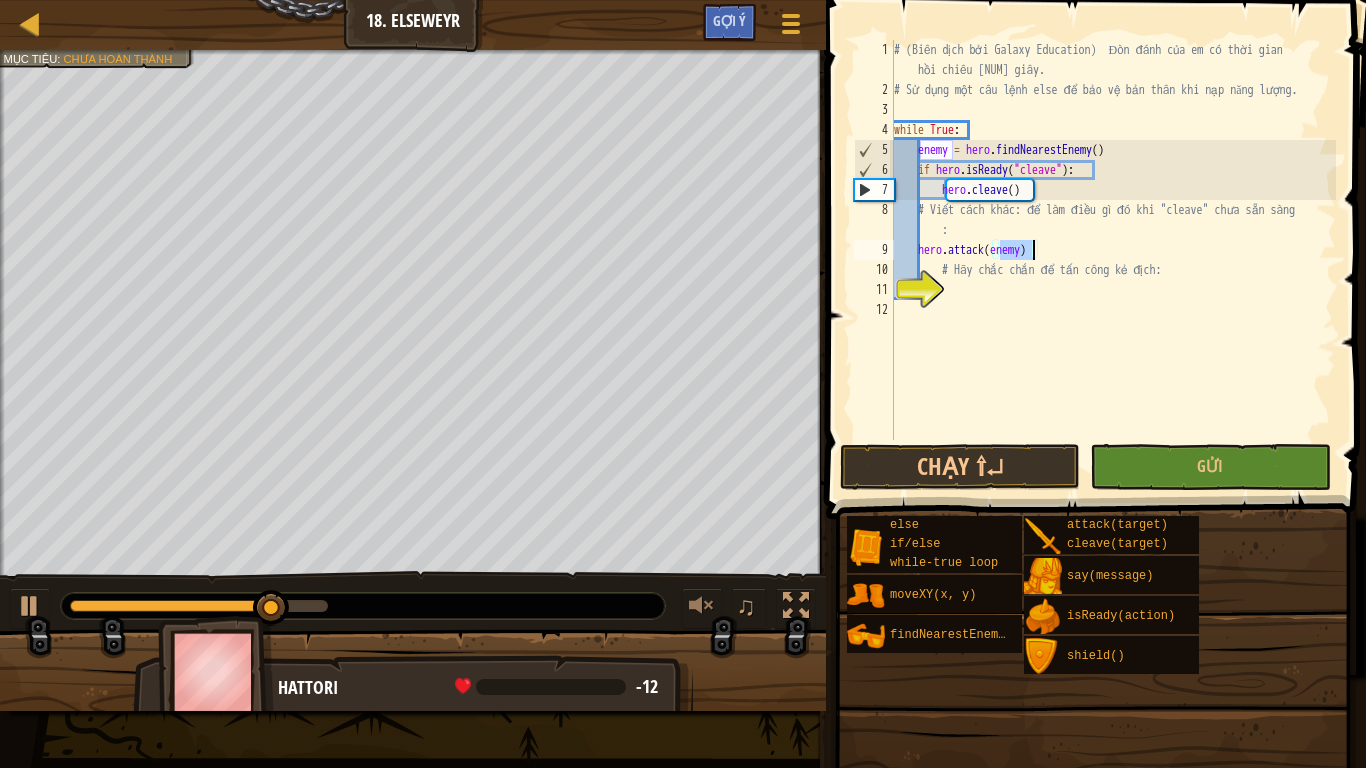 click on "# (Biên dịch bởi Galaxy Education)  Đòn đánh của em có thời gian       hồi chiêu [NUMBER] giây. # Sử dụng một câu lệnh else để bảo vệ bản thân khi nạp năng lượng. while   True :      enemy   =   hero . findNearestEnemy ( )      if   hero . isReady ( "cleave" ) :          hero . cleave ( )      # Viết cách khác: để làm điều gì đó khi "cleave" chưa sẵn sàng          :      hero . attack ( enemy )          # Hãy chắc chắn để tấn công kẻ địch:" at bounding box center (1113, 270) 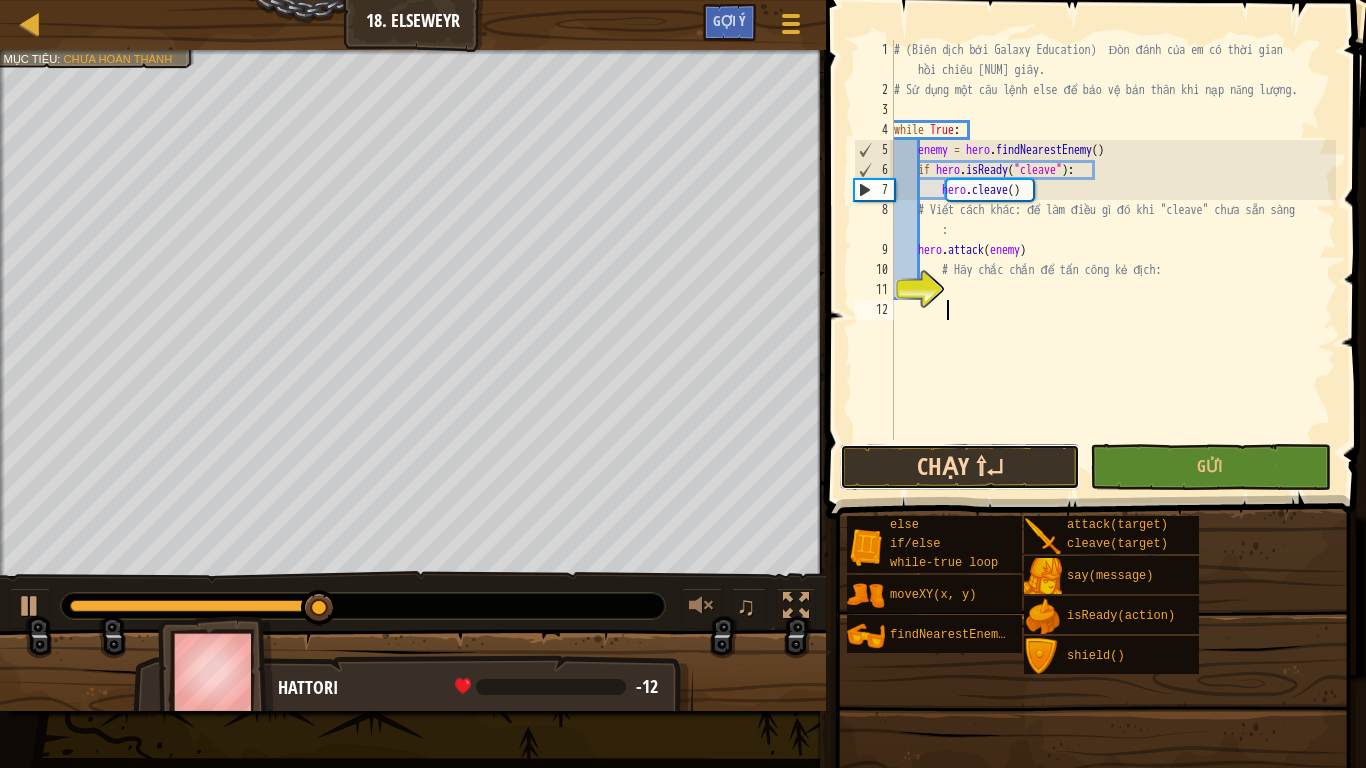 click on "Chạy ⇧↵" at bounding box center [960, 467] 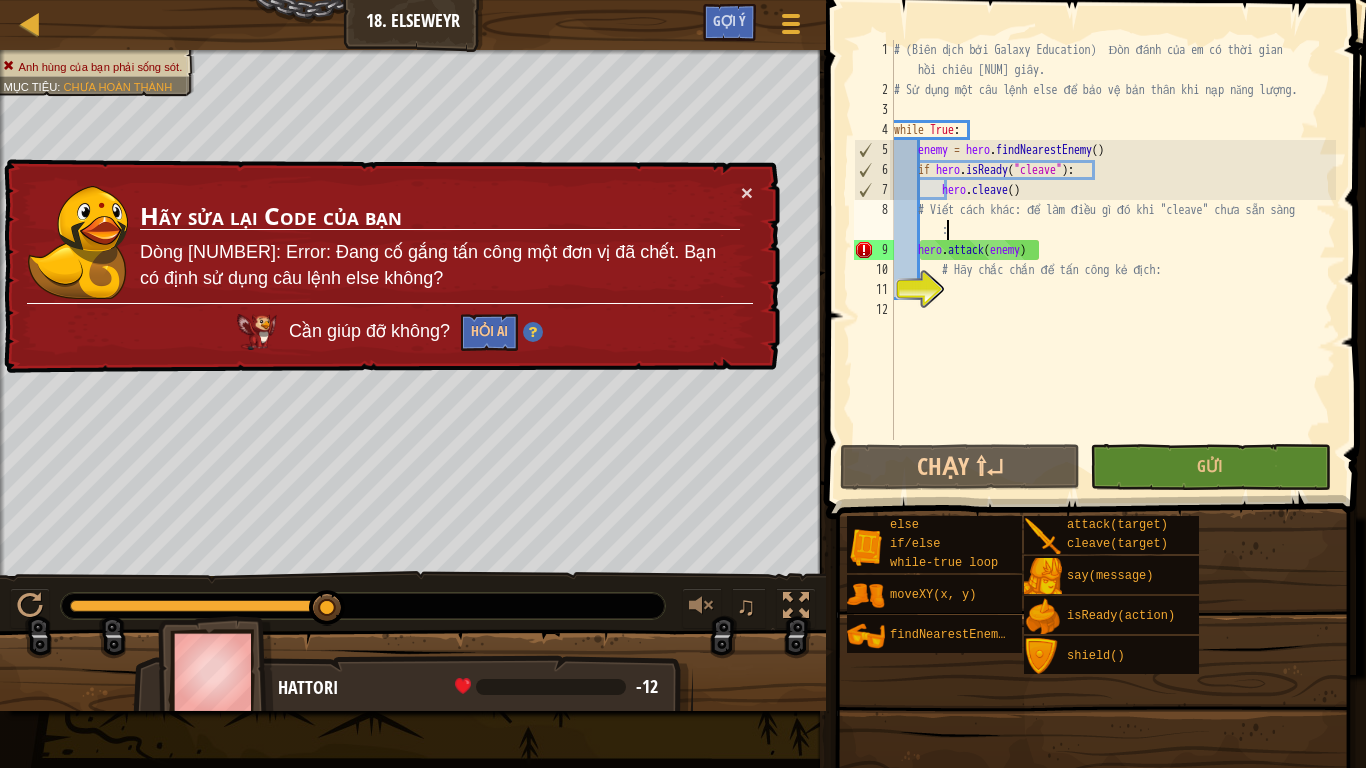 click on "# (Biên dịch bởi Galaxy Education)  Đòn đánh của em có thời gian       hồi chiêu [NUMBER] giây. # Sử dụng một câu lệnh else để bảo vệ bản thân khi nạp năng lượng. while   True :      enemy   =   hero . findNearestEnemy ( )      if   hero . isReady ( "cleave" ) :          hero . cleave ( )      # Viết cách khác: để làm điều gì đó khi "cleave" chưa sẵn sàng          :      hero . attack ( enemy )          # Hãy chắc chắn để tấn công kẻ địch:" at bounding box center (1113, 270) 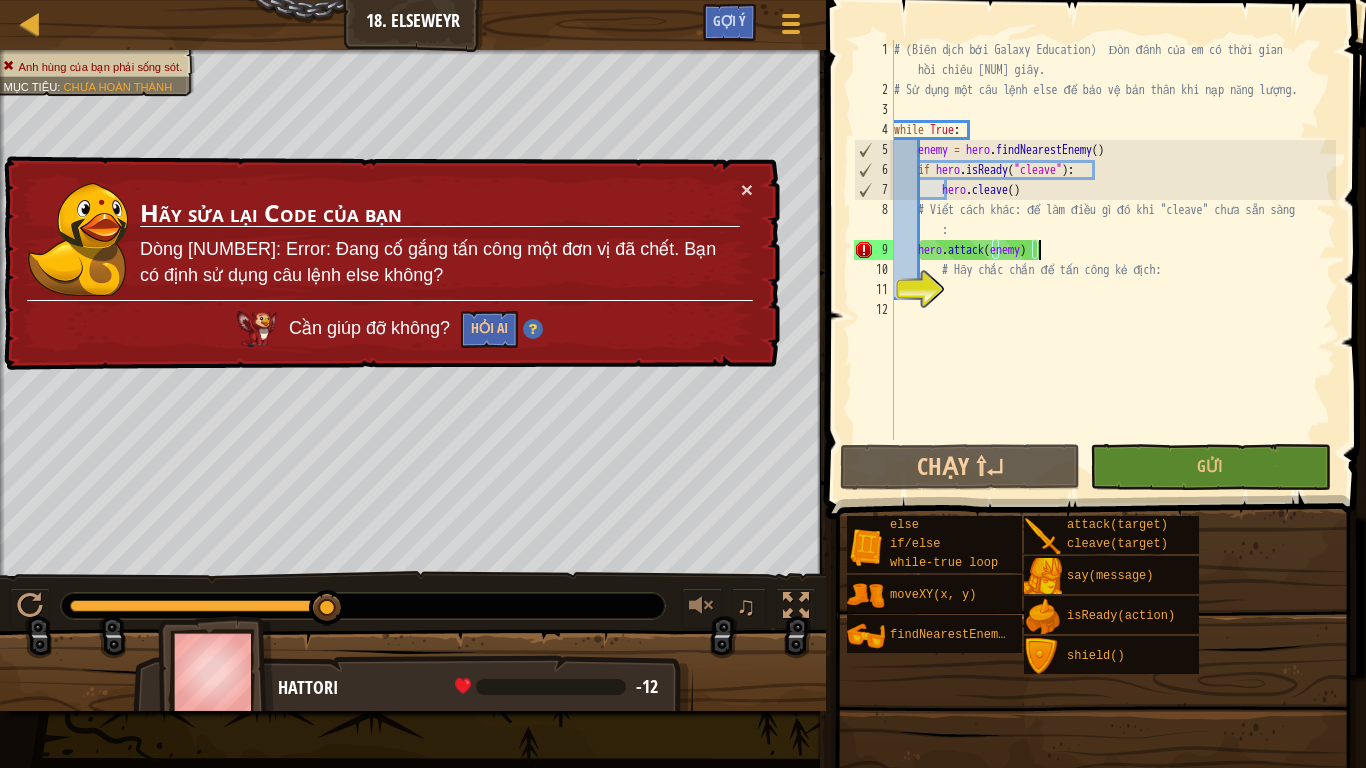 click on "# (Biên dịch bởi Galaxy Education)  Đòn đánh của em có thời gian       hồi chiêu [NUMBER] giây. # Sử dụng một câu lệnh else để bảo vệ bản thân khi nạp năng lượng. while   True :      enemy   =   hero . findNearestEnemy ( )      if   hero . isReady ( "cleave" ) :          hero . cleave ( )      # Viết cách khác: để làm điều gì đó khi "cleave" chưa sẵn sàng          :      hero . attack ( enemy )          # Hãy chắc chắn để tấn công kẻ địch:" at bounding box center [1113, 270] 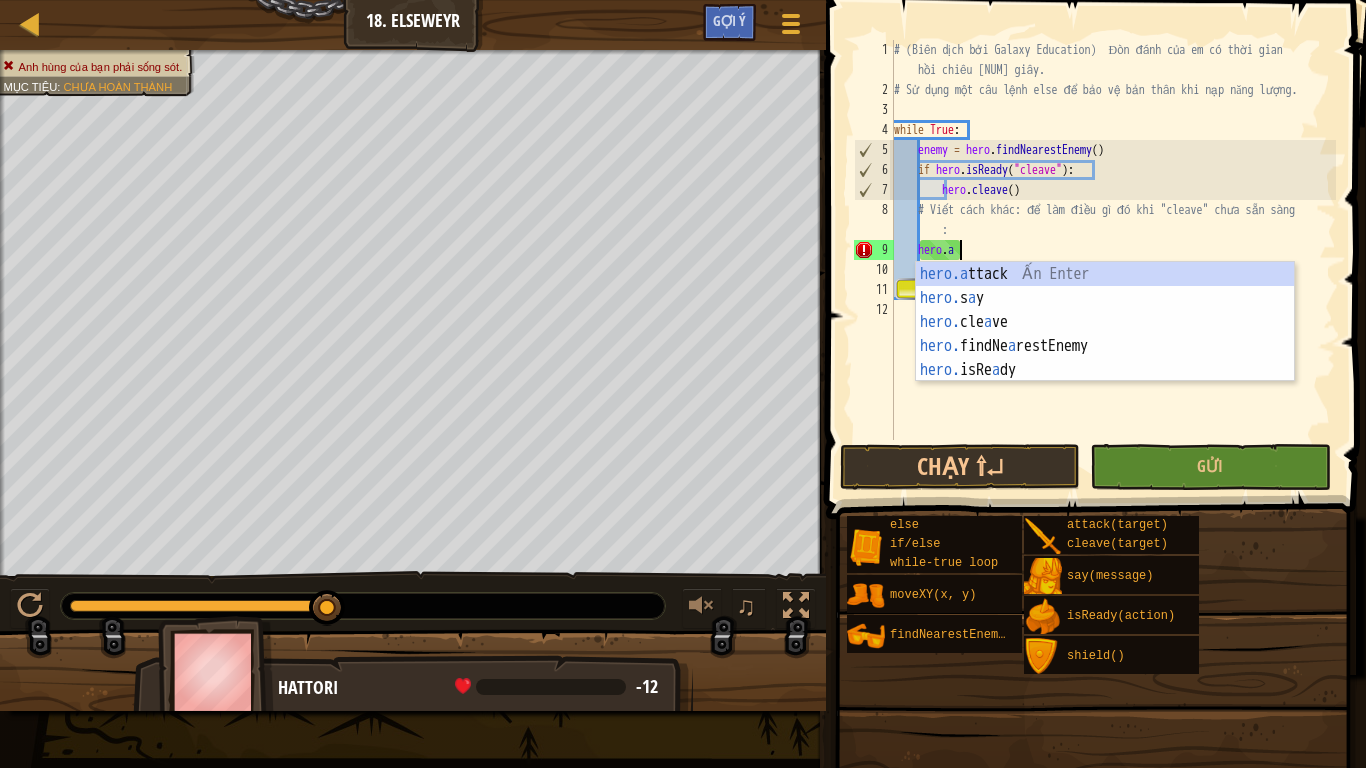 scroll, scrollTop: 9, scrollLeft: 4, axis: both 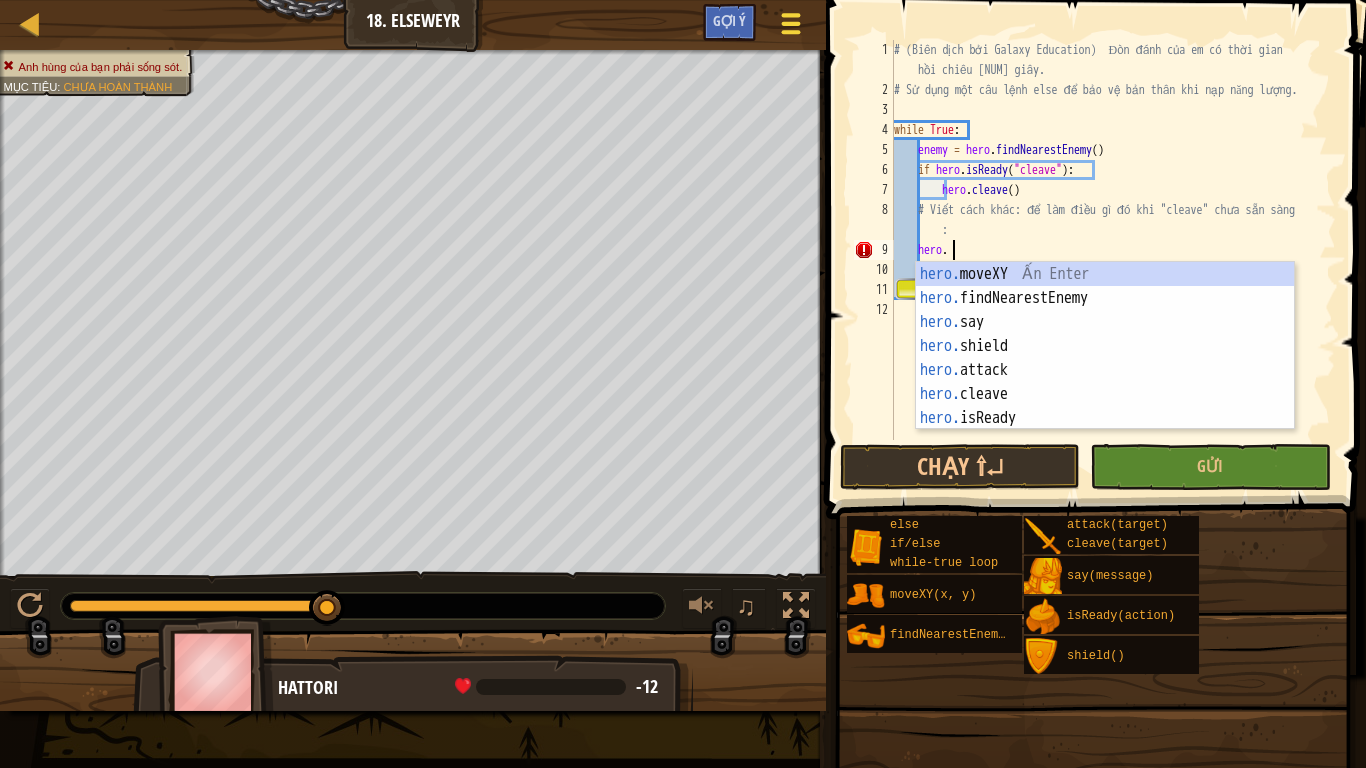 type on "hero." 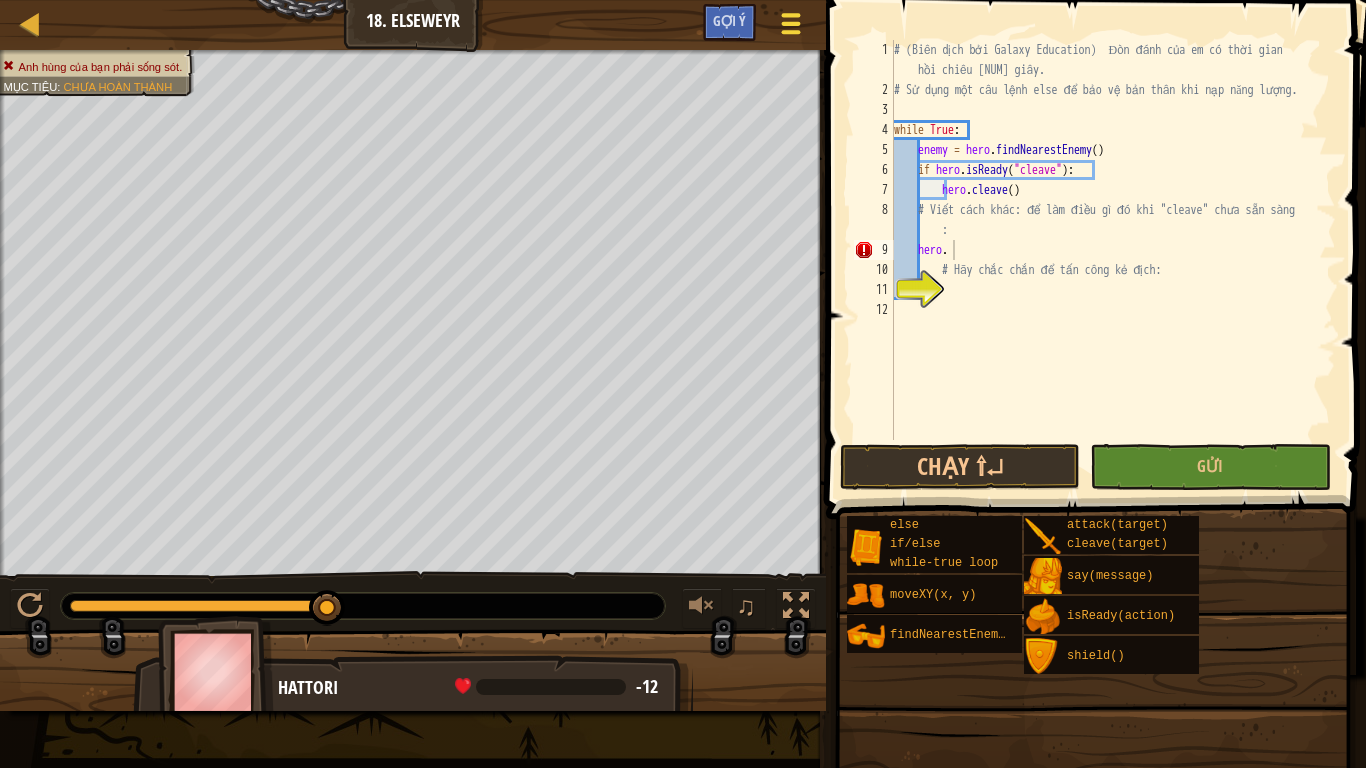 click at bounding box center [790, 23] 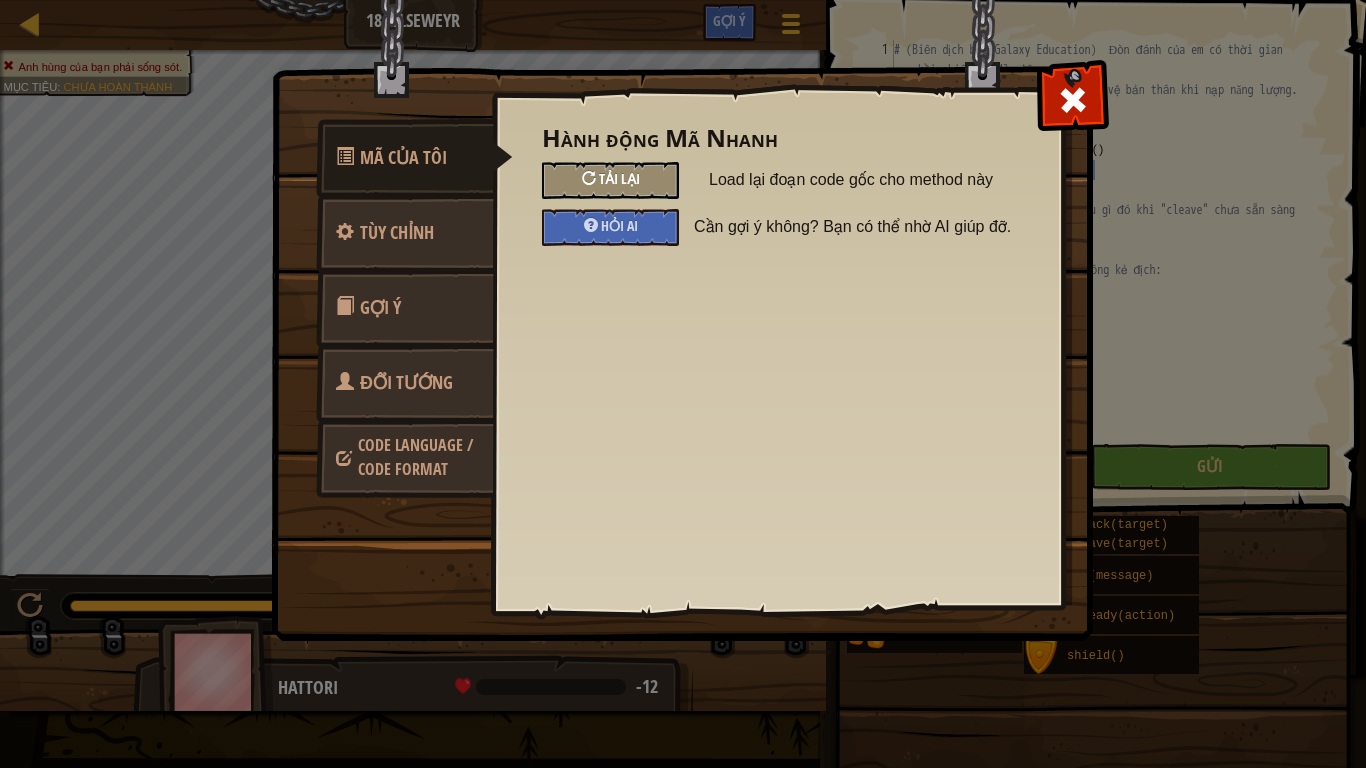 click on "Tải lại" at bounding box center [619, 178] 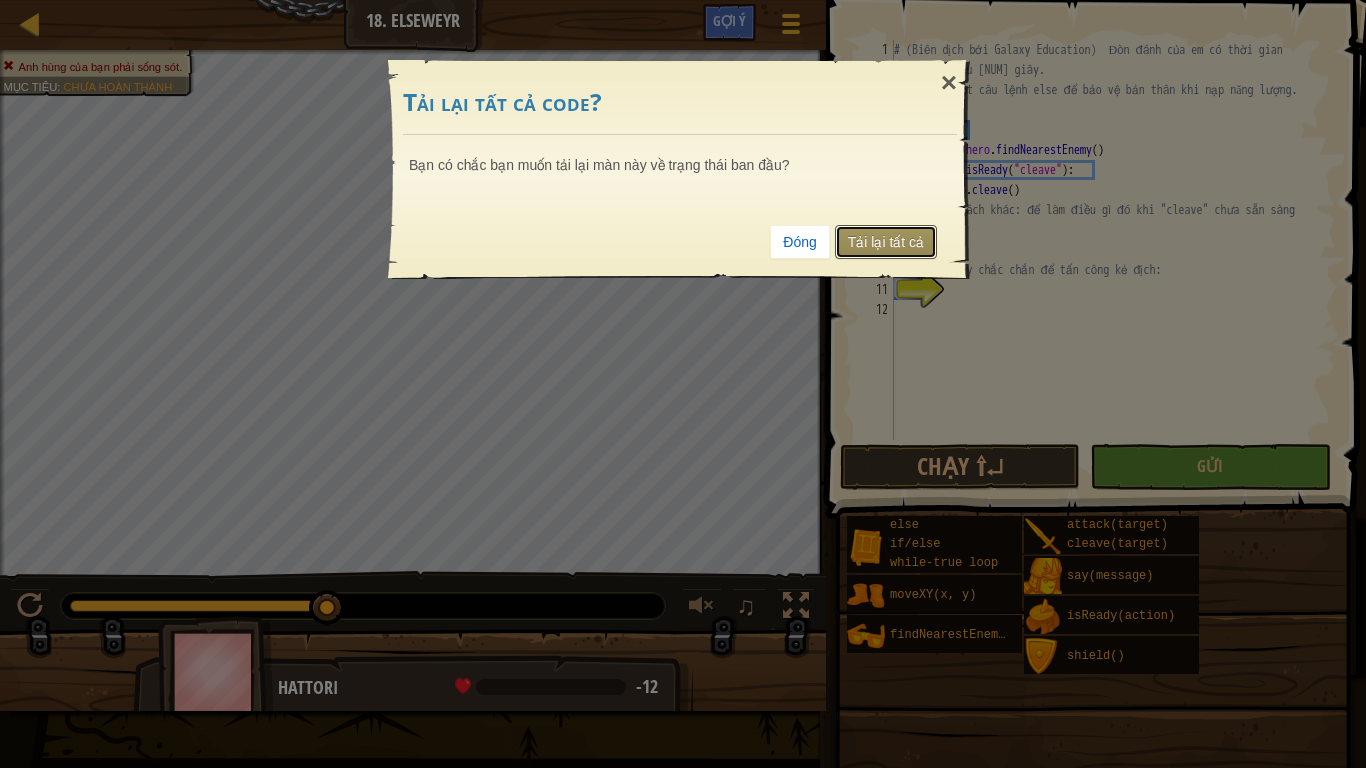 click on "Tải lại tất cả" at bounding box center (886, 242) 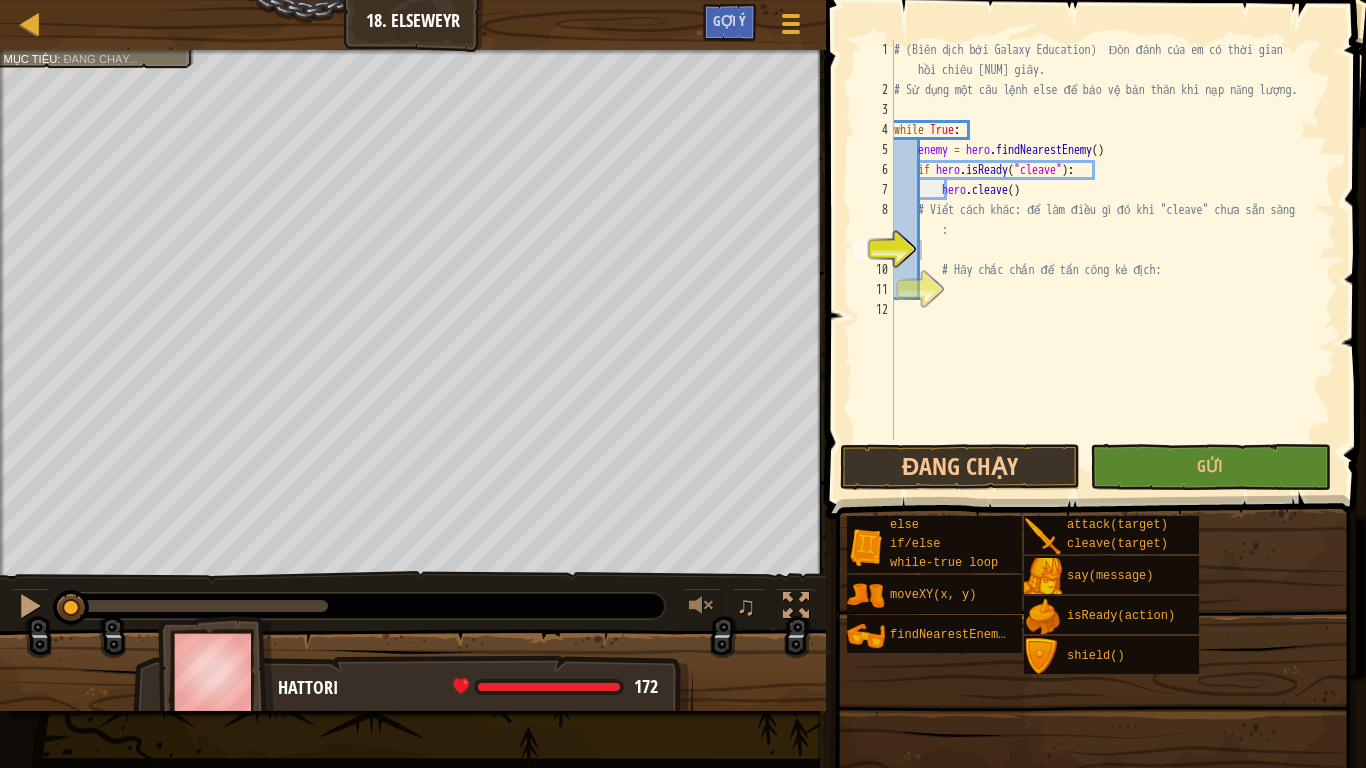 scroll, scrollTop: 9, scrollLeft: 1, axis: both 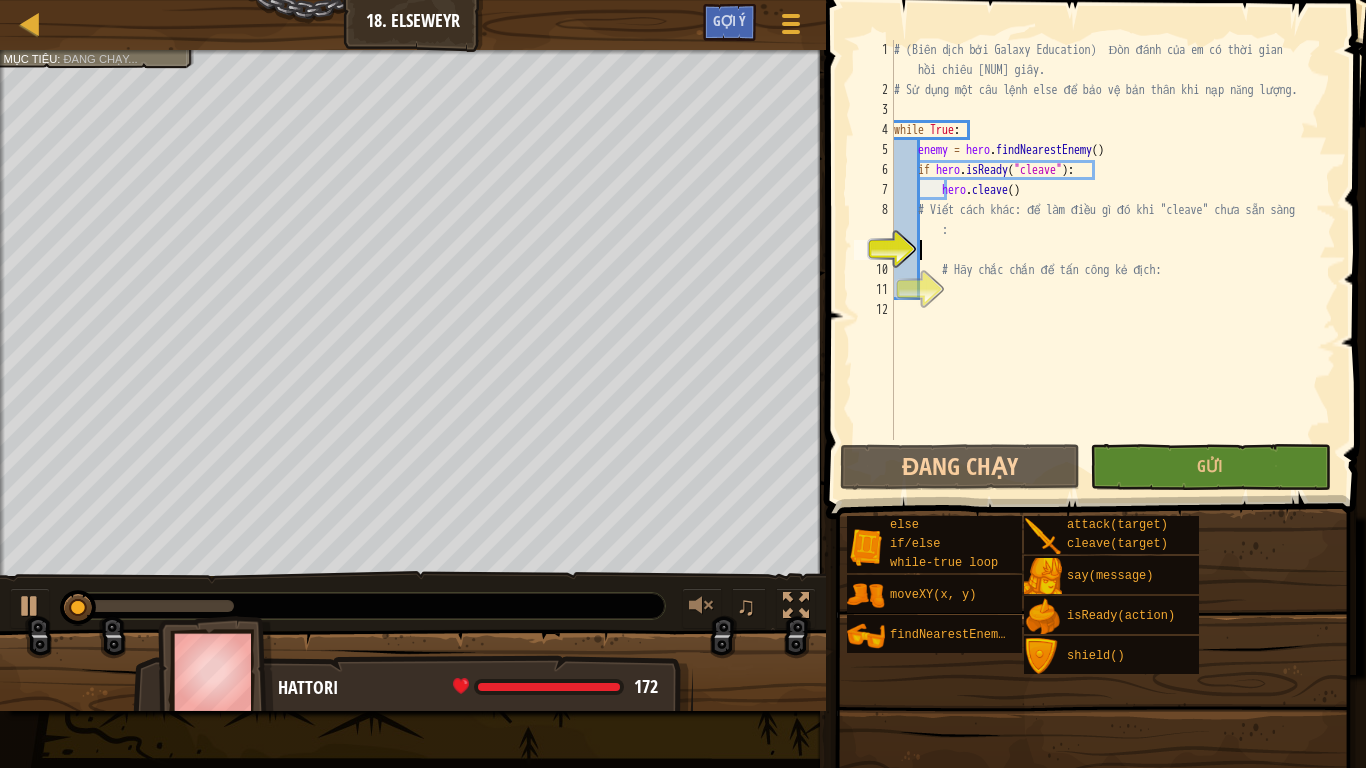 type on "e" 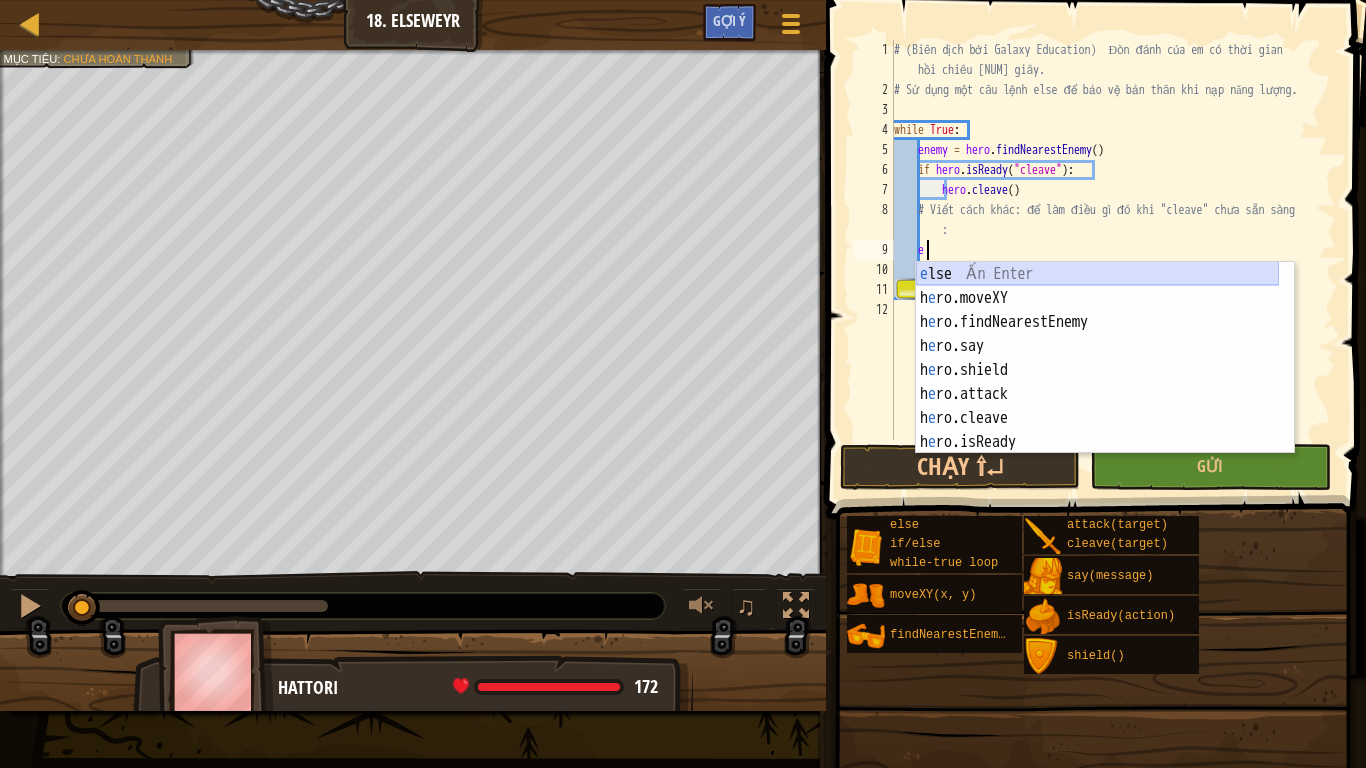 click on "e lse Ấn Enter h e ro.moveXY Ấn Enter h e ro.findNearestEnemy Ấn Enter h e ro.say Ấn Enter h e ro.shield Ấn Enter h e ro.attack Ấn Enter h e ro.cleave Ấn Enter h e ro.isReady Ấn Enter if/ e lse Ấn Enter" at bounding box center (1097, 382) 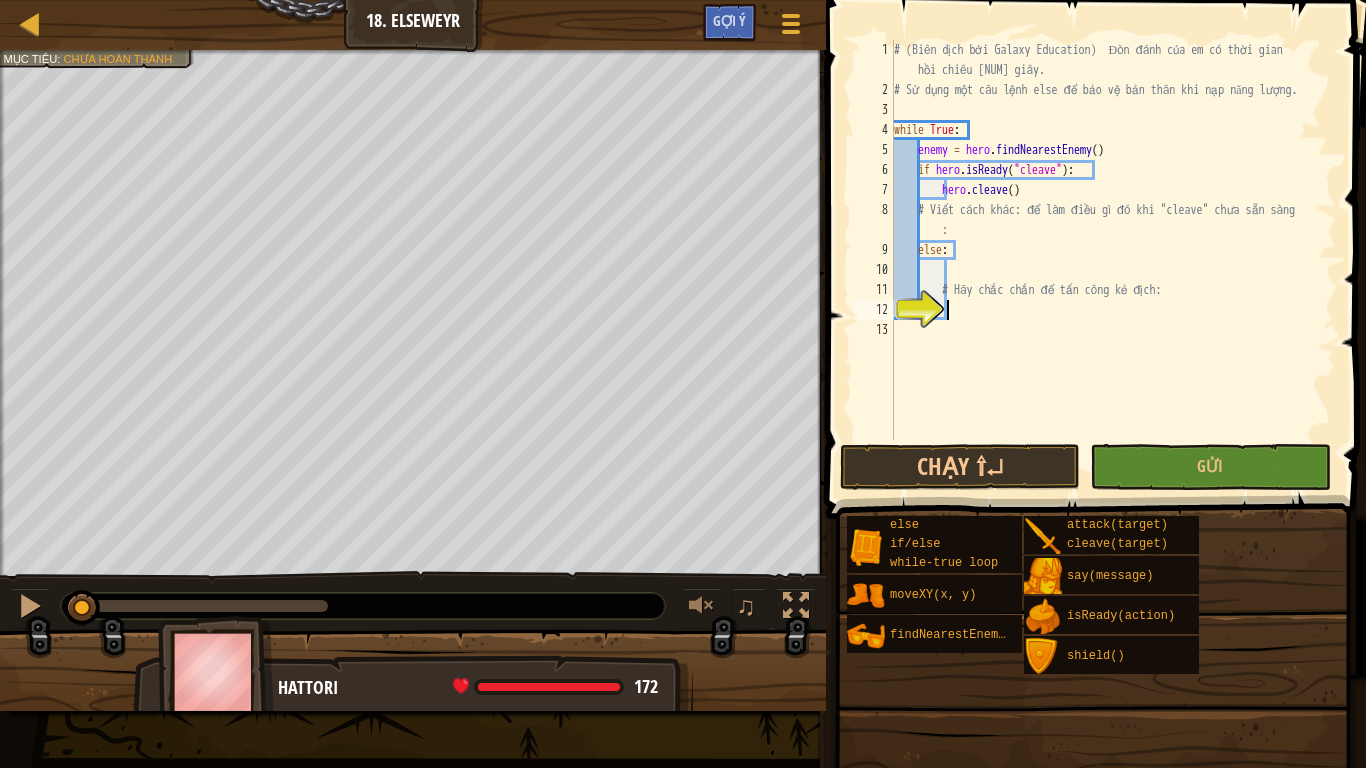 click on "# (Biên dịch bởi Galaxy Education)  Đòn đánh của em có thời gian       hồi chiêu [NUMBER] giây. # Sử dụng một câu lệnh else để bảo vệ bản thân khi nạp năng lượng. while   True :      enemy   =   hero . findNearestEnemy ( )      if   hero . isReady ( "cleave" ) :          hero . cleave ( )      # Viết cách khác: để làm điều gì đó khi "cleave" chưa sẵn sàng          :      else :                   # Hãy chắc chắn để tấn công kẻ địch:" at bounding box center (1113, 270) 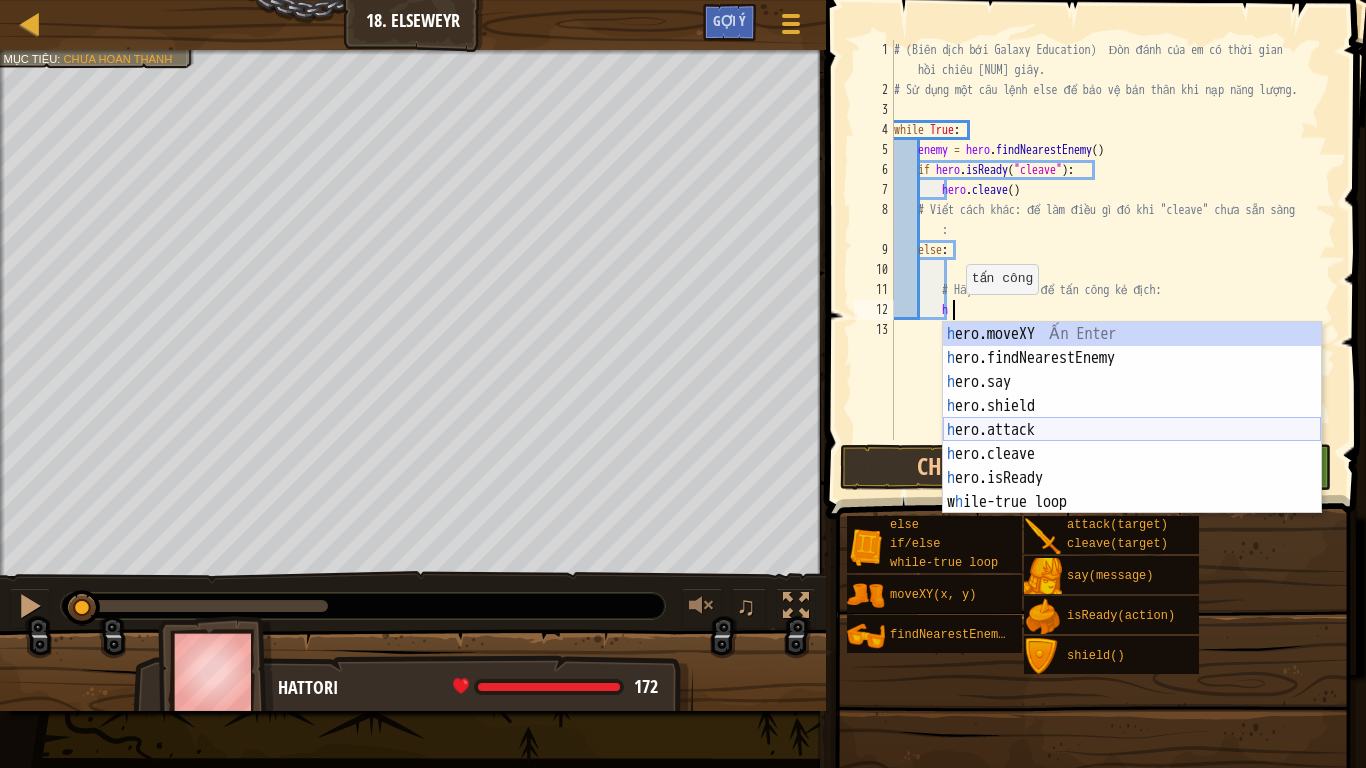click on "h ero.moveXY Ấn Enter h ero.findNearestEnemy Ấn Enter h ero.say Ấn Enter h ero.shield Ấn Enter h ero.attack Ấn Enter h ero.cleave Ấn Enter h ero.isReady Ấn Enter w h ile-true loop Ấn Enter" at bounding box center [1132, 442] 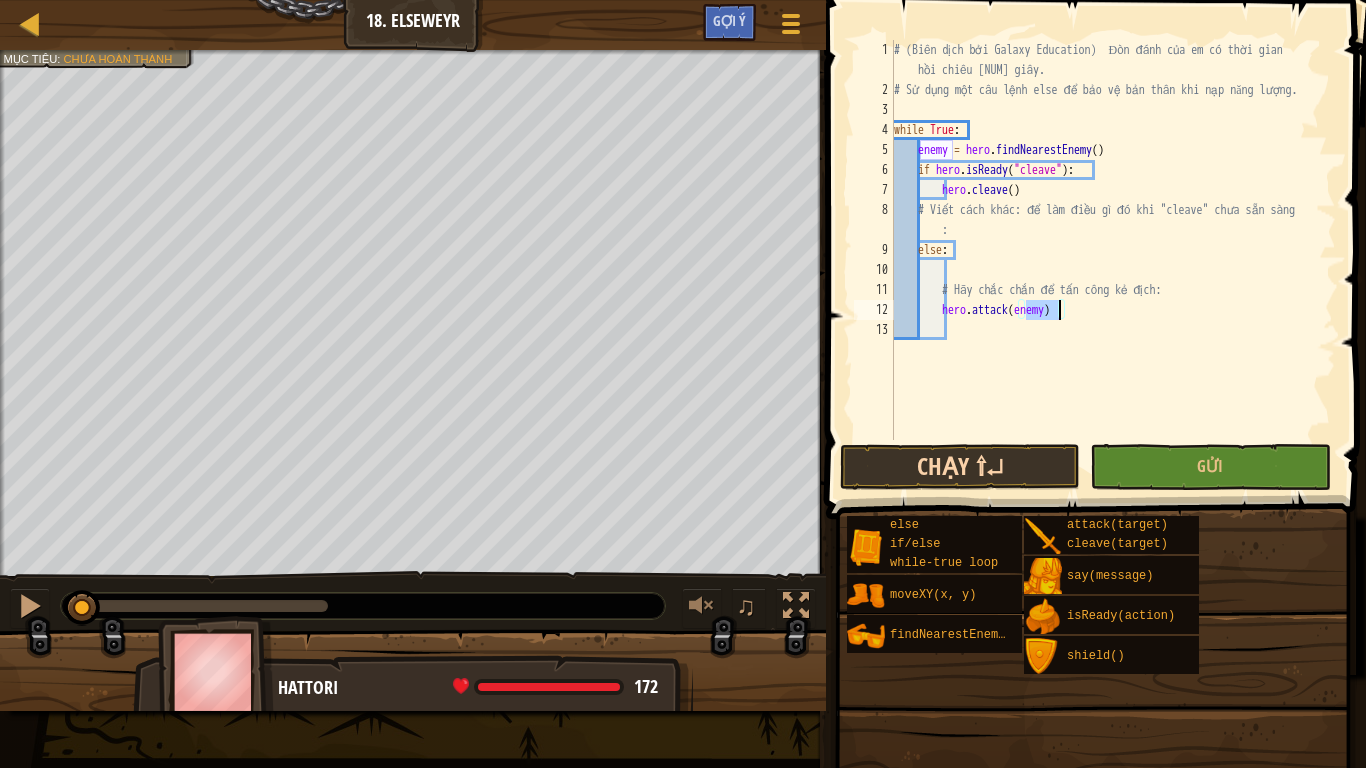 type on "hero.attack(enemy)" 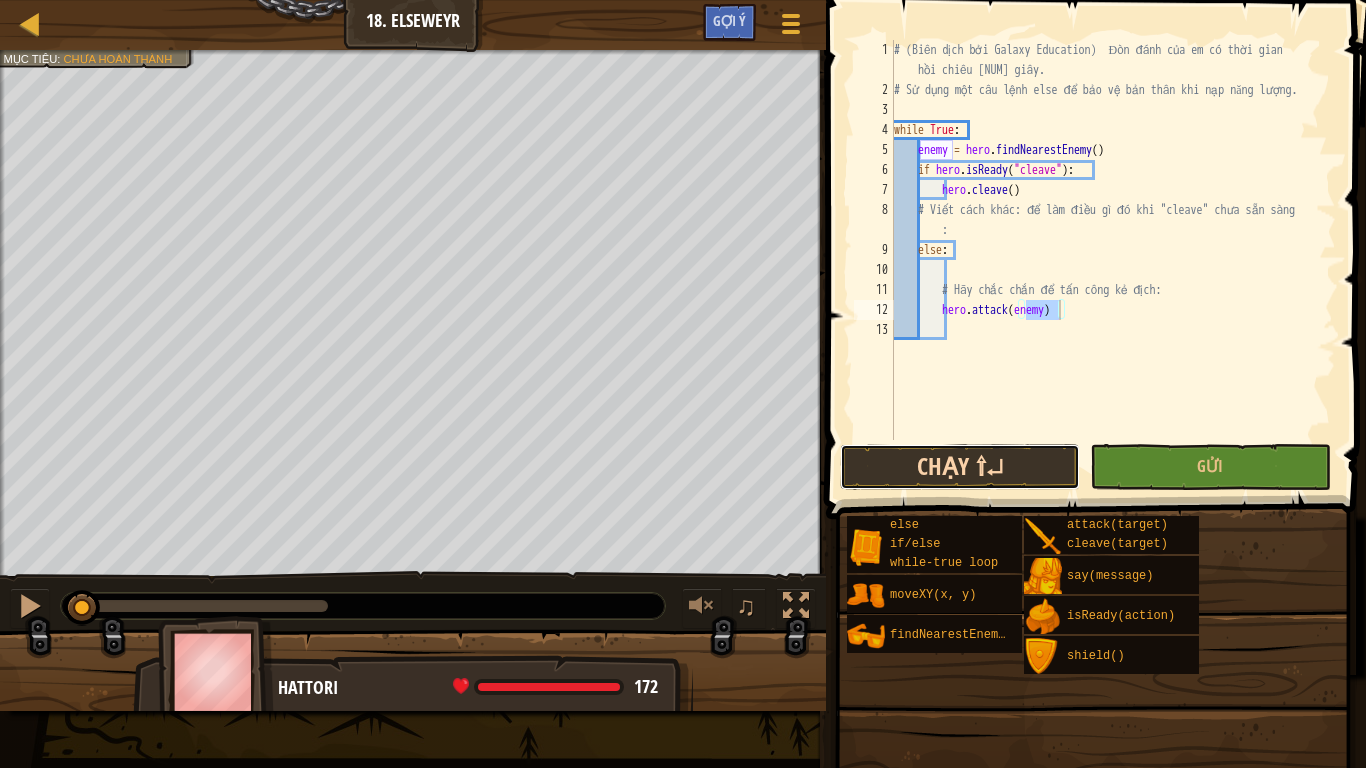 click on "Chạy ⇧↵" at bounding box center (960, 467) 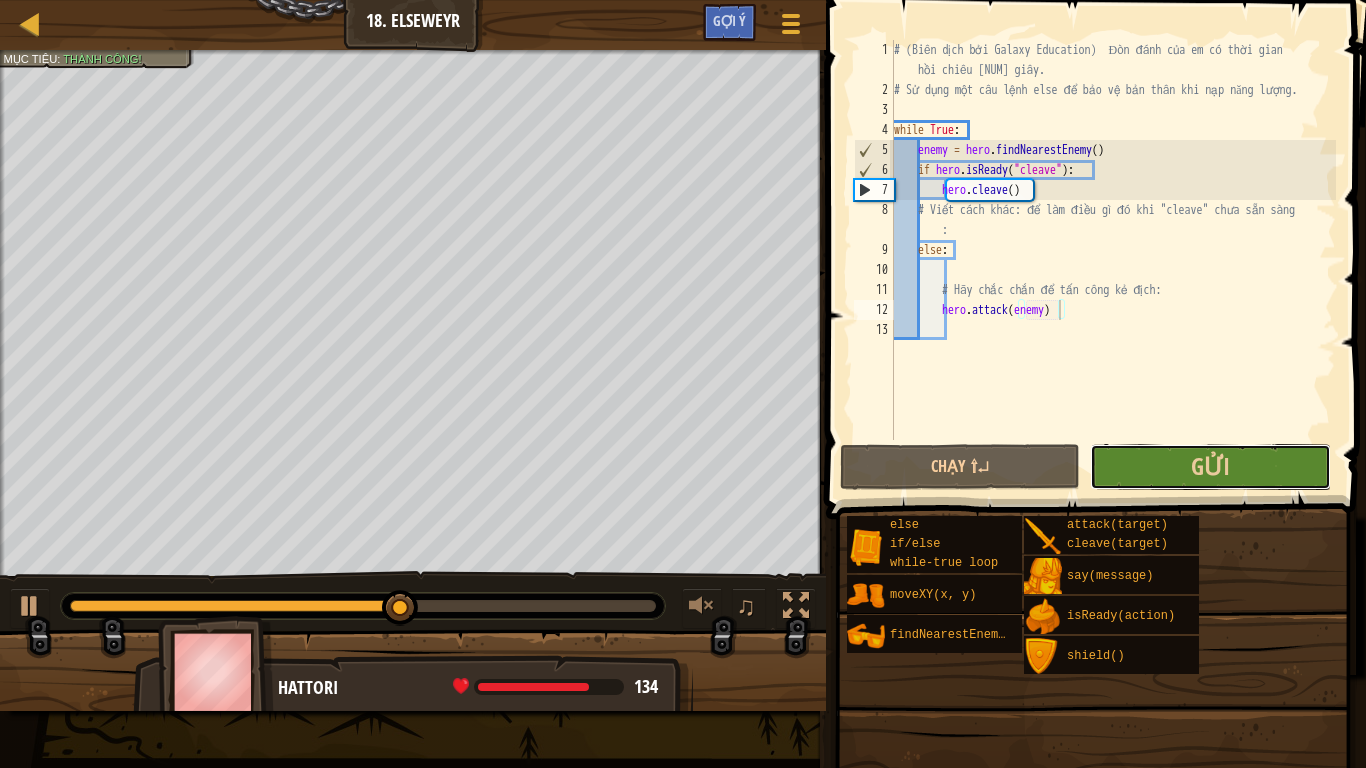 click on "Gửi" at bounding box center [1210, 467] 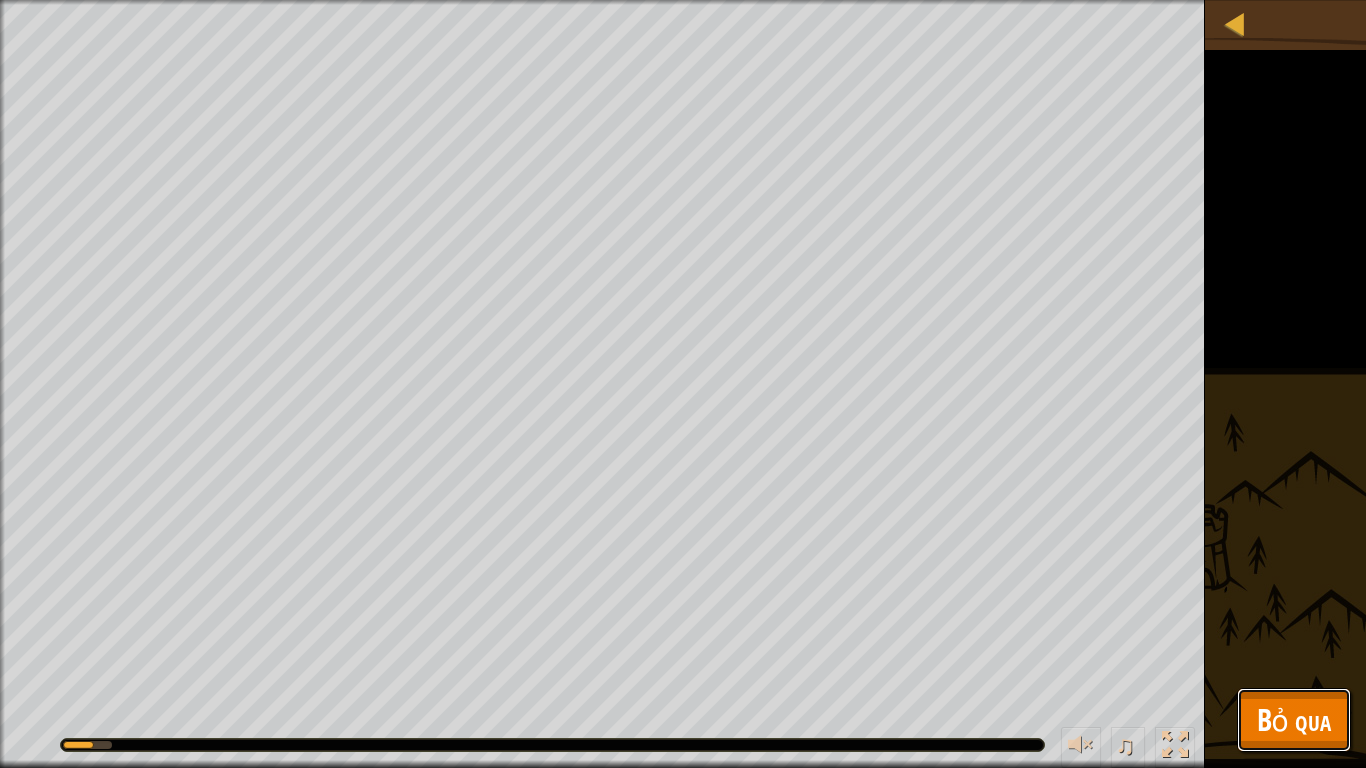 click on "Bỏ qua" at bounding box center (1294, 720) 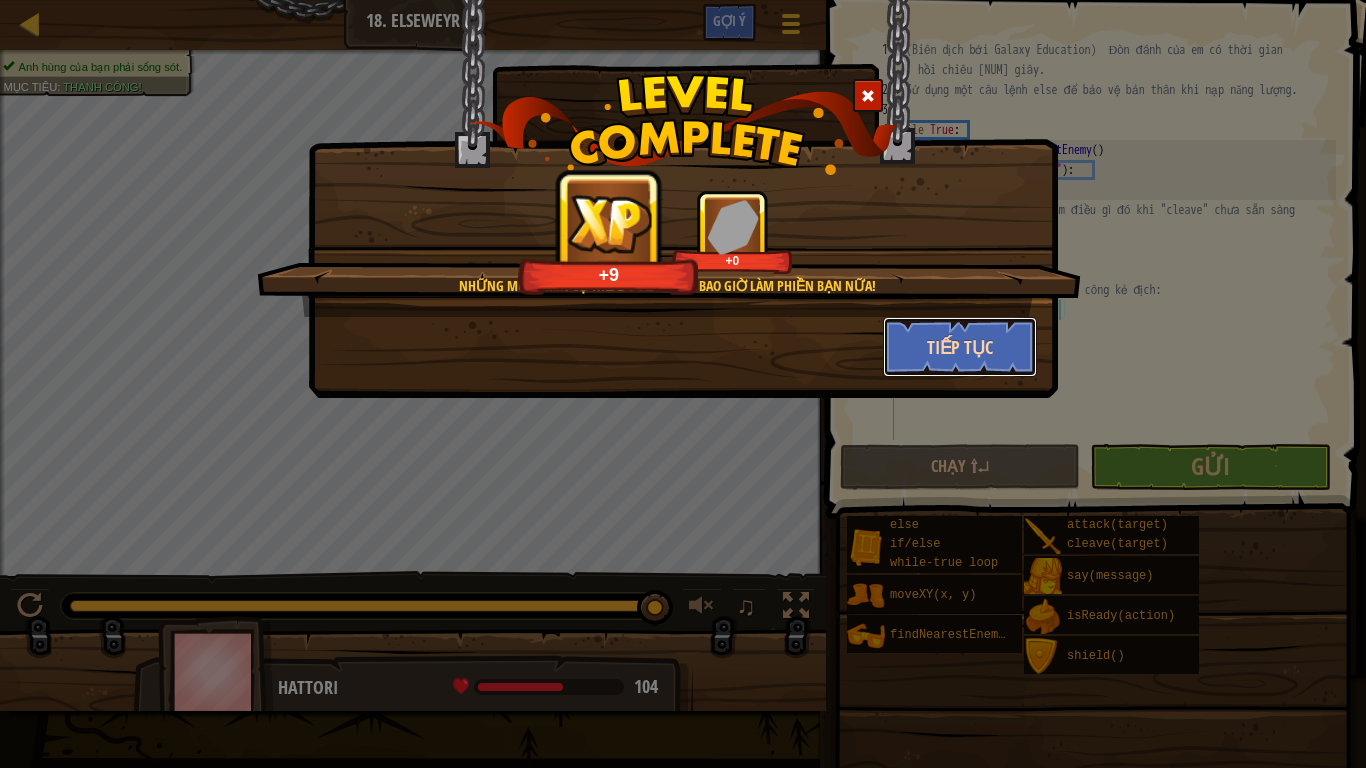 click on "Tiếp tục" at bounding box center [960, 347] 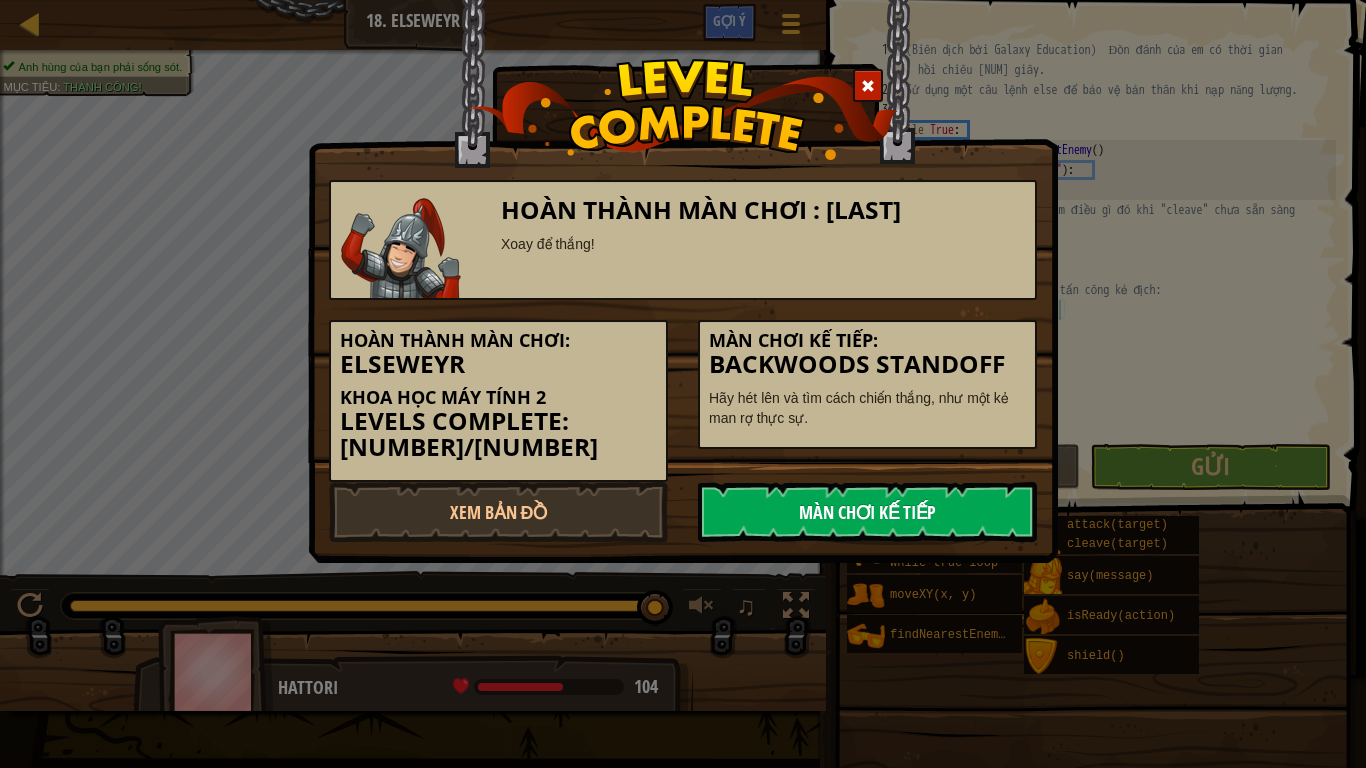 click on "Màn chơi kế tiếp" at bounding box center (867, 512) 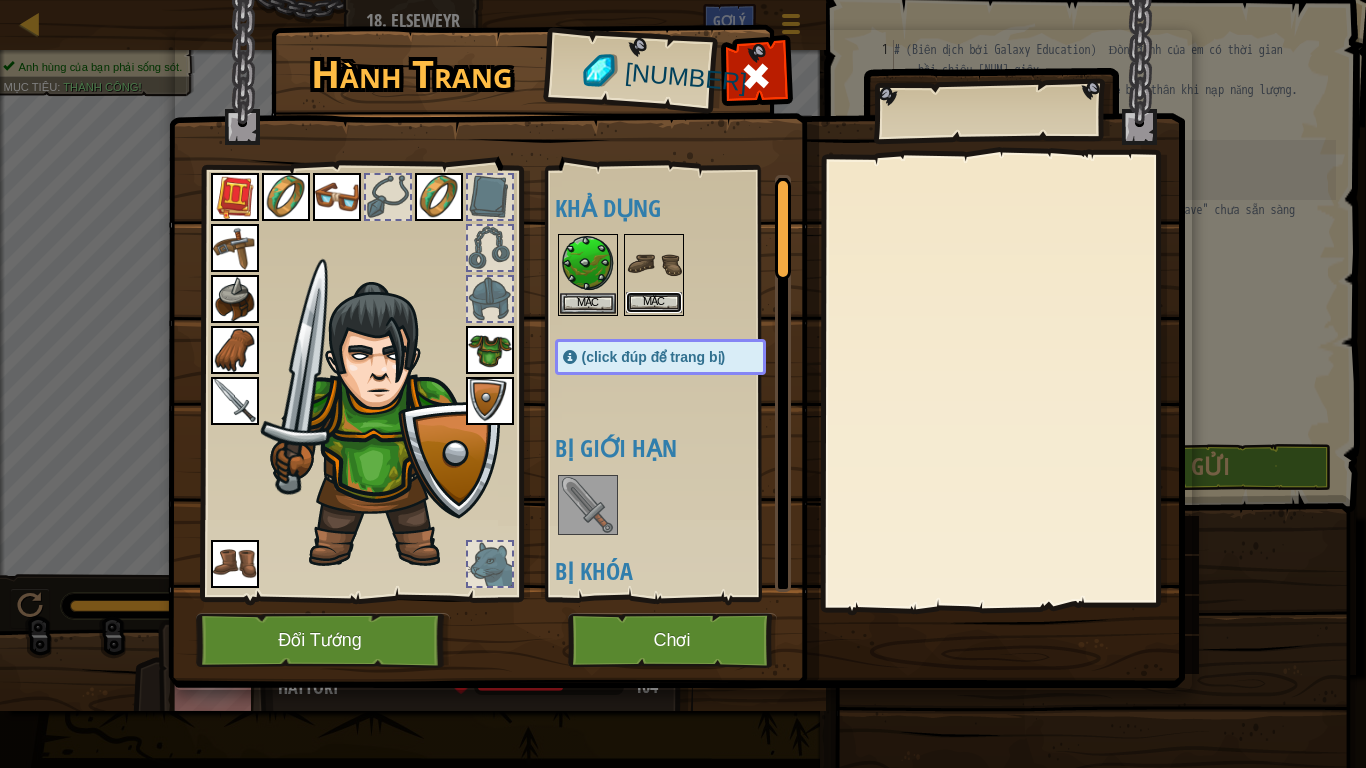 click on "Mặc" at bounding box center (654, 302) 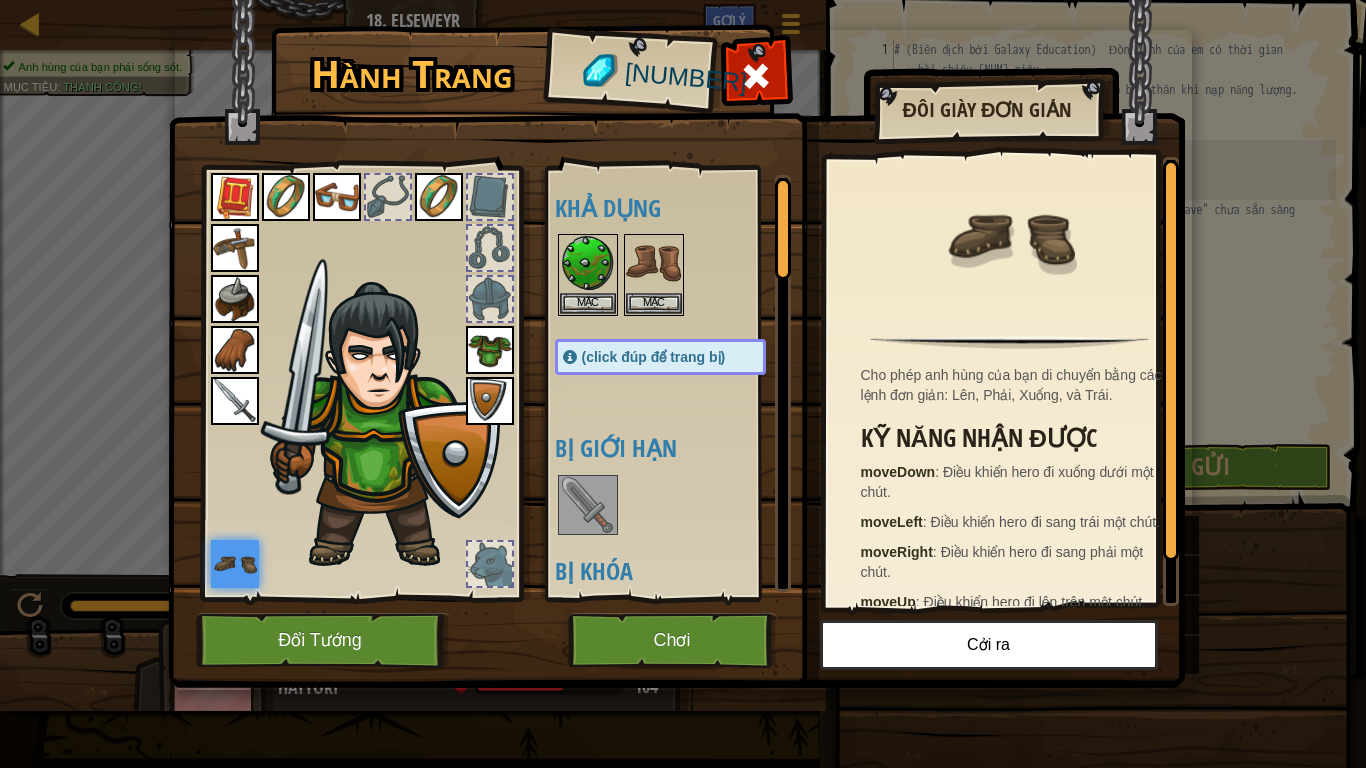 click at bounding box center [490, 564] 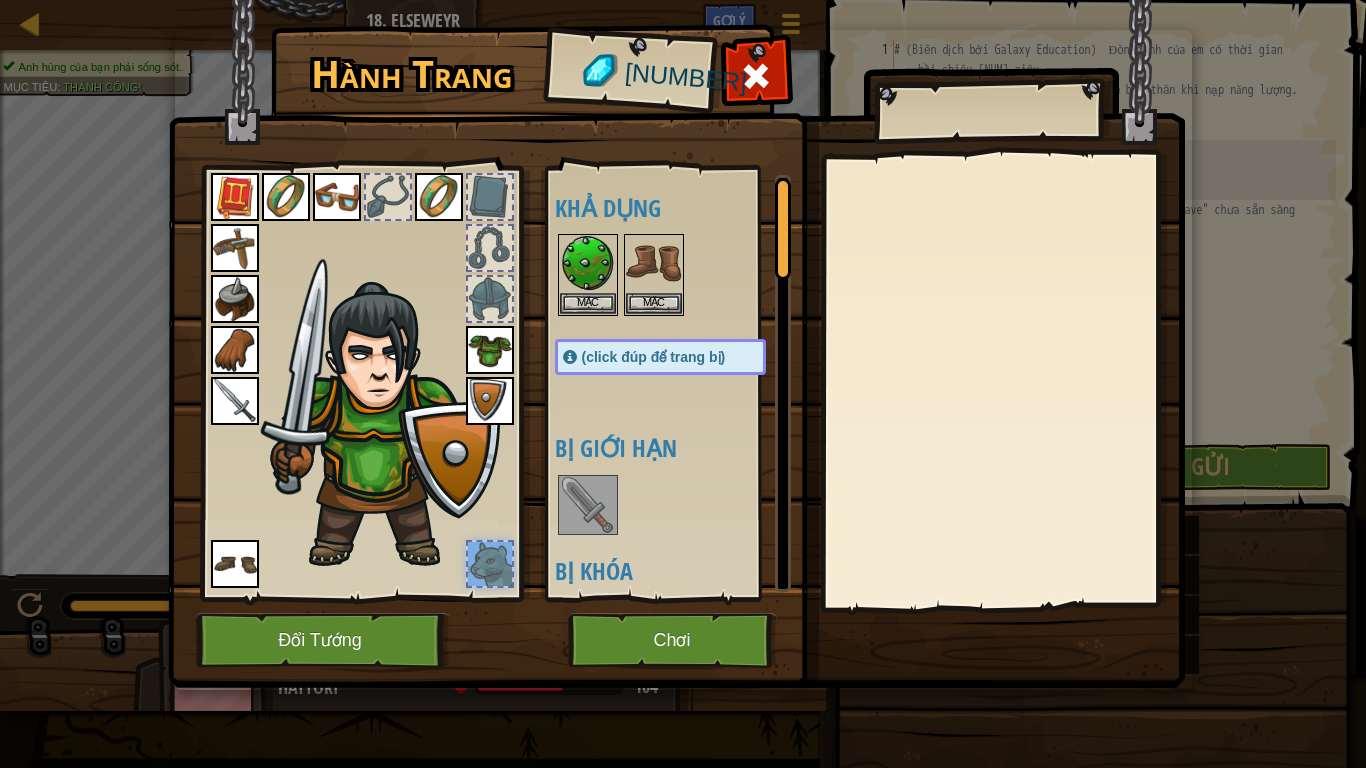 click at bounding box center [490, 564] 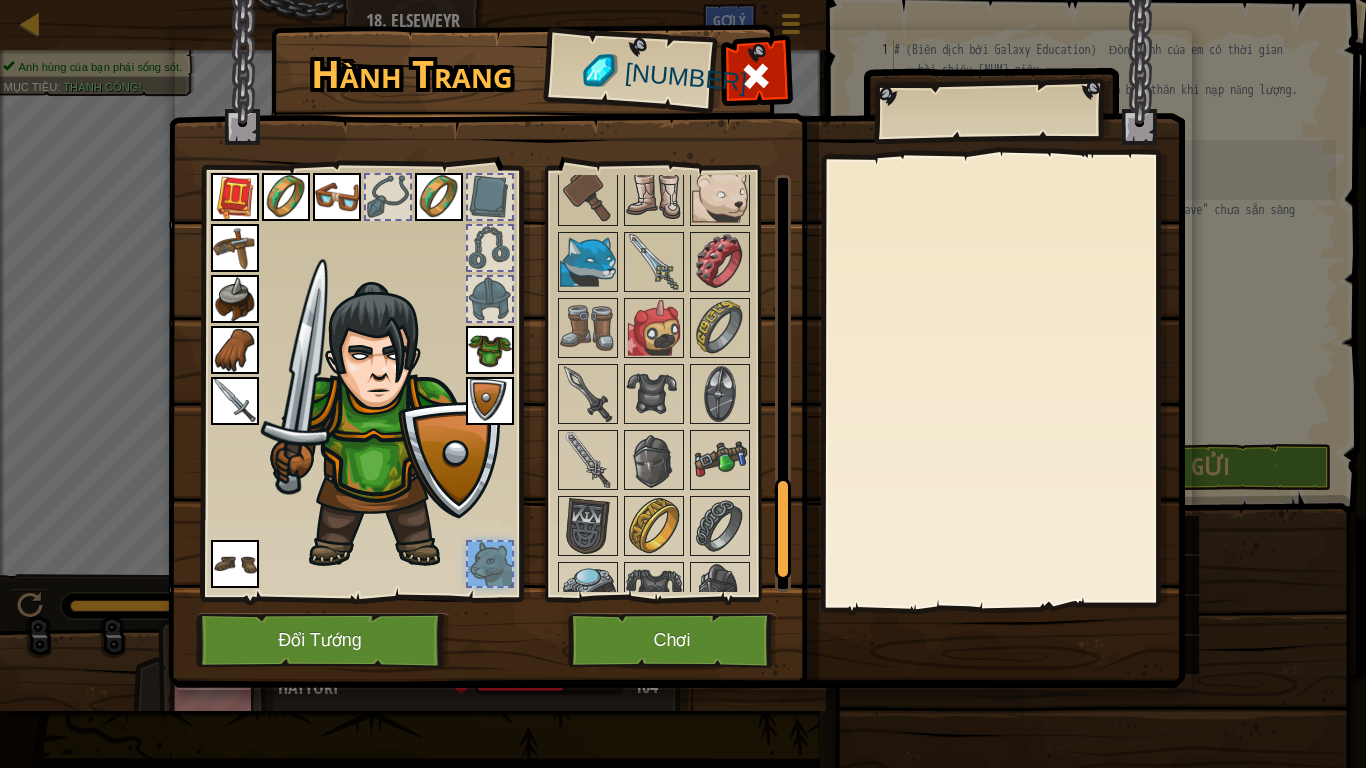 scroll, scrollTop: 1388, scrollLeft: 0, axis: vertical 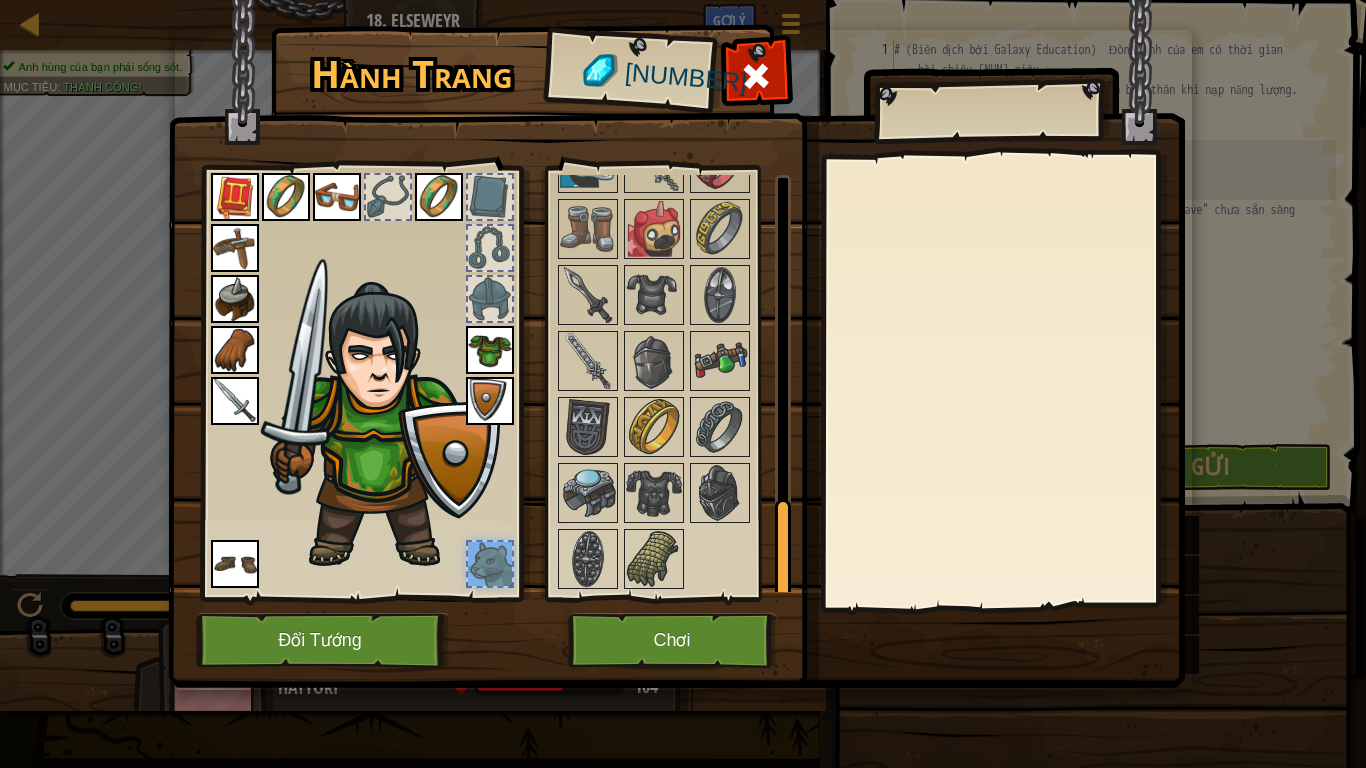 drag, startPoint x: 787, startPoint y: 265, endPoint x: 750, endPoint y: 703, distance: 439.56 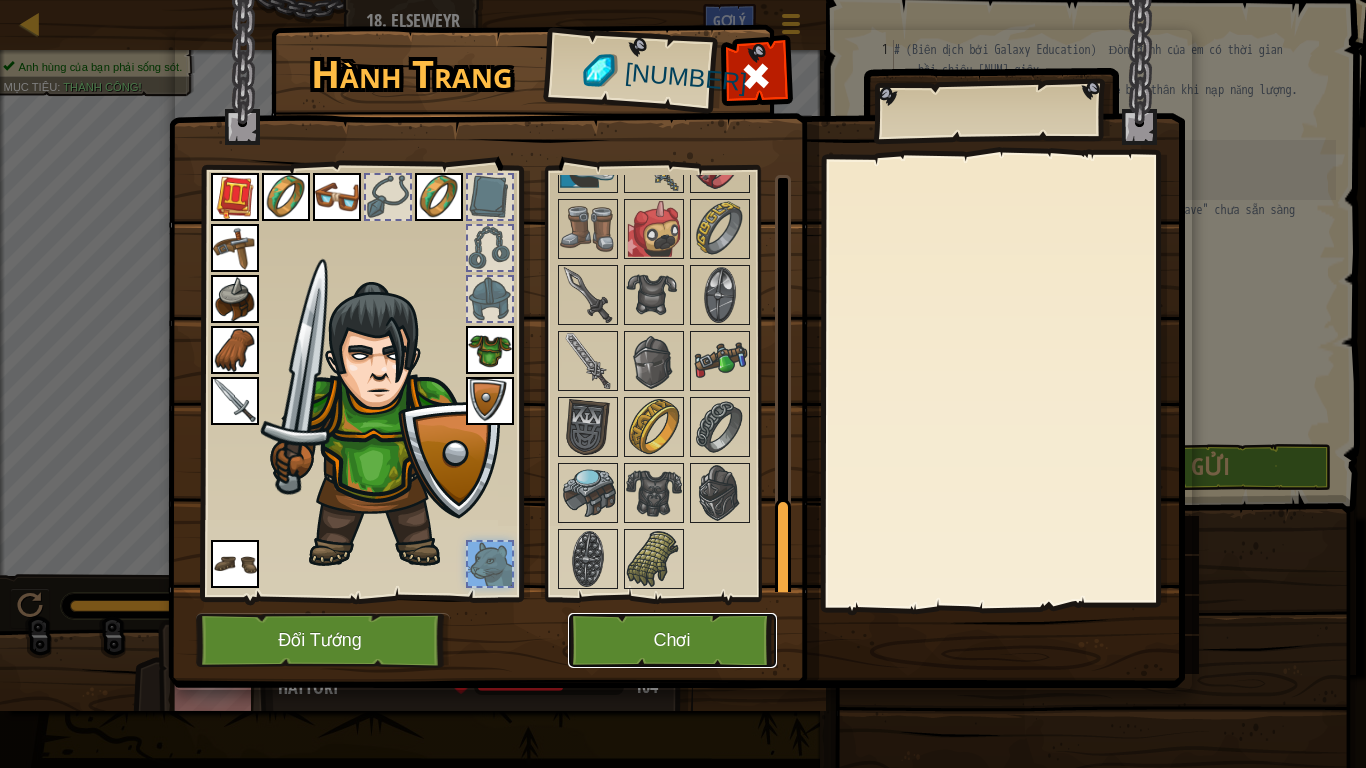 click on "Chơi" at bounding box center [672, 640] 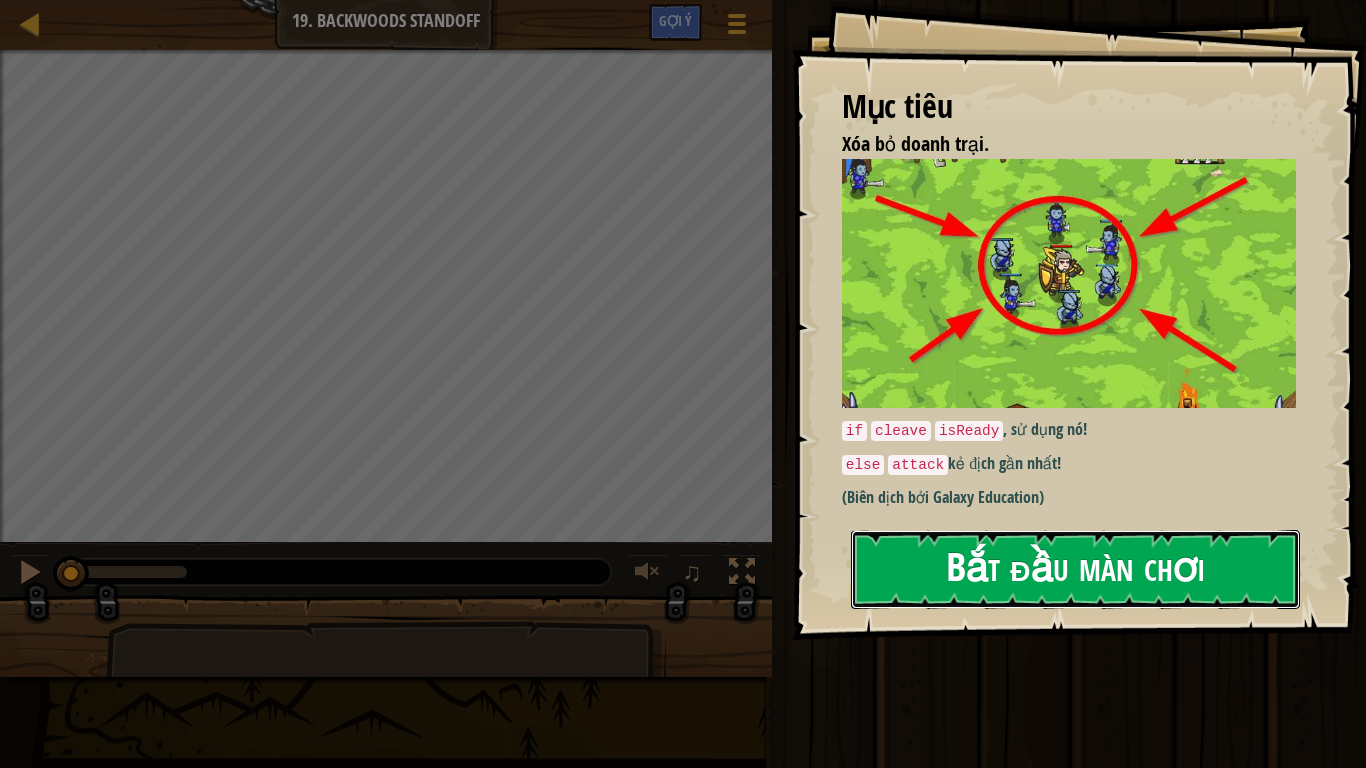 click on "Bắt đầu màn chơi" at bounding box center (1075, 569) 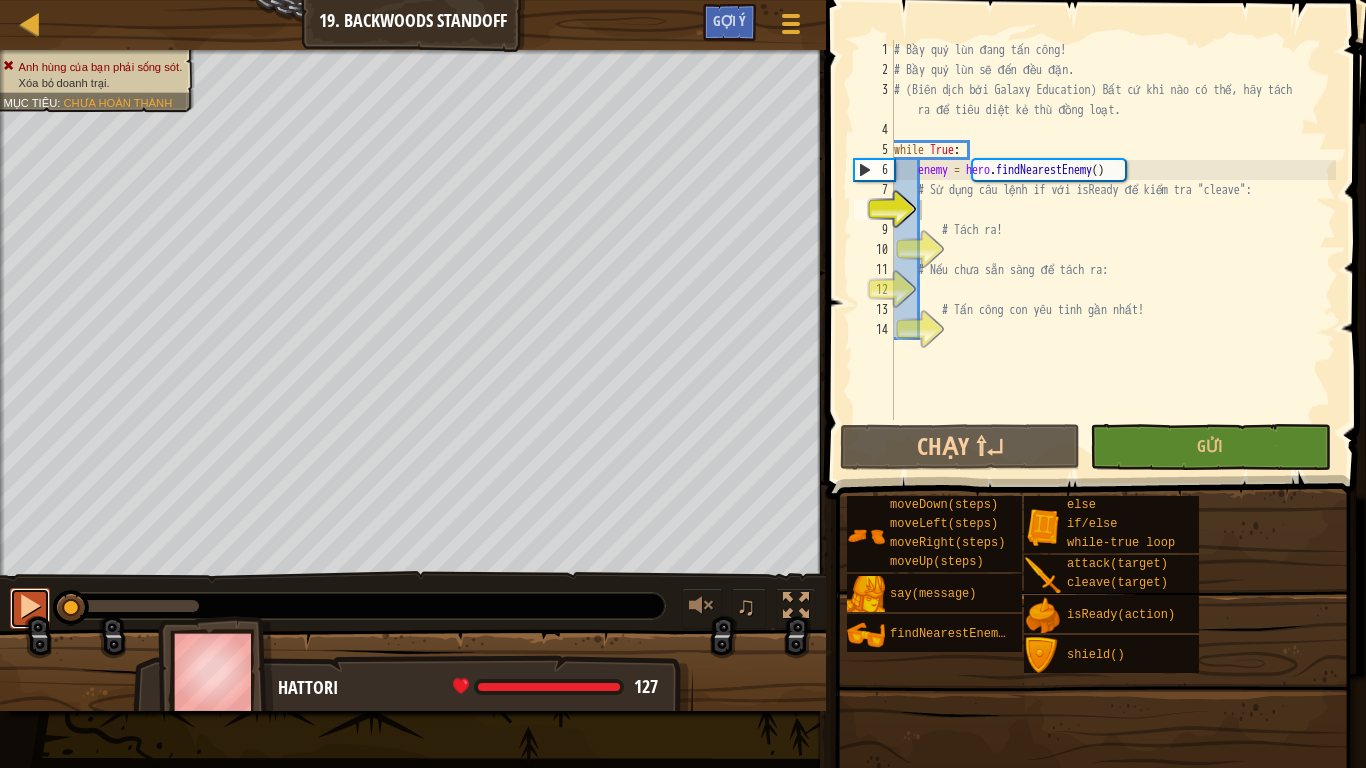 click at bounding box center (30, 606) 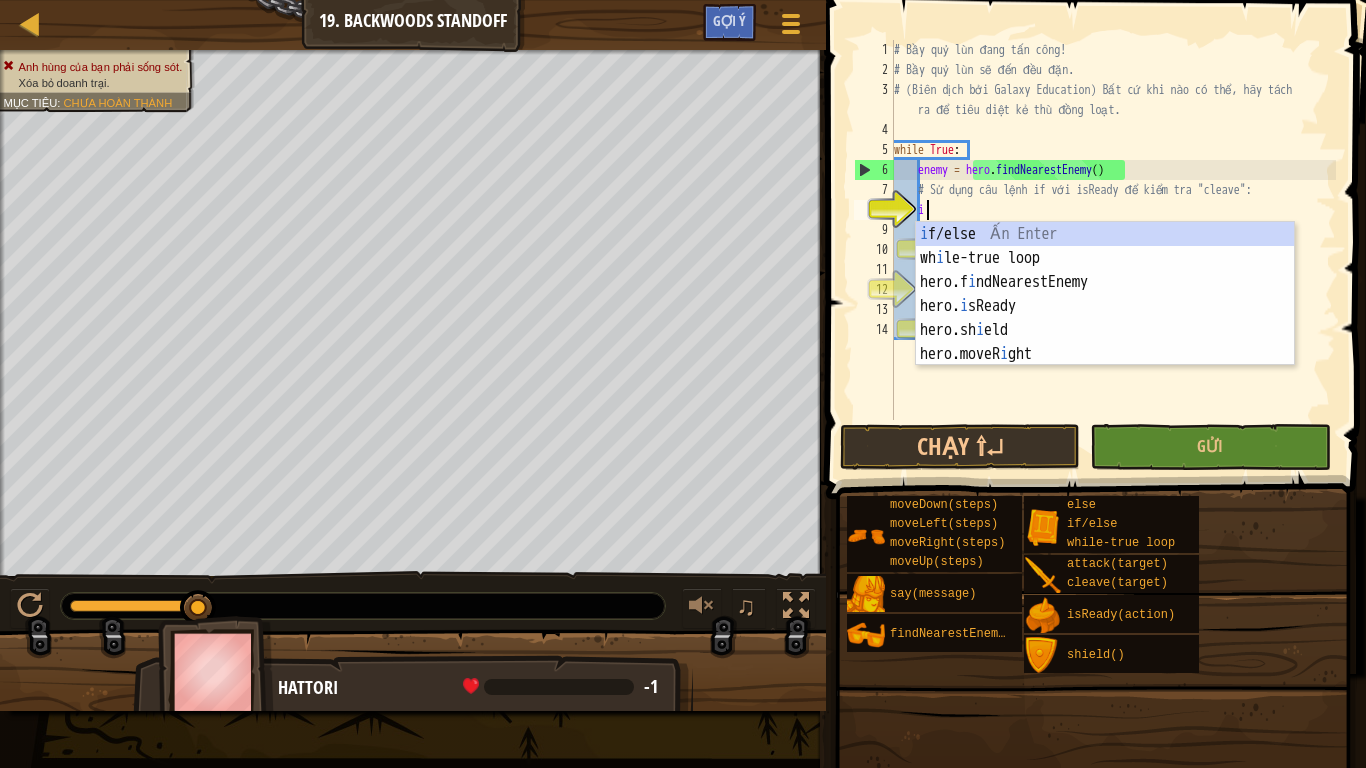 scroll, scrollTop: 9, scrollLeft: 1, axis: both 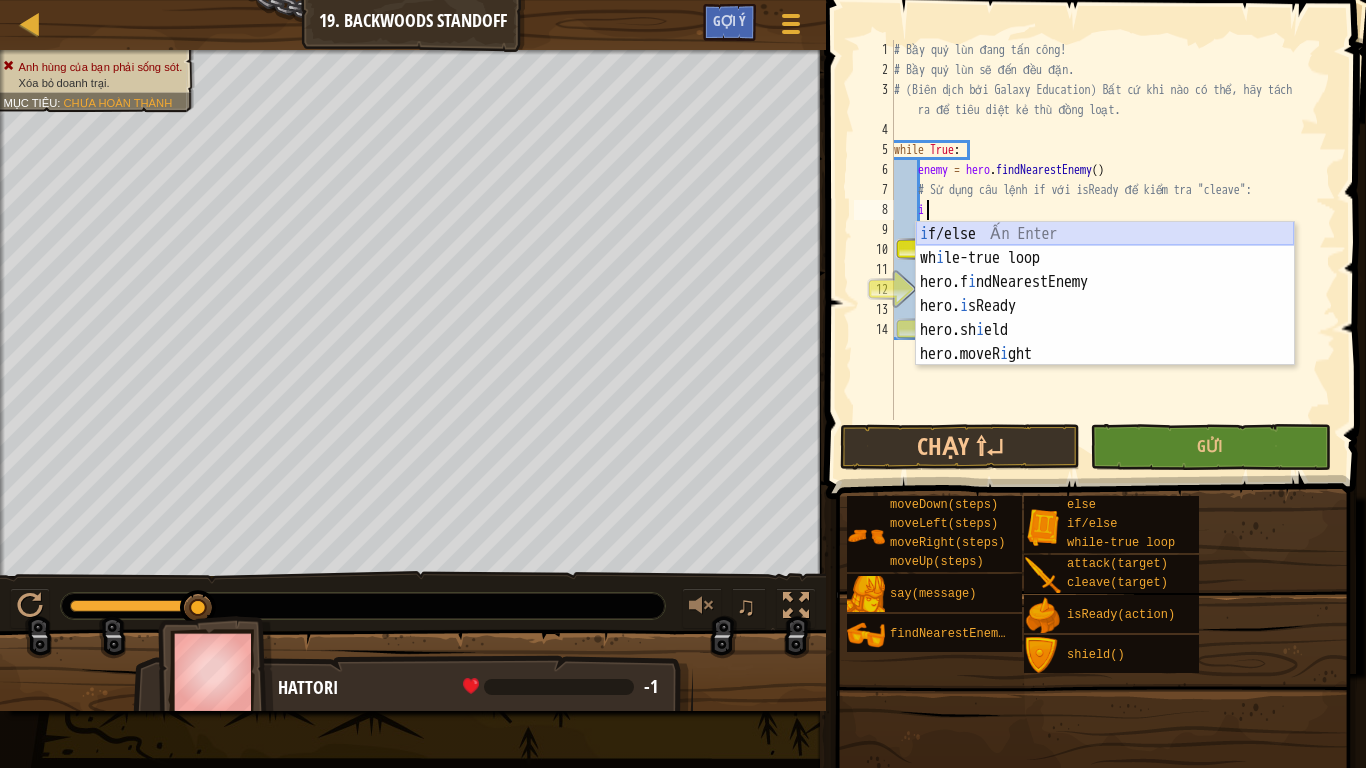 click on "i f/else Ấn Enter wh i le-true loop Ấn Enter hero.f i ndNearestEnemy Ấn Enter hero. i sReady Ấn Enter hero.sh i eld Ấn Enter hero.moveR i ght Ấn Enter" at bounding box center [1105, 318] 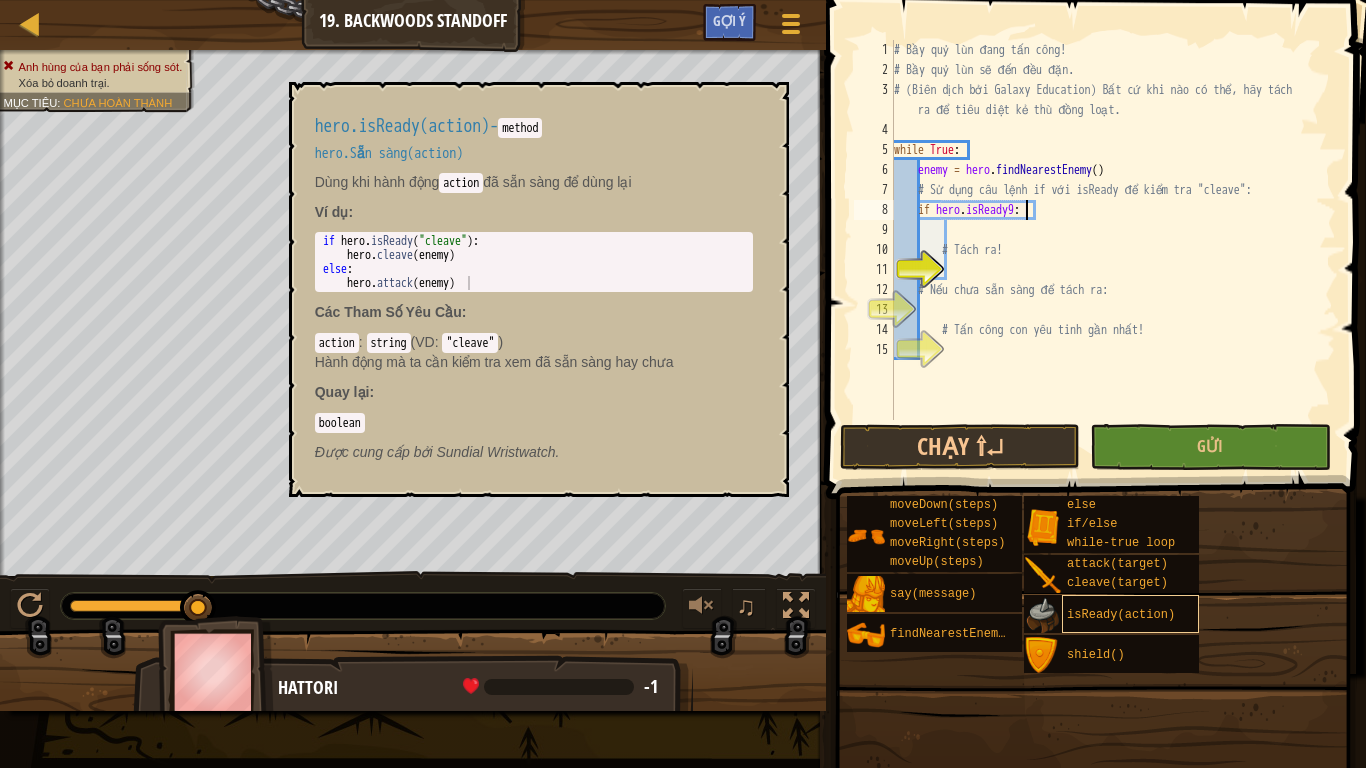 scroll, scrollTop: 9, scrollLeft: 10, axis: both 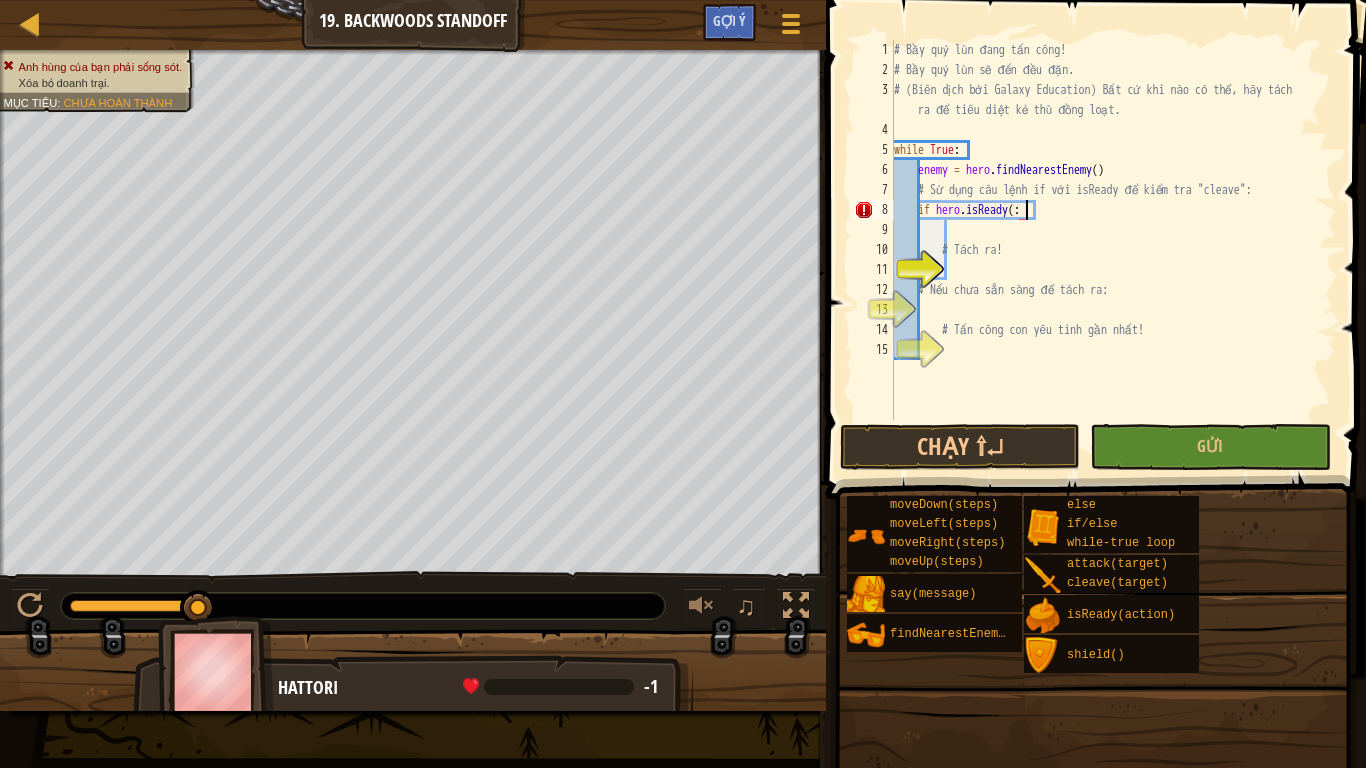 click on "# Bầy quỷ lùn đang tấn công! # Bầy quỷ lùn sẽ đến đều đặn. # (Biên dịch bởi Galaxy Education) Bất cứ khi nào có thể, hãy tách       ra để tiêu diệt kẻ thù đồng loạt. while   True :      enemy   =   hero . findNearestEnemy ( )      # Sử dụng câu lệnh if với isReady để kiểm tra "cleave":      if   hero . isReady ( :                   # Tách ra!               # Nếu chưa sẵn sàng để tách ra:               # Tấn công con yêu tinh gần nhất!" at bounding box center [1113, 250] 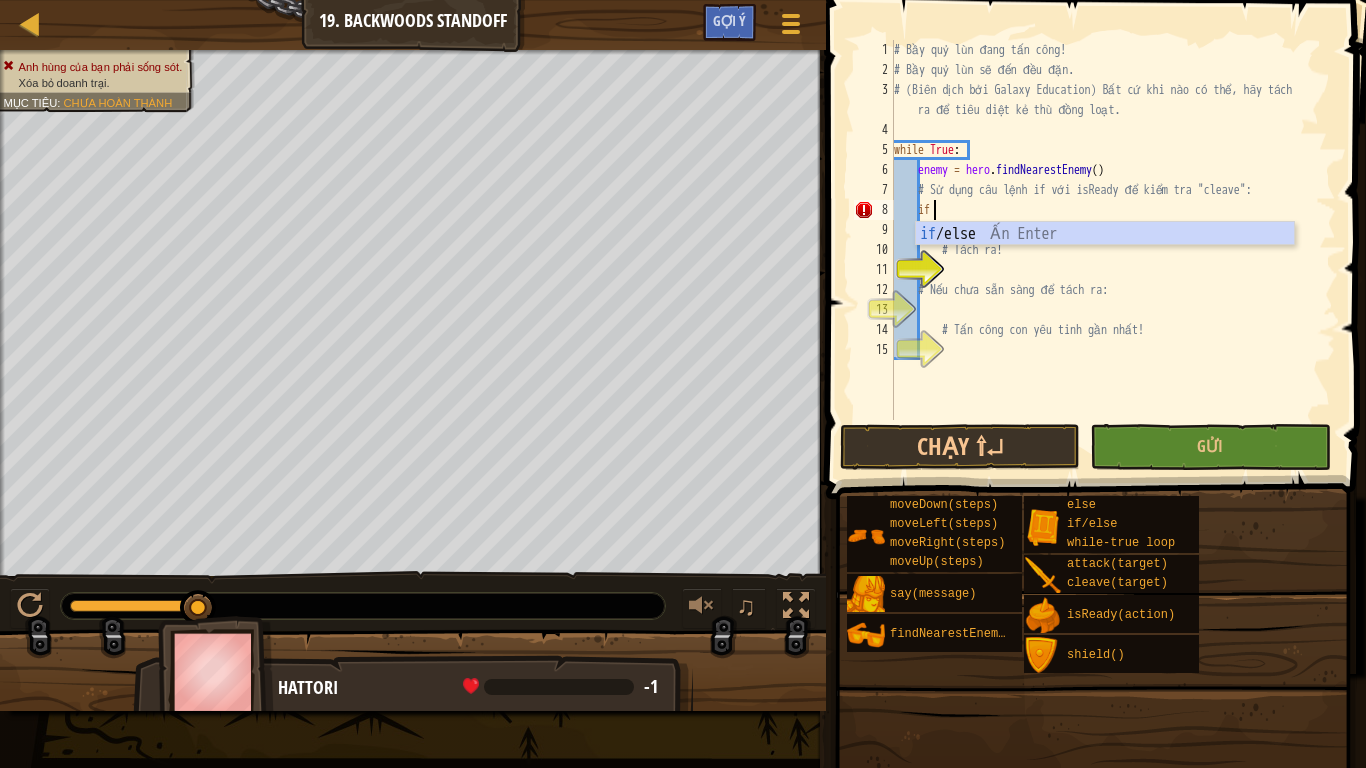scroll, scrollTop: 9, scrollLeft: 2, axis: both 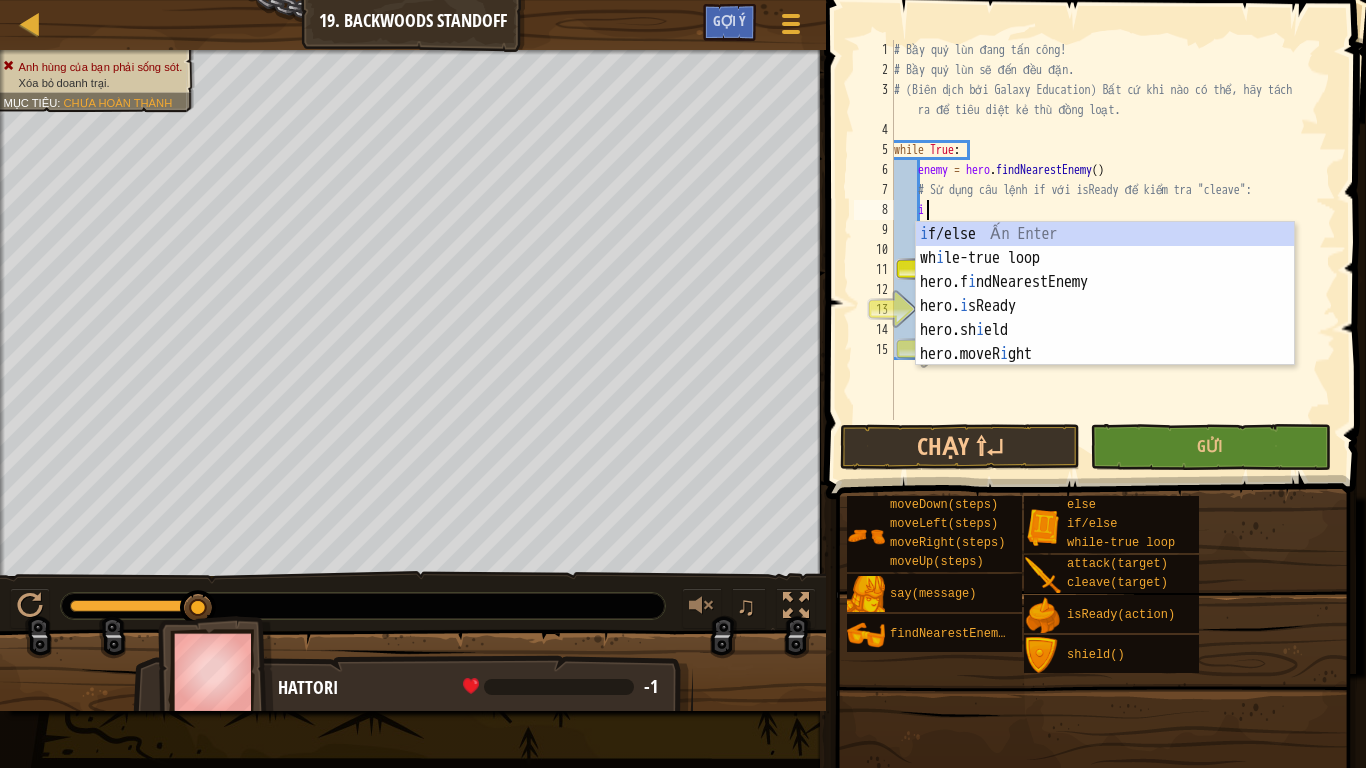 type 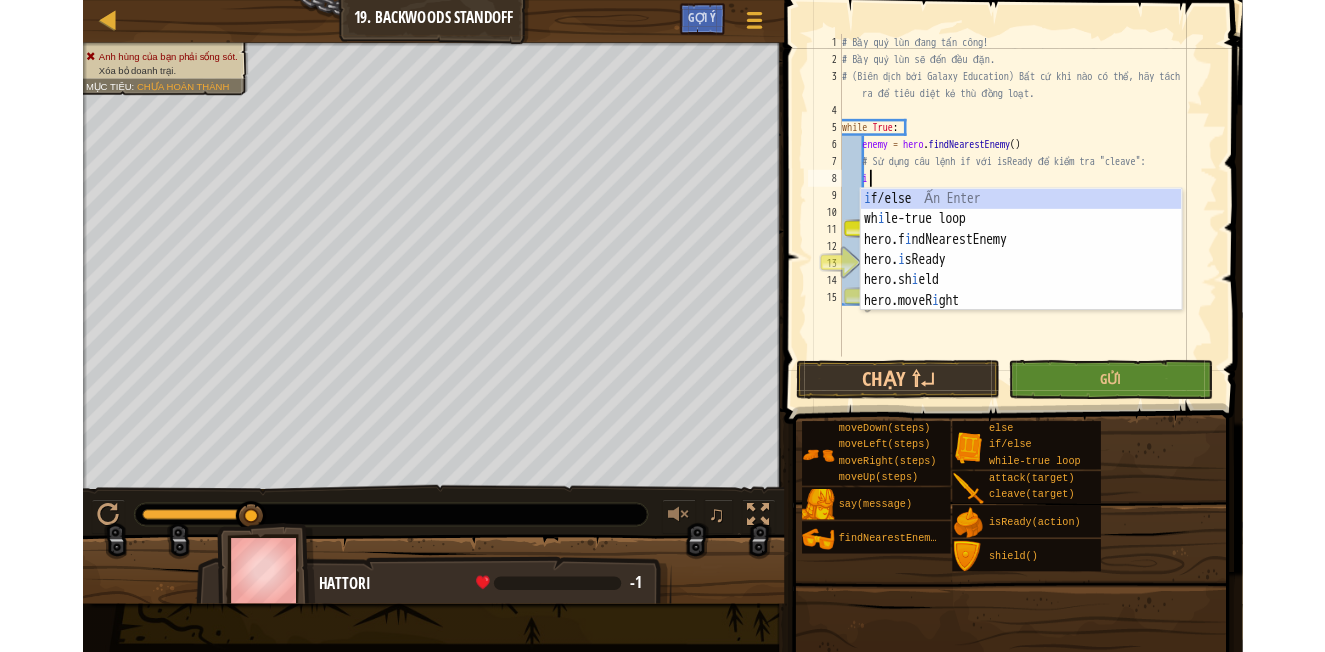 scroll, scrollTop: 9, scrollLeft: 1, axis: both 